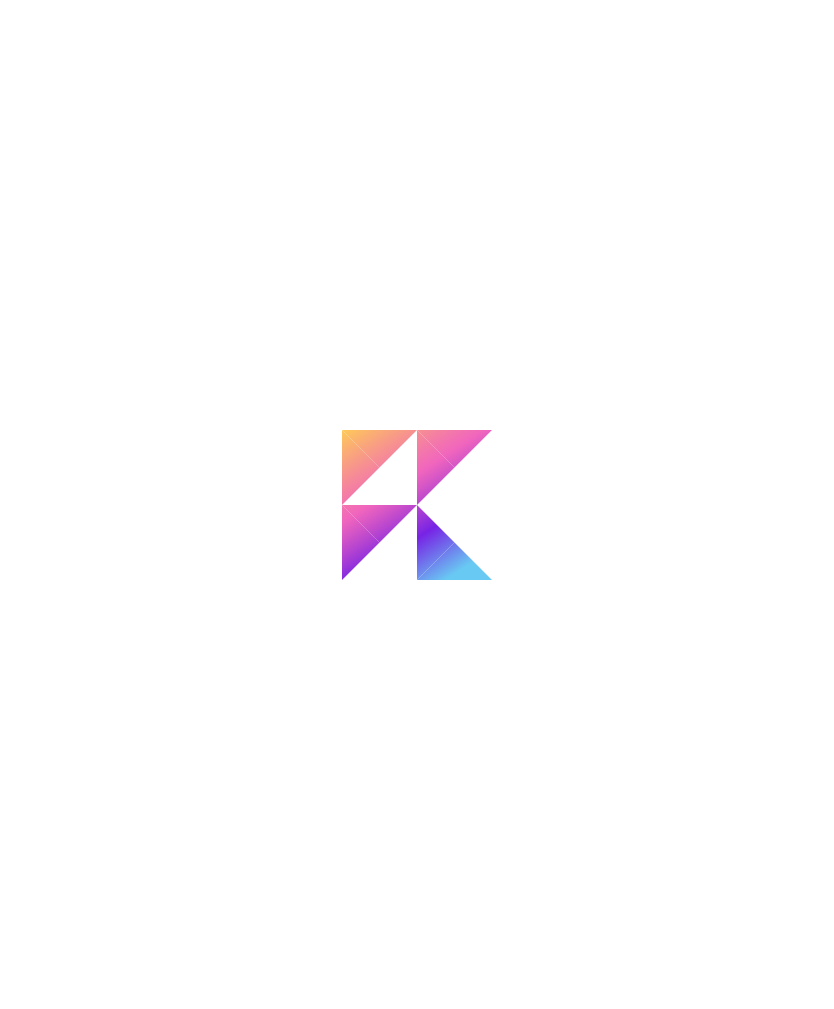 scroll, scrollTop: 0, scrollLeft: 0, axis: both 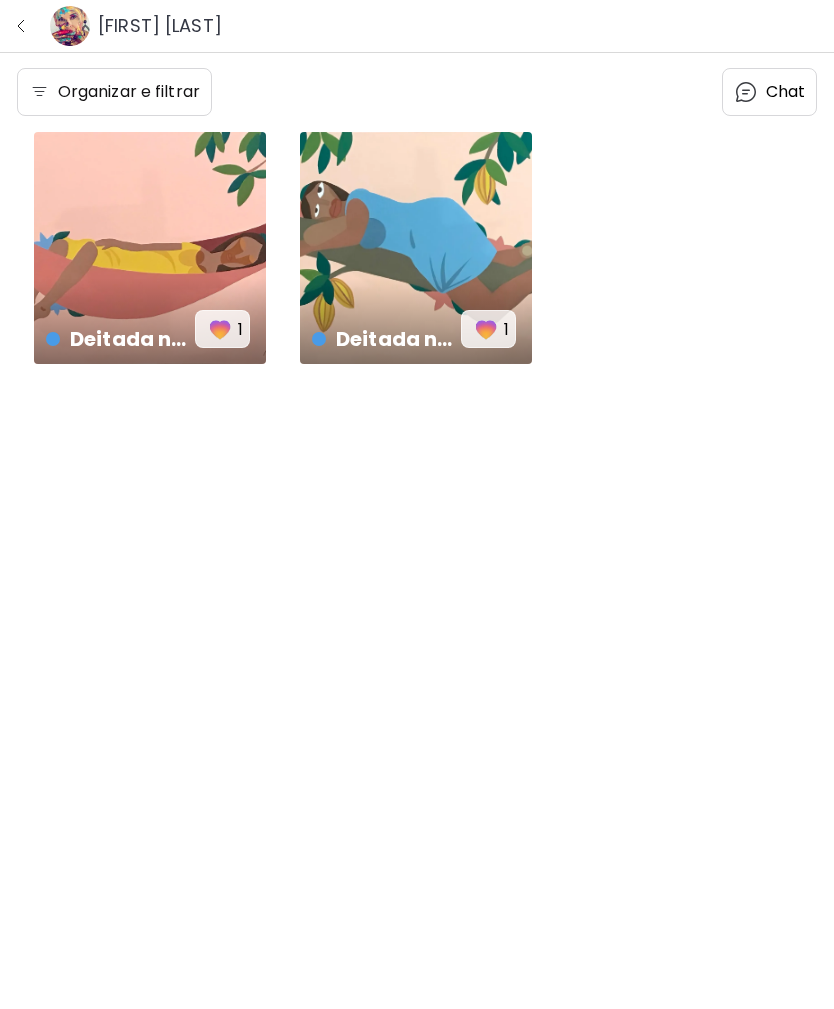 click 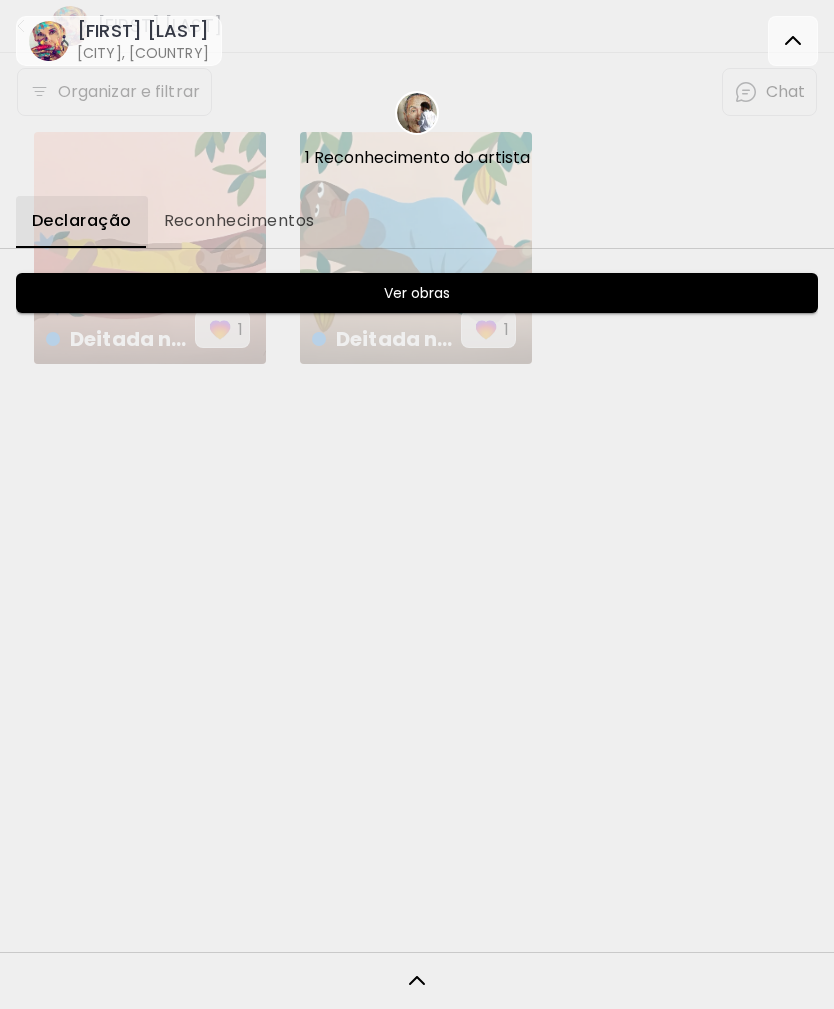 click 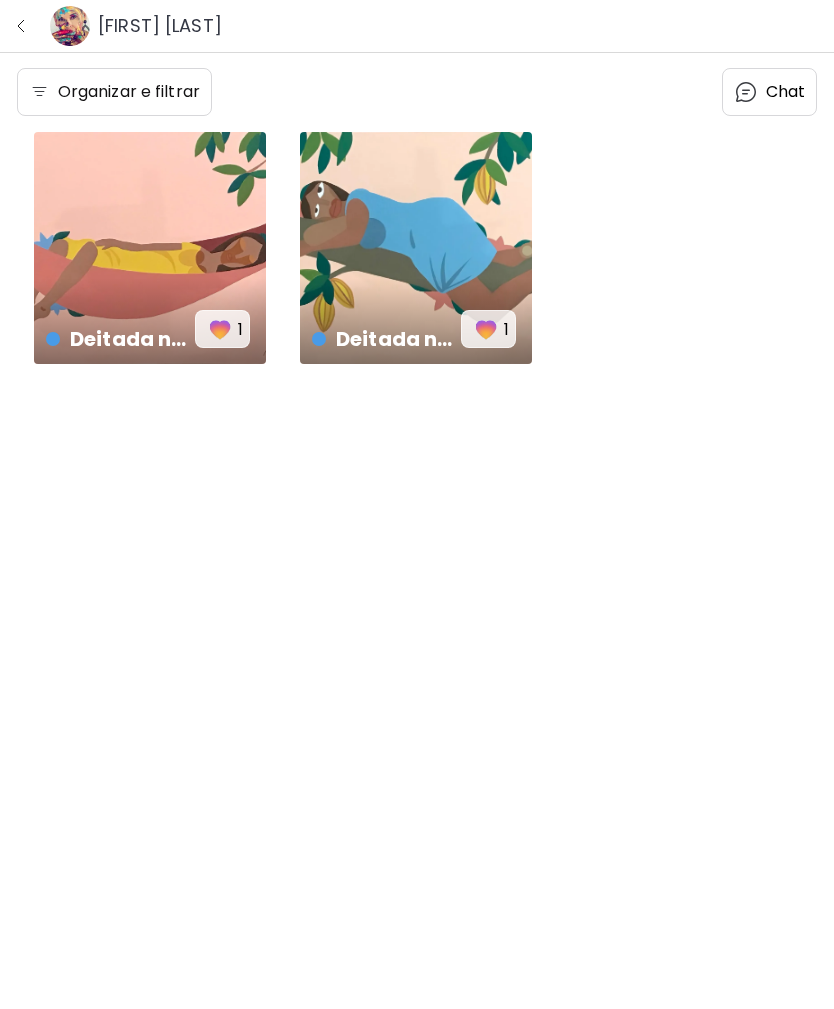 click at bounding box center (21, 26) 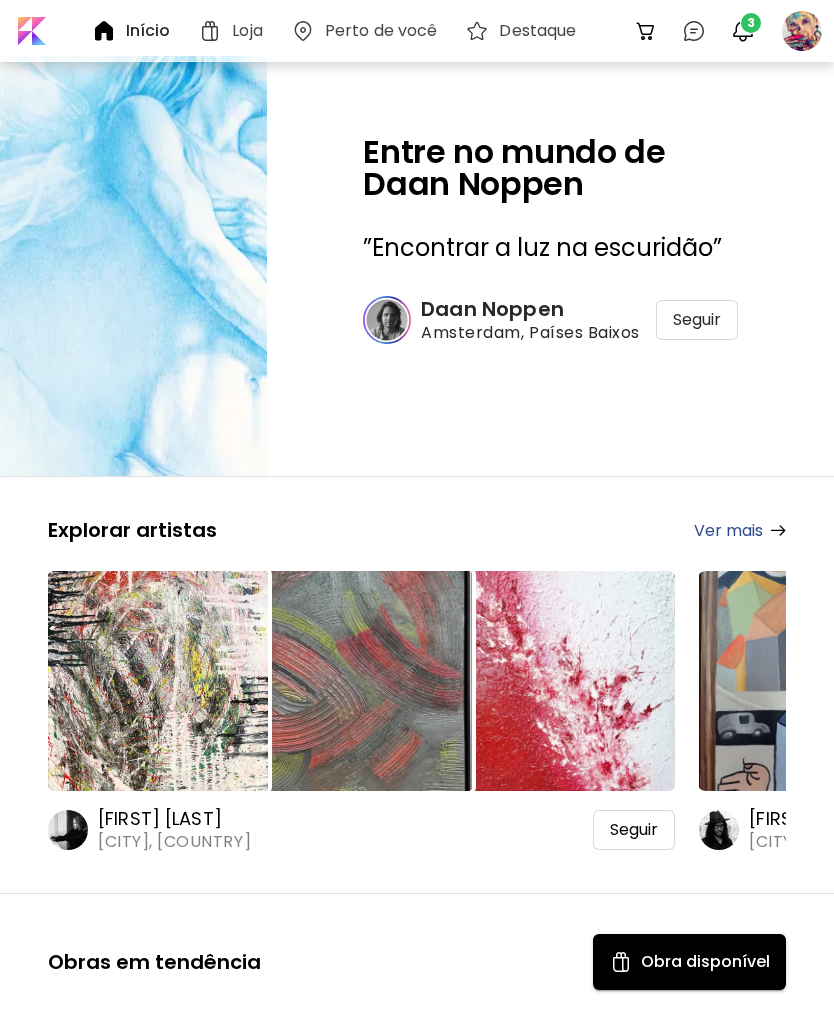 click at bounding box center [743, 31] 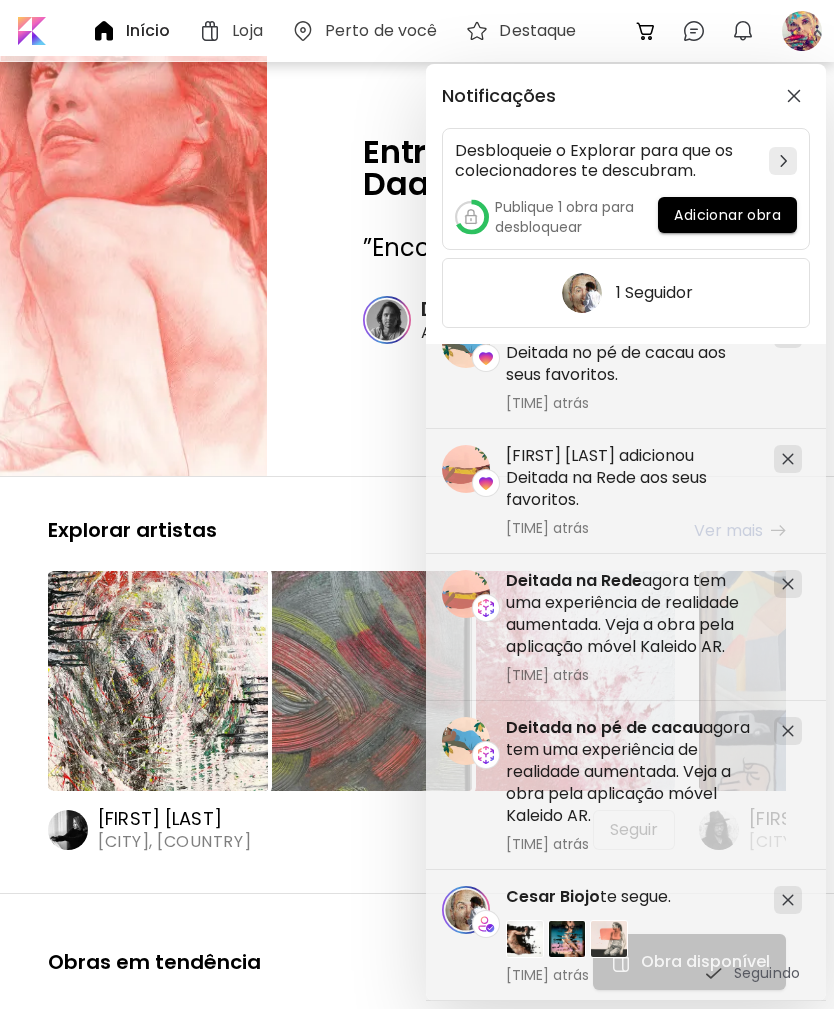 scroll, scrollTop: 40, scrollLeft: 0, axis: vertical 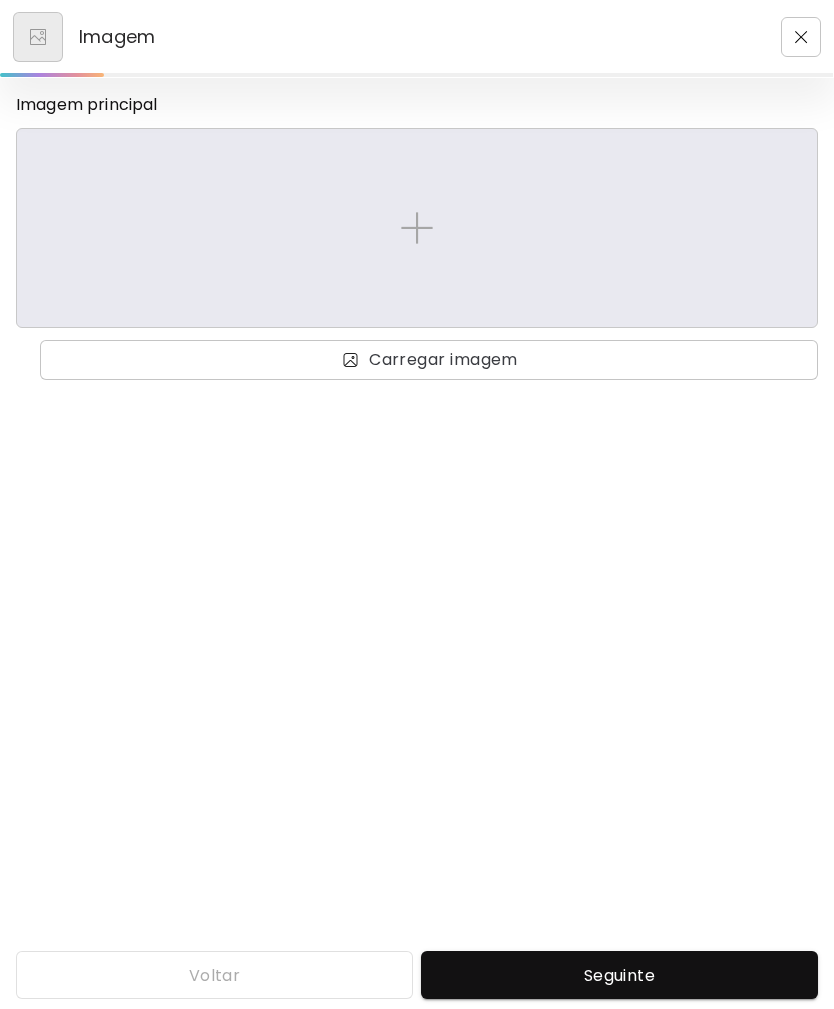 click at bounding box center [417, 228] 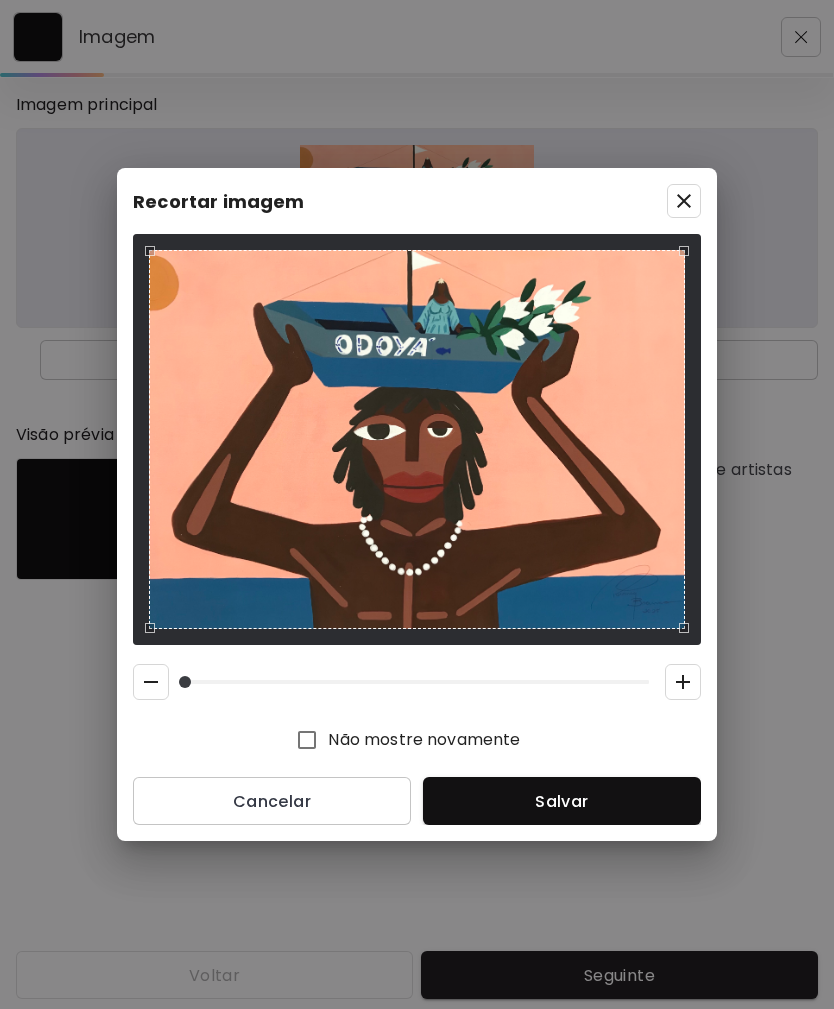 click on "Salvar" at bounding box center [562, 801] 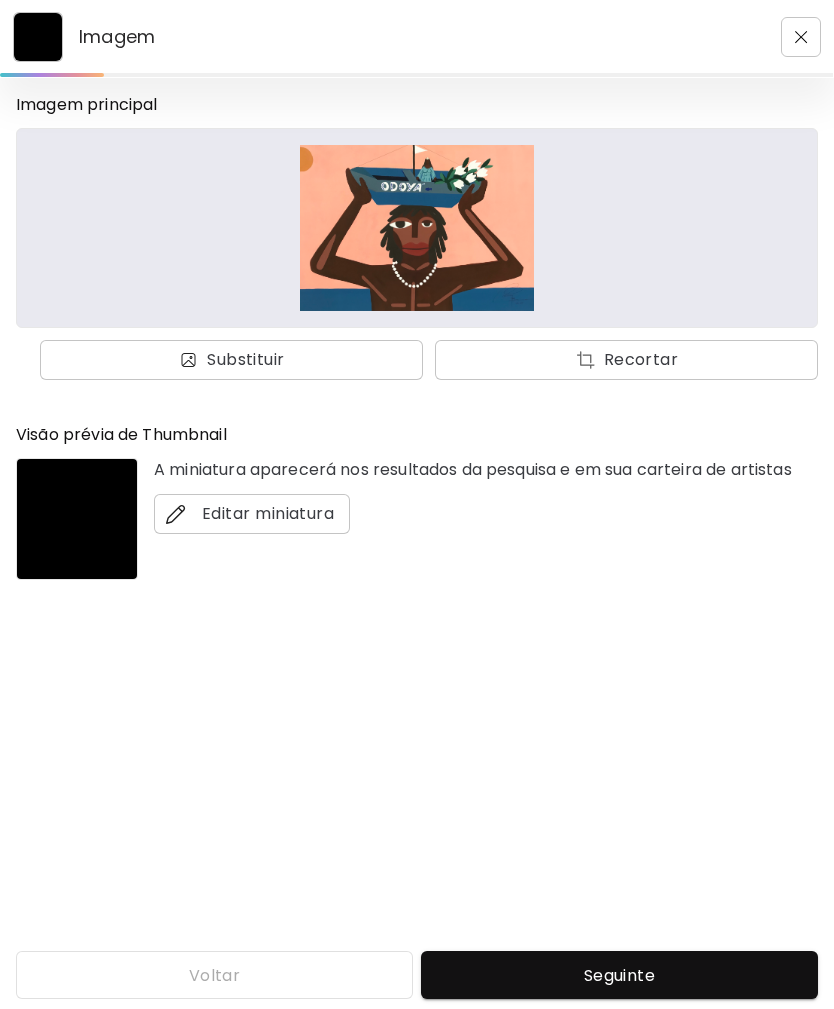 click on "Seguinte" at bounding box center [619, 975] 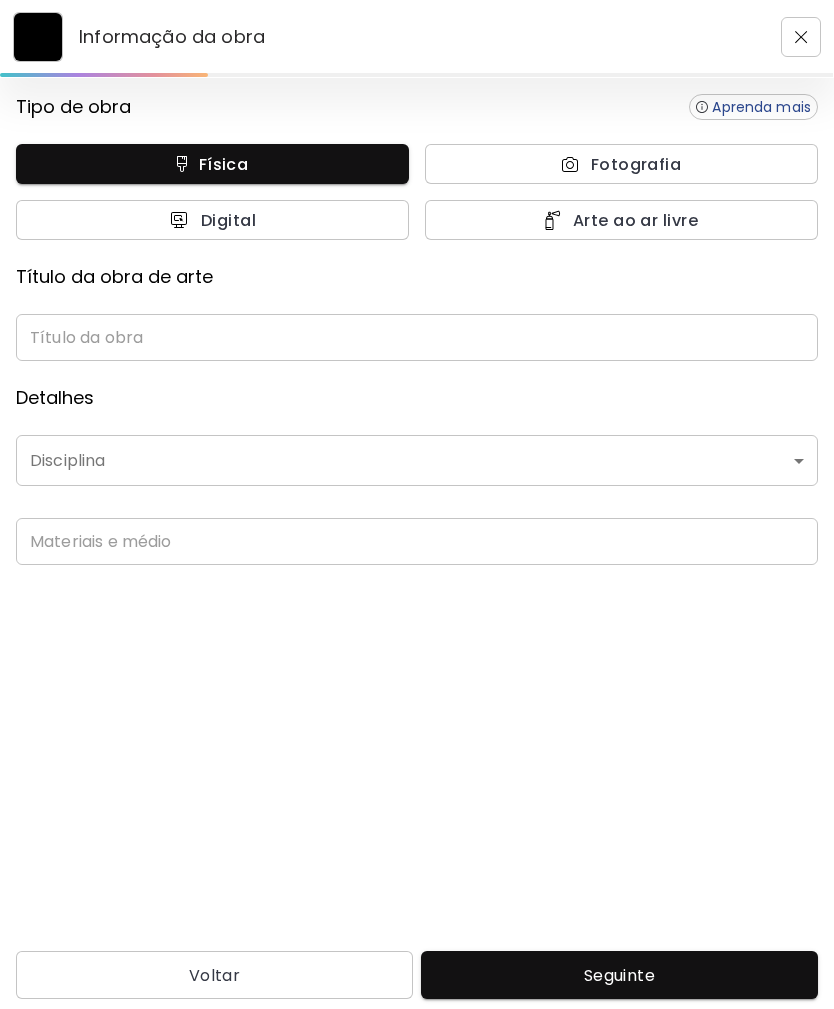 click at bounding box center (417, 337) 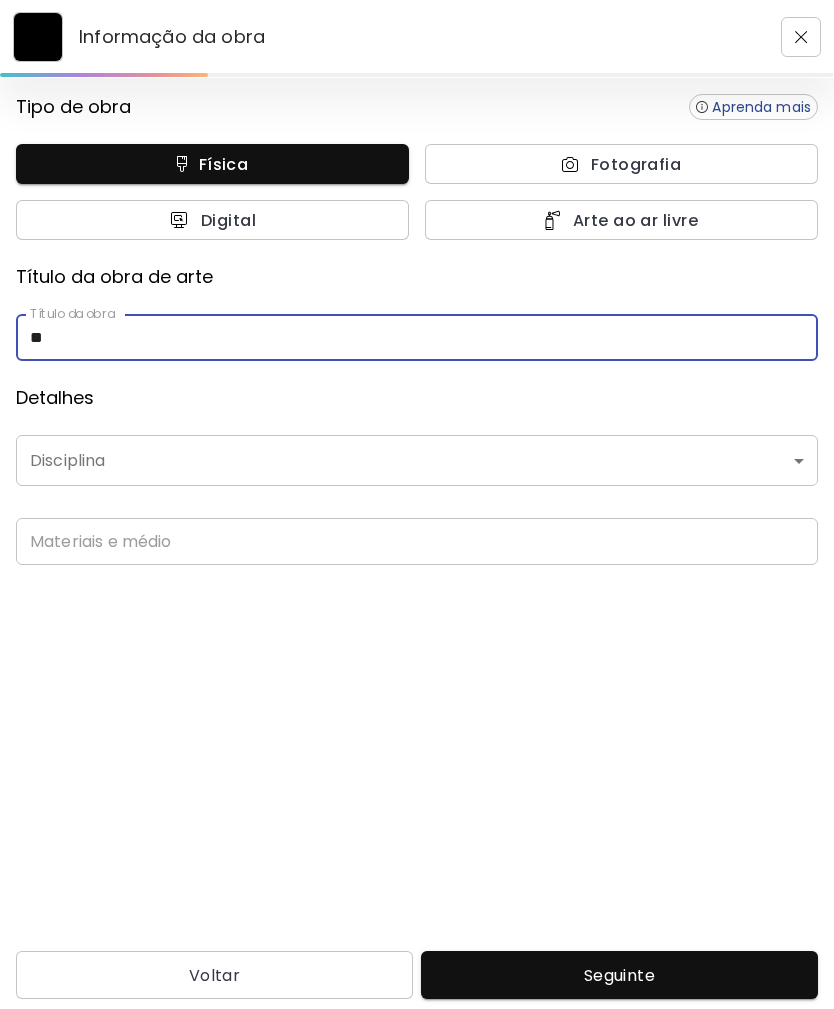 type on "*" 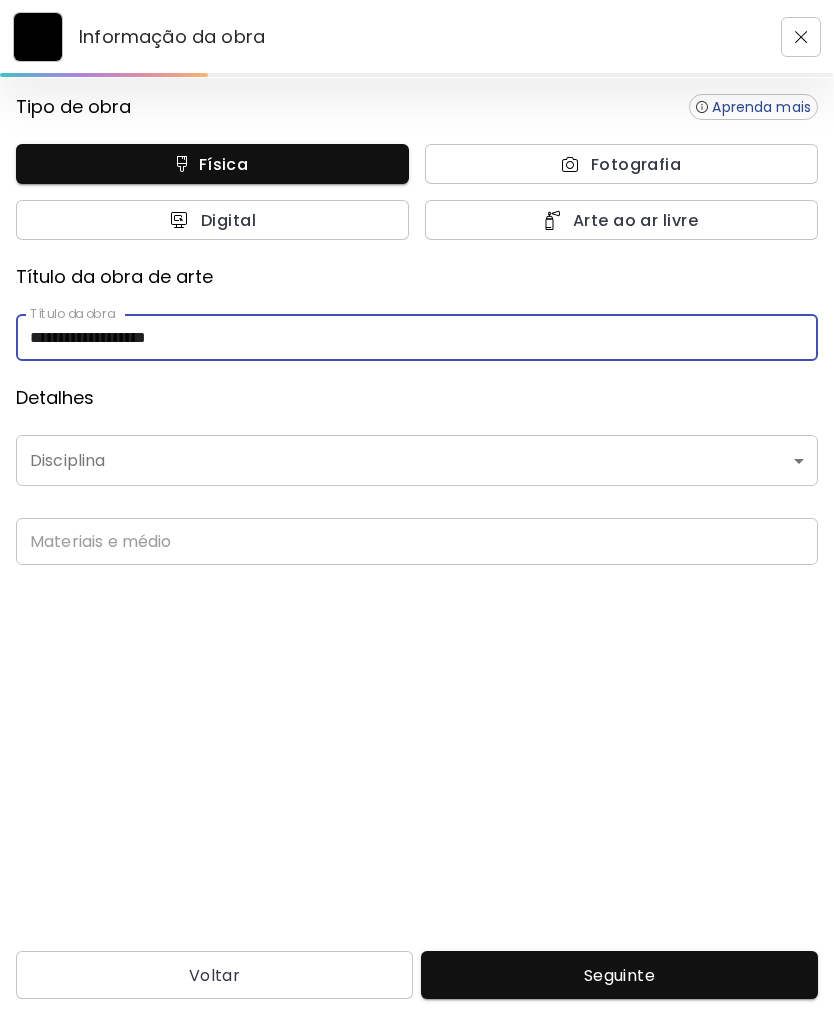 type on "**********" 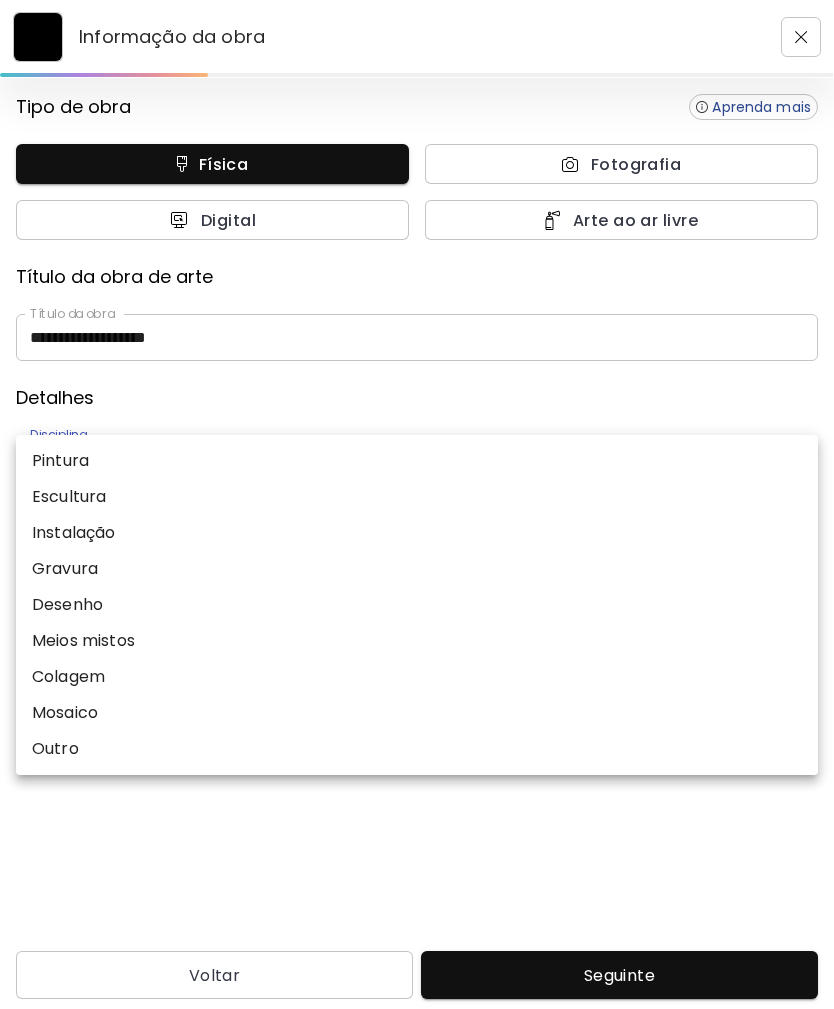 click on "Pintura" at bounding box center [417, 461] 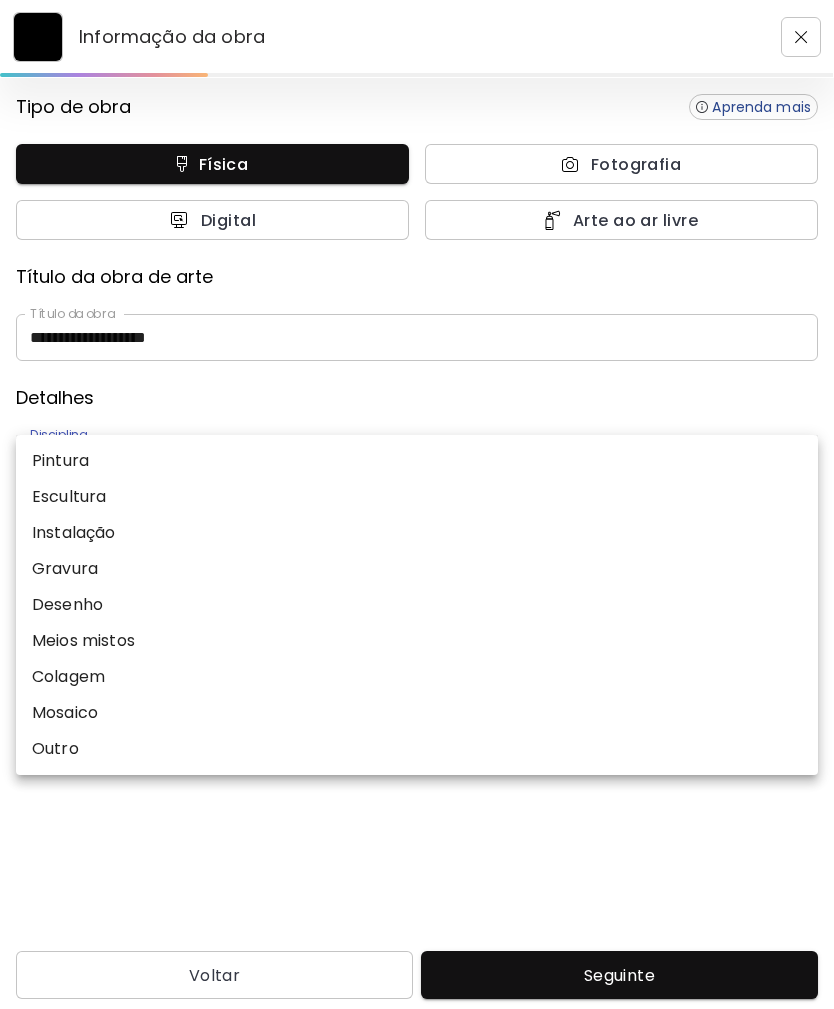type on "********" 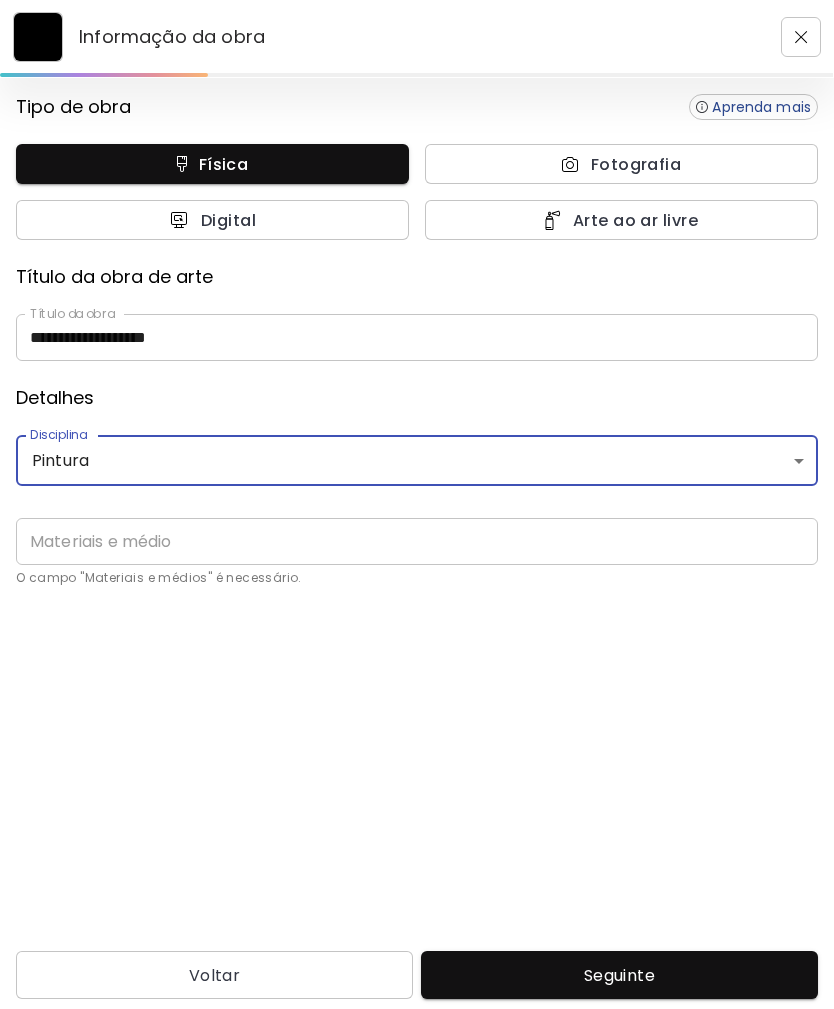 click at bounding box center [417, 541] 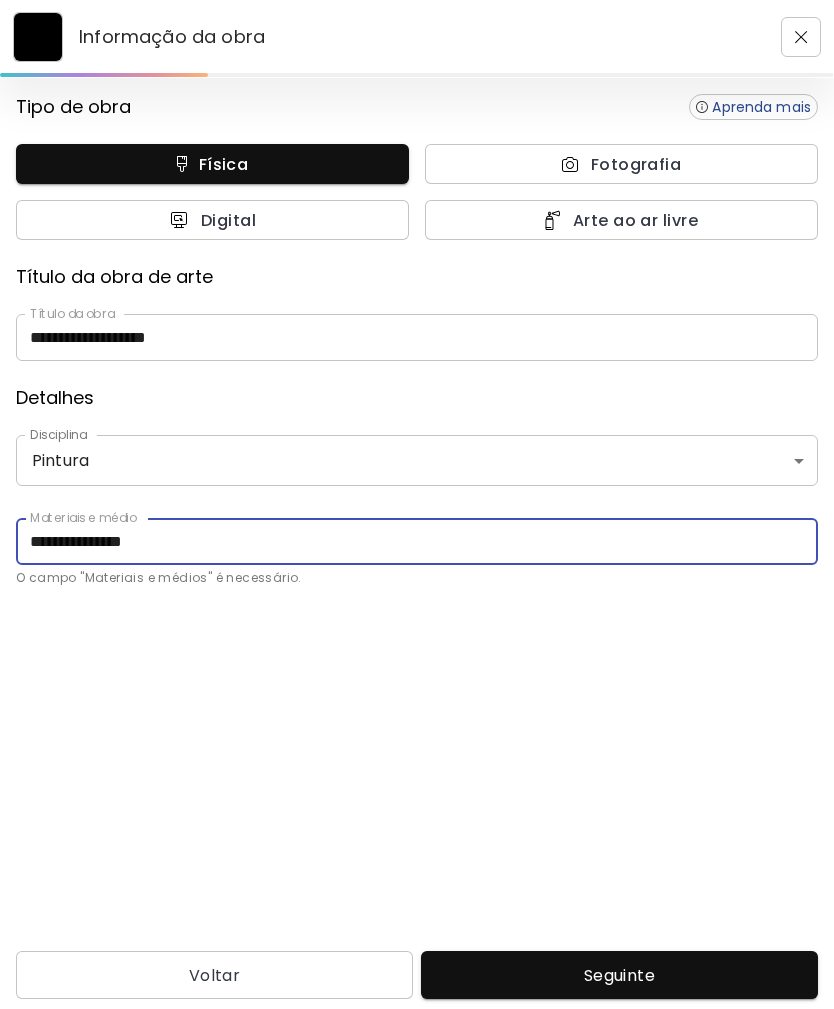 scroll, scrollTop: 64, scrollLeft: 0, axis: vertical 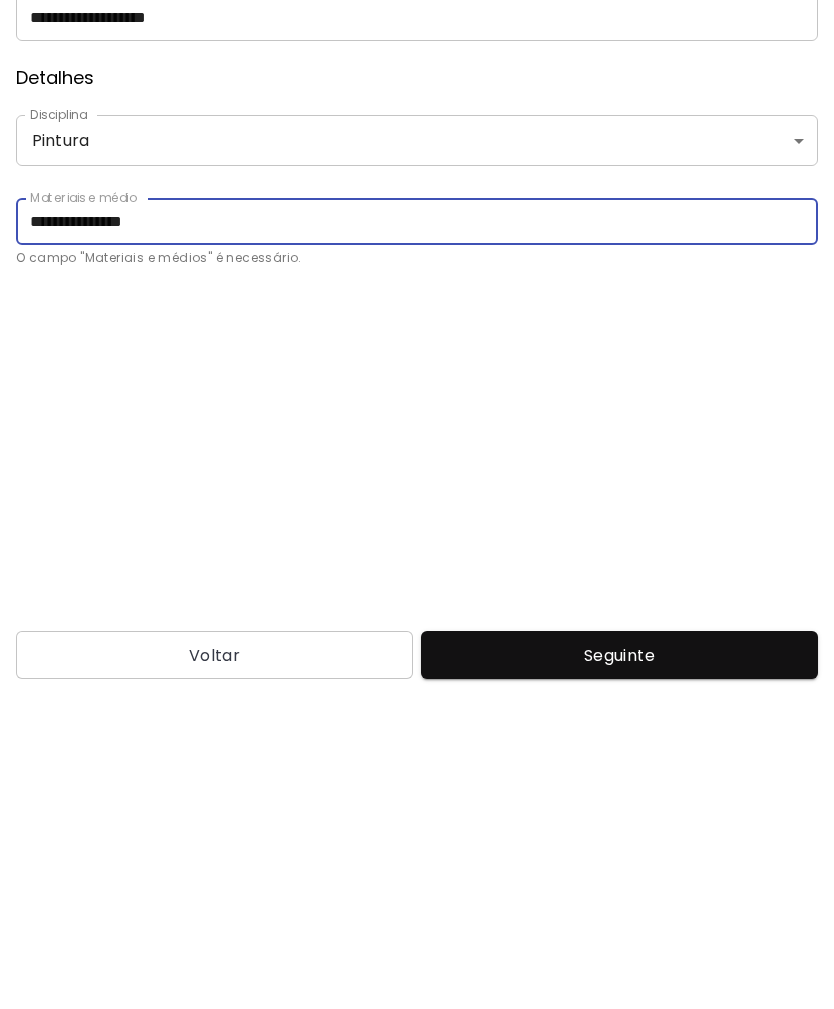 type on "**********" 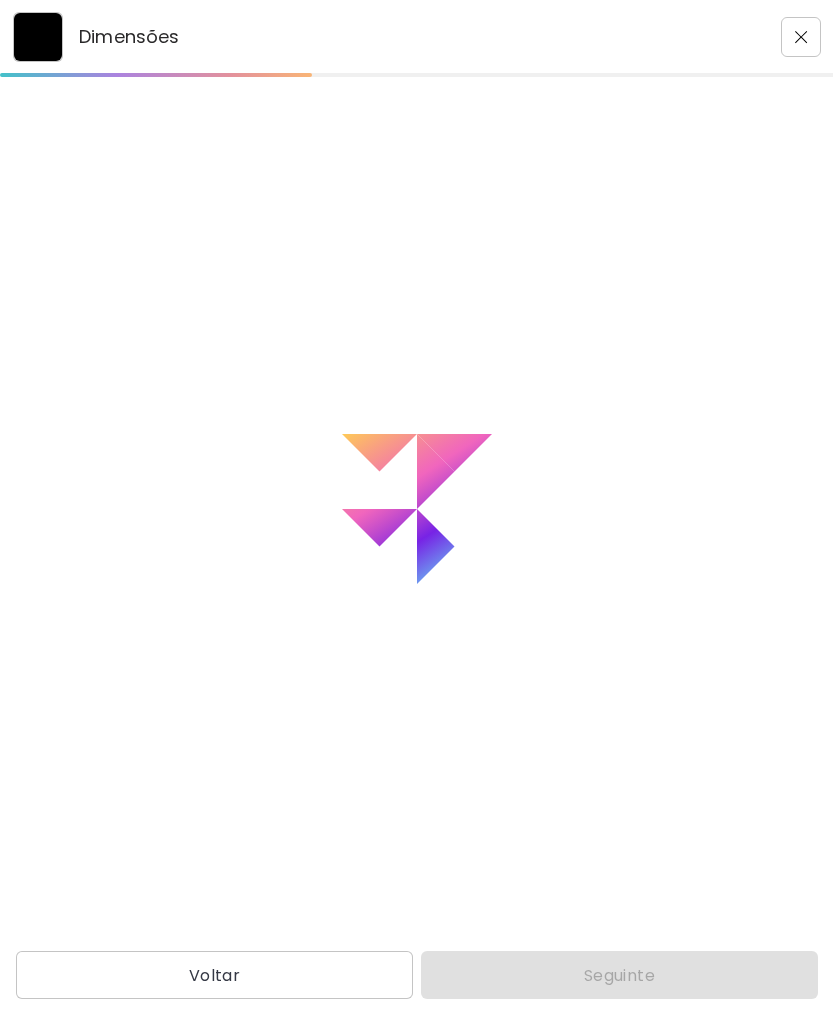 scroll, scrollTop: 0, scrollLeft: 0, axis: both 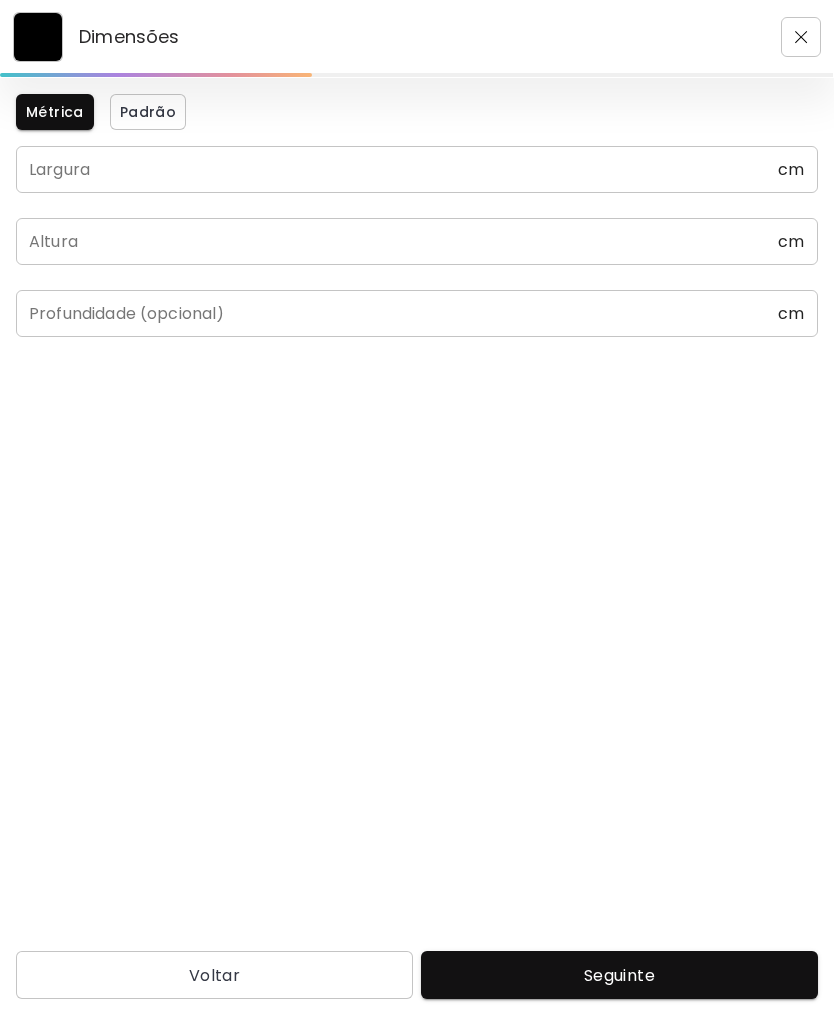 click at bounding box center (397, 169) 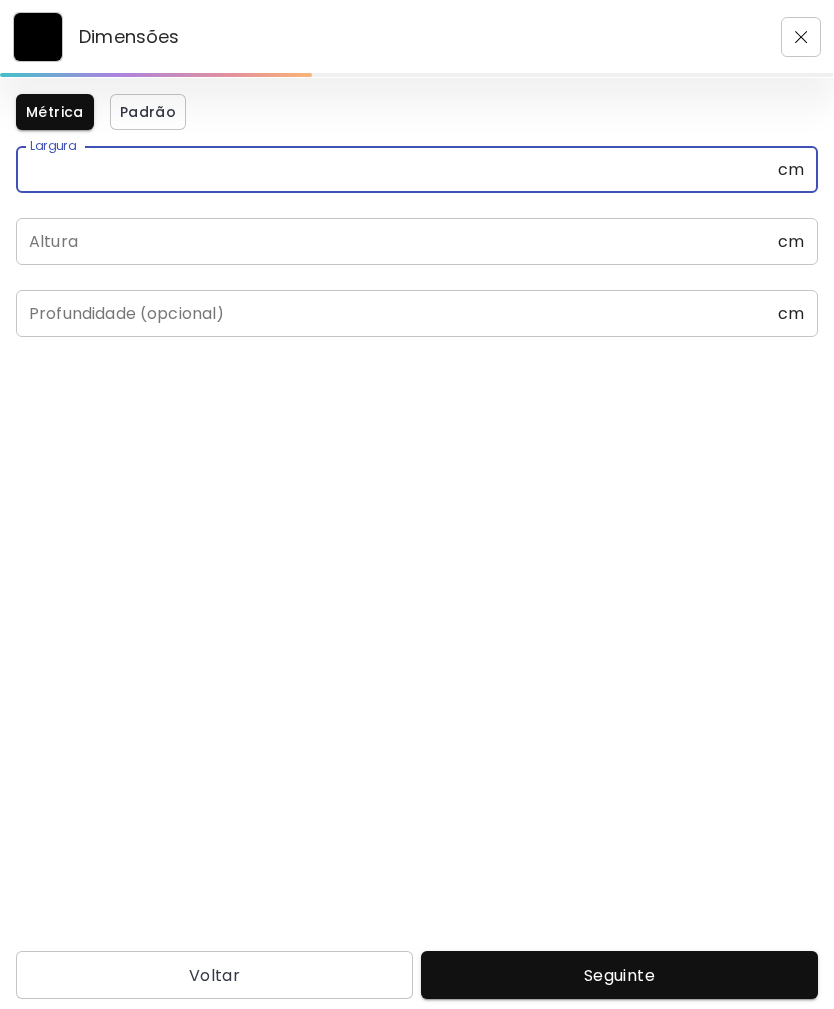 scroll, scrollTop: 64, scrollLeft: 0, axis: vertical 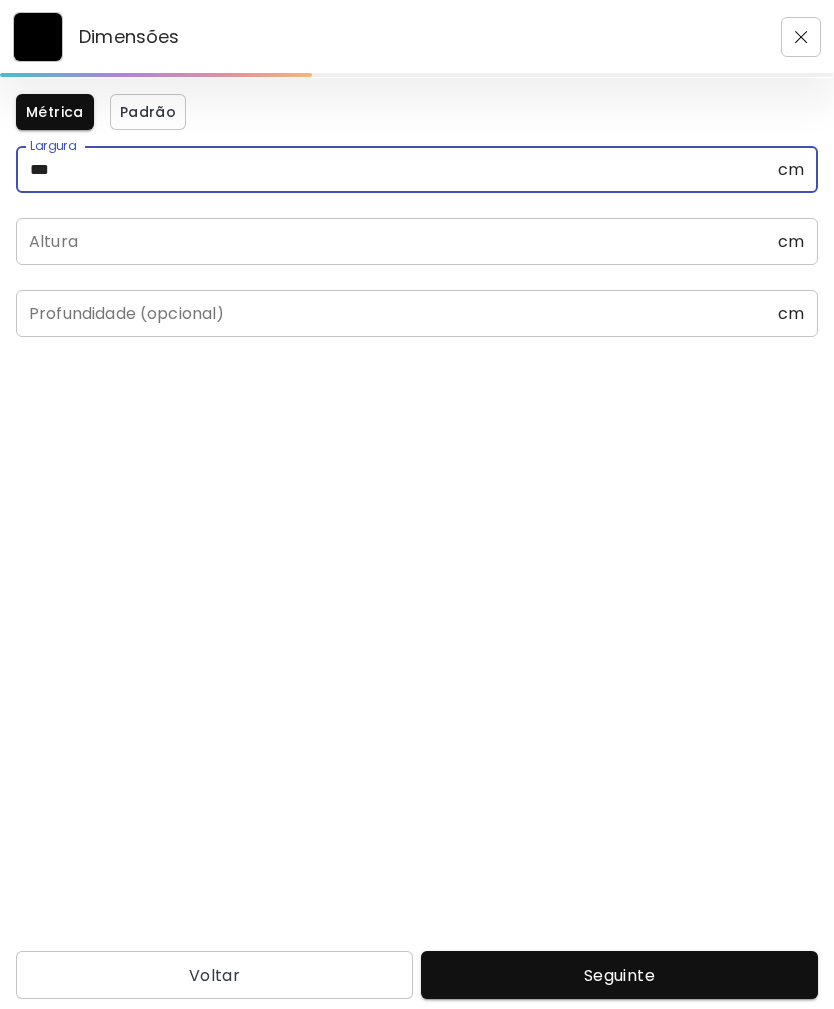 type on "***" 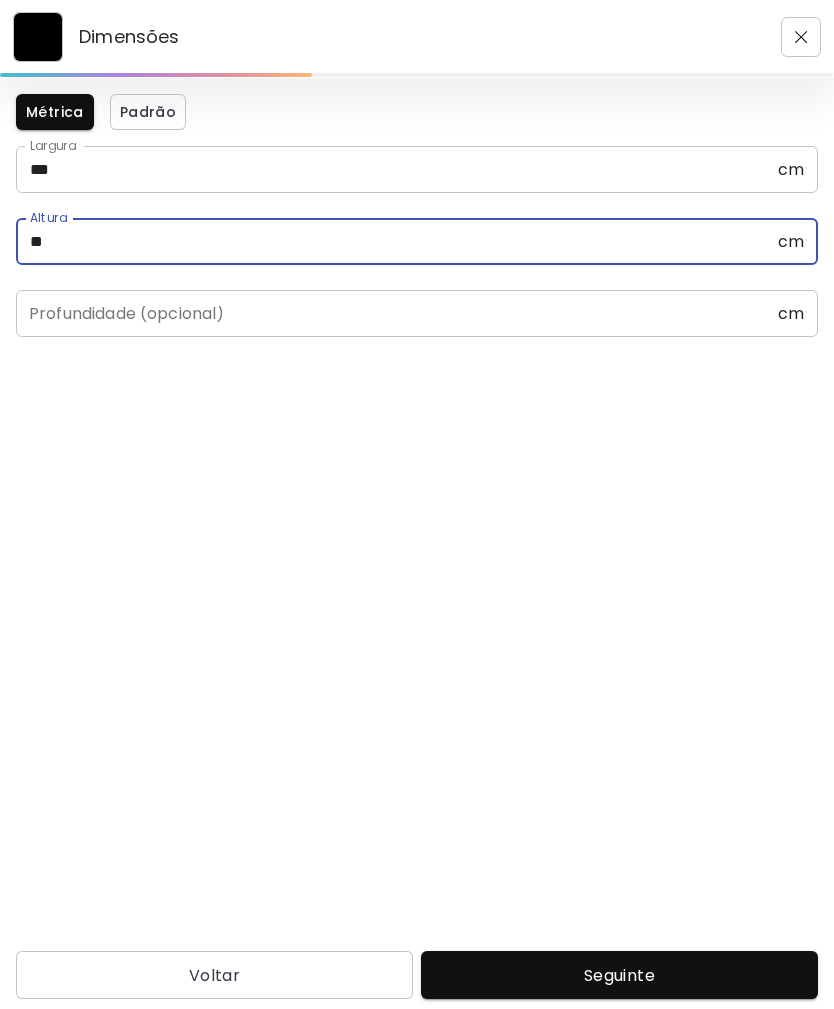 type on "**" 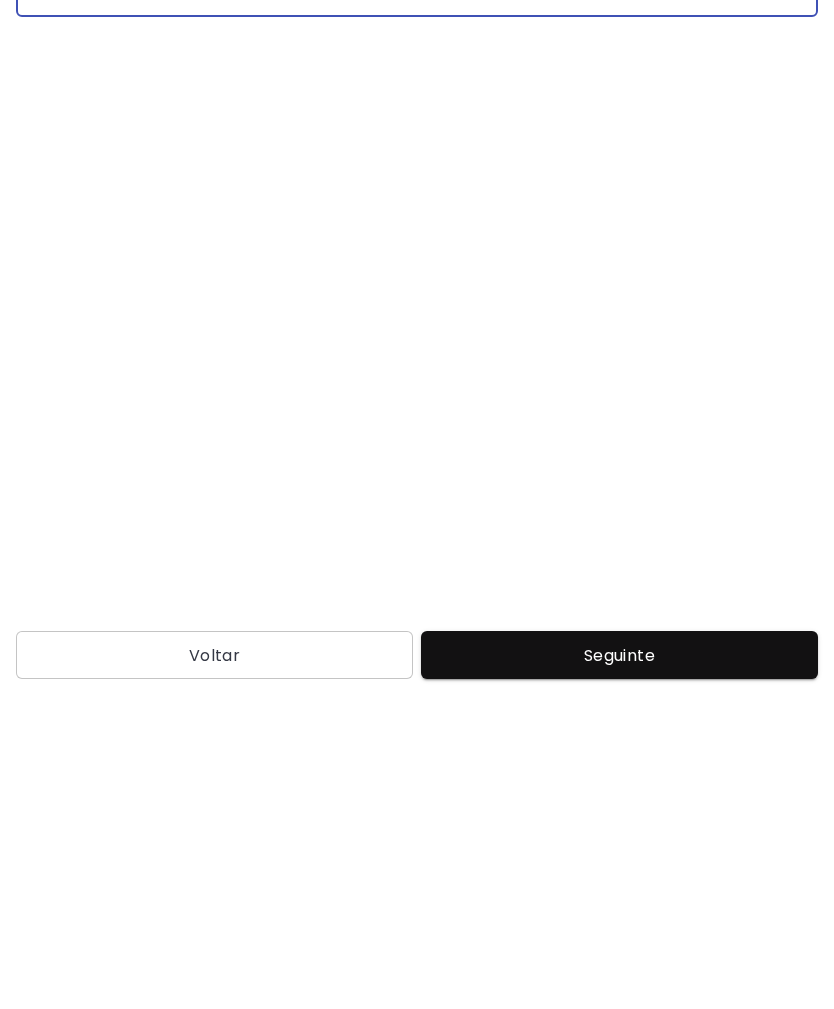 type on "*" 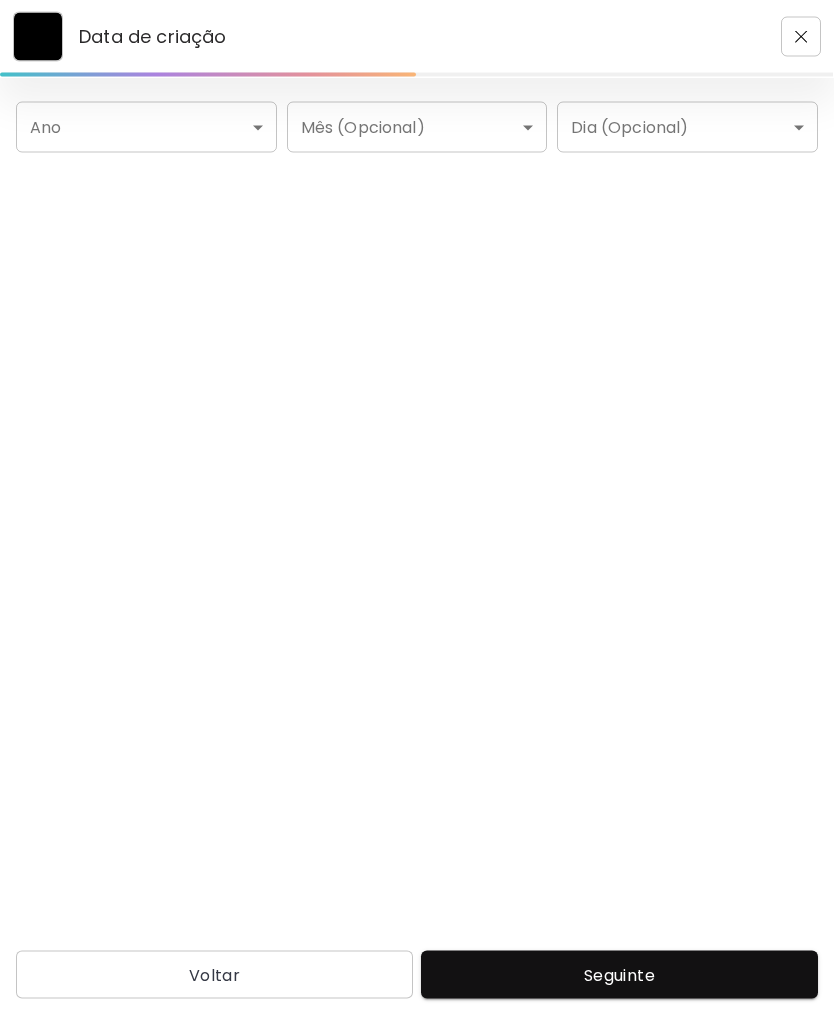 scroll, scrollTop: 0, scrollLeft: 0, axis: both 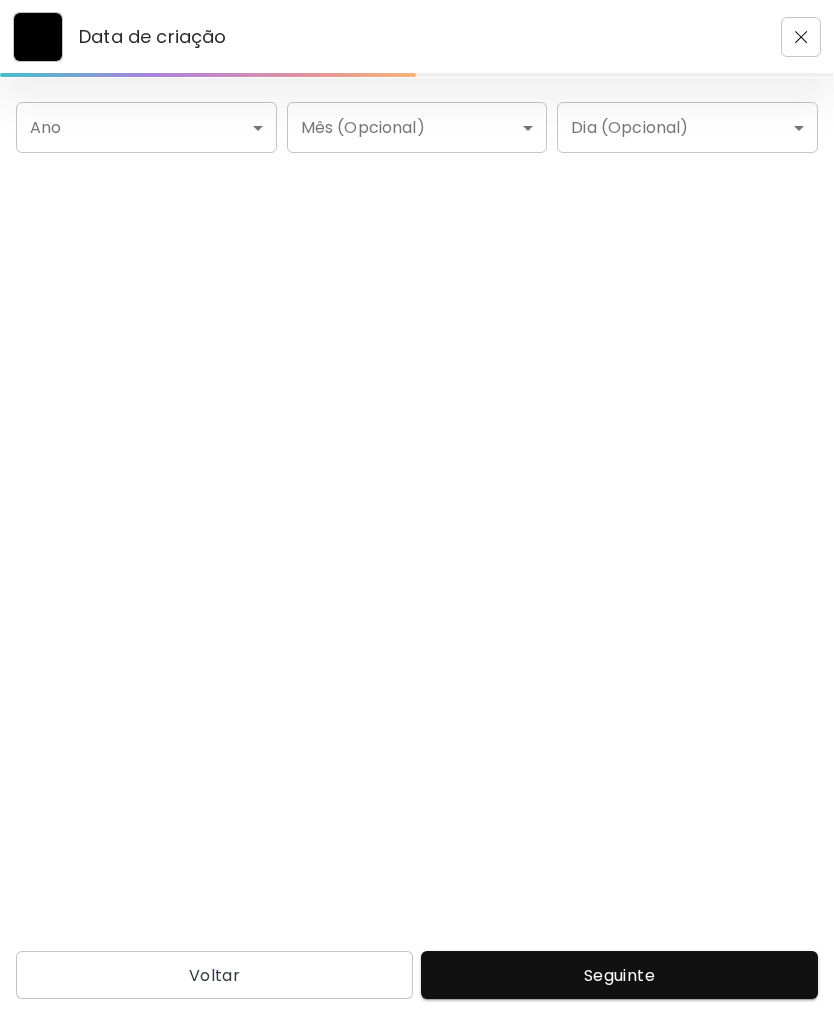 click on "Data de criação Ano ​ Ano Mês (Opcional) ​ Mês (Opcional) Dia (Opcional) ​ Dia (Opcional) Voltar Seguinte Pesquisa de artista Nome ou identificador Nome ou identificador País do artista País do artista Disciplina Todos Pintura Contemporânea Desenho e Ilustração Collage Esculturas e Instalações Fotografía Arte AR/VR Arte digital e NFT Arte urbana Géneros Todos Abstrato Arte Pop Surrealismo Impressionismo Retrato e Figurativo Minimalismo Hipercontemporâneo  Realismo Quadrinhos e Ilustração Arte da natureza Erótico Urbana Identidade Todos Jovens Artistas Artistas Femininas Artistas de Nova York América Latina Português e brasileiro Francês Africano e afrodescendente Oriente Médio e Norte da África LGBTQ+ Ásia e Pacífico Índia e Ásia do Sul Restabelecer Aplicar" at bounding box center [417, 504] 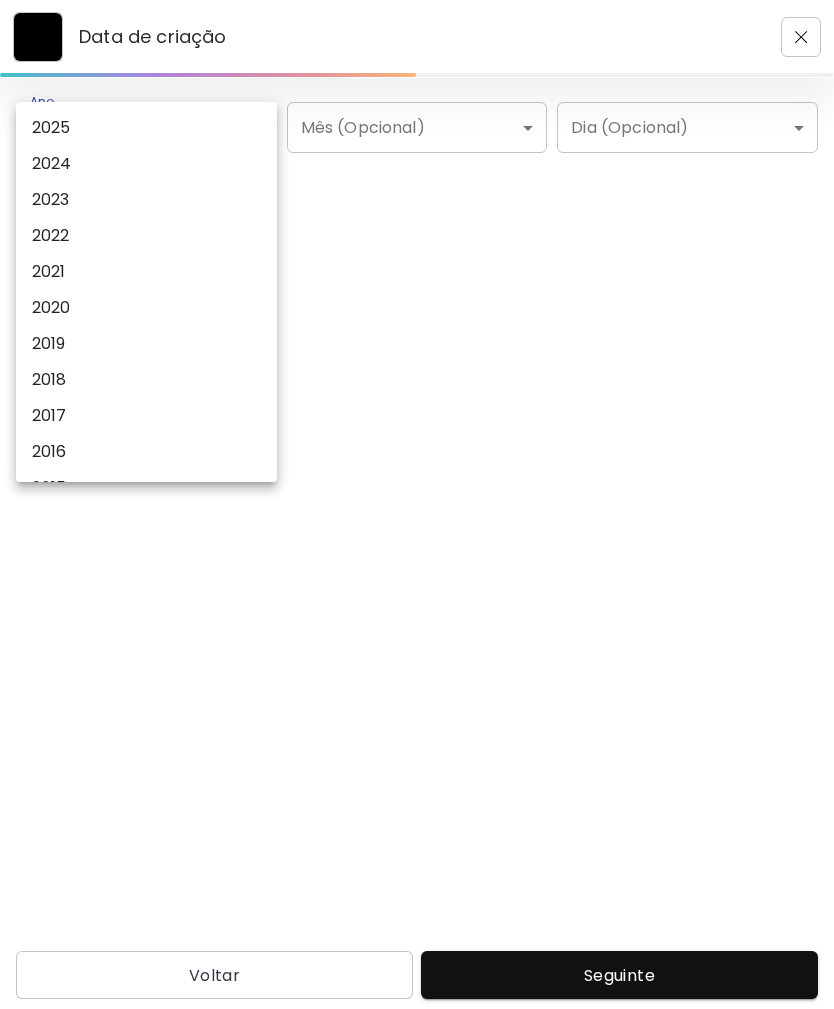 click on "2024" at bounding box center (146, 164) 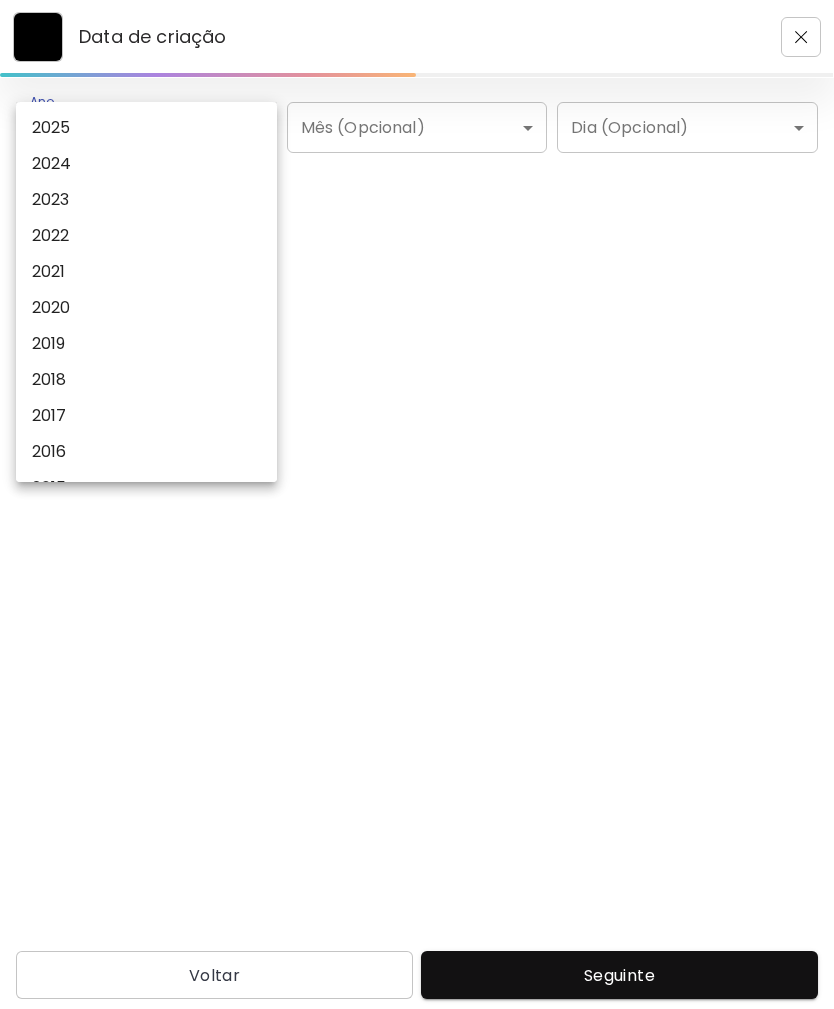 type on "****" 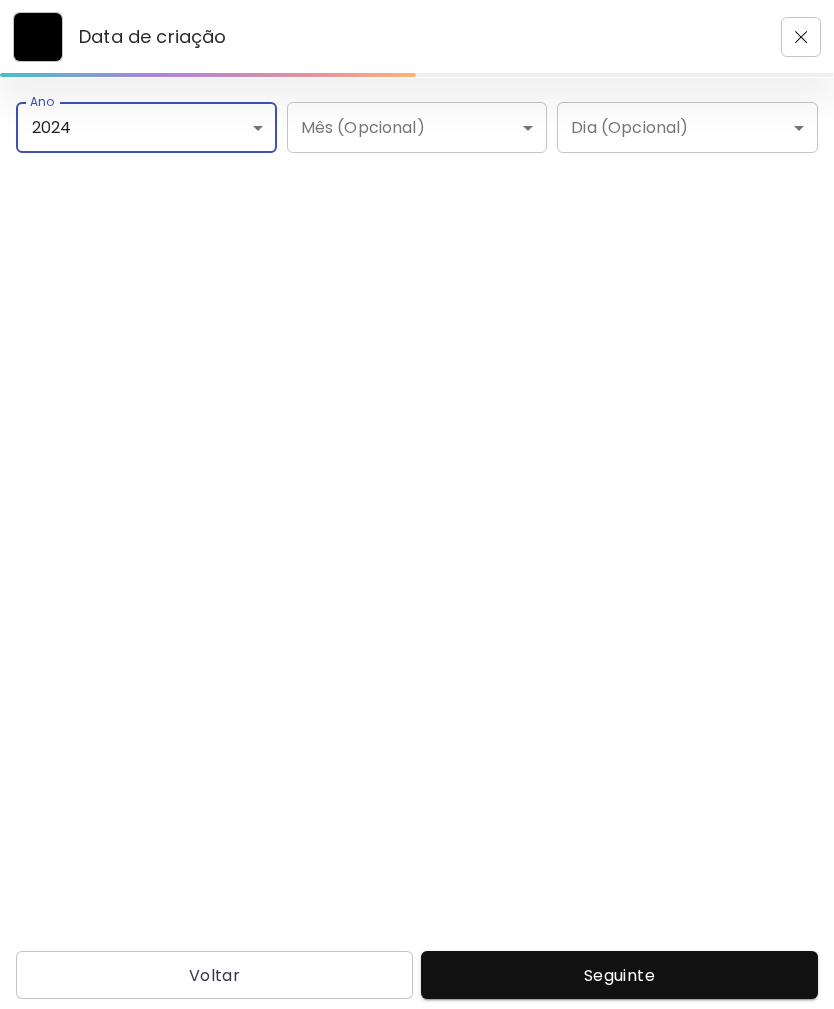 click on "Seguinte" at bounding box center (619, 975) 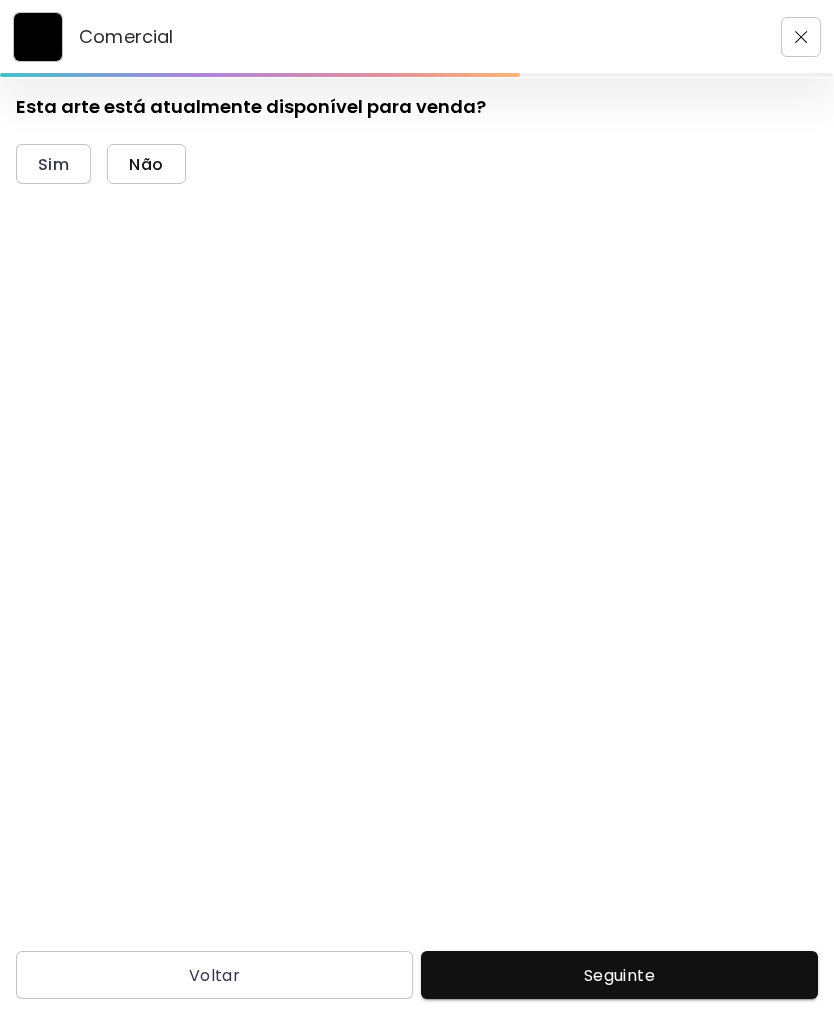 click on "Não" at bounding box center [146, 164] 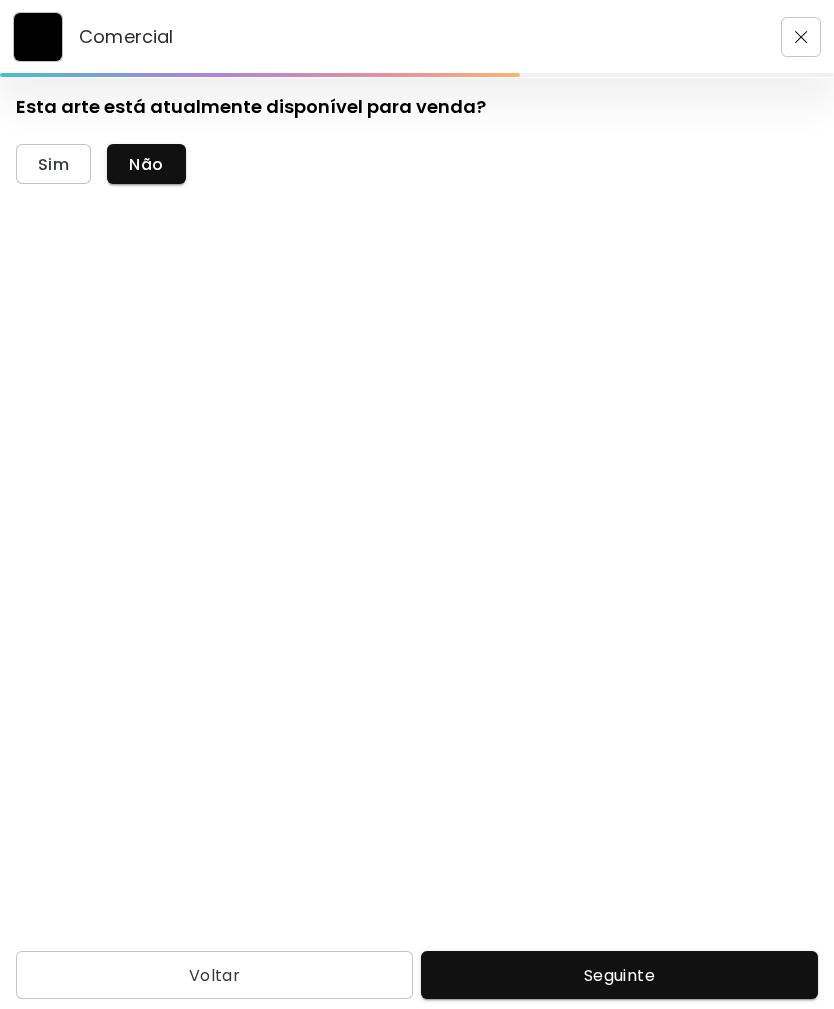 click on "Seguinte" at bounding box center [619, 975] 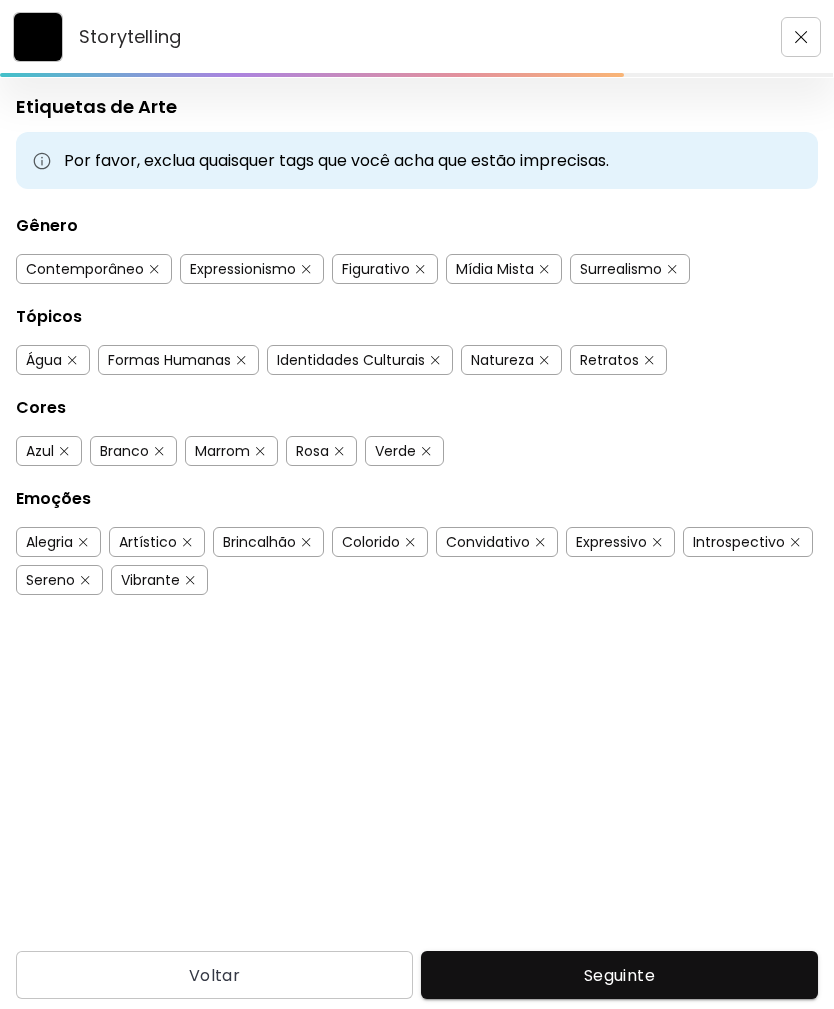 click on "Contemporâneo" at bounding box center (85, 269) 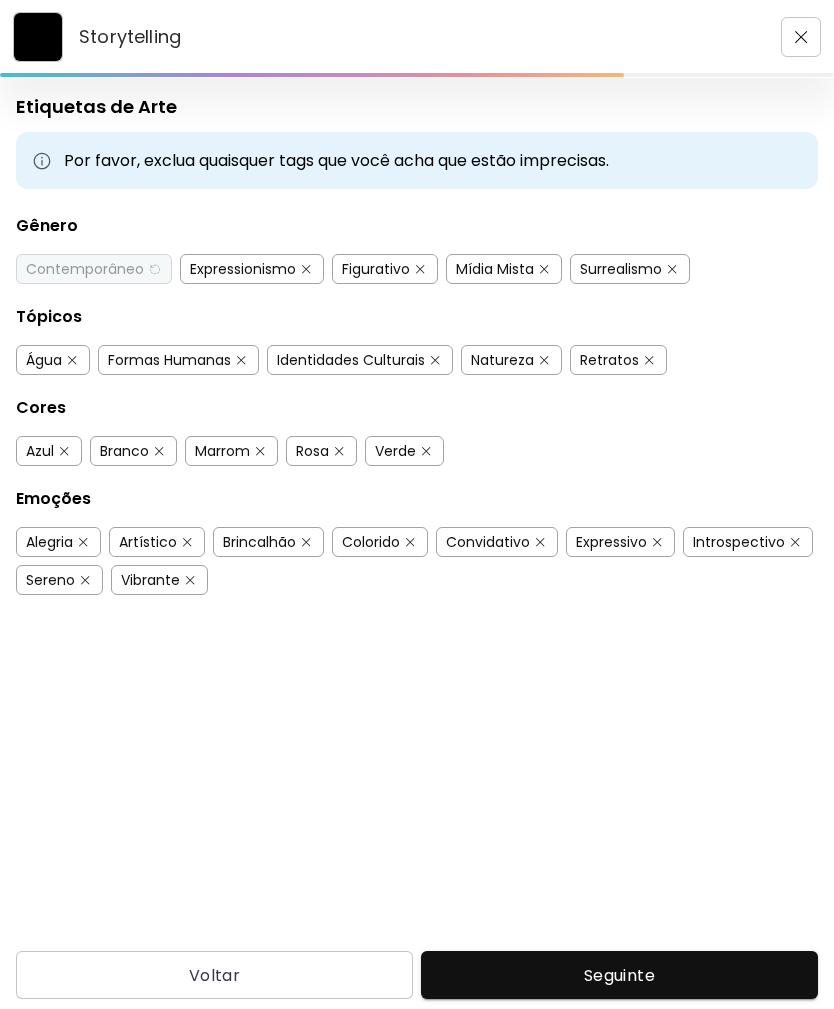 click on "Figurativo" at bounding box center [376, 269] 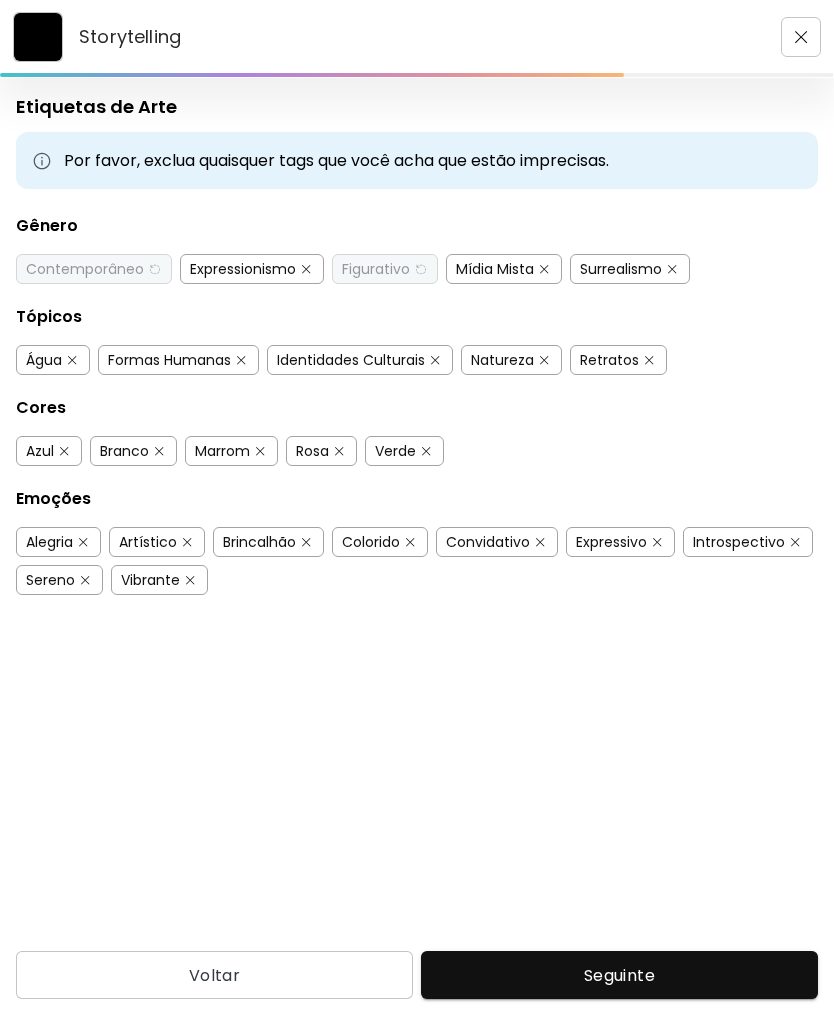 click at bounding box center [306, 269] 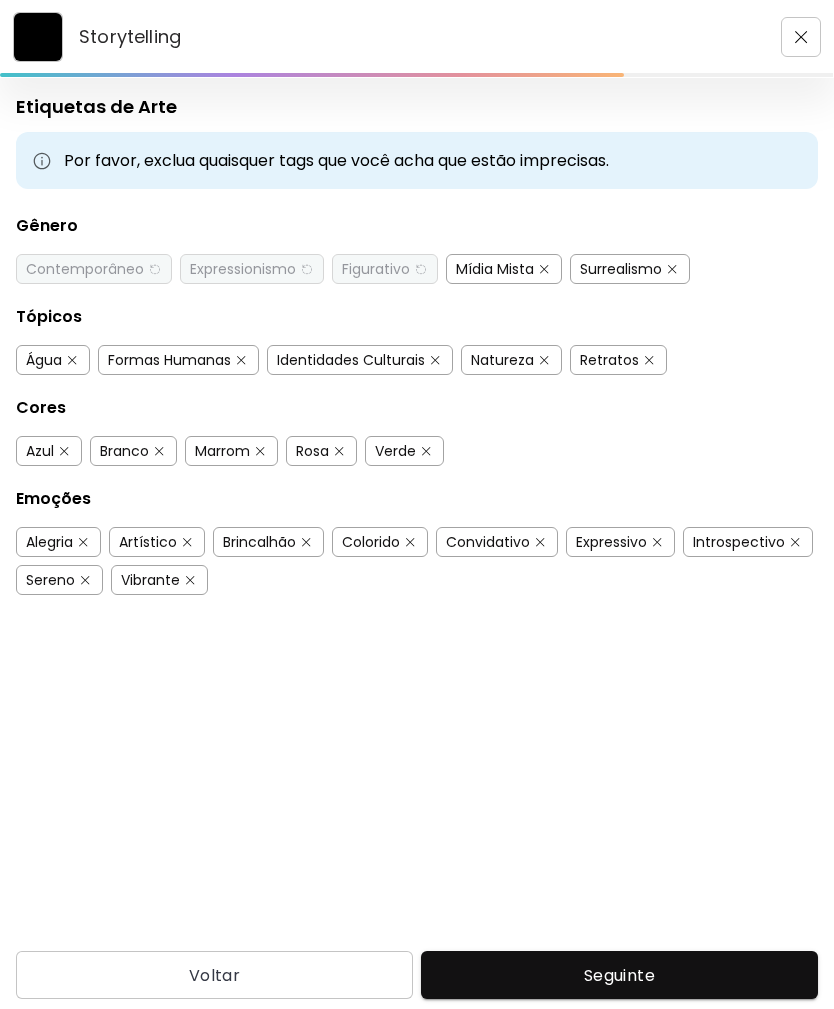 click at bounding box center [544, 269] 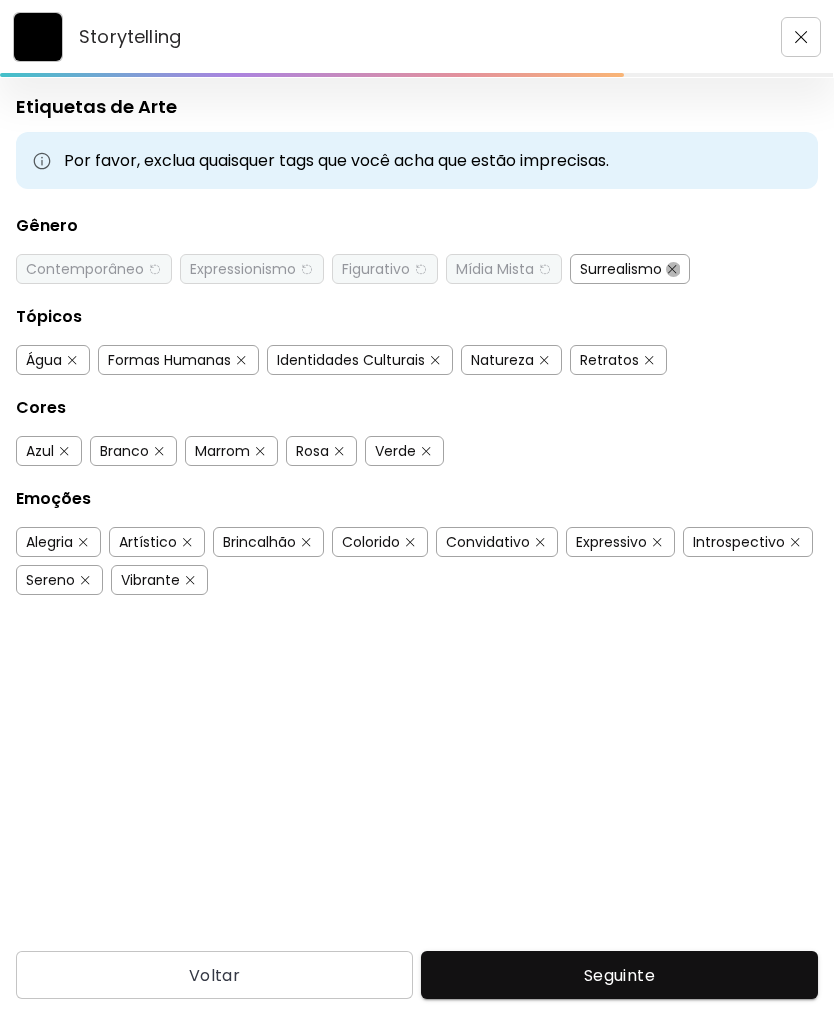 click at bounding box center [672, 269] 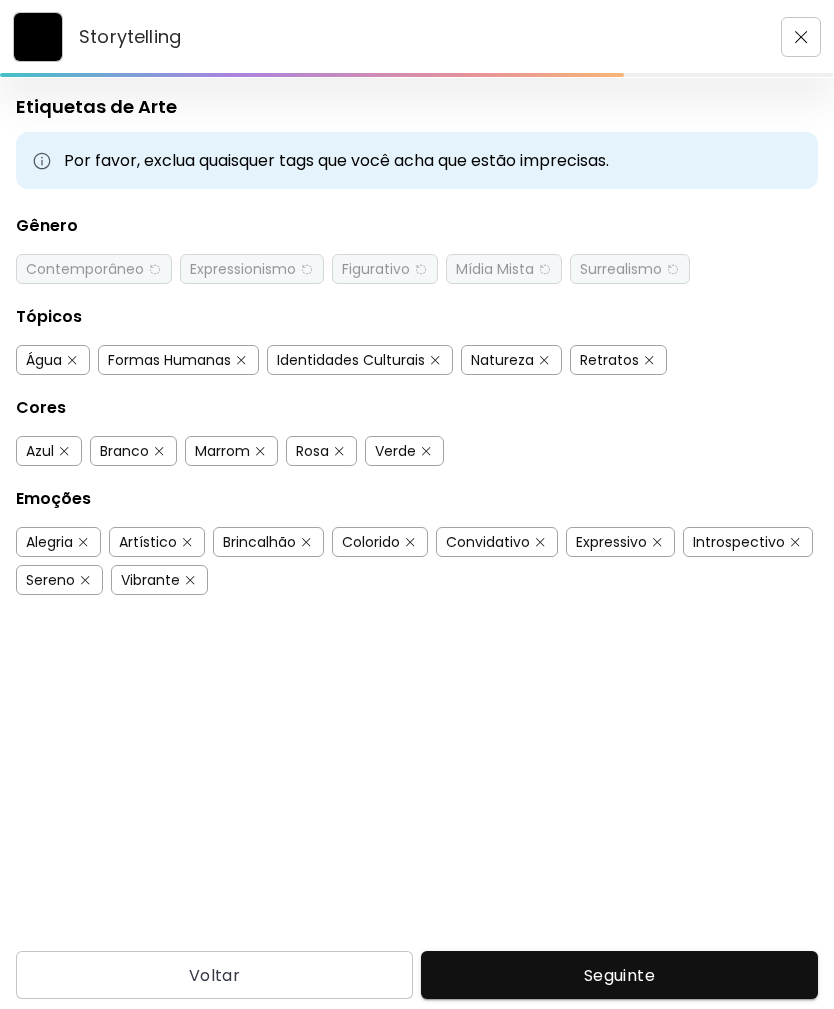click on "Água" at bounding box center (44, 360) 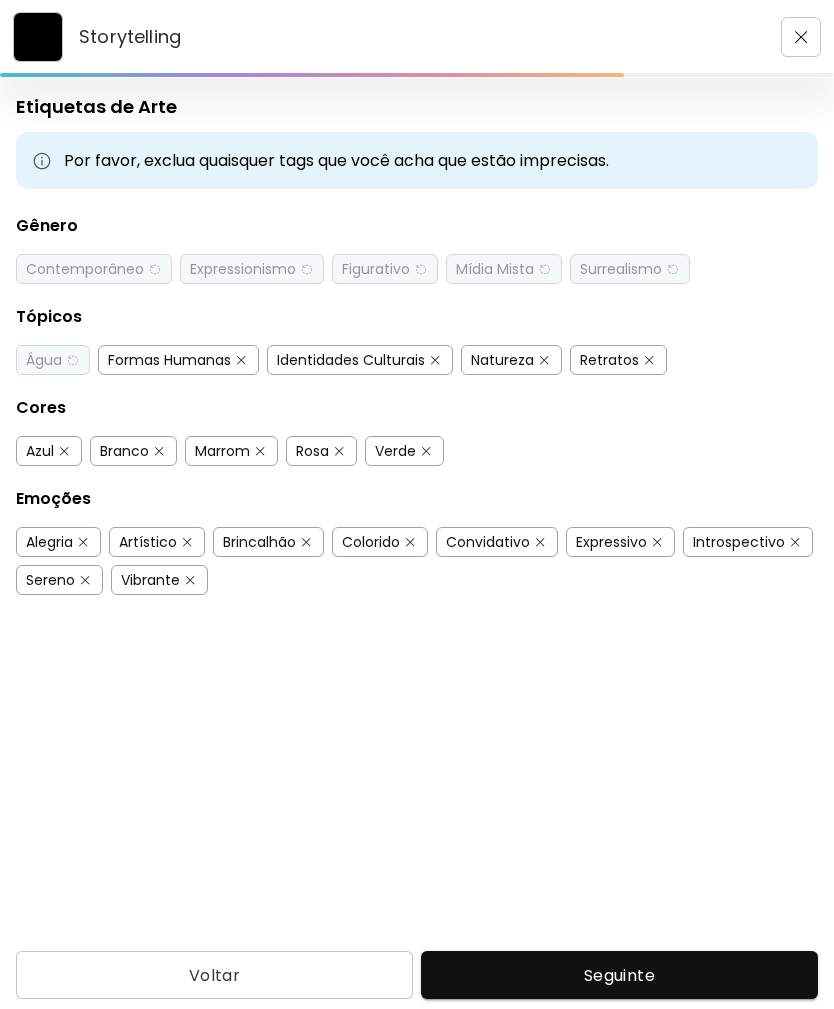 click on "Formas Humanas" at bounding box center [169, 360] 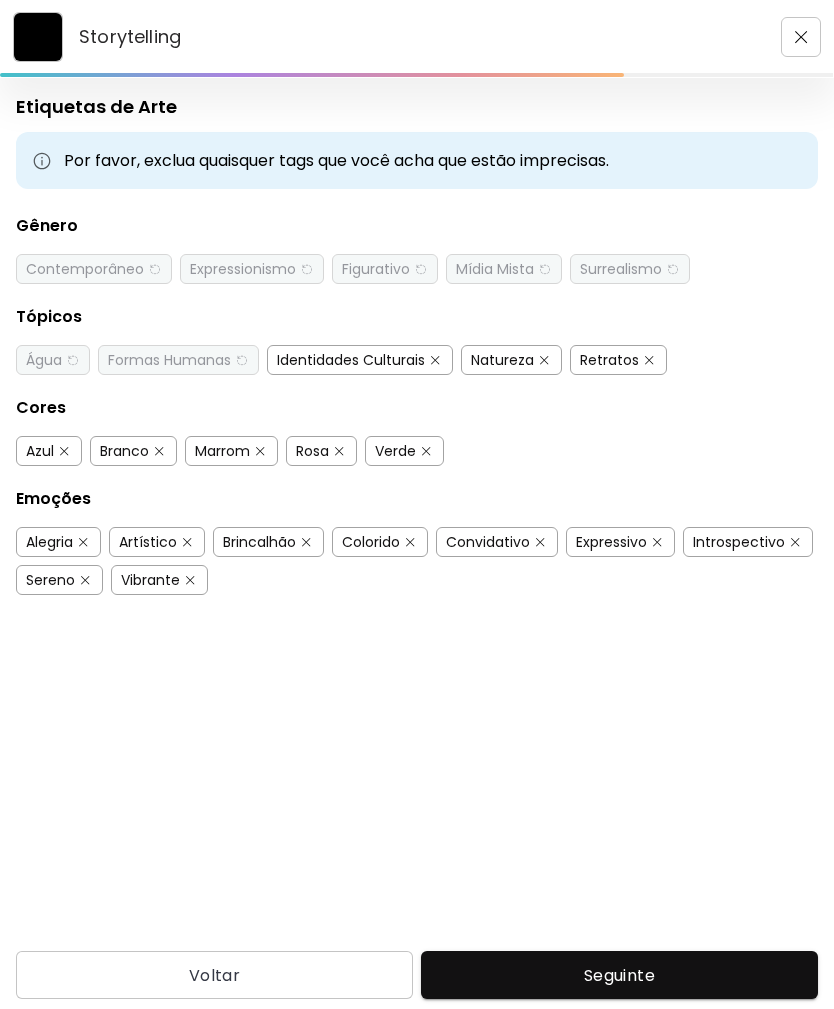 click on "Identidades Culturais" at bounding box center [351, 360] 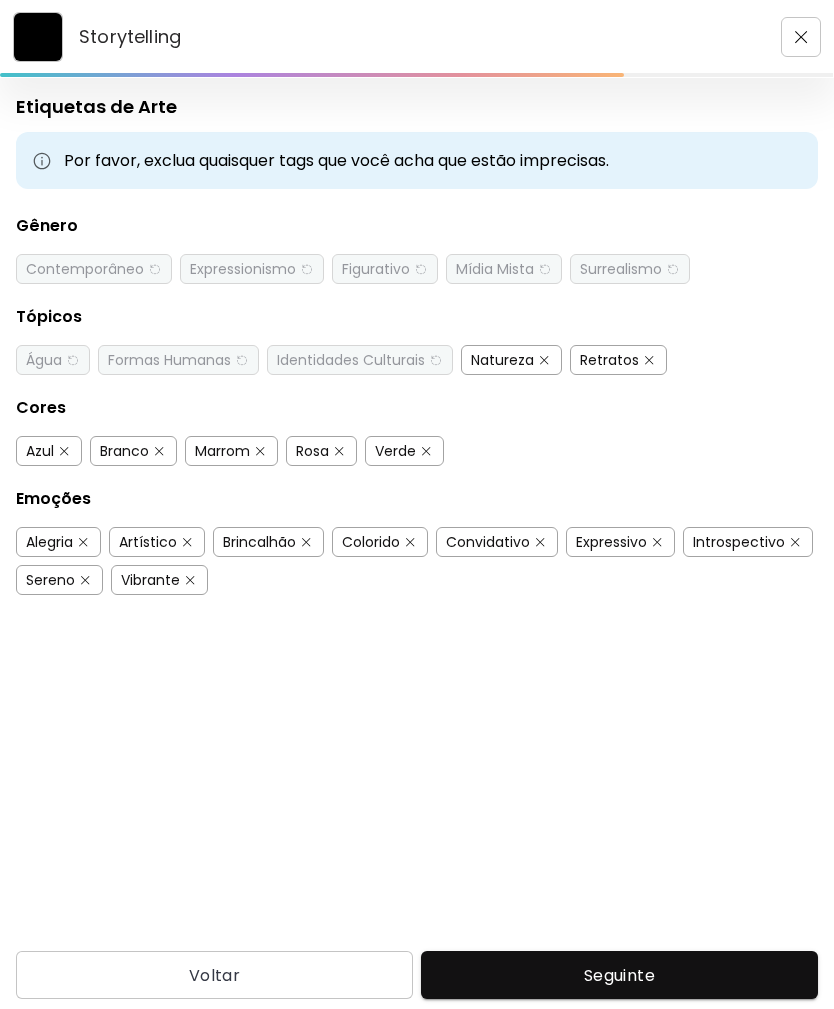 click on "Natureza" at bounding box center (502, 360) 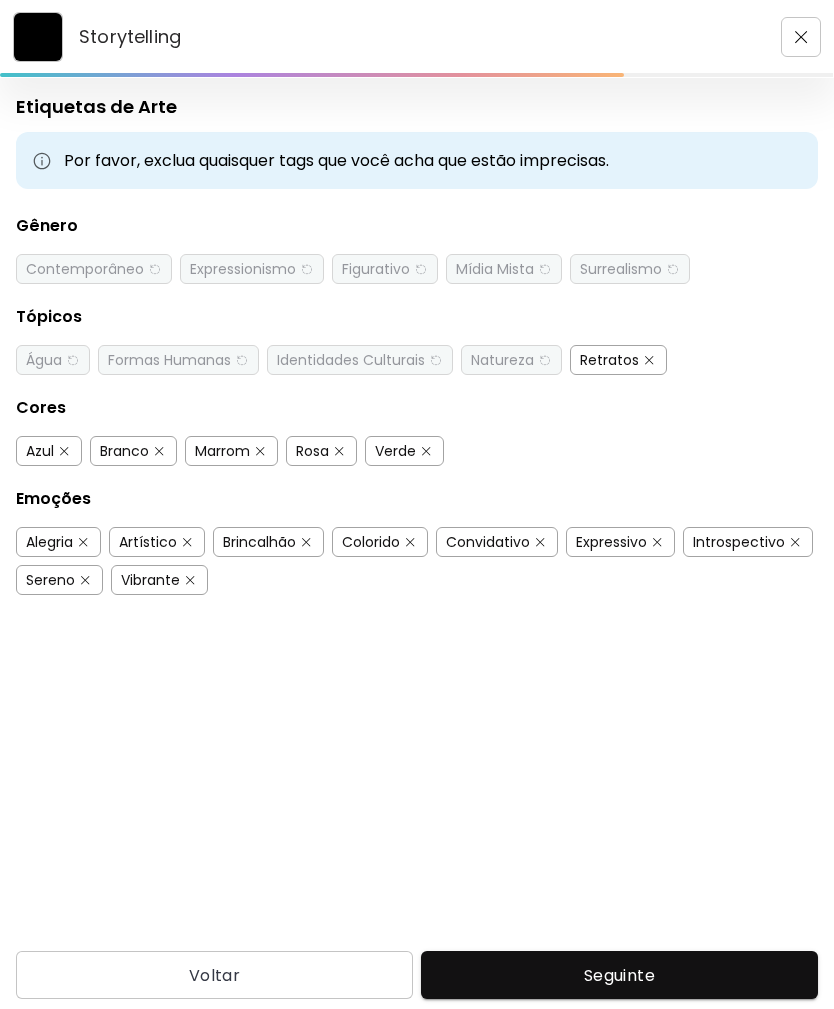 click at bounding box center (649, 360) 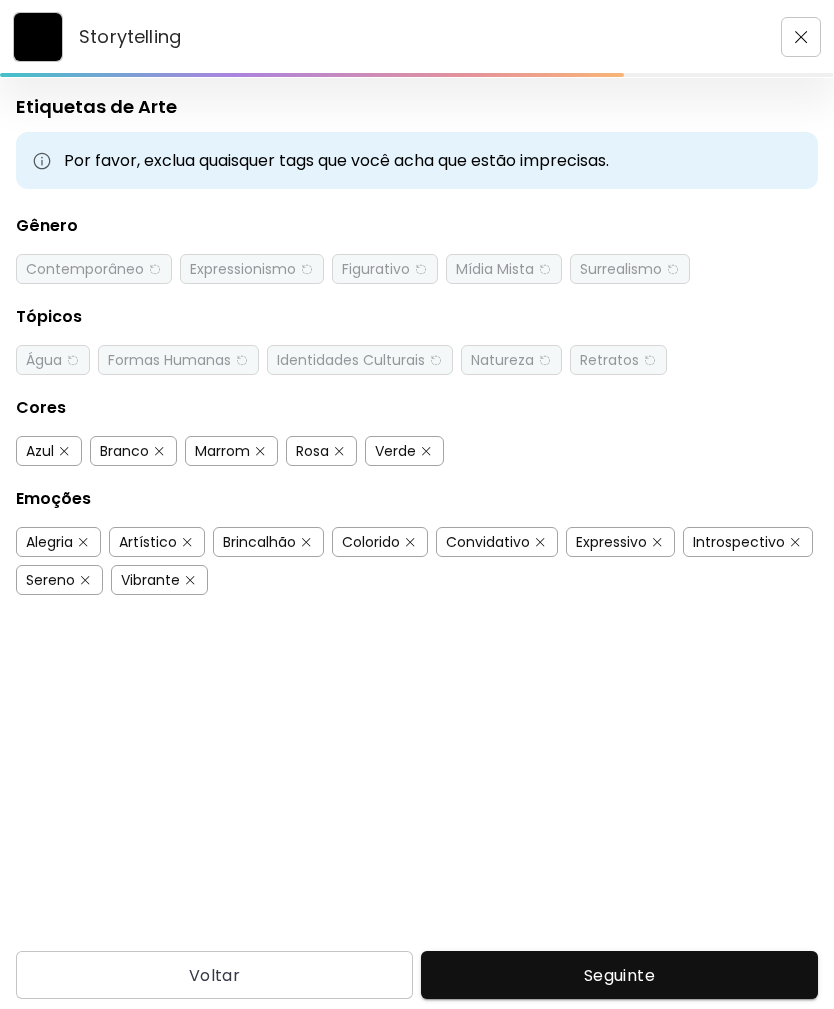 click on "Azul" at bounding box center (40, 451) 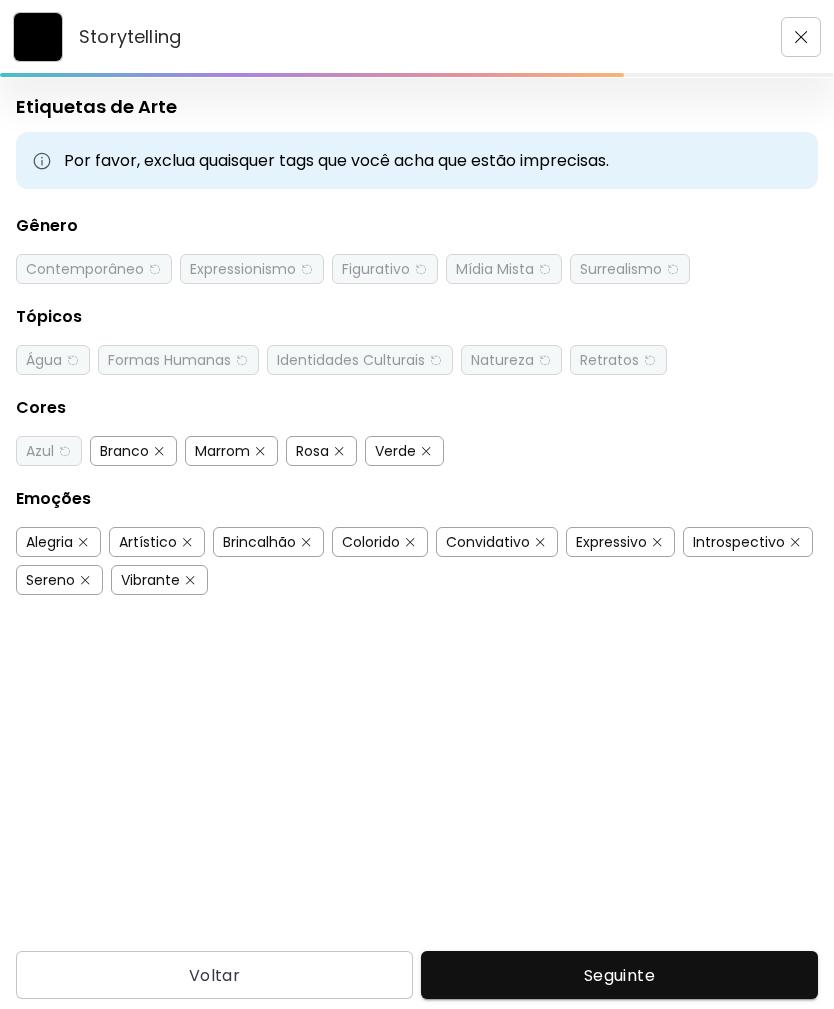 click on "Branco" at bounding box center (124, 451) 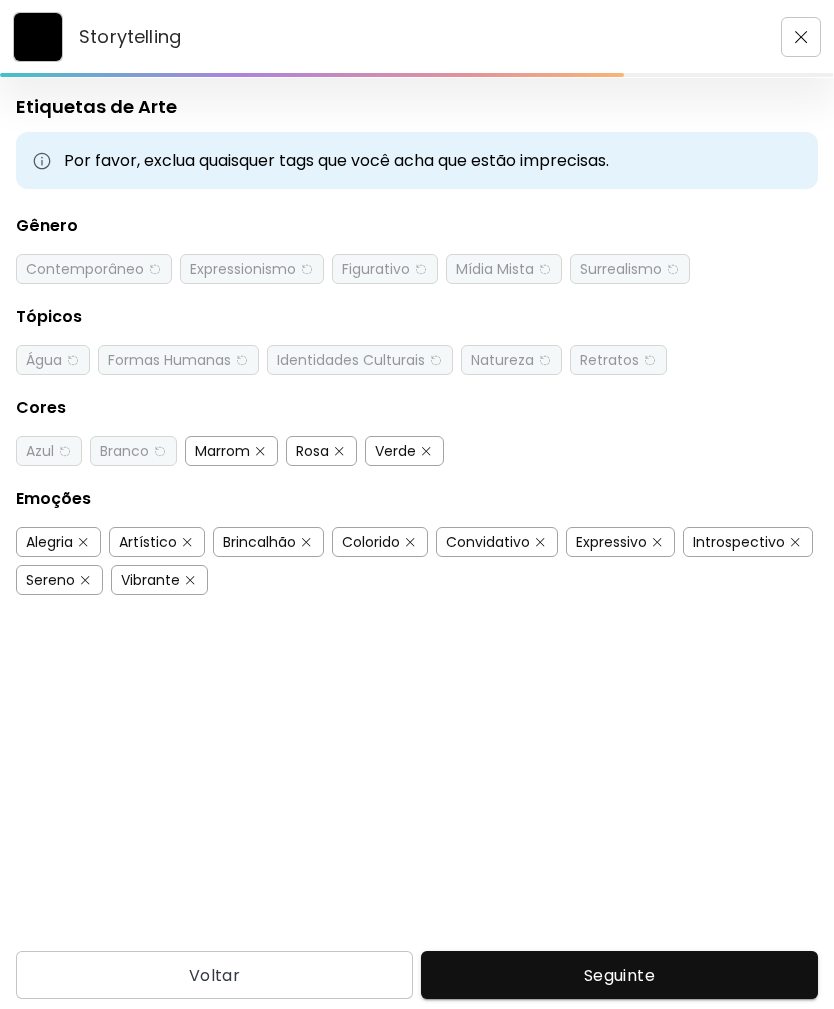 click on "Marrom" at bounding box center [222, 451] 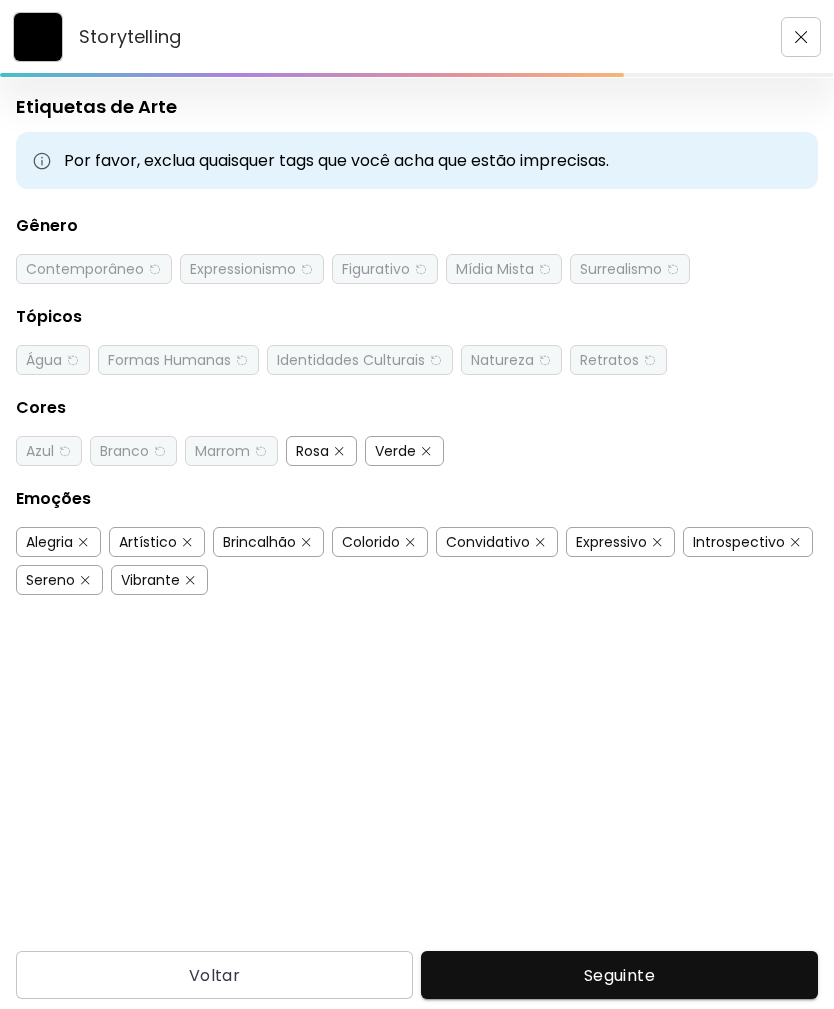 click on "Rosa" at bounding box center (312, 451) 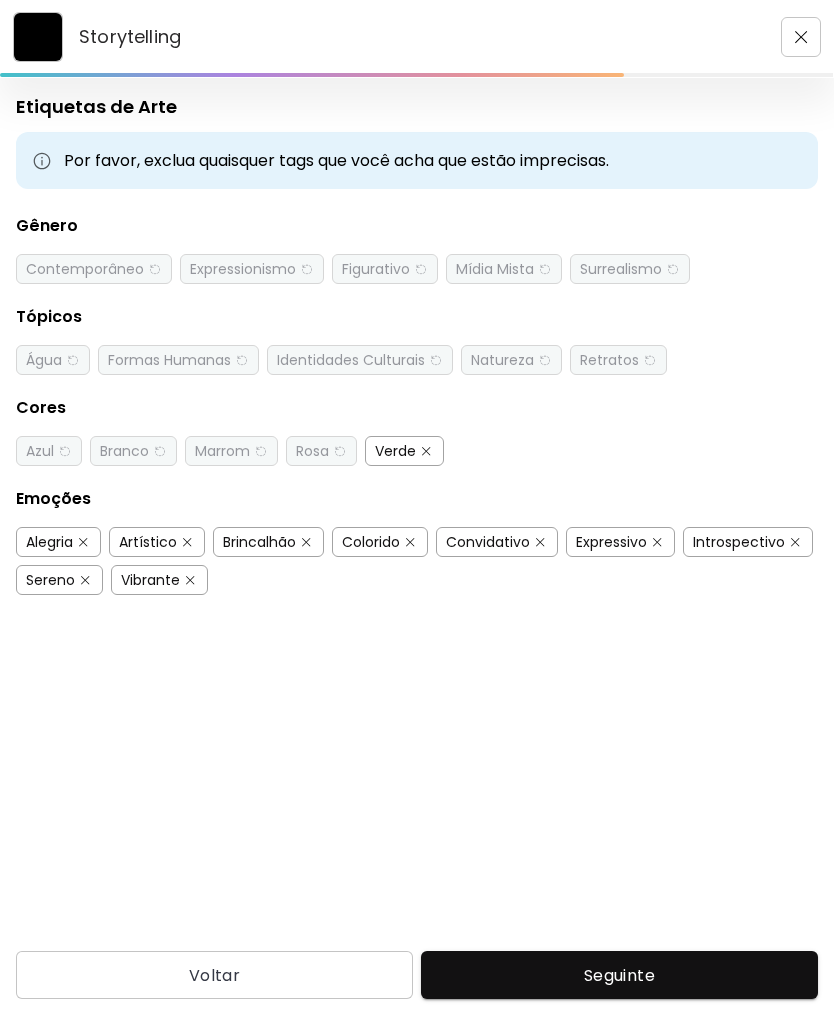click on "Verde" at bounding box center [395, 451] 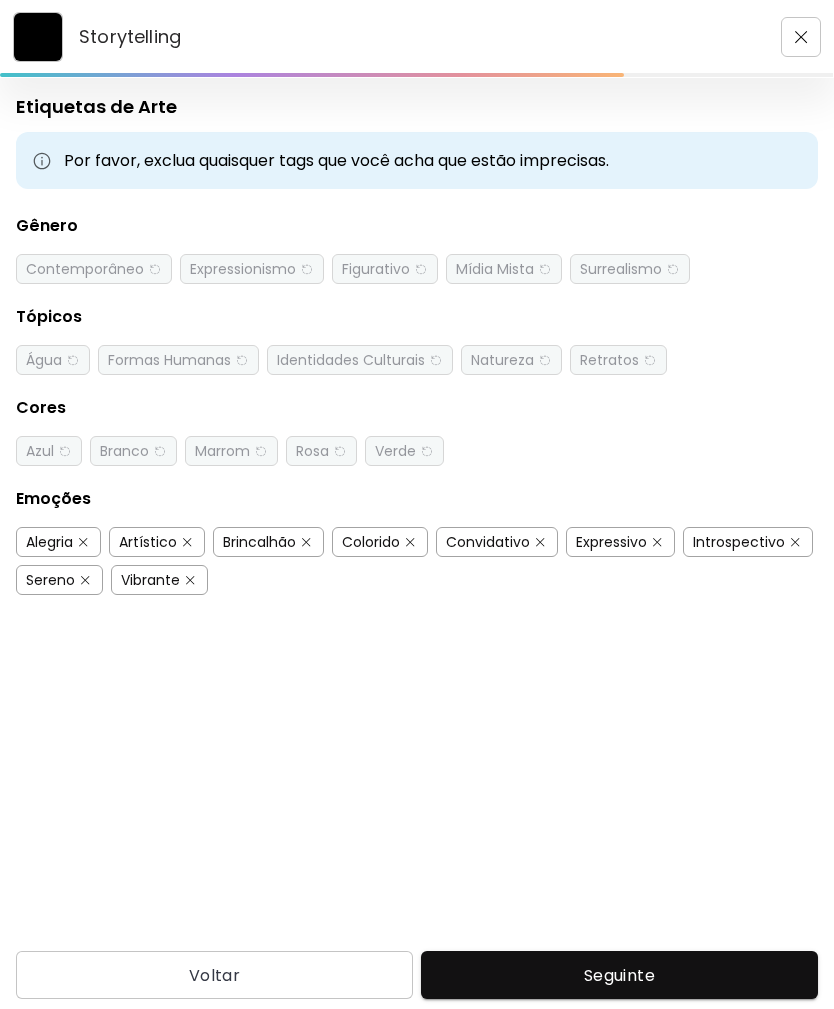 click on "Artístico" at bounding box center [148, 542] 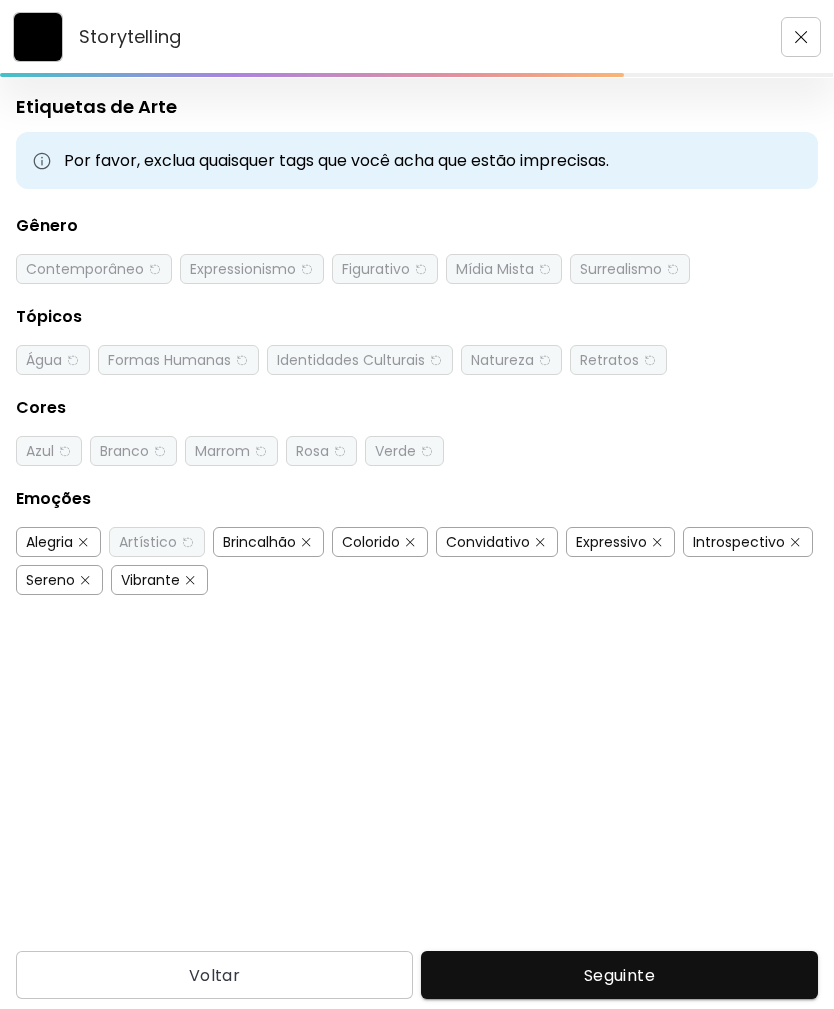 click on "Expressivo" at bounding box center (611, 542) 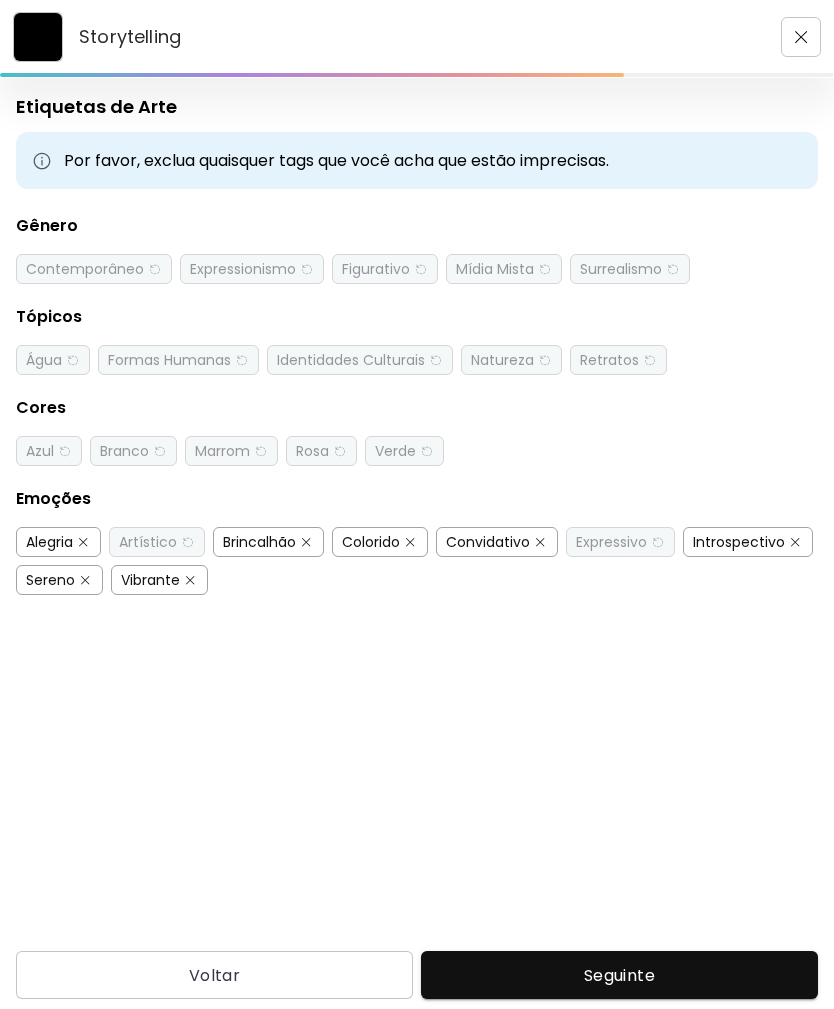 click on "Sereno" at bounding box center (50, 580) 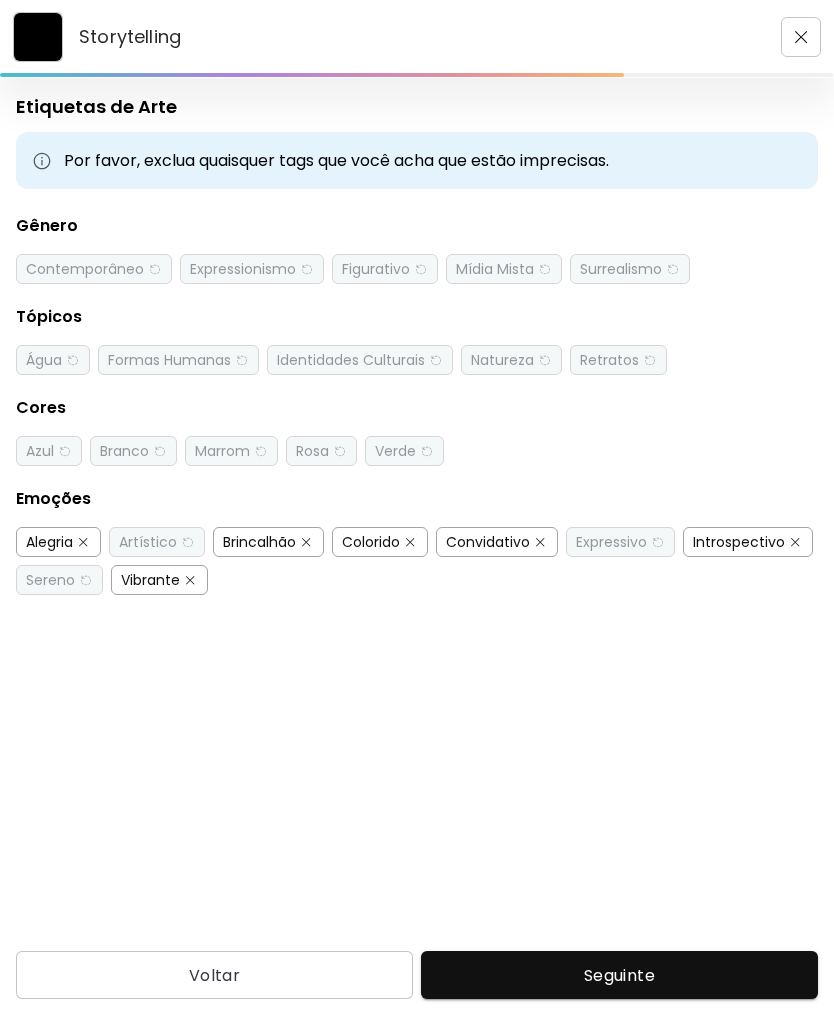 click on "Alegria" at bounding box center (49, 542) 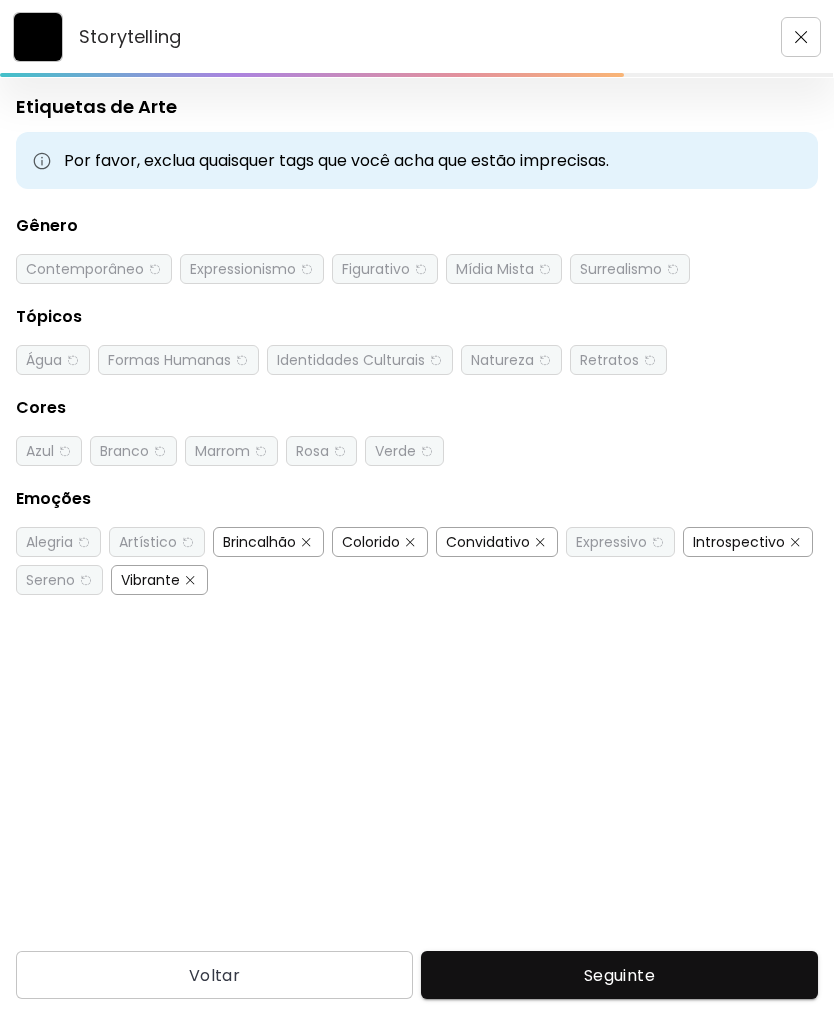 click at bounding box center [306, 542] 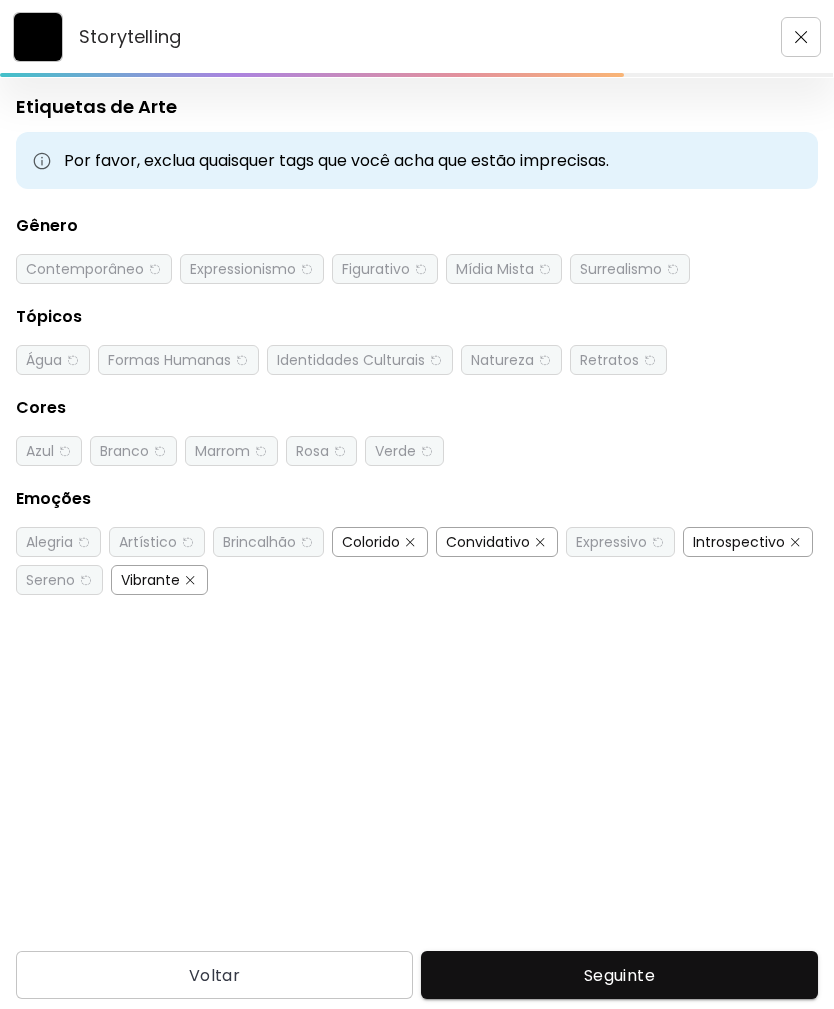 click at bounding box center [410, 542] 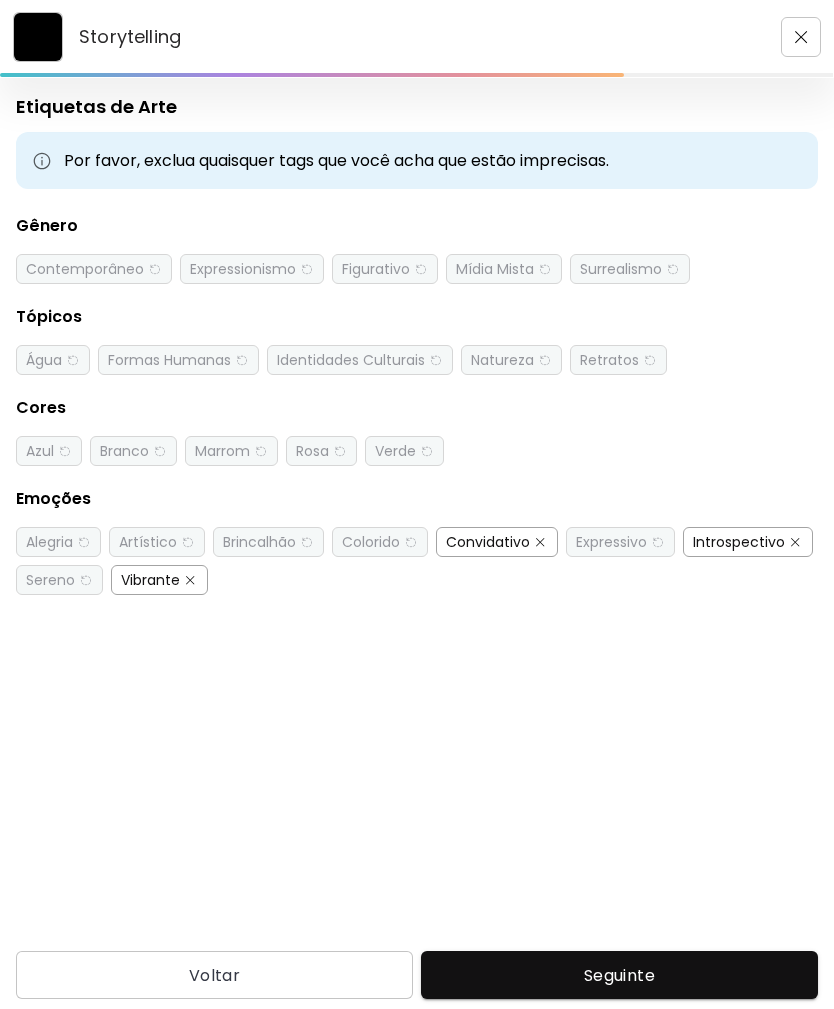 click at bounding box center (540, 542) 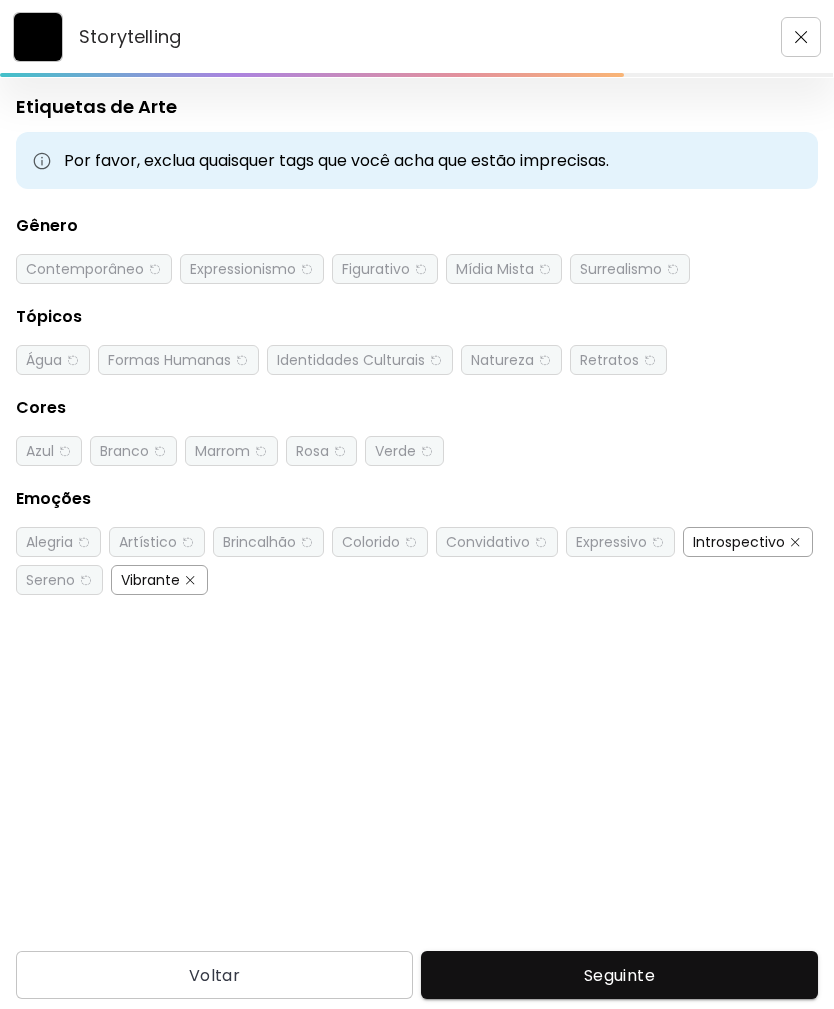 click at bounding box center (795, 542) 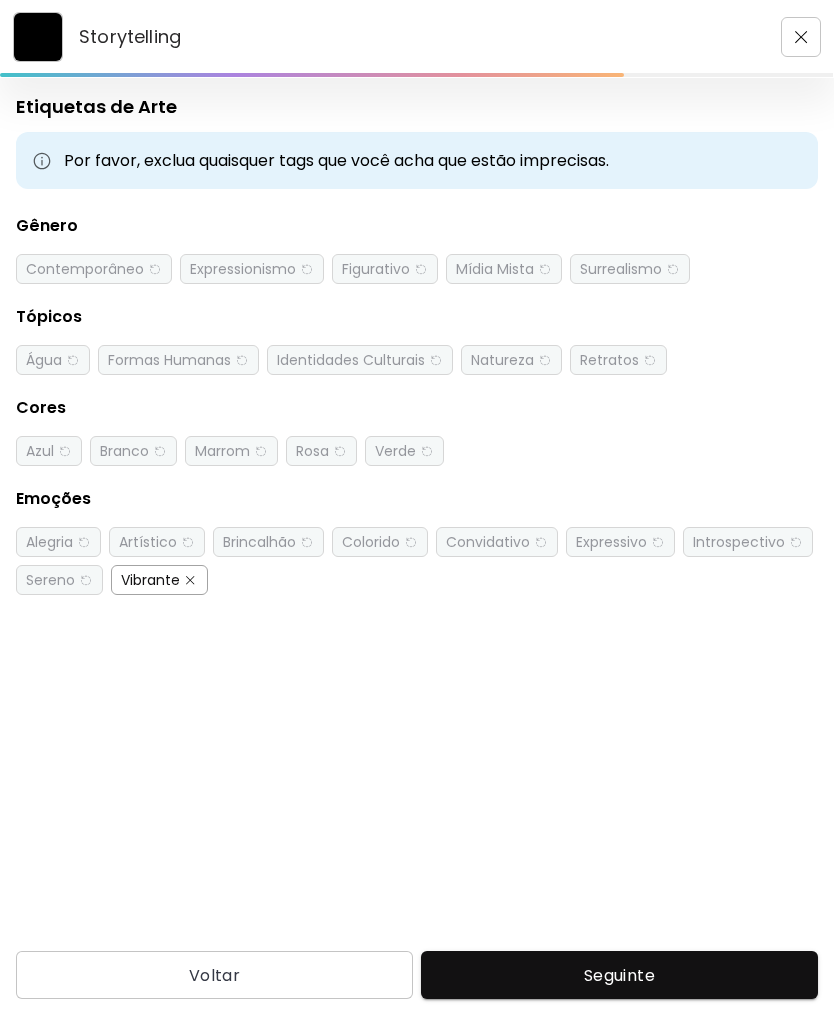click at bounding box center (190, 580) 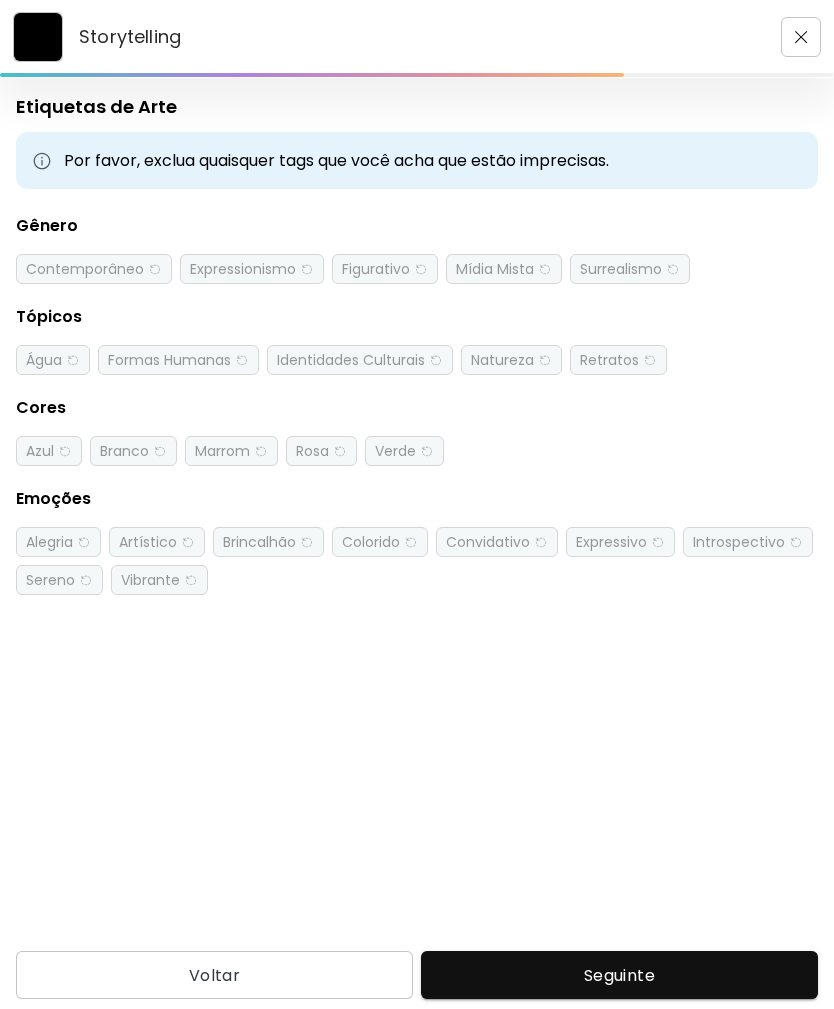 click on "Seguinte" at bounding box center (619, 975) 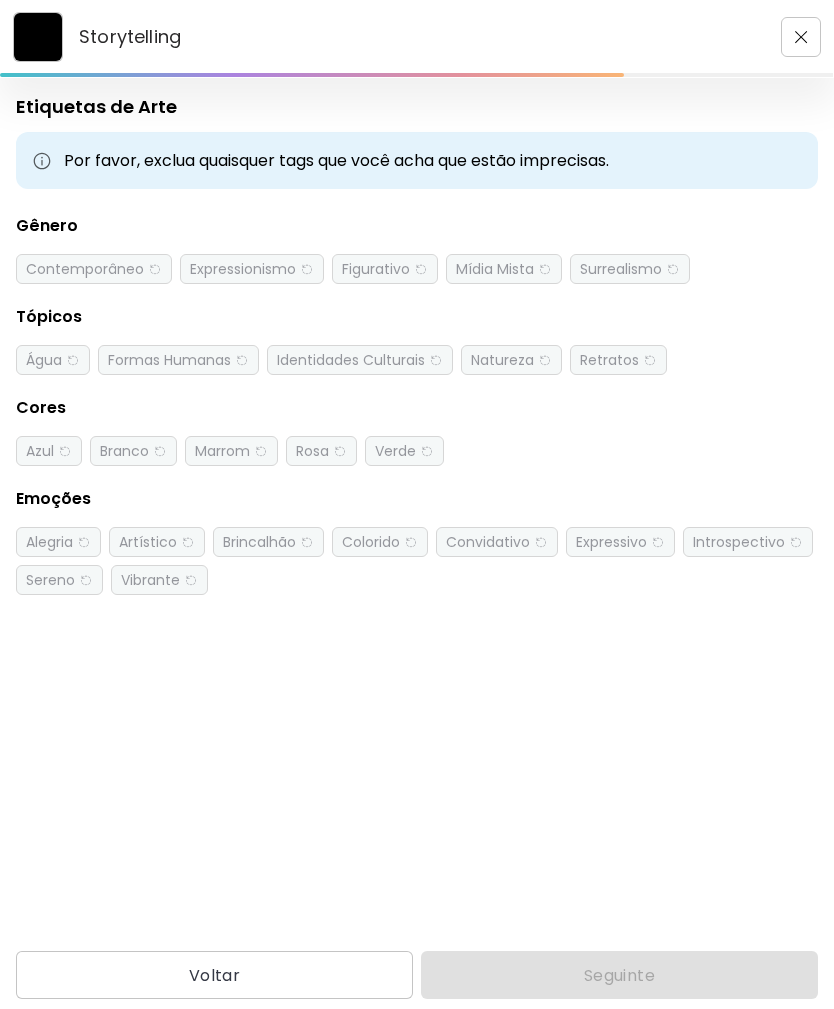 click on "Voltar Seguinte" at bounding box center (417, 975) 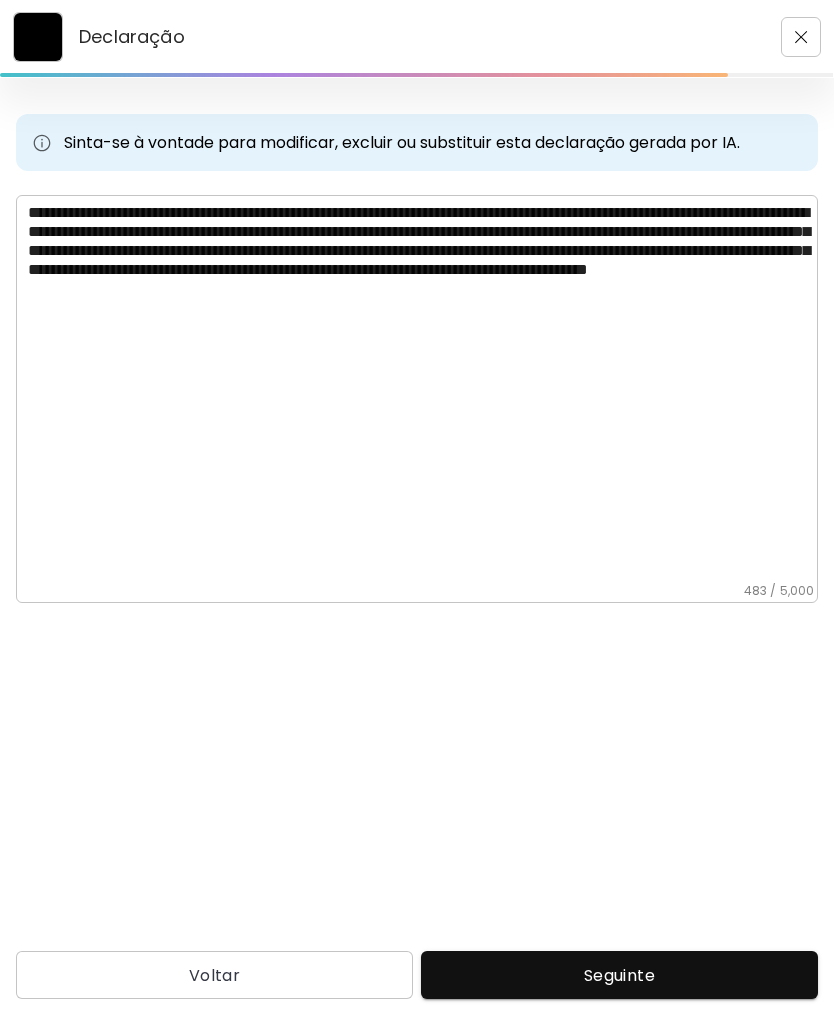 click on "**********" at bounding box center (423, 393) 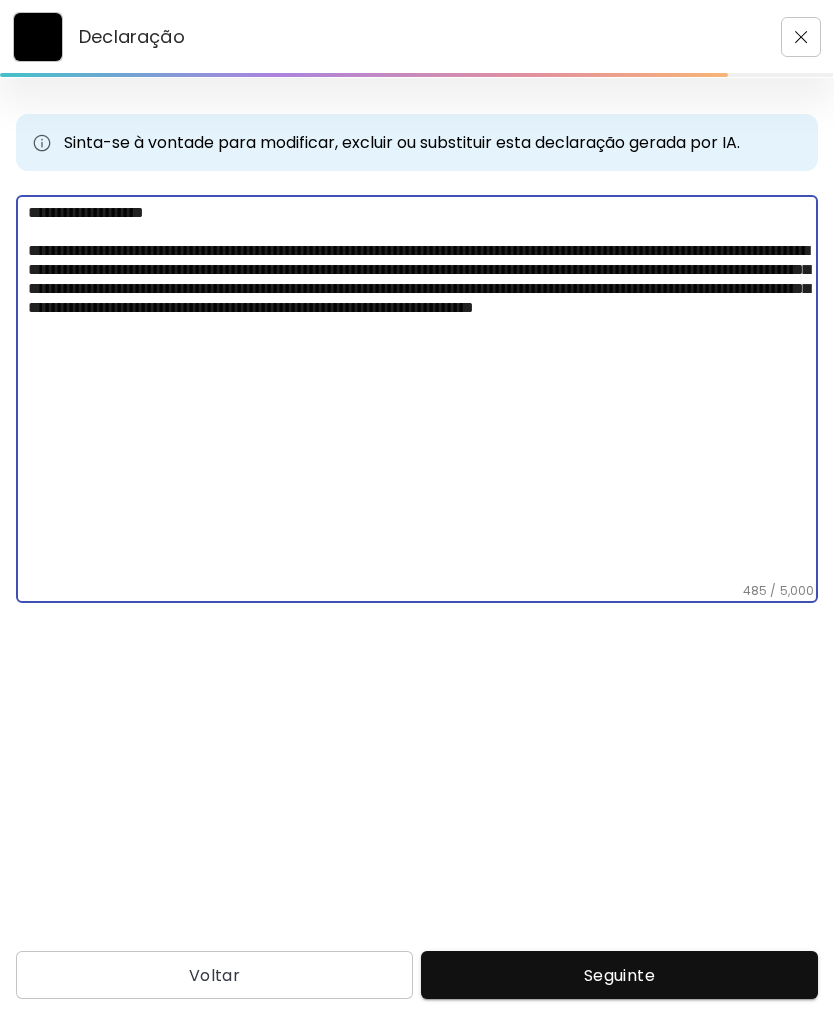 click on "**********" at bounding box center [423, 393] 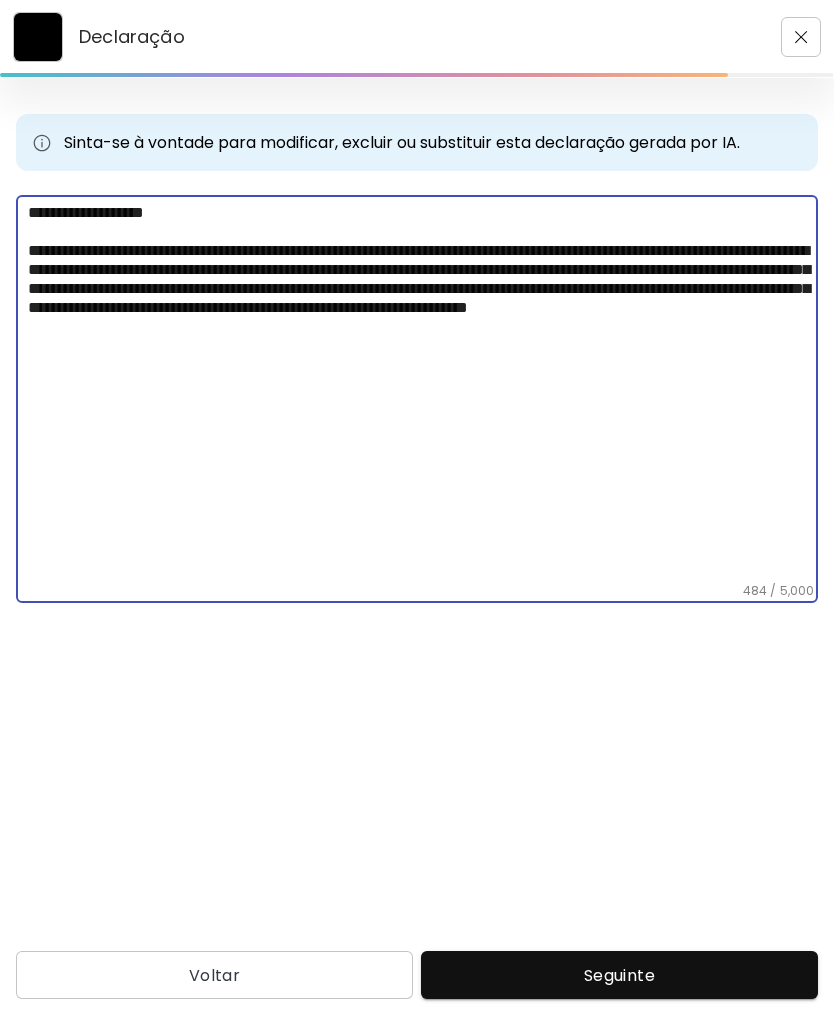 click on "**********" at bounding box center (423, 393) 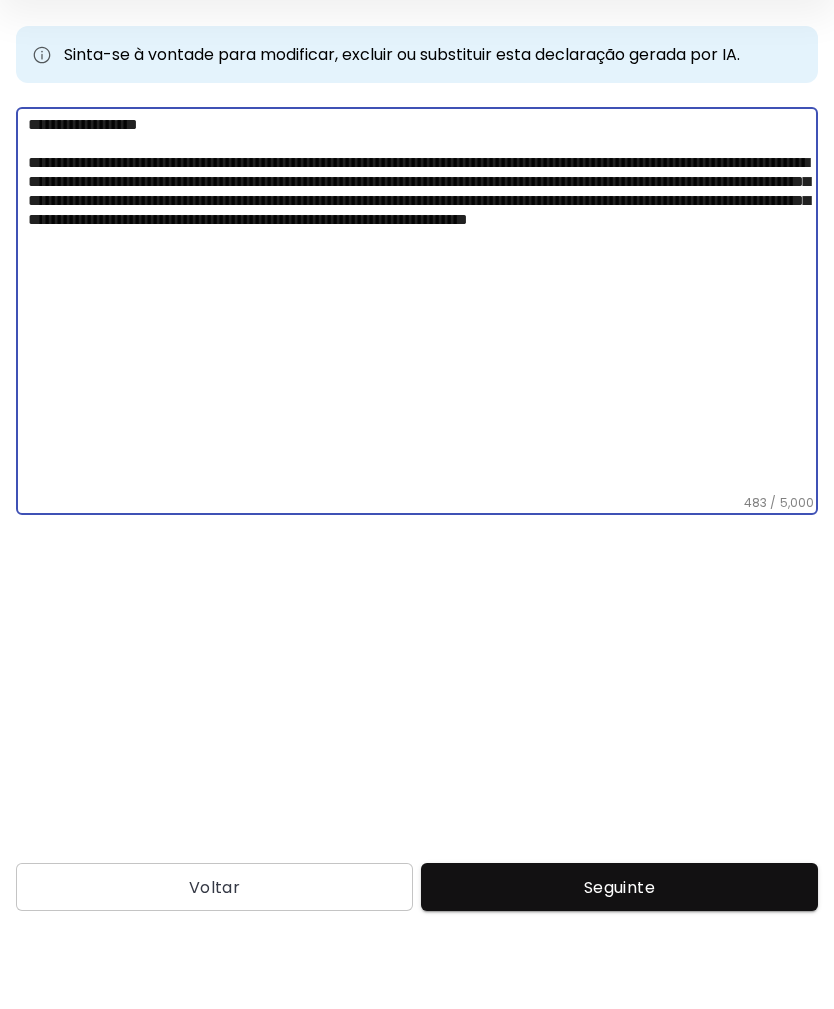 click on "**********" at bounding box center [423, 393] 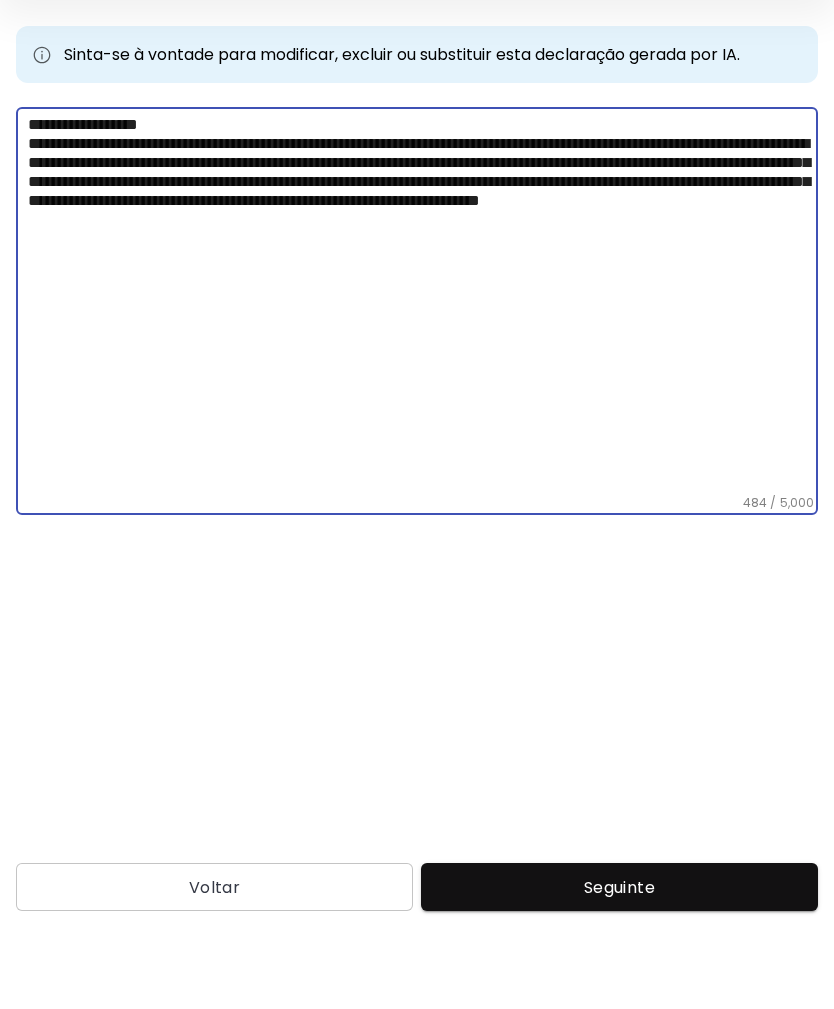 click on "**********" at bounding box center (423, 393) 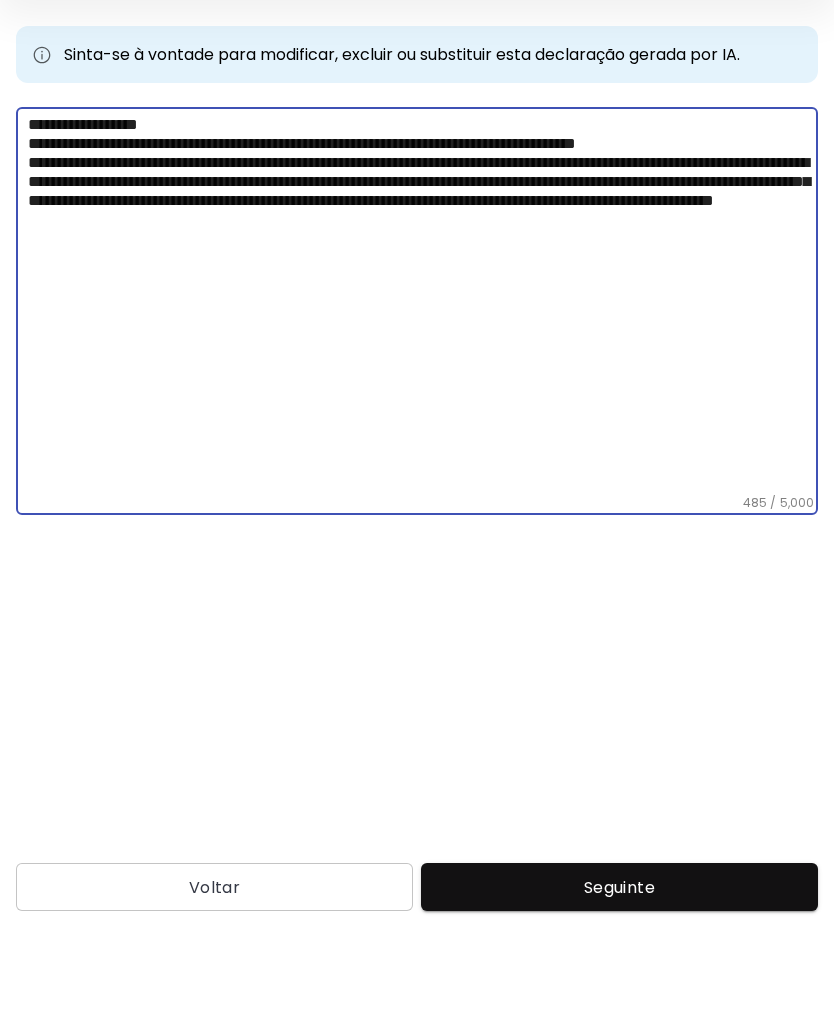 click on "**********" at bounding box center [423, 393] 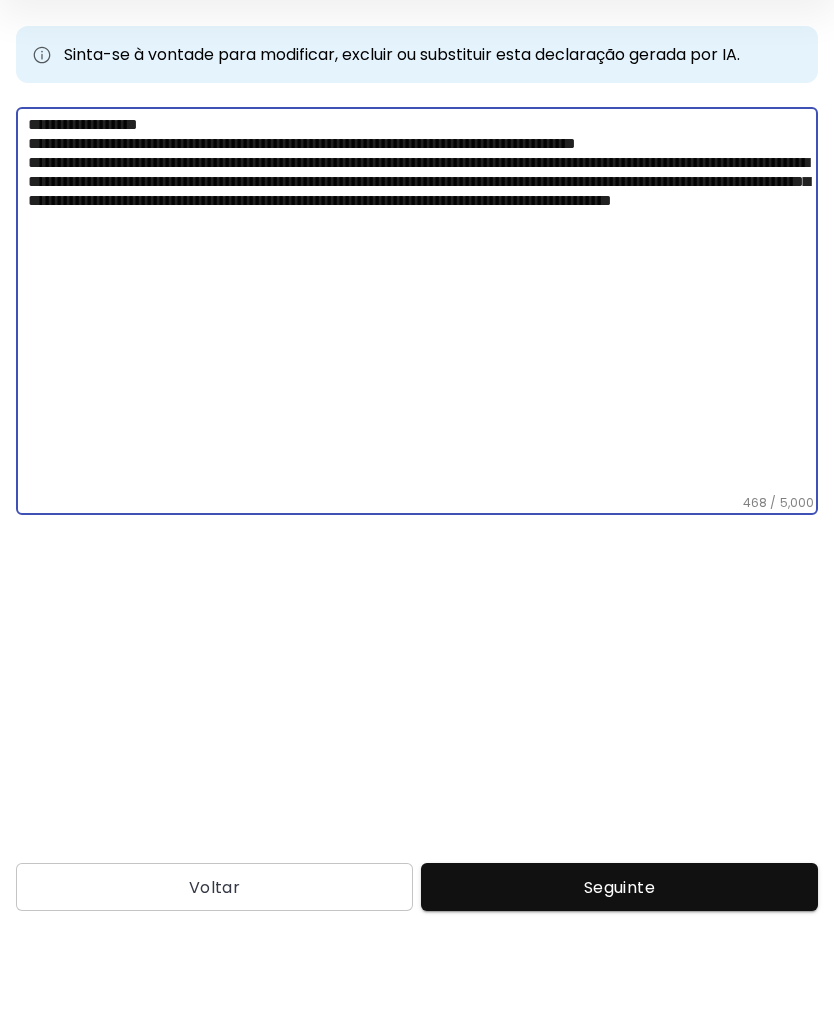 click on "**********" at bounding box center (423, 393) 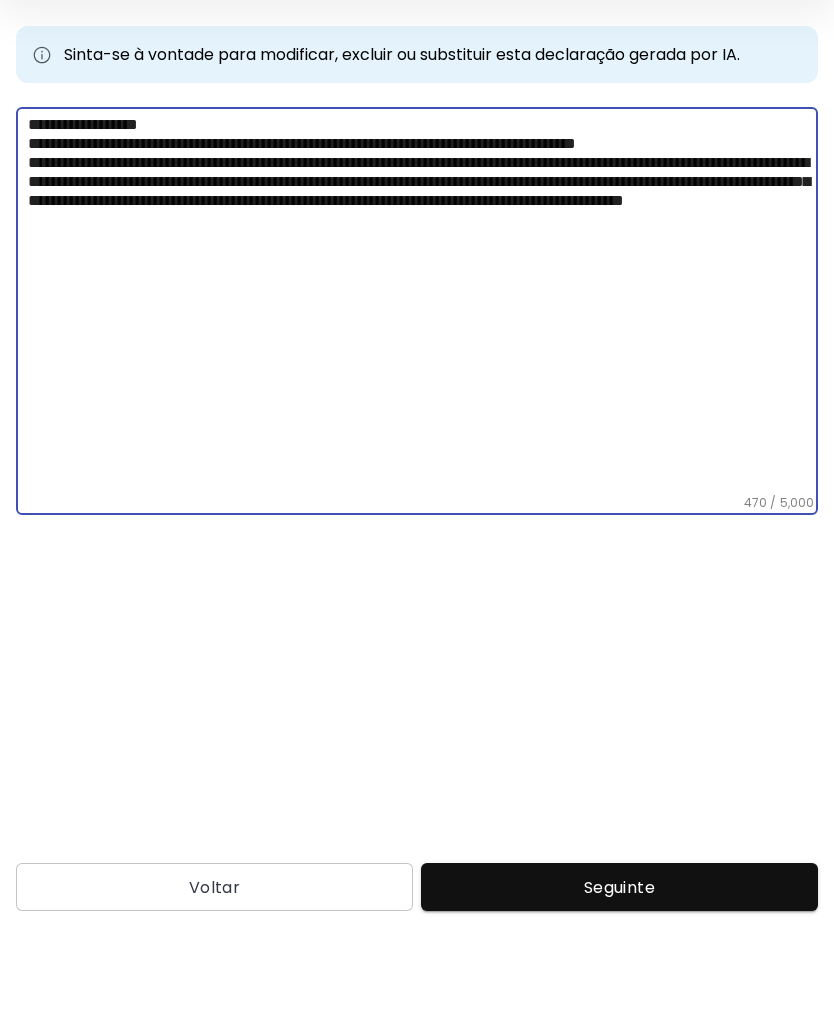 click on "**********" at bounding box center (423, 393) 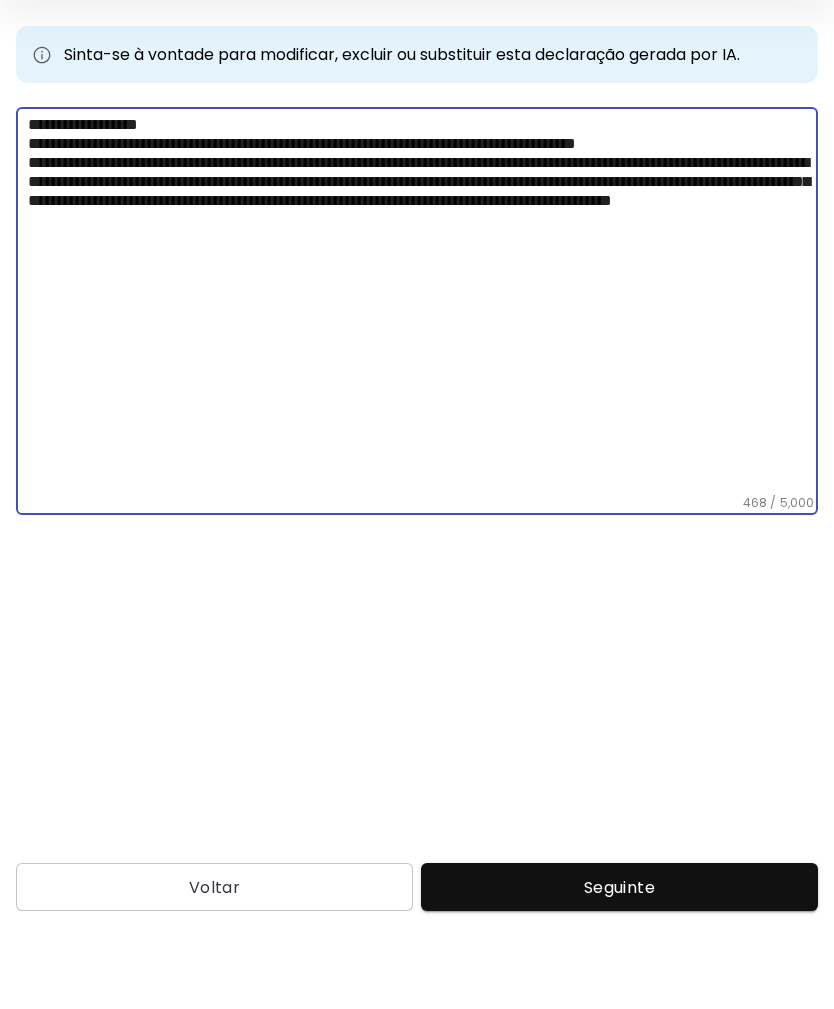 click on "**********" at bounding box center [423, 393] 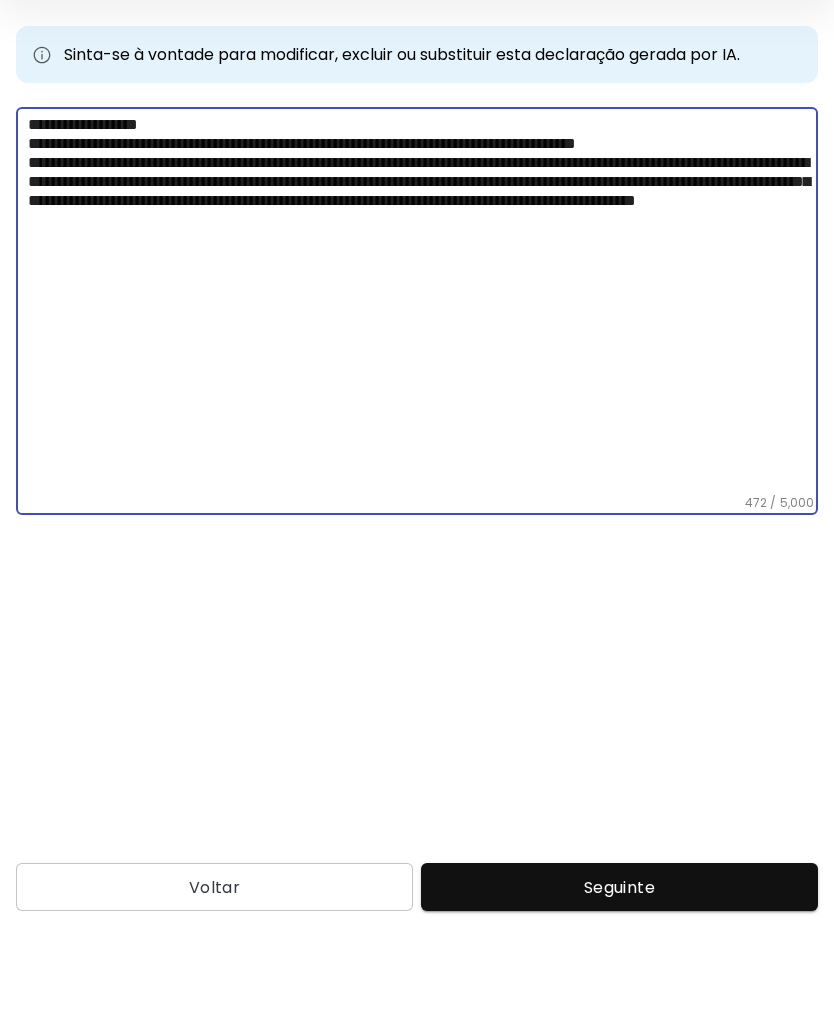 scroll, scrollTop: 64, scrollLeft: 0, axis: vertical 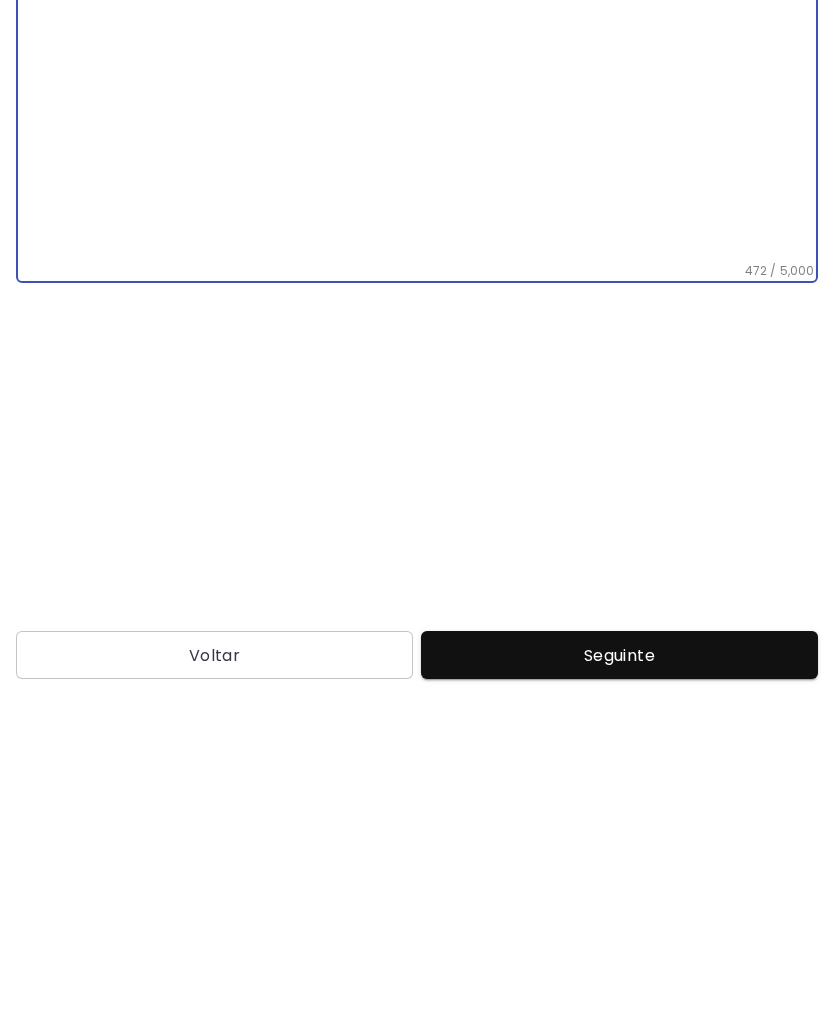 type on "**********" 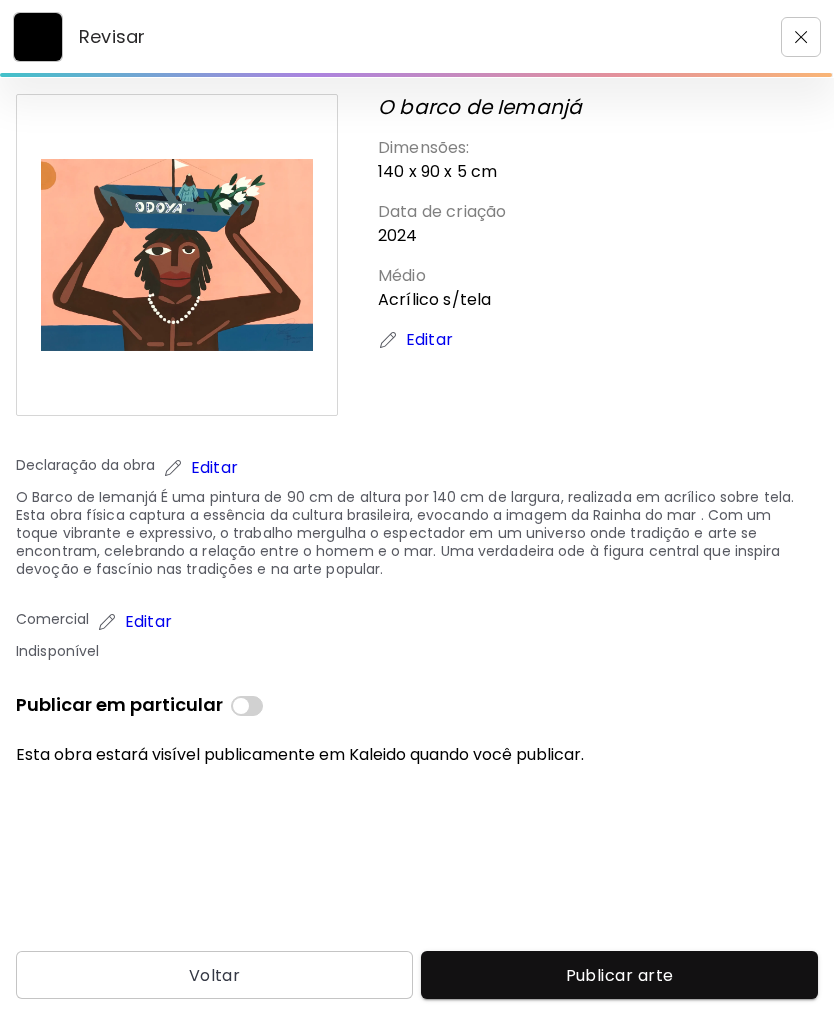 scroll, scrollTop: 64, scrollLeft: 0, axis: vertical 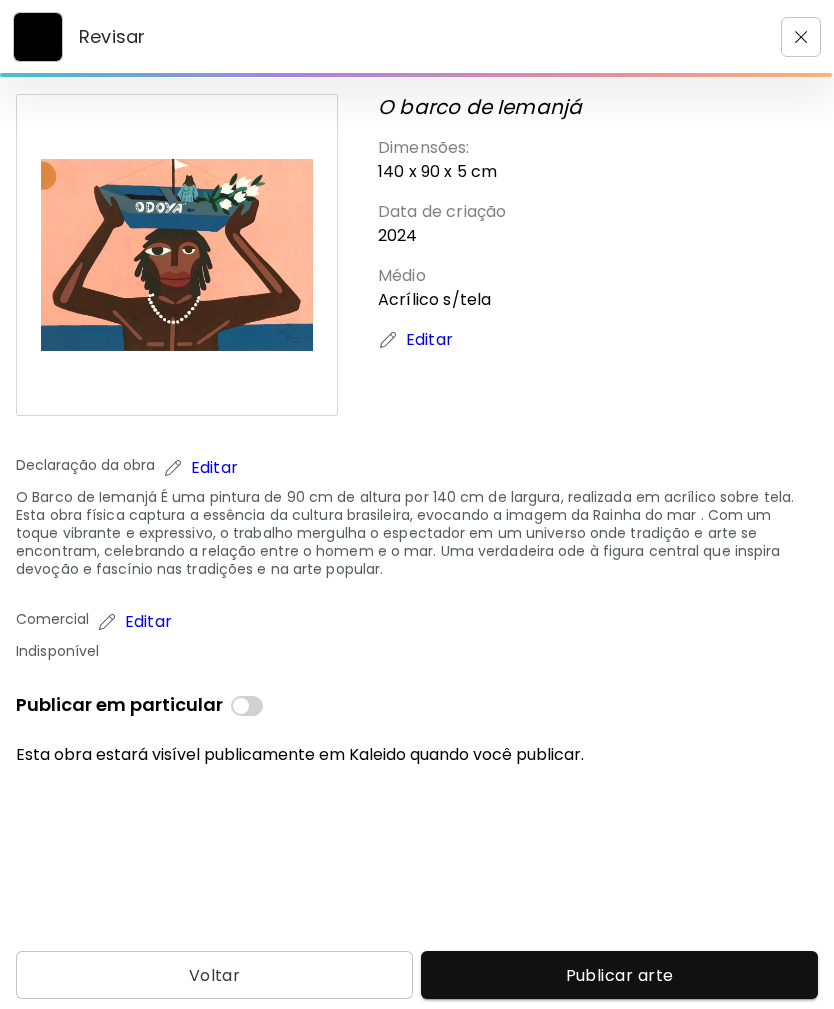 click on "Publicar arte" at bounding box center [619, 975] 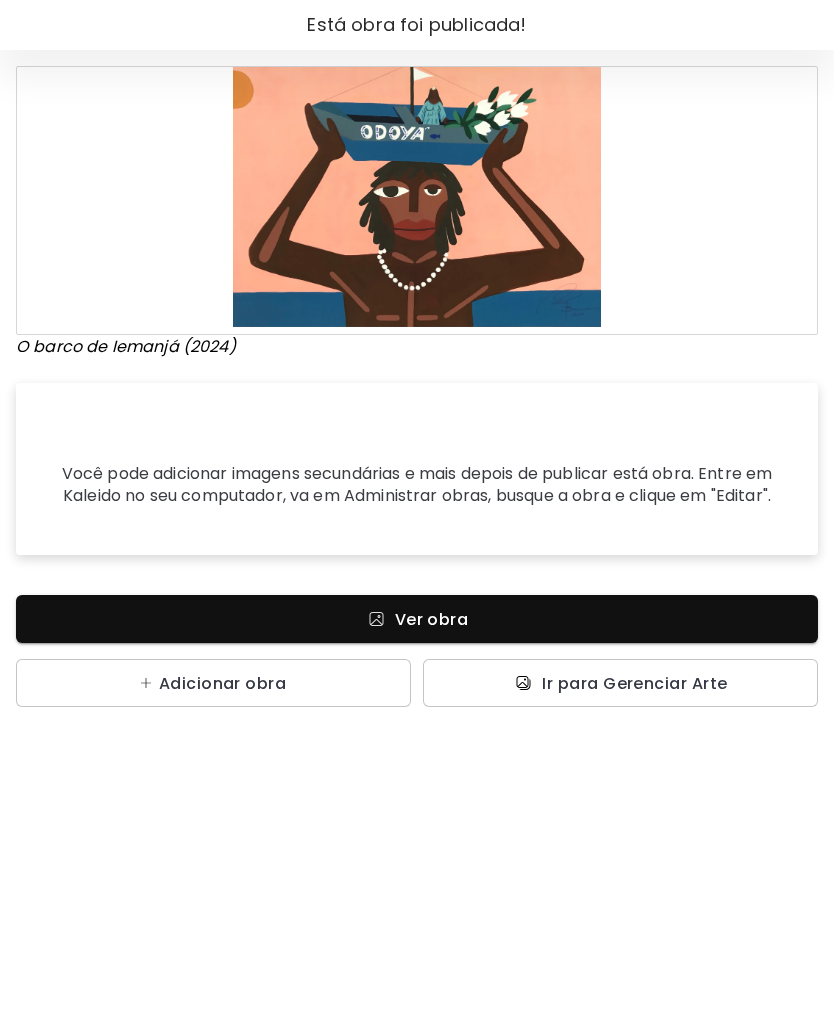 scroll, scrollTop: 0, scrollLeft: 0, axis: both 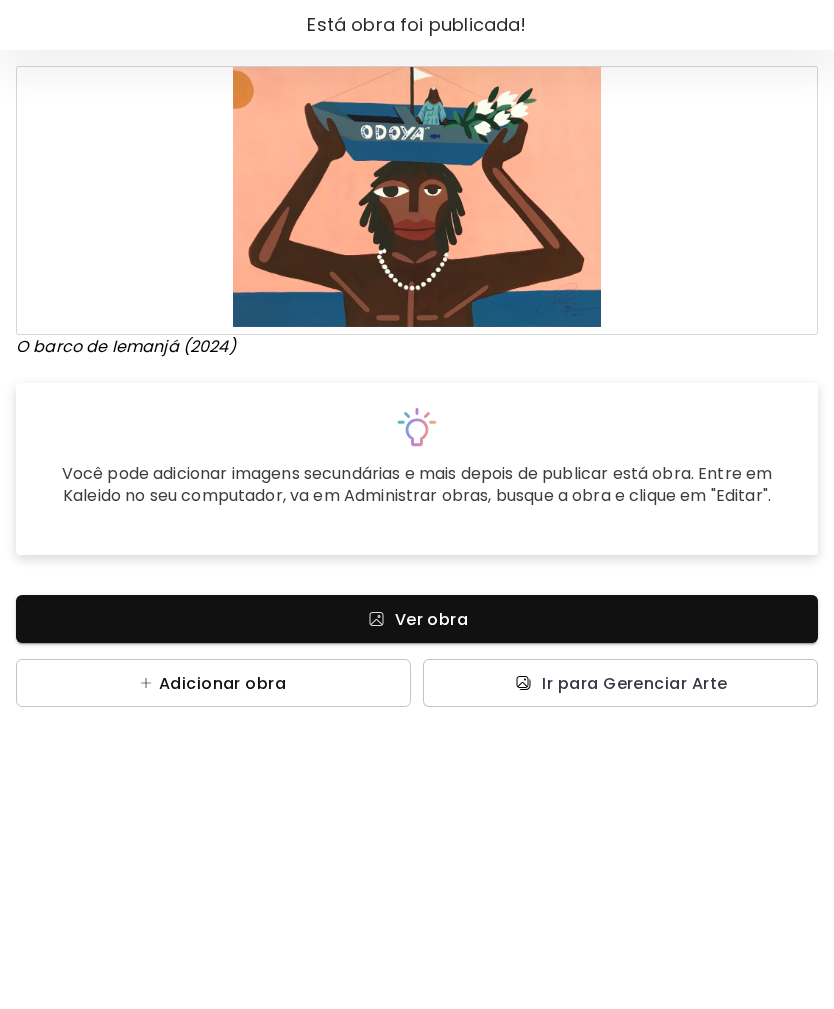 click at bounding box center [146, 683] 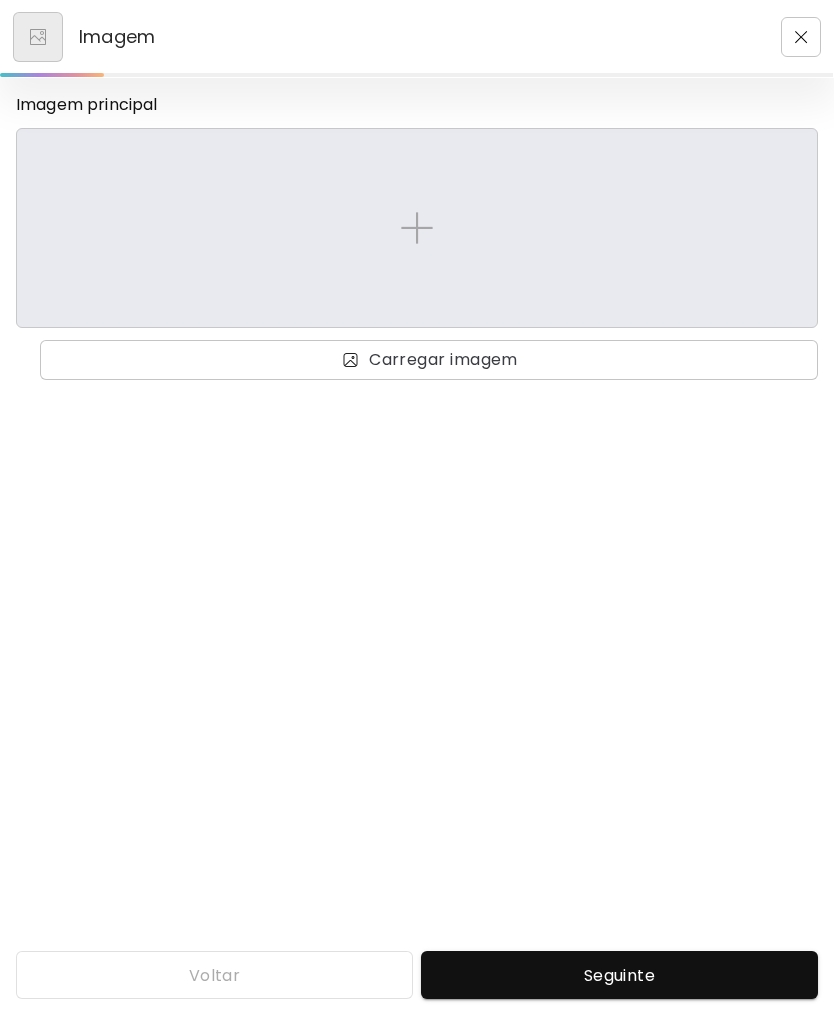 click at bounding box center (417, 228) 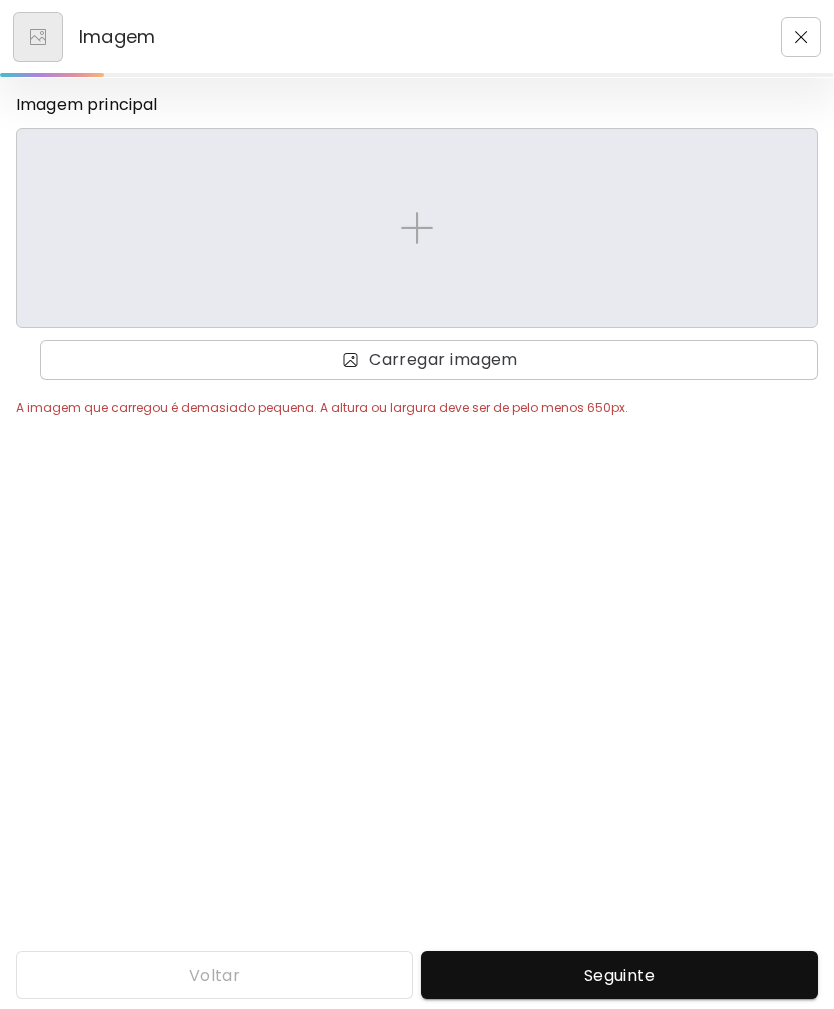 click on "Imagem" at bounding box center [417, 37] 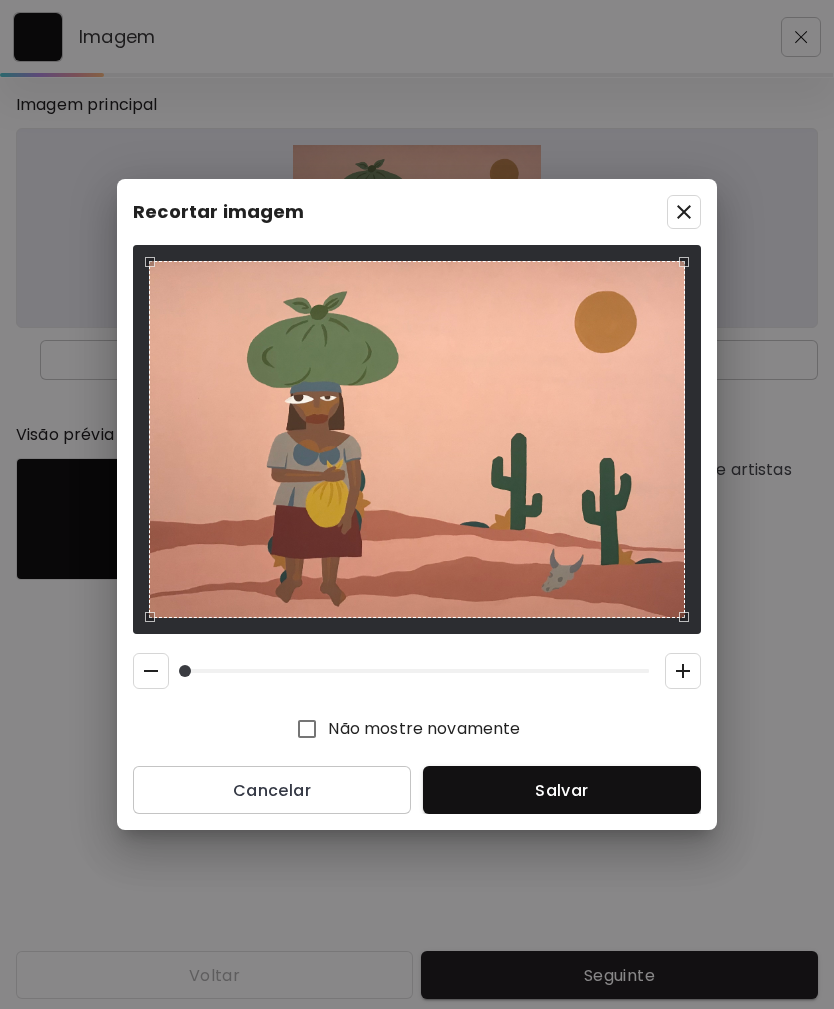 click on "Salvar" at bounding box center (562, 790) 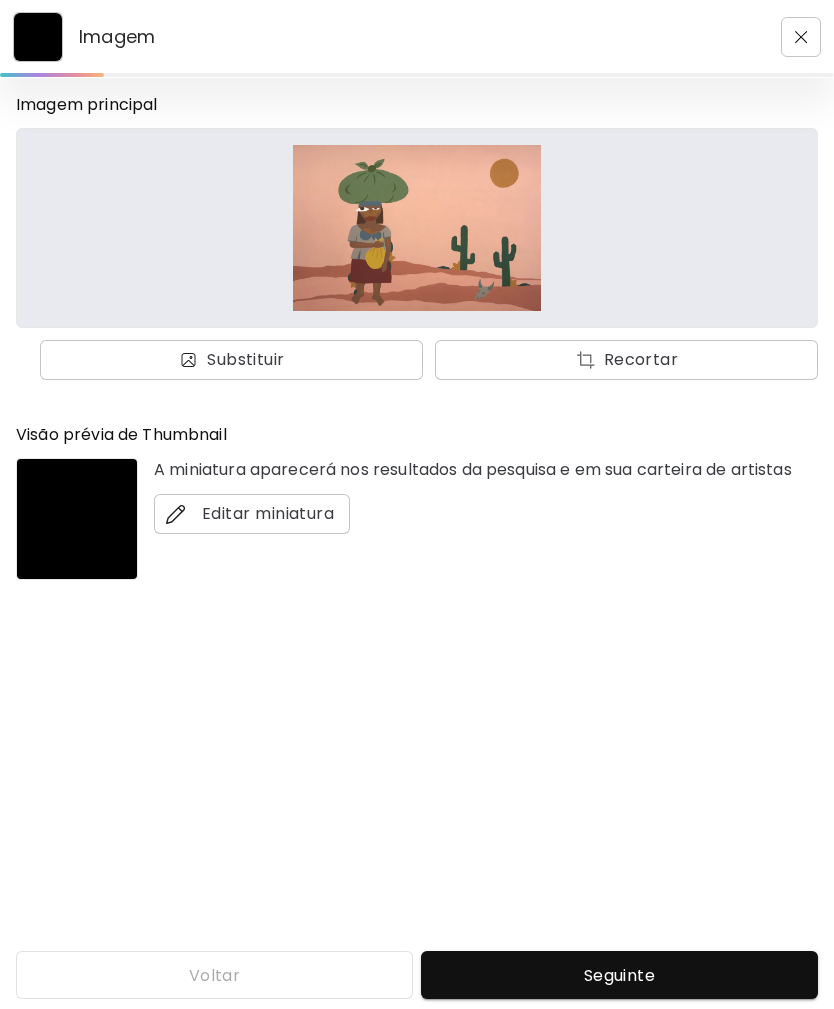 click on "Seguinte" at bounding box center [619, 975] 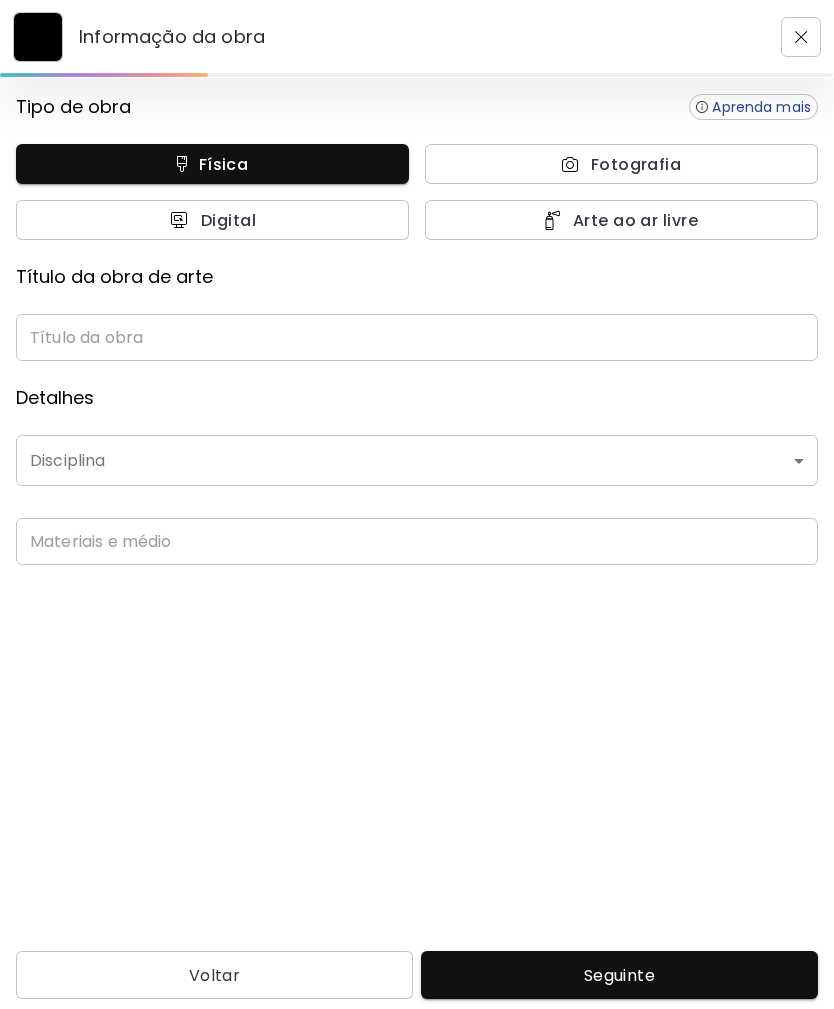 click at bounding box center (417, 337) 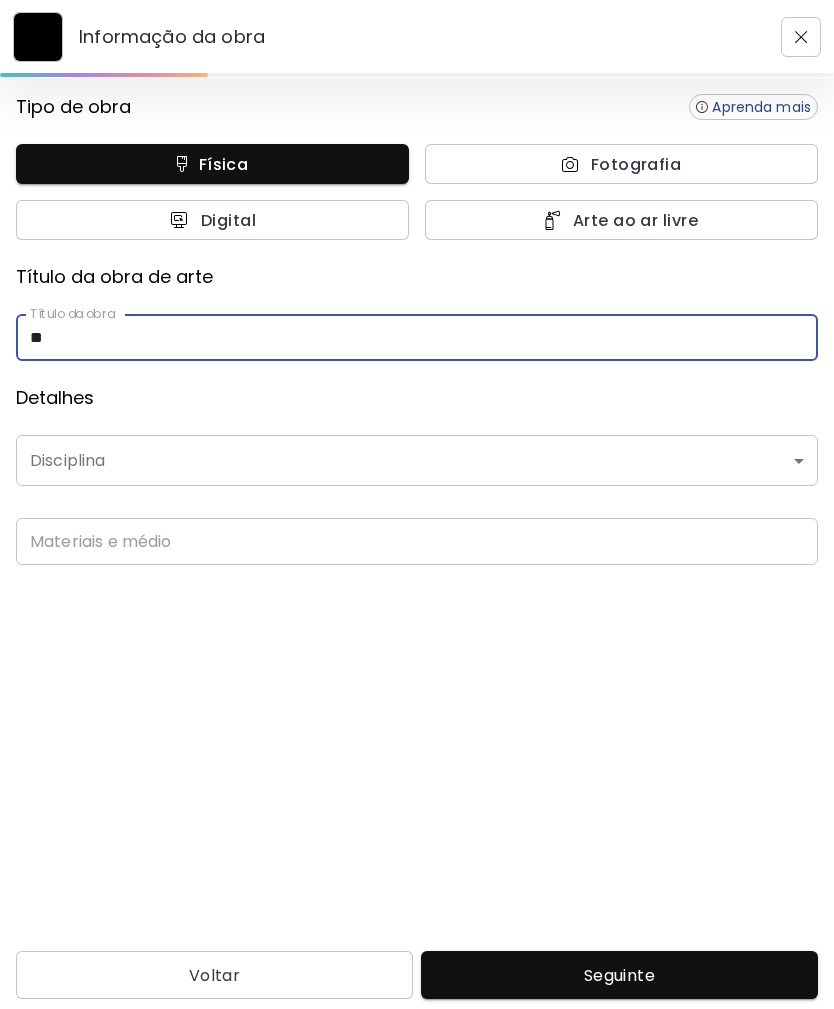 type on "*" 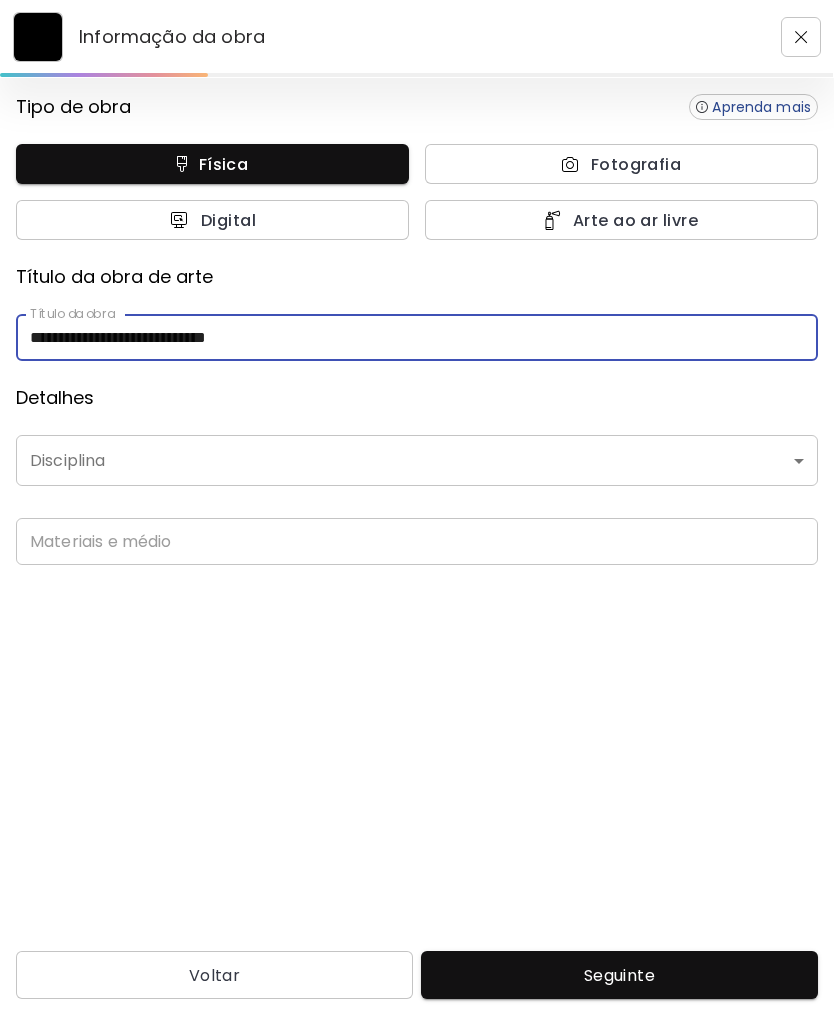 type on "**********" 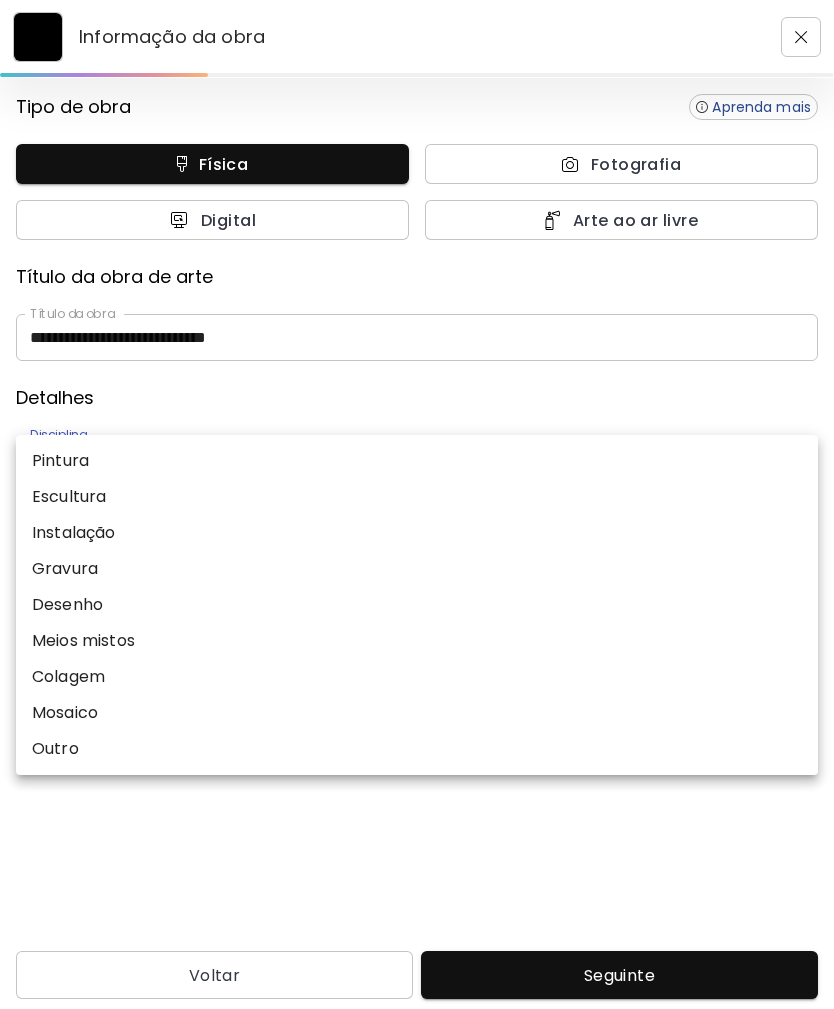 click on "Pintura" at bounding box center (60, 461) 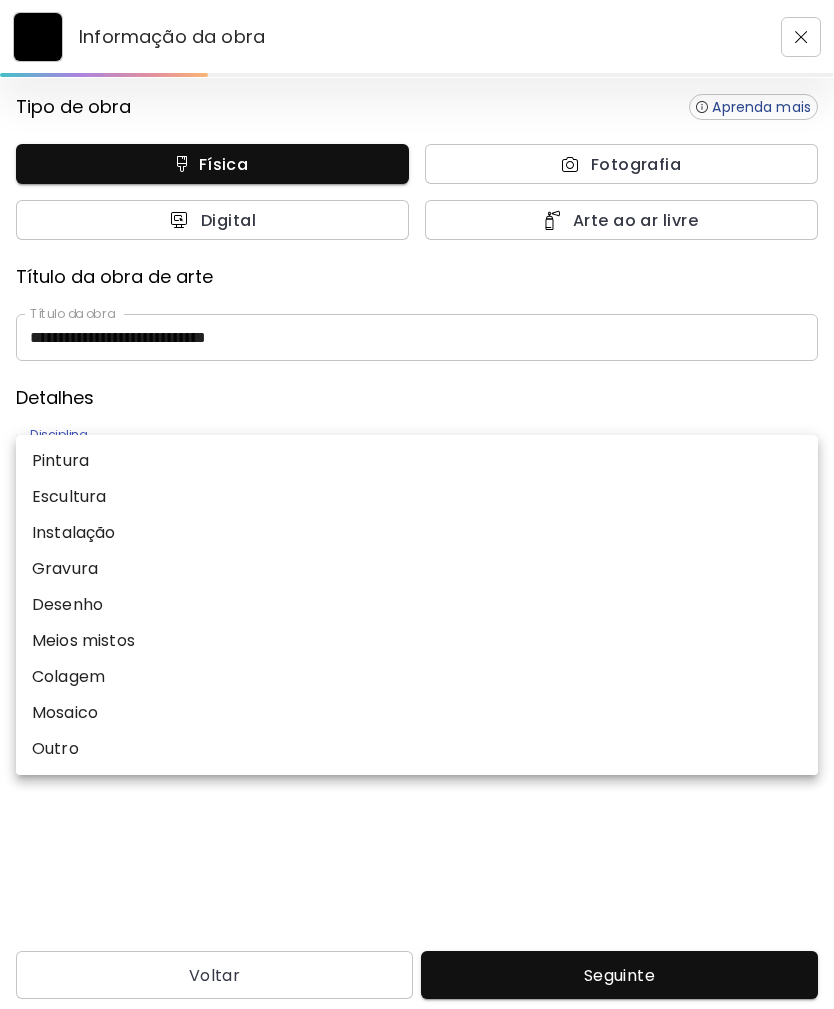 type on "********" 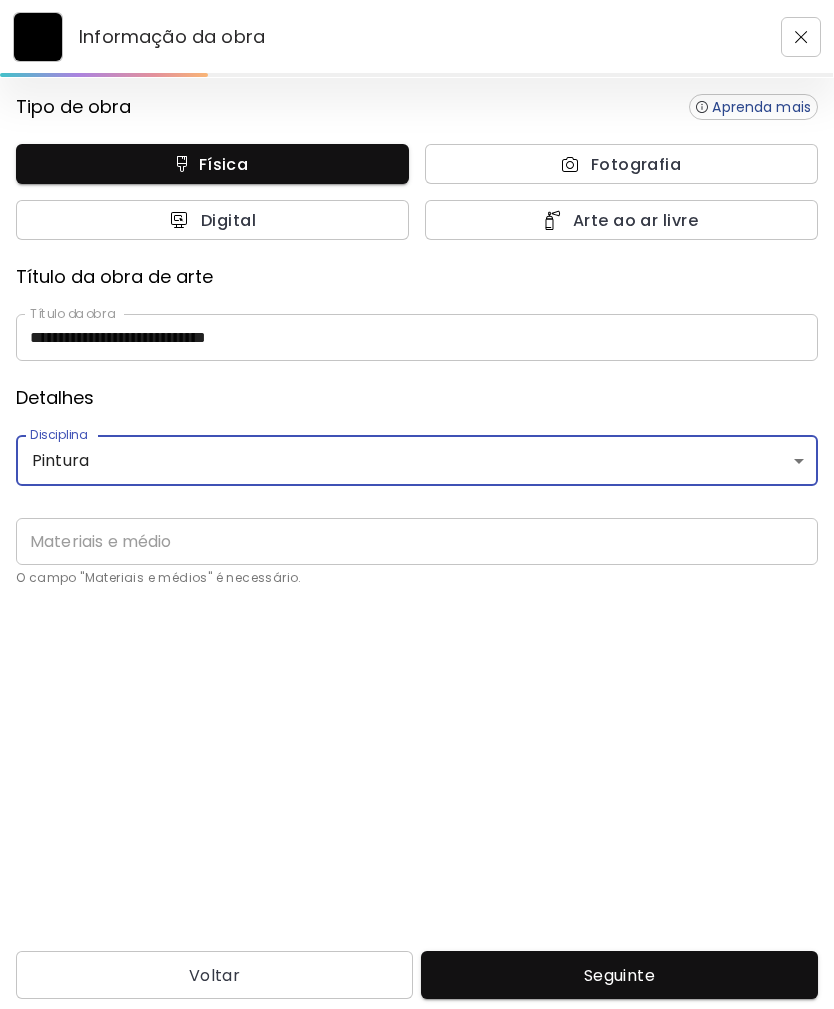 click at bounding box center [417, 541] 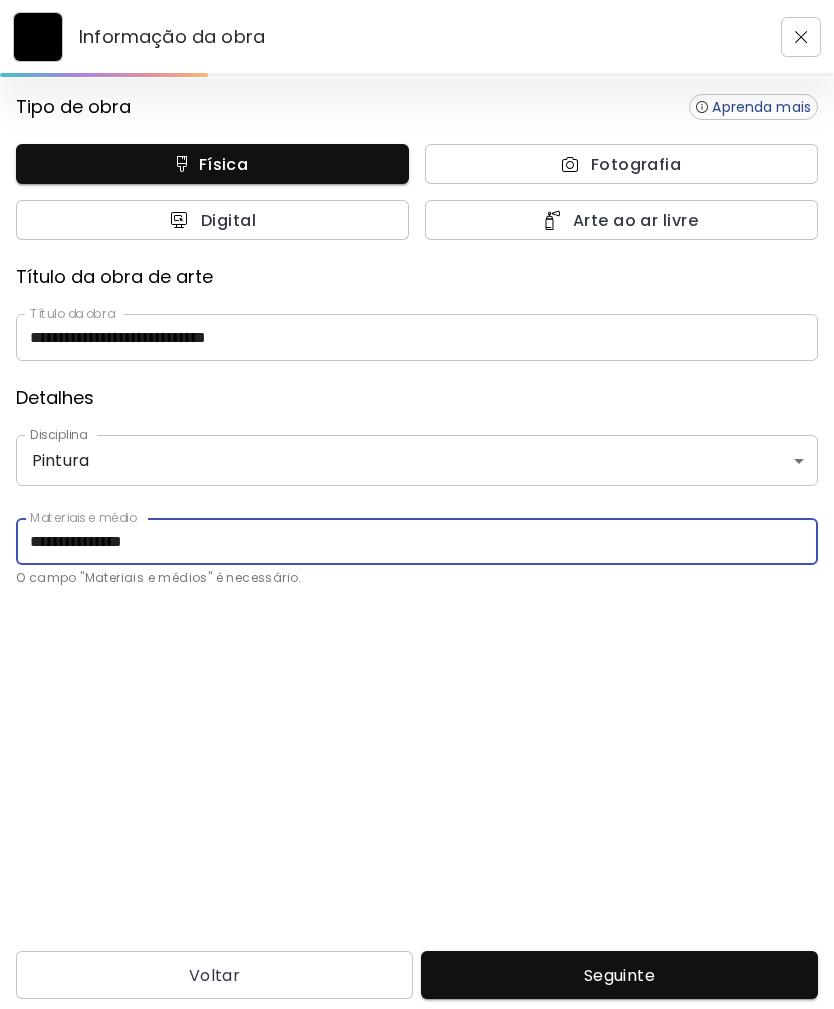 scroll, scrollTop: 64, scrollLeft: 0, axis: vertical 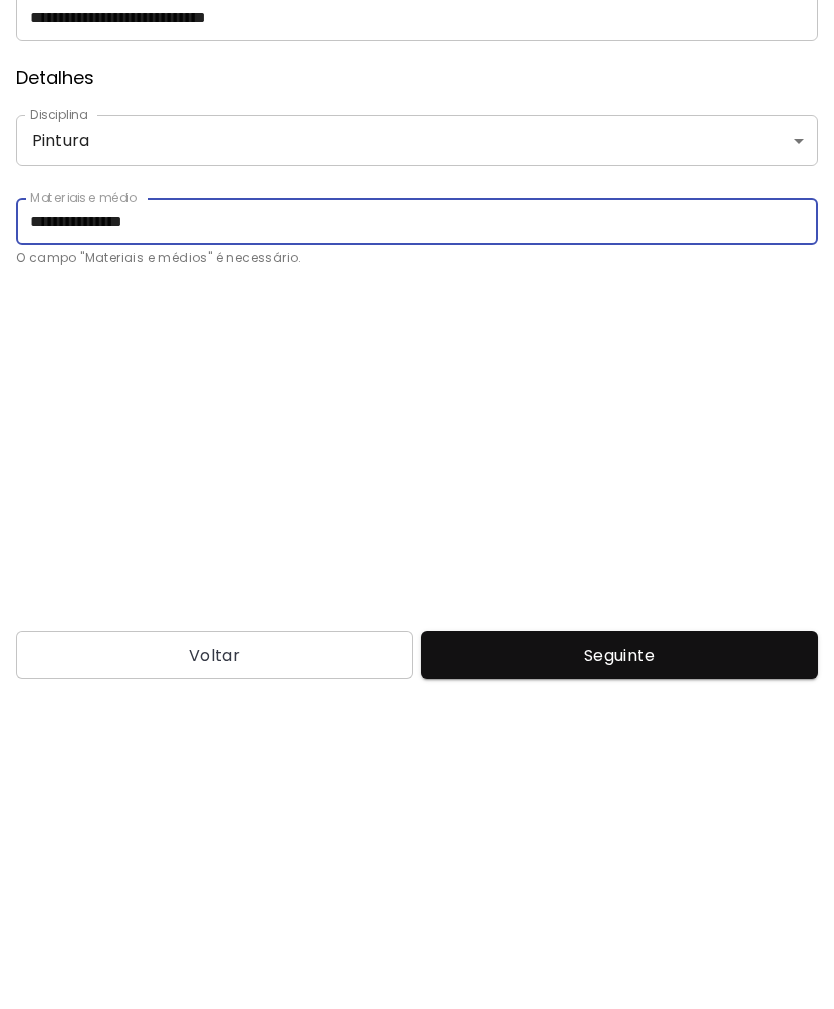 type on "**********" 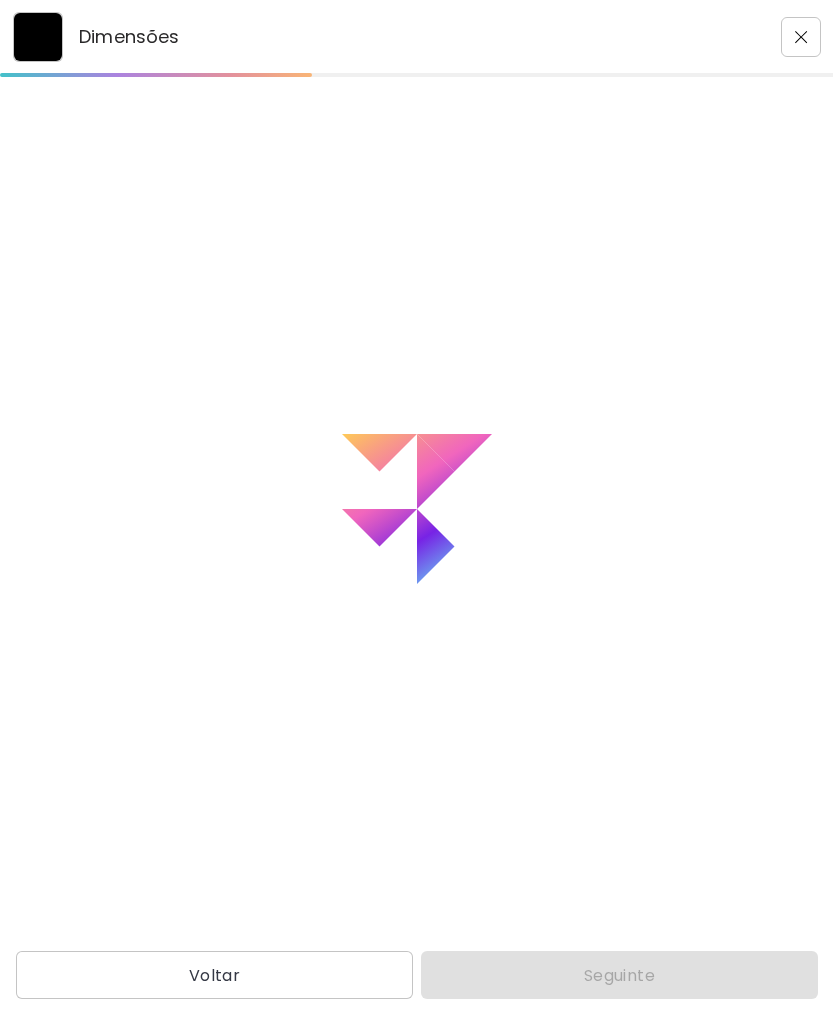 scroll, scrollTop: 0, scrollLeft: 0, axis: both 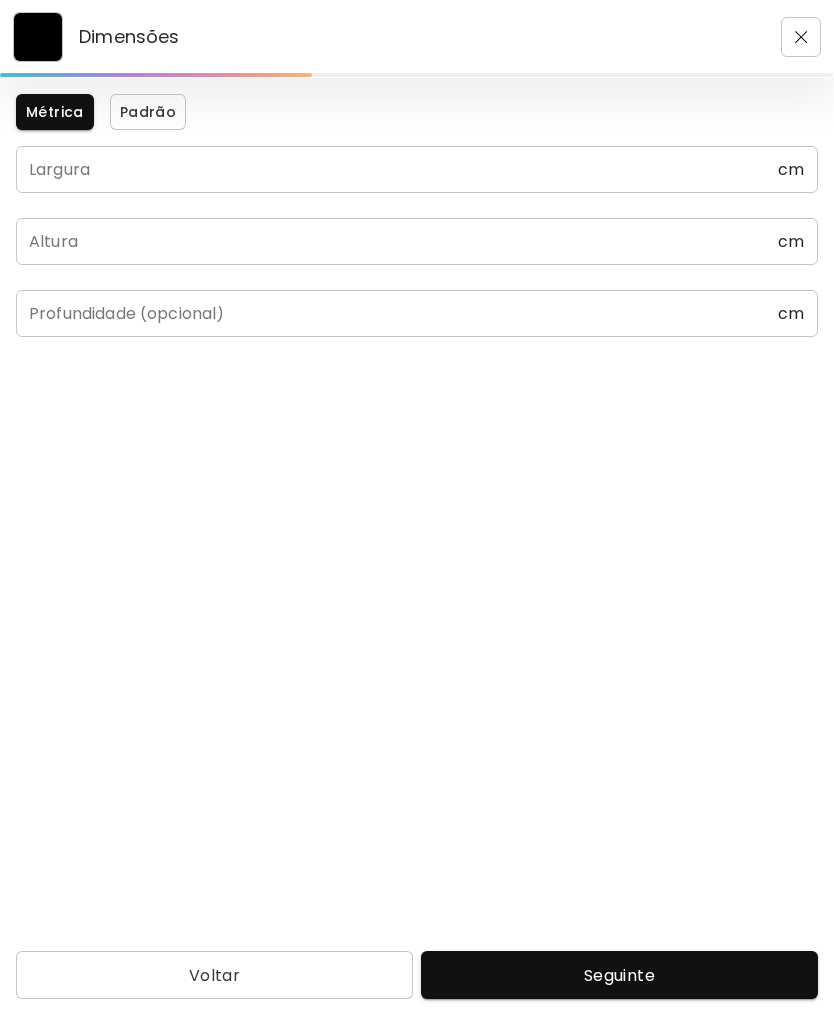 click at bounding box center [397, 169] 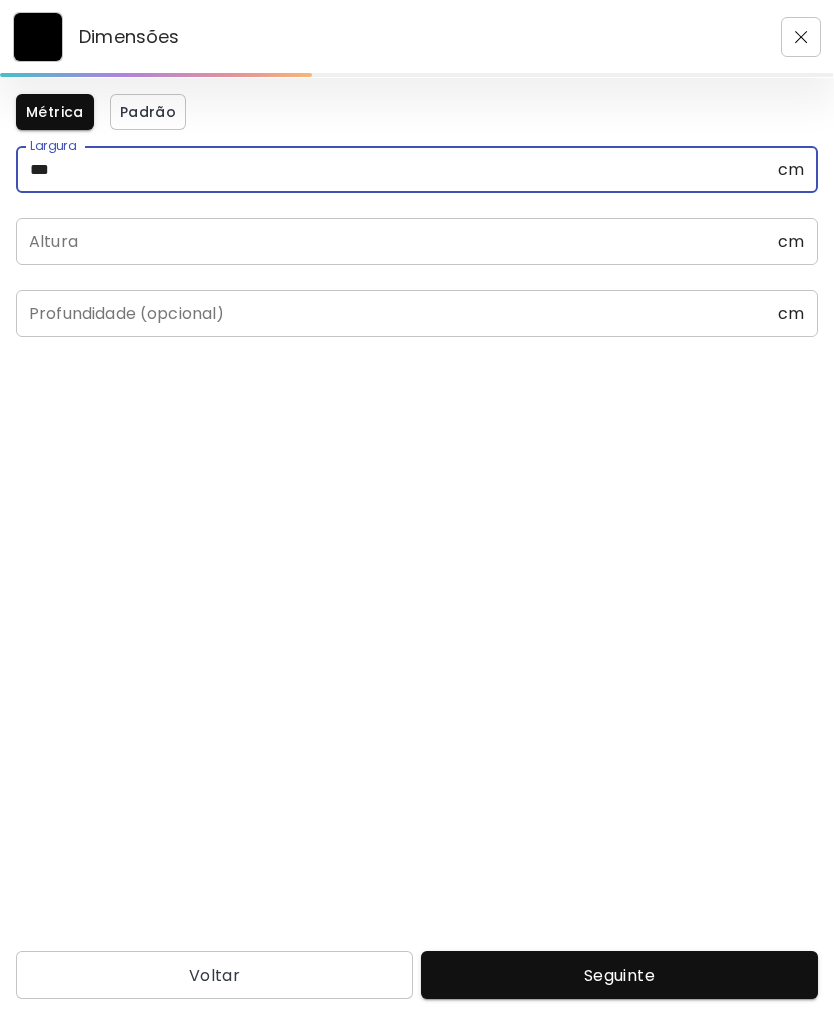 type on "***" 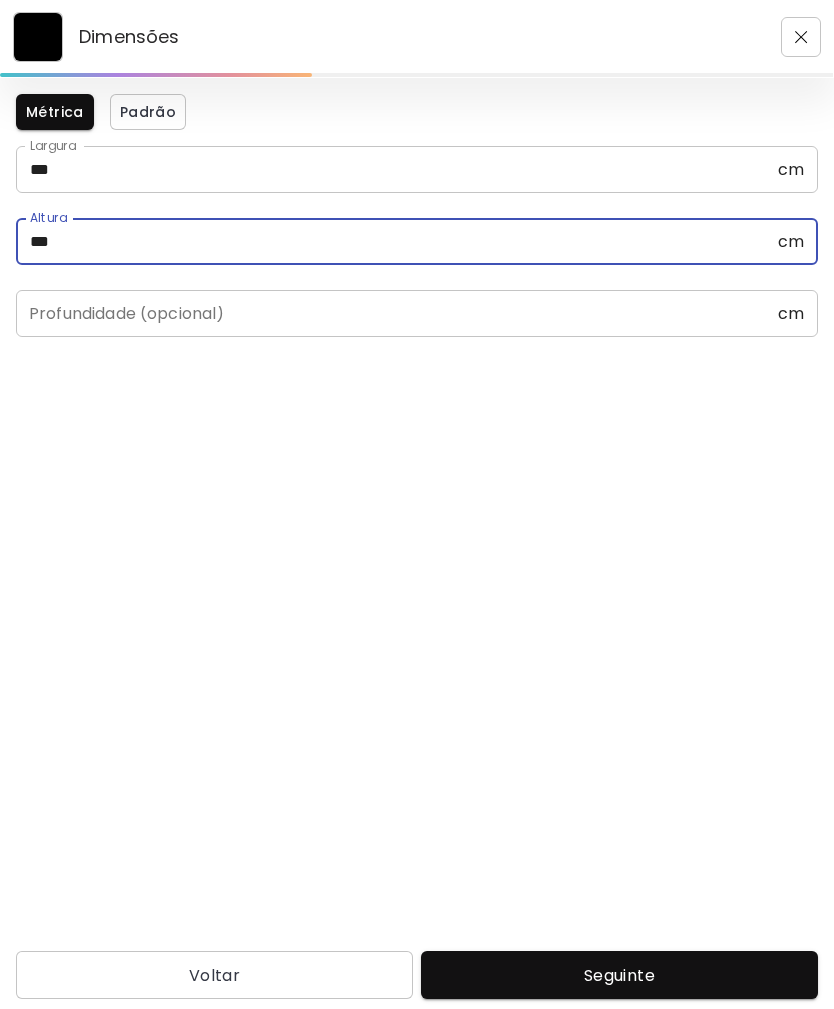 type on "***" 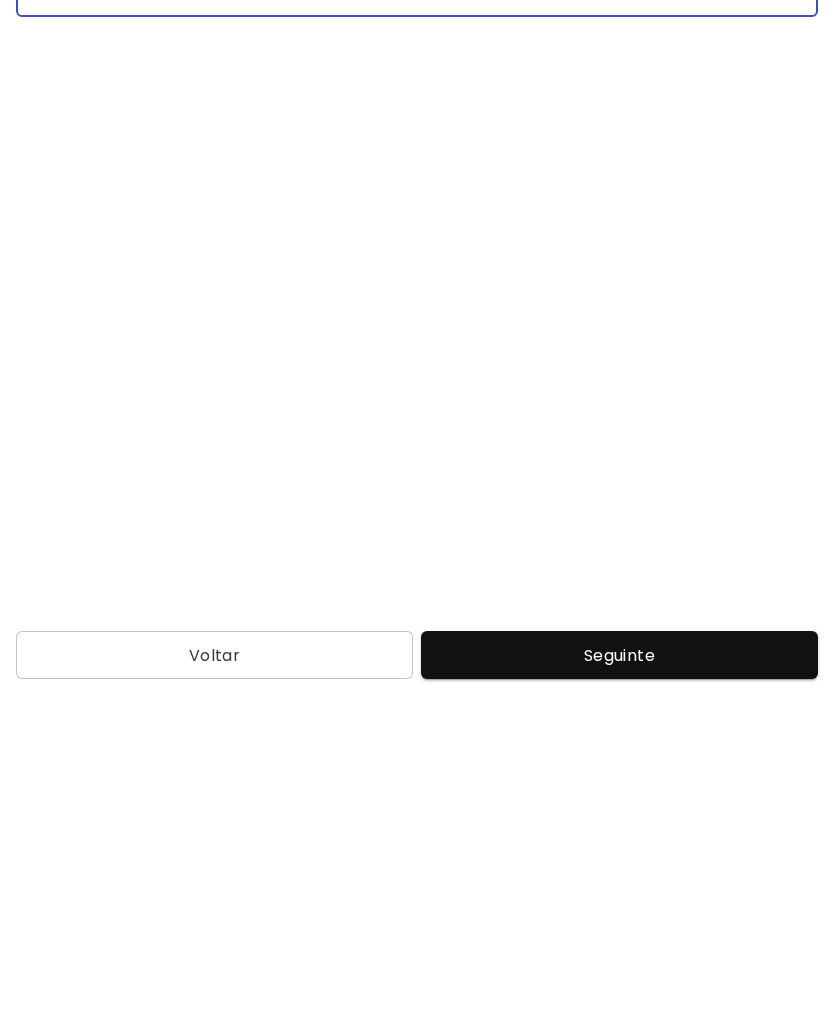 type on "*" 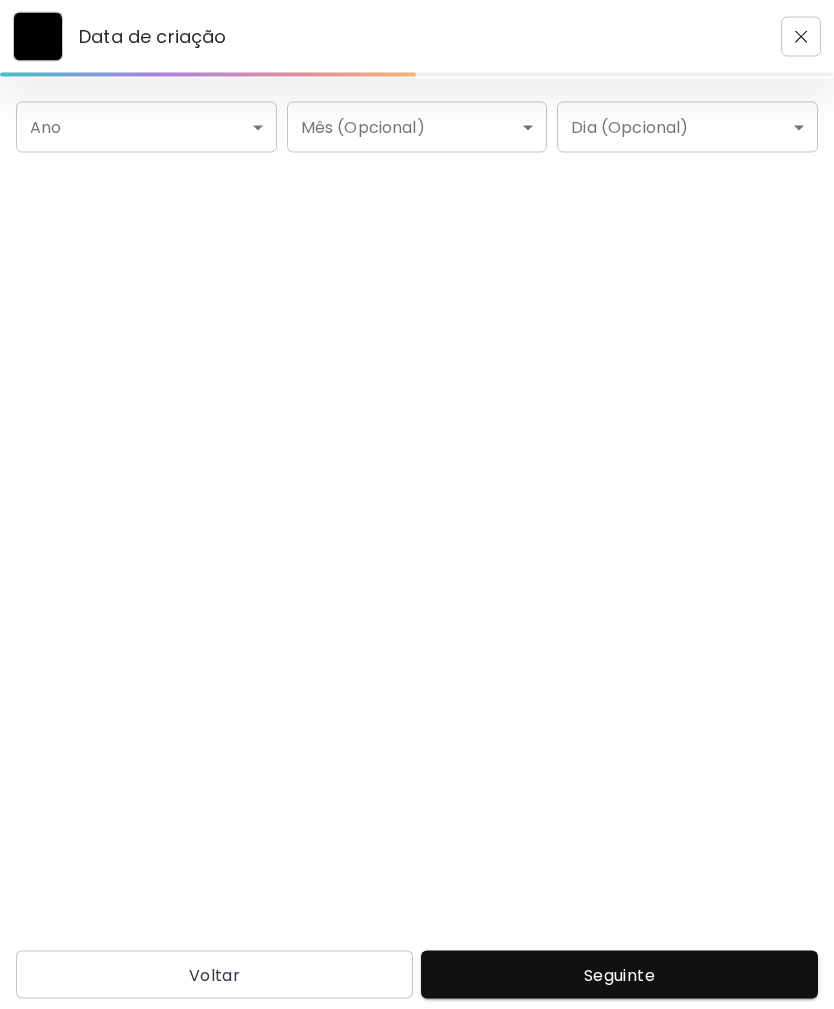 scroll, scrollTop: 0, scrollLeft: 0, axis: both 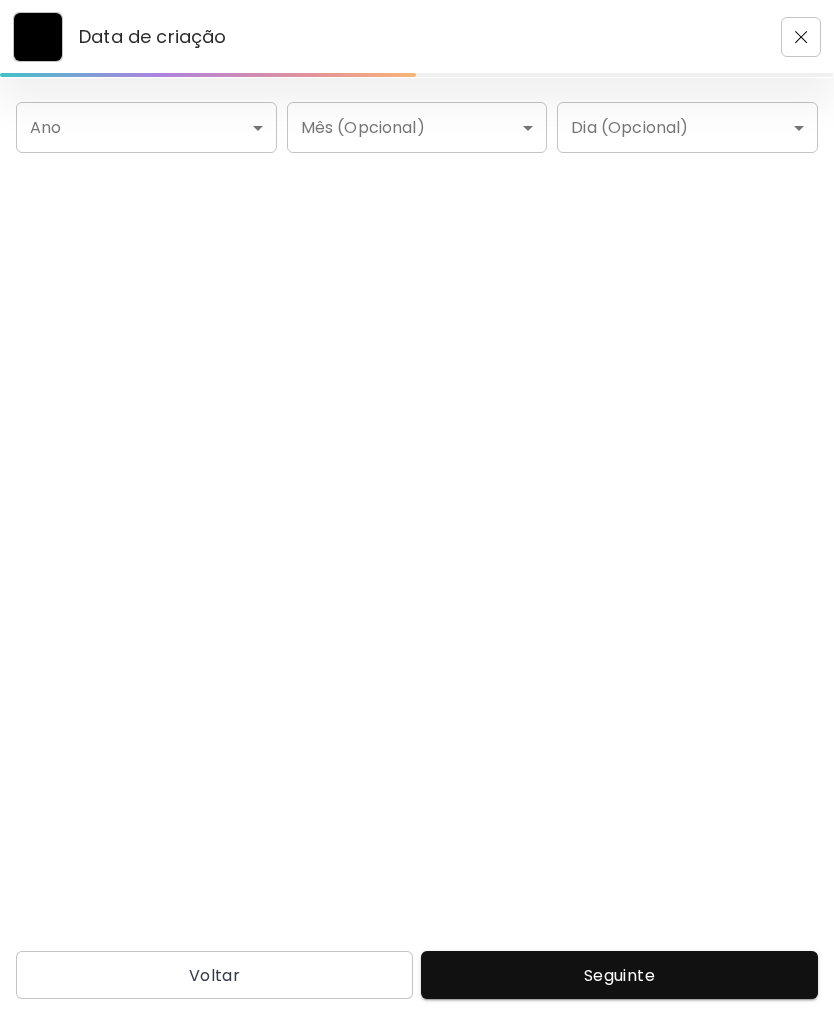 click on "Data de criação Ano ​ Ano Mês (Opcional) ​ Mês (Opcional) Dia (Opcional) ​ Dia (Opcional) Voltar Seguinte Pesquisa de artista Nome ou identificador Nome ou identificador País do artista País do artista Disciplina Todos Pintura Contemporânea Desenho e Ilustração Collage Esculturas e Instalações Fotografía Arte AR/VR Arte digital e NFT Arte urbana Géneros Todos Abstrato Arte Pop Surrealismo Impressionismo Retrato e Figurativo Minimalismo Hipercontemporâneo  Realismo Quadrinhos e Ilustração Arte da natureza Erótico Urbana Identidade Todos Jovens Artistas Artistas Femininas Artistas de Nova York América Latina Português e brasileiro Francês Africano e afrodescendente Oriente Médio e Norte da África LGBTQ+ Ásia e Pacífico Índia e Ásia do Sul Restabelecer Aplicar" at bounding box center (417, 504) 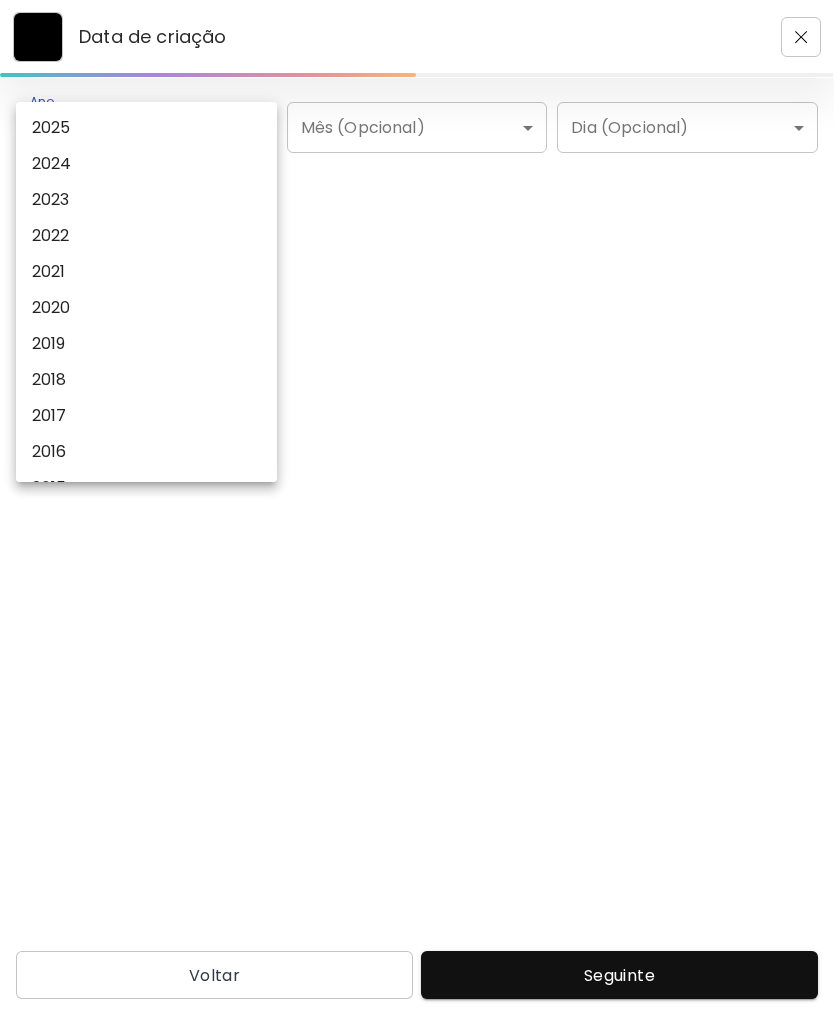 click on "2024" at bounding box center (146, 164) 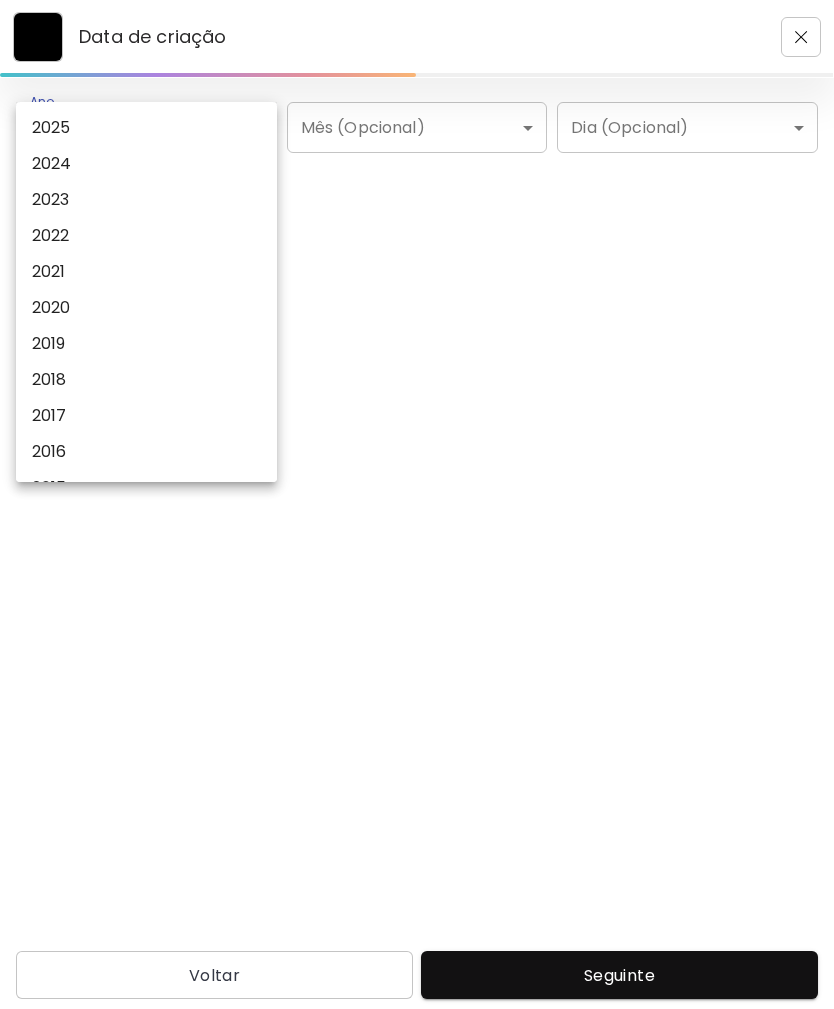 type on "****" 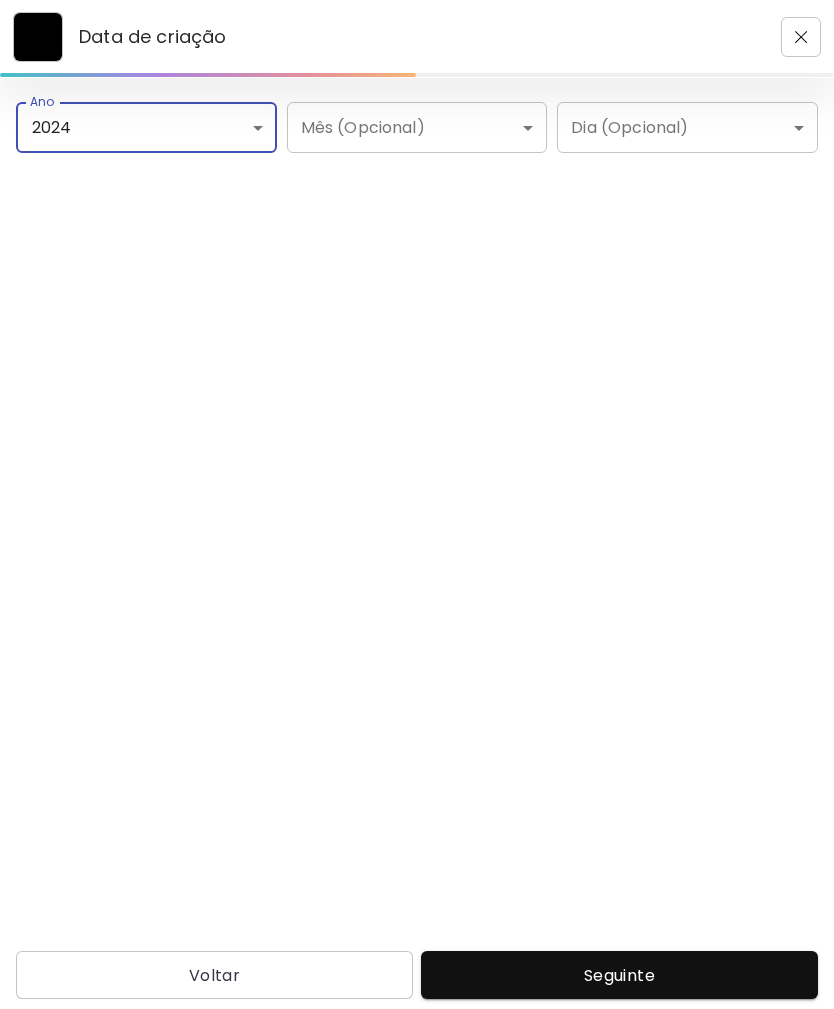click on "Seguinte" at bounding box center (619, 975) 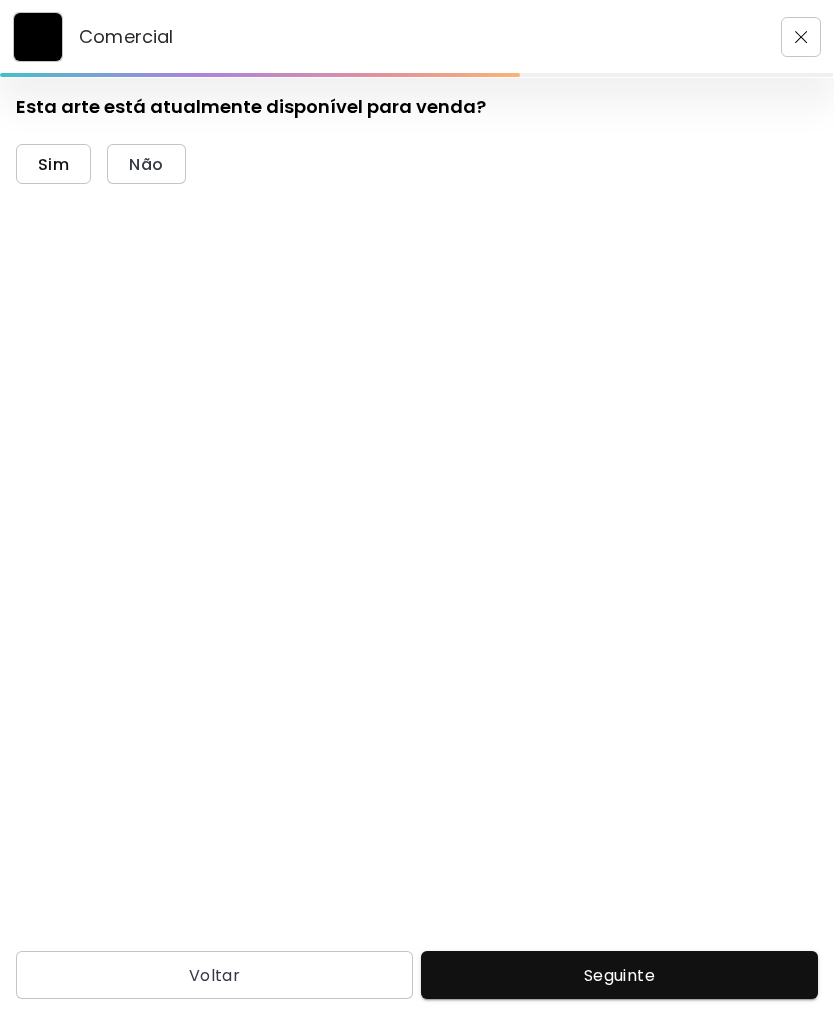 click on "Sim" at bounding box center (53, 164) 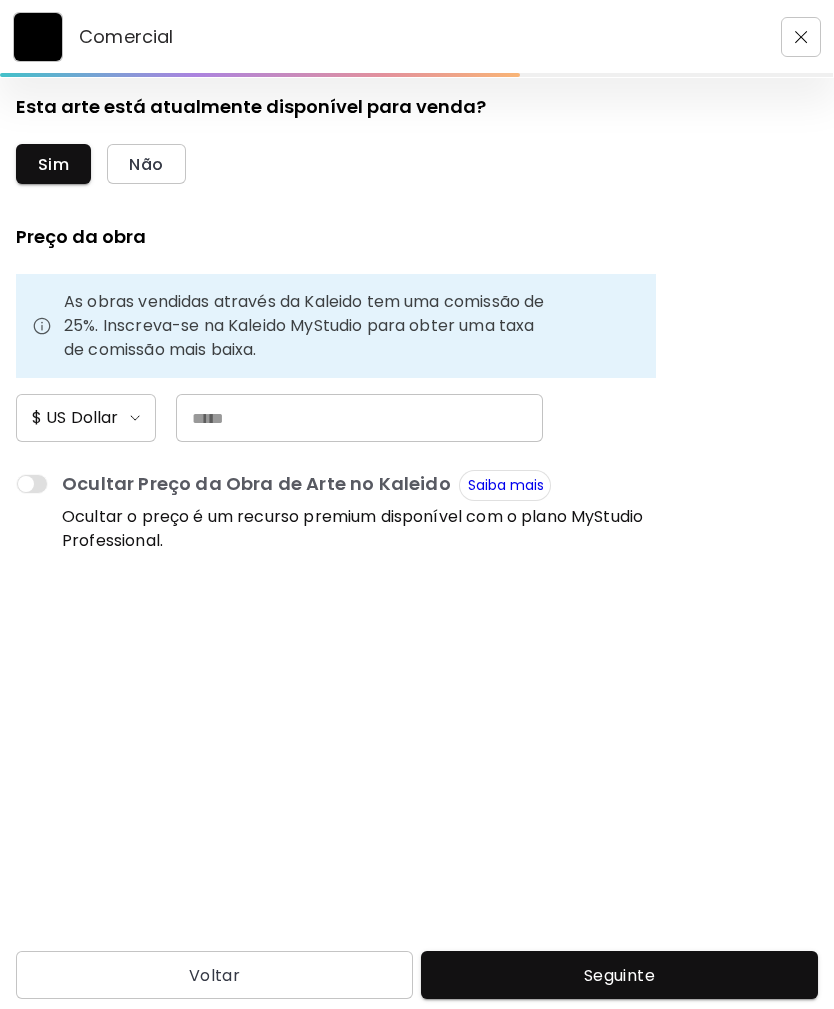 click at bounding box center (359, 418) 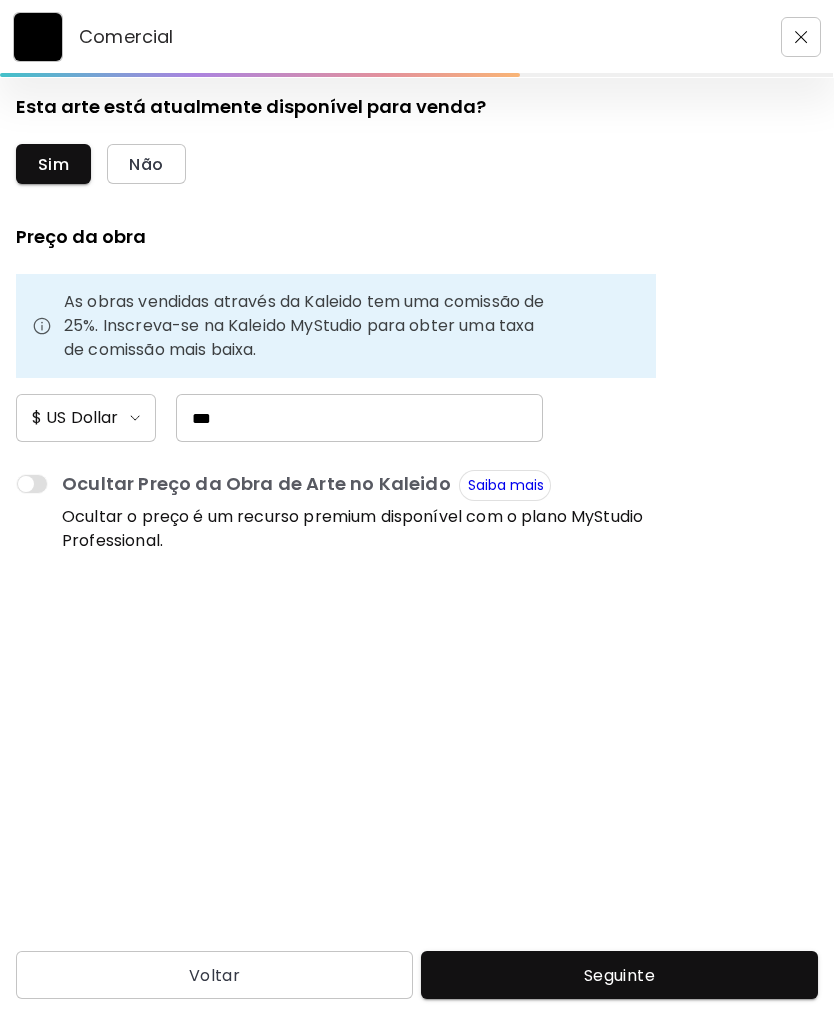 scroll, scrollTop: 64, scrollLeft: 0, axis: vertical 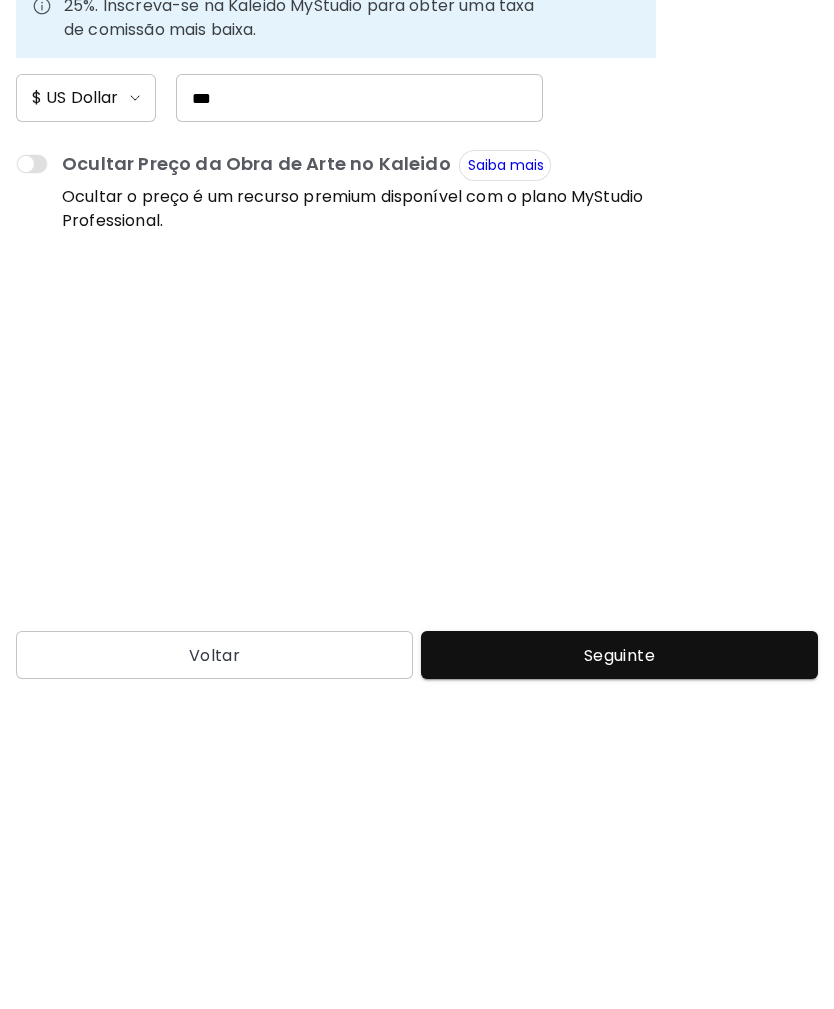 type on "***" 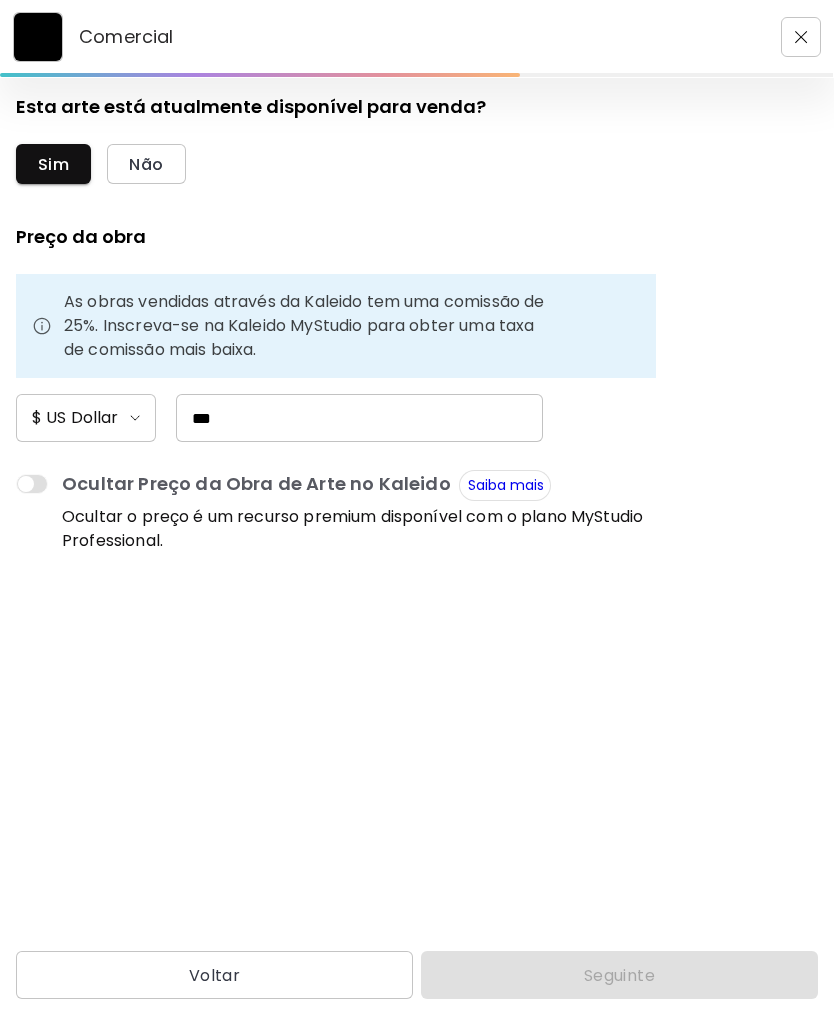 scroll, scrollTop: 0, scrollLeft: 0, axis: both 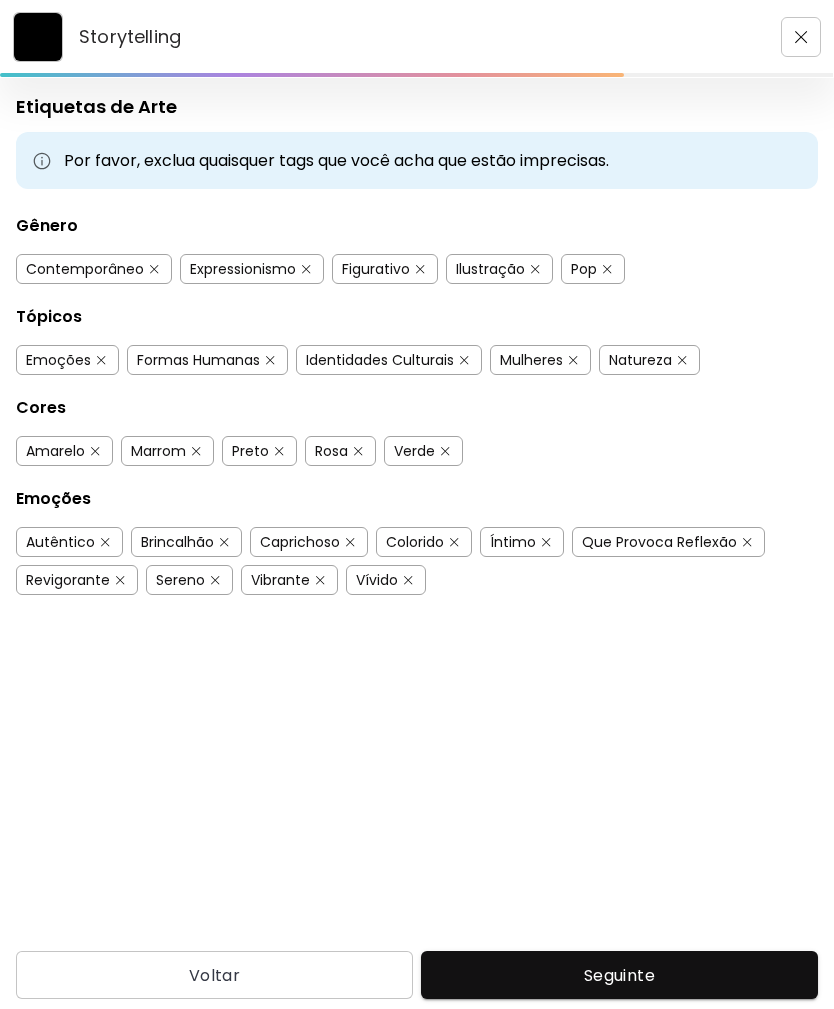 click on "Contemporâneo" at bounding box center (85, 269) 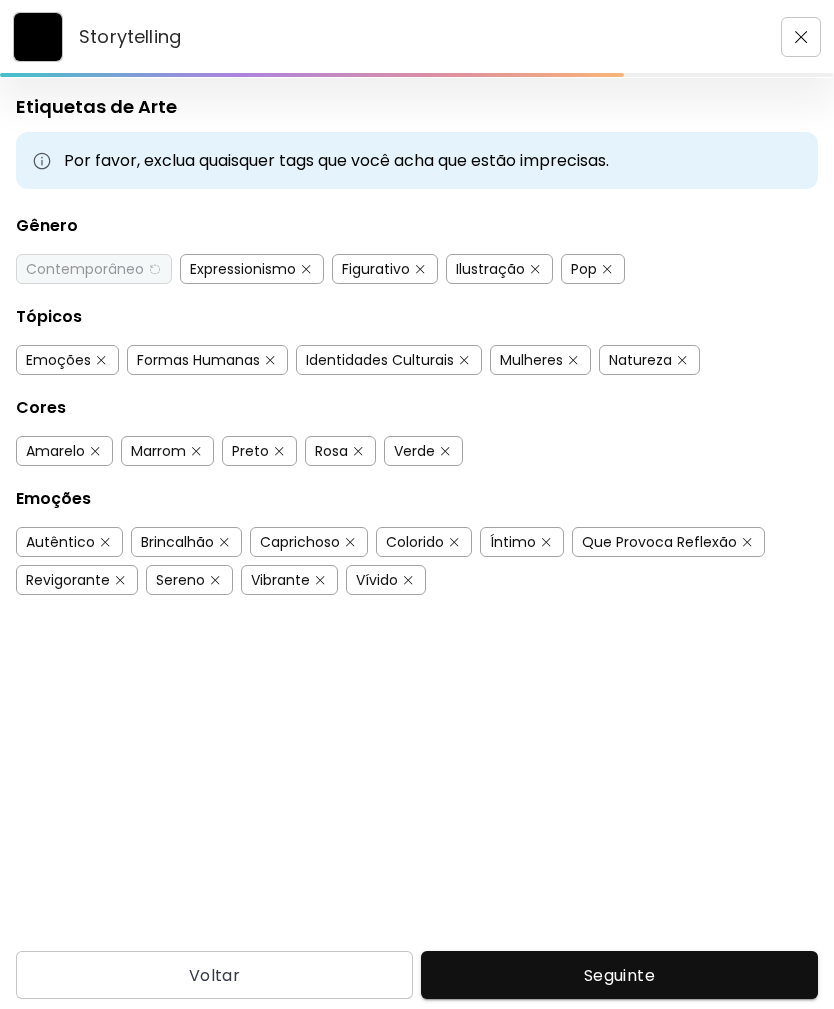 click on "Expressionismo" at bounding box center (243, 269) 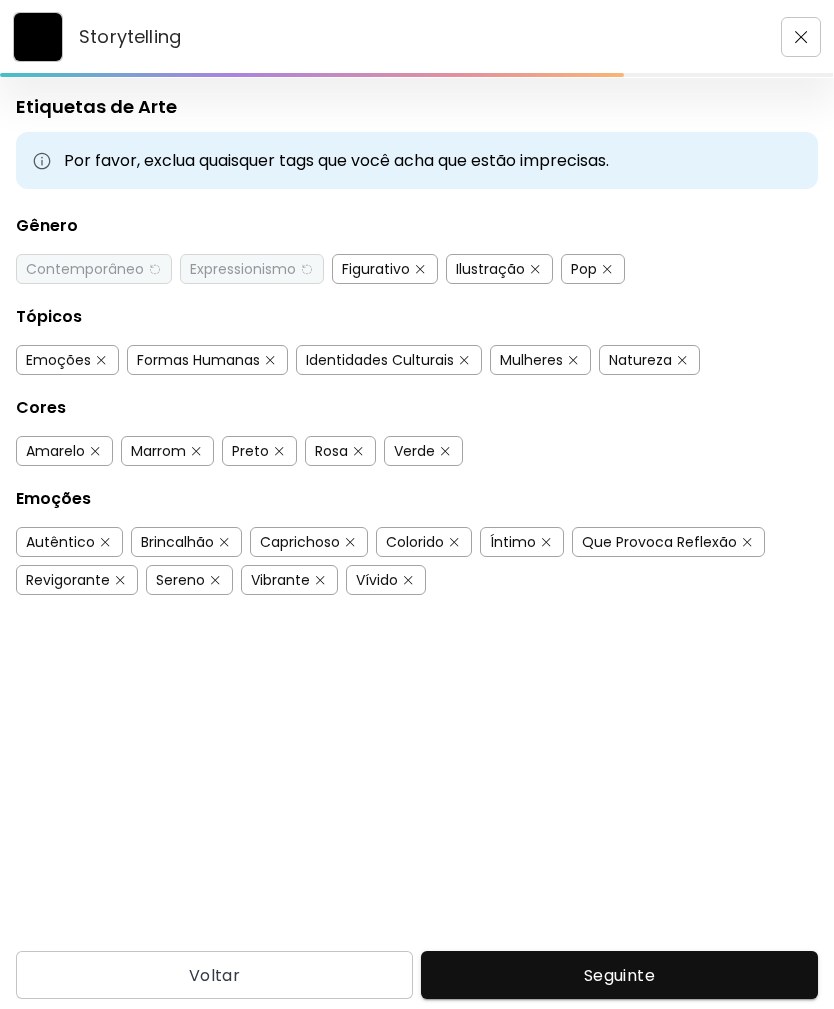 click on "Figurativo" at bounding box center [376, 269] 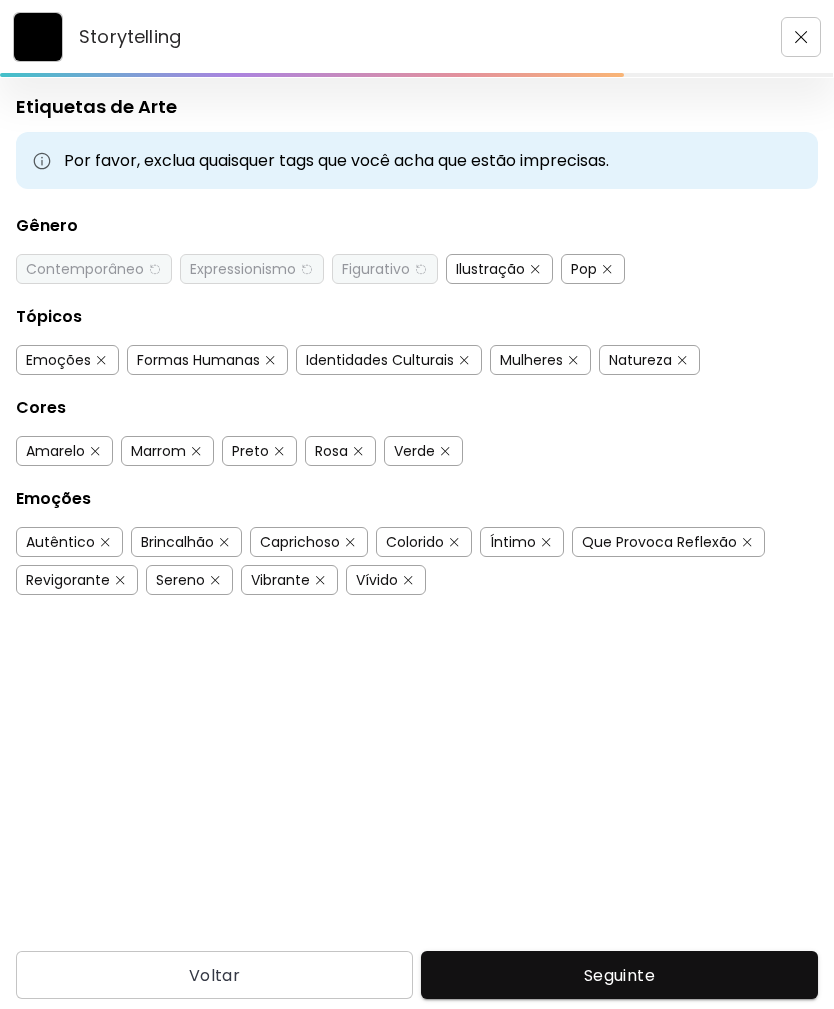 click on "Emoções" at bounding box center (58, 360) 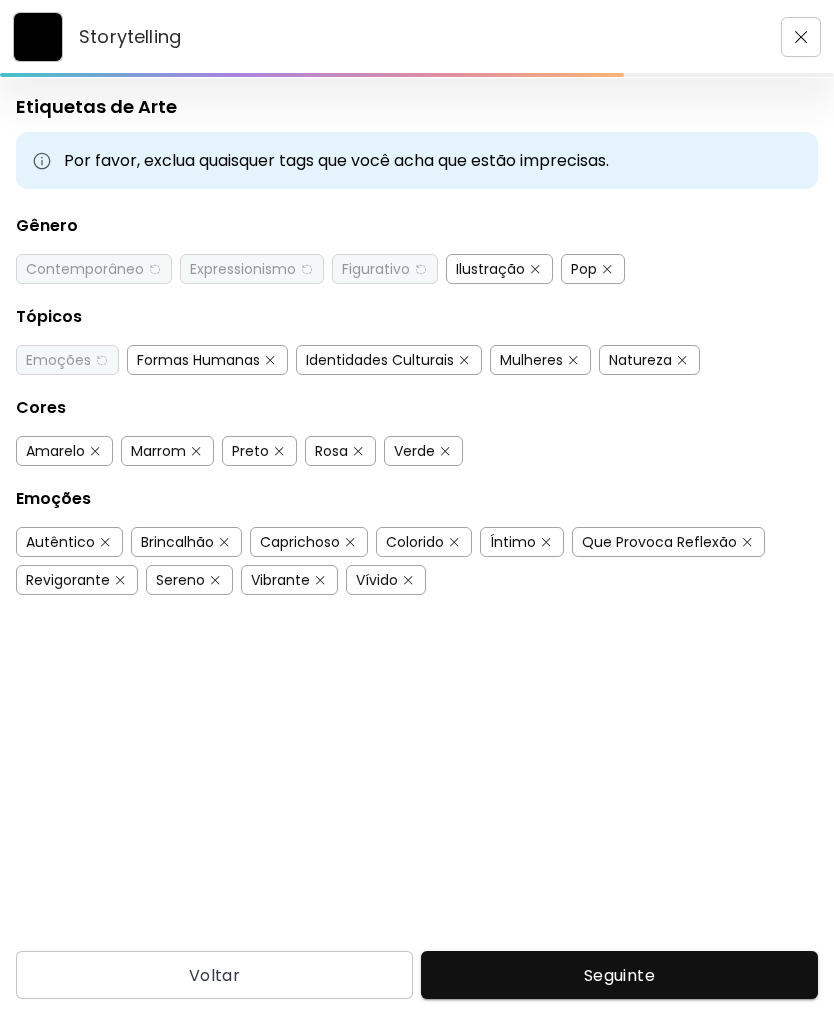 click on "Formas Humanas" at bounding box center (207, 360) 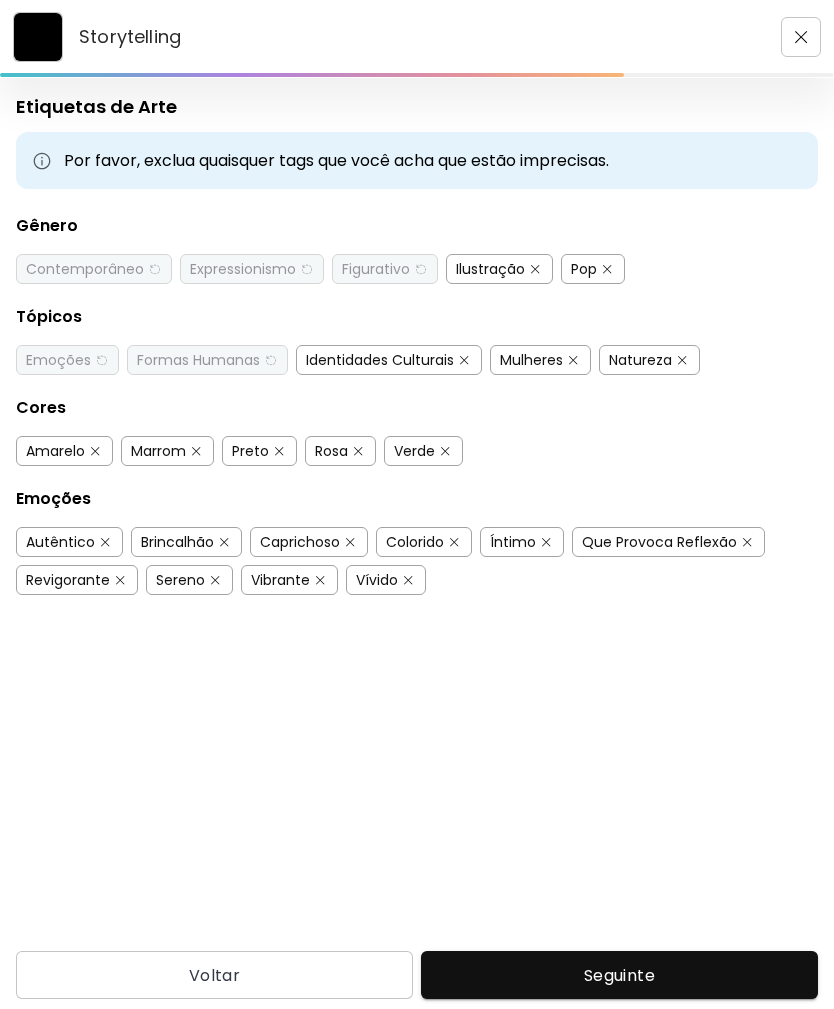 click on "Identidades Culturais" at bounding box center (380, 360) 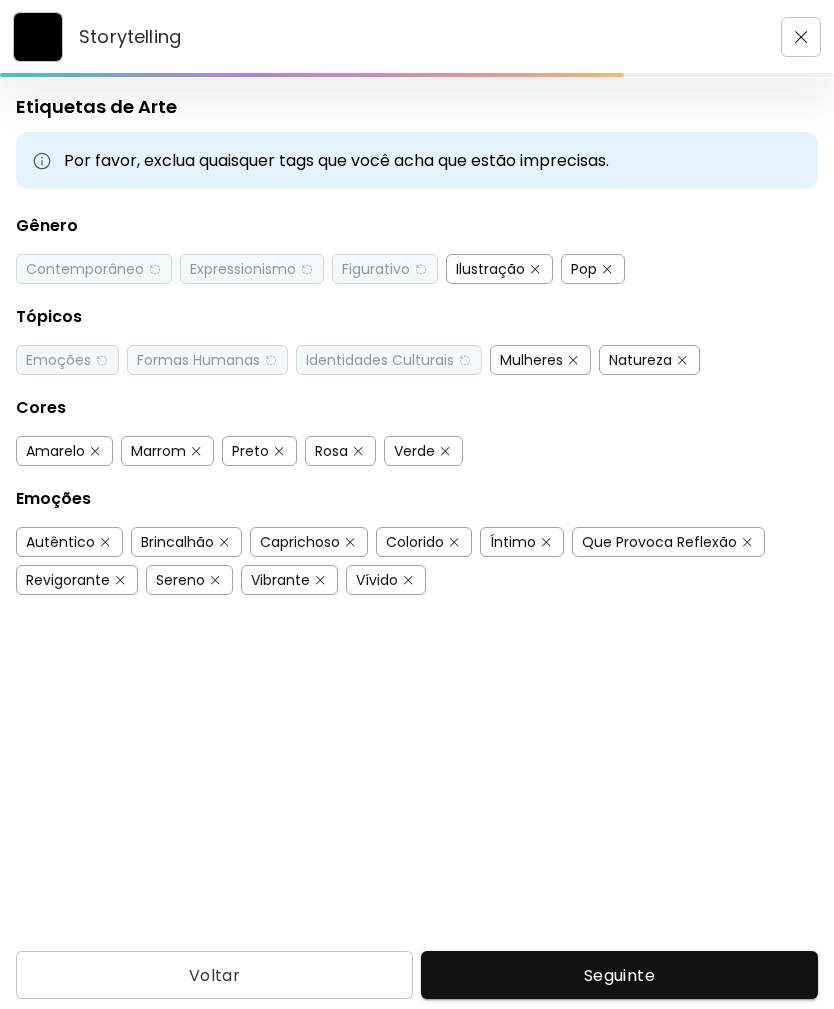 click on "Mulheres" at bounding box center (531, 360) 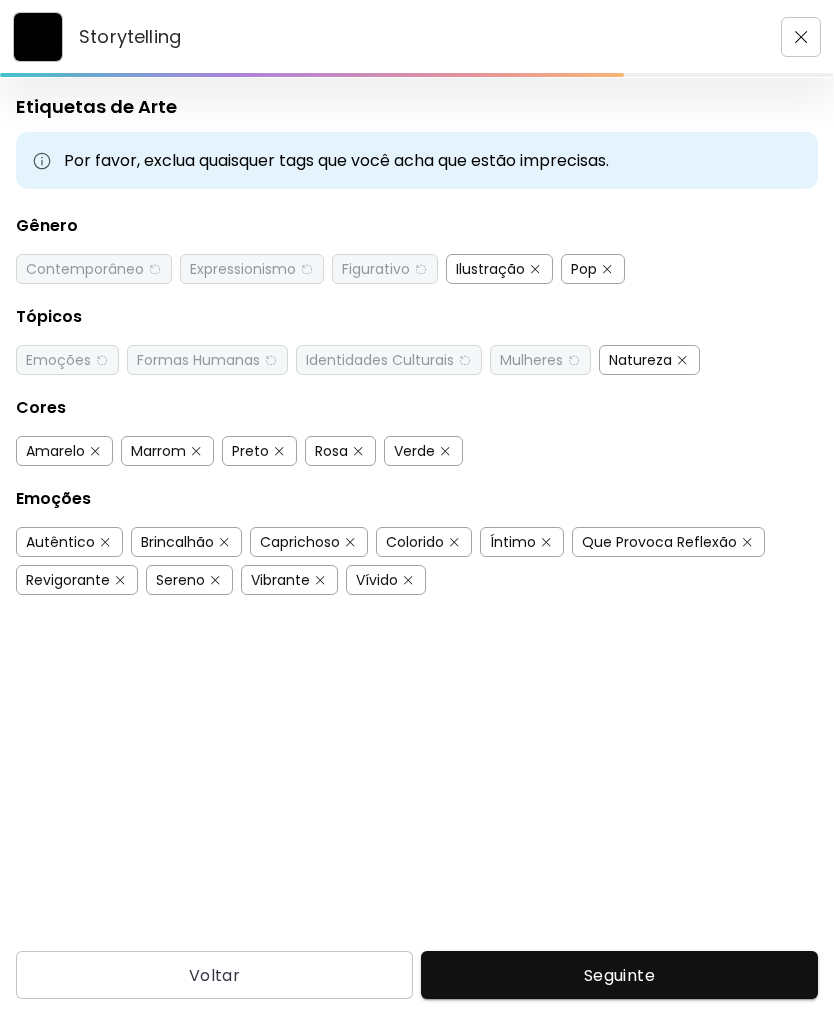 click on "Natureza" at bounding box center (640, 360) 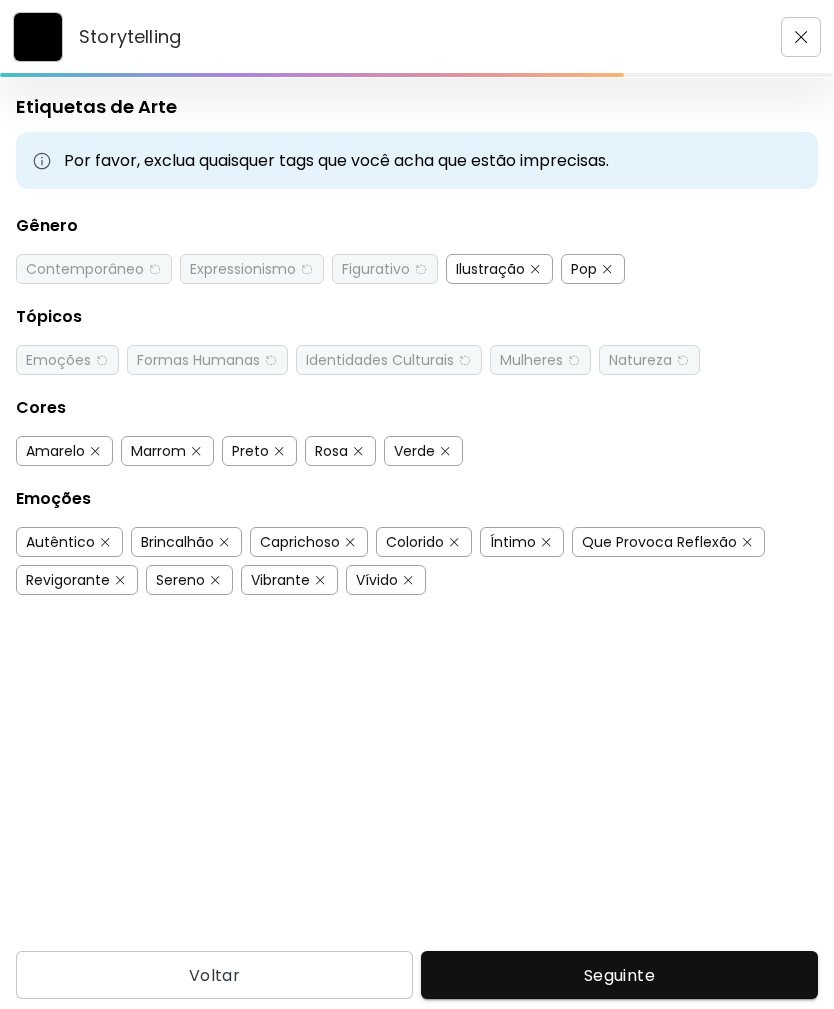 click on "Amarelo" at bounding box center [55, 451] 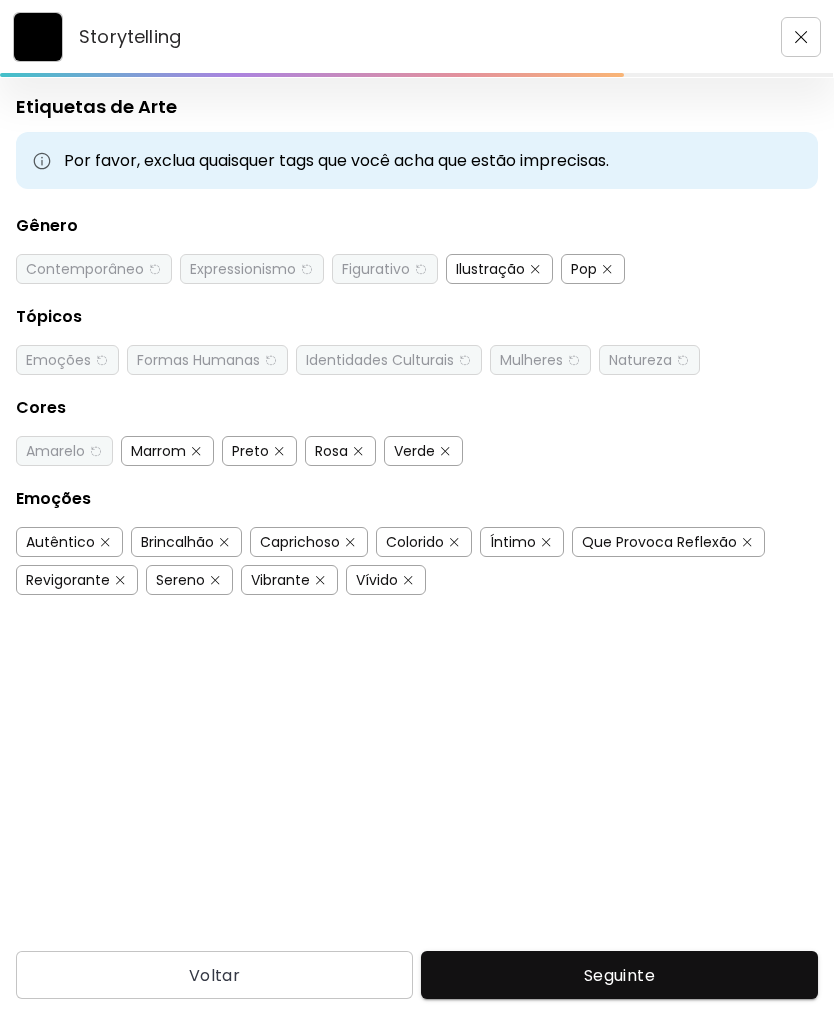 click on "Marrom" at bounding box center [158, 451] 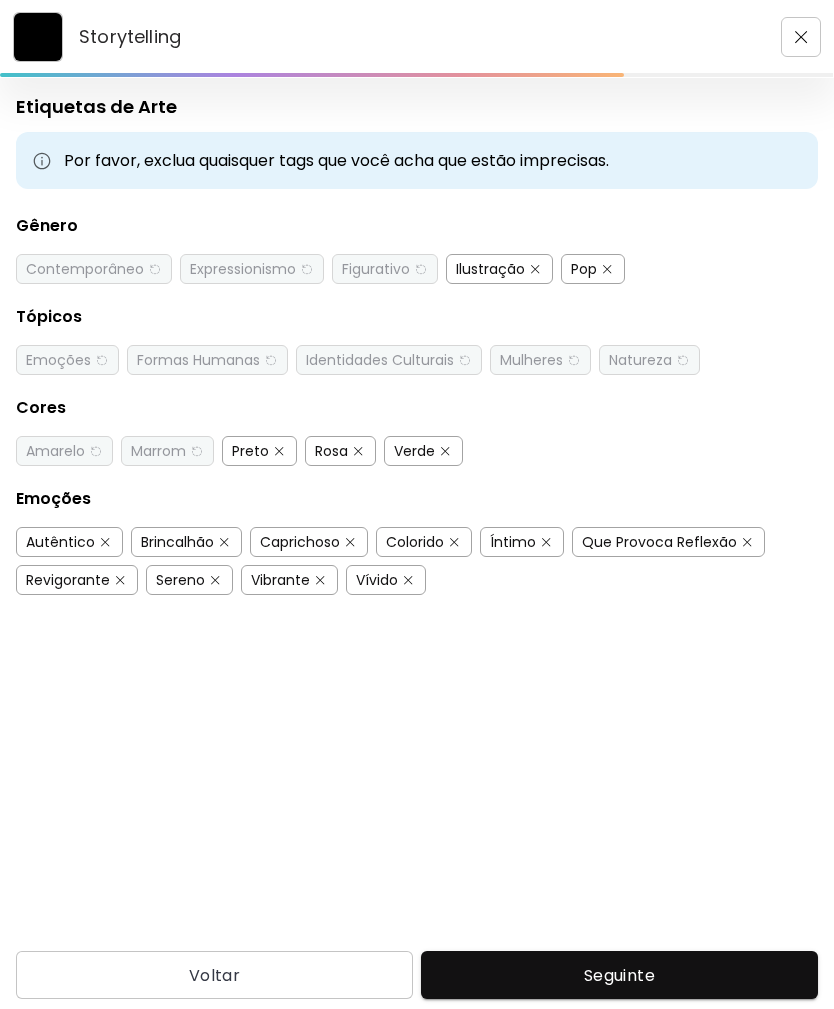click on "Preto" at bounding box center (250, 451) 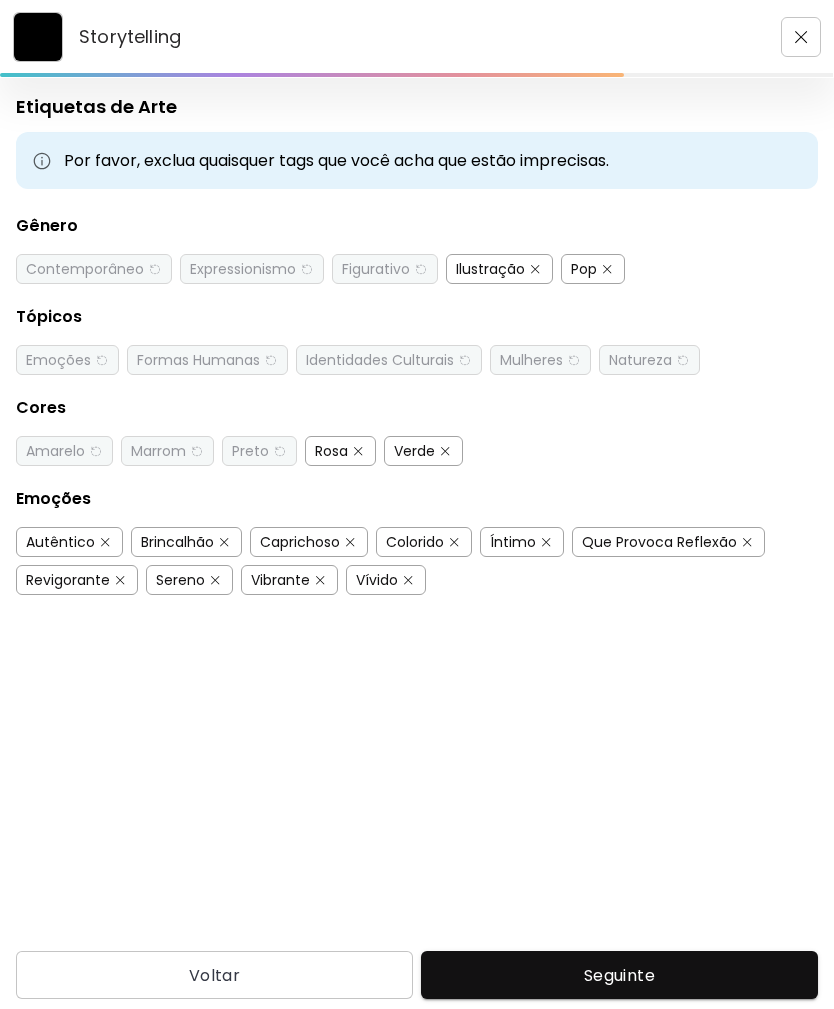 click at bounding box center [279, 451] 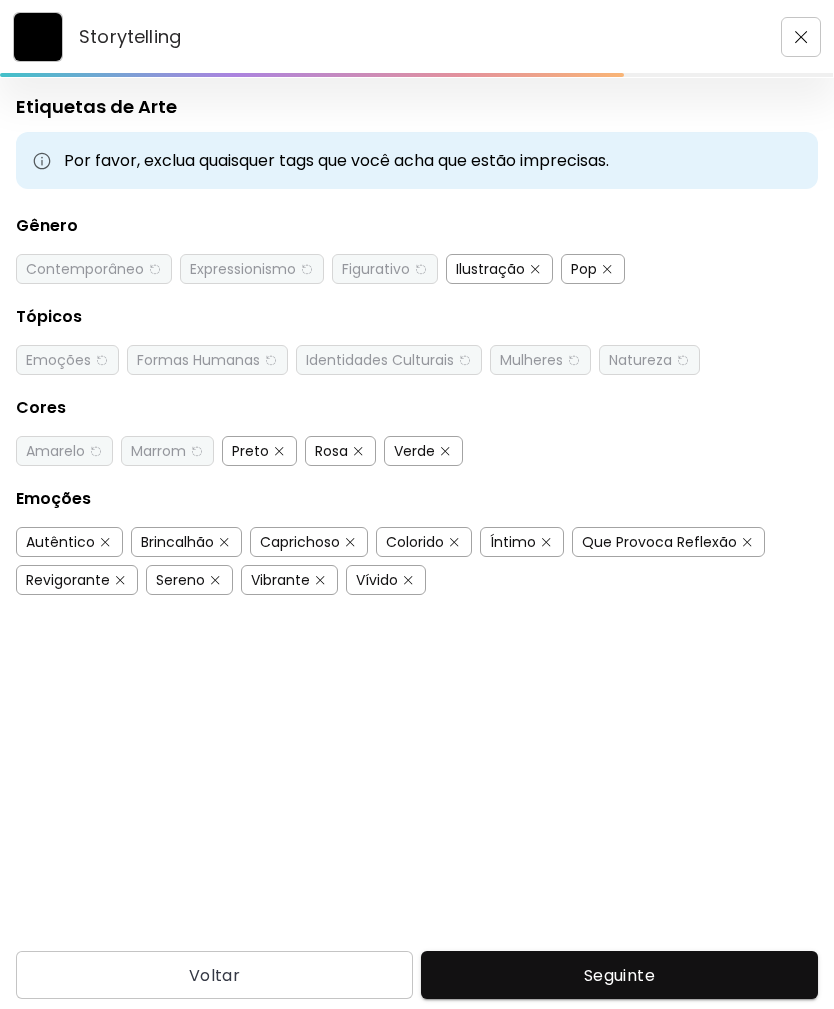 click at bounding box center (279, 451) 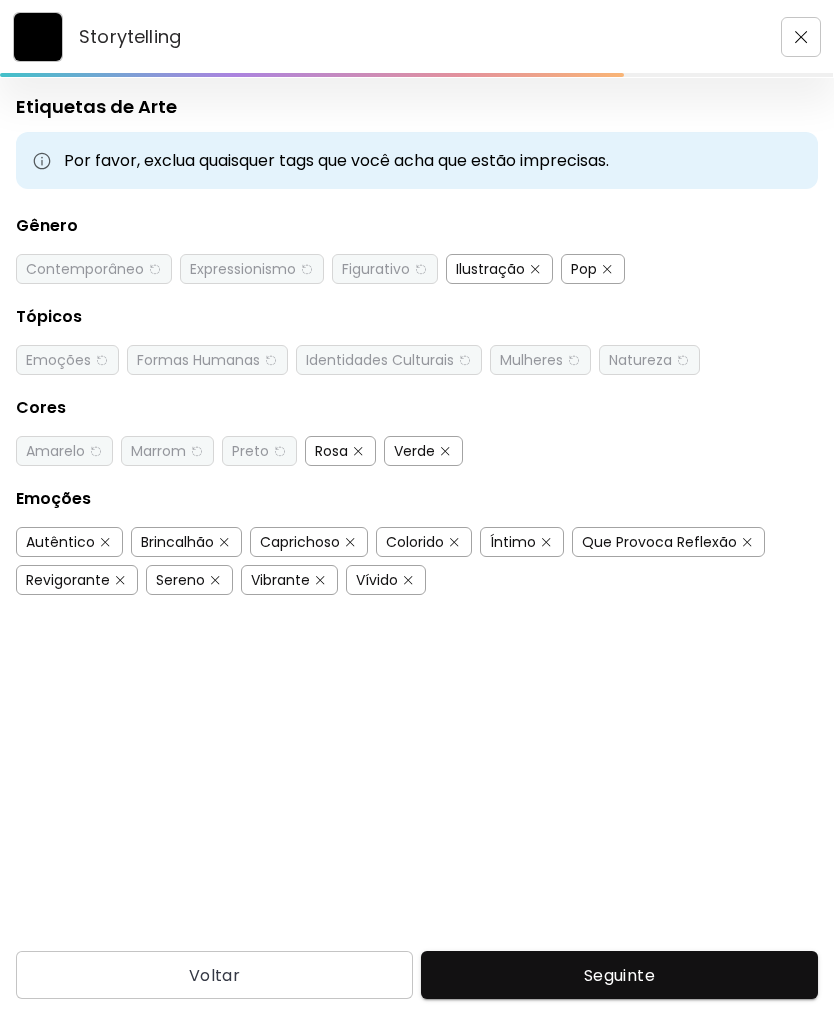 click on "Rosa" at bounding box center (331, 451) 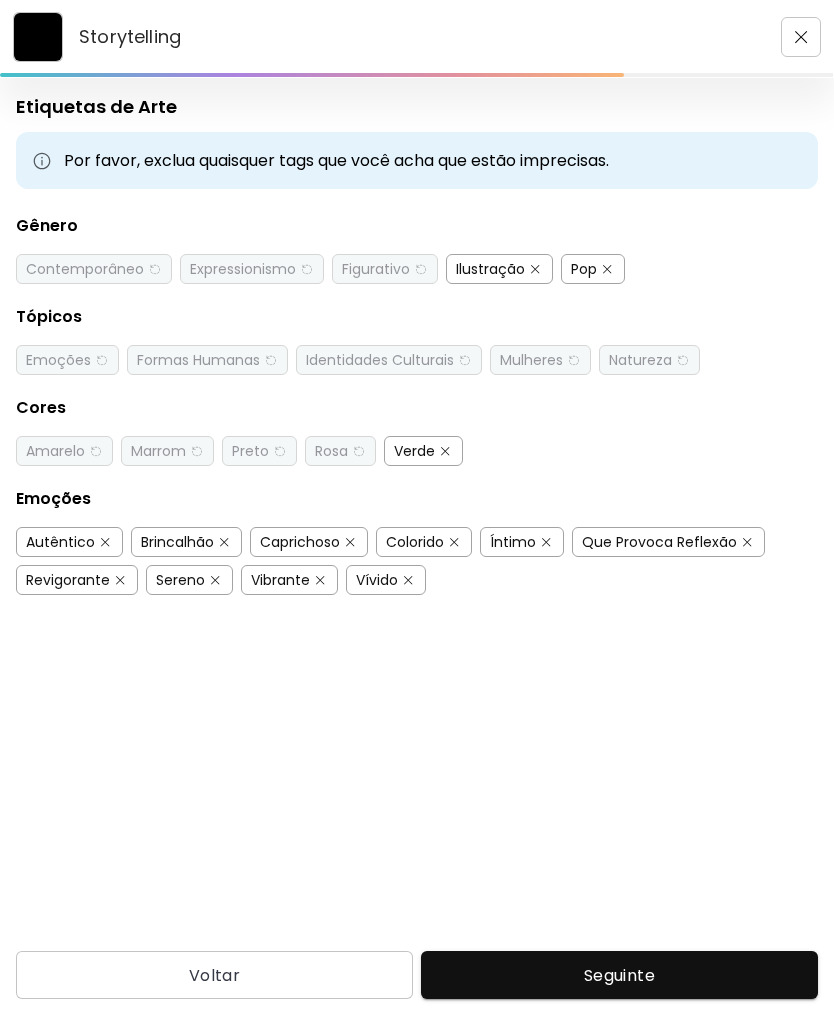 click on "Verde" at bounding box center (414, 451) 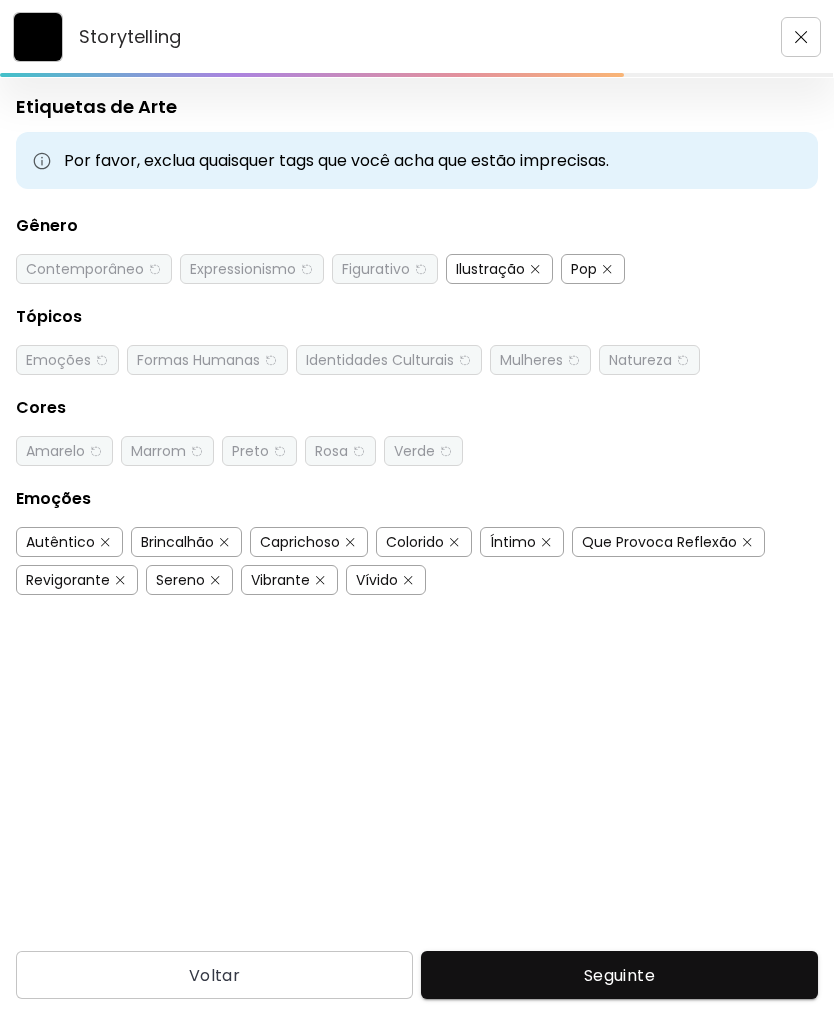 scroll, scrollTop: 64, scrollLeft: 0, axis: vertical 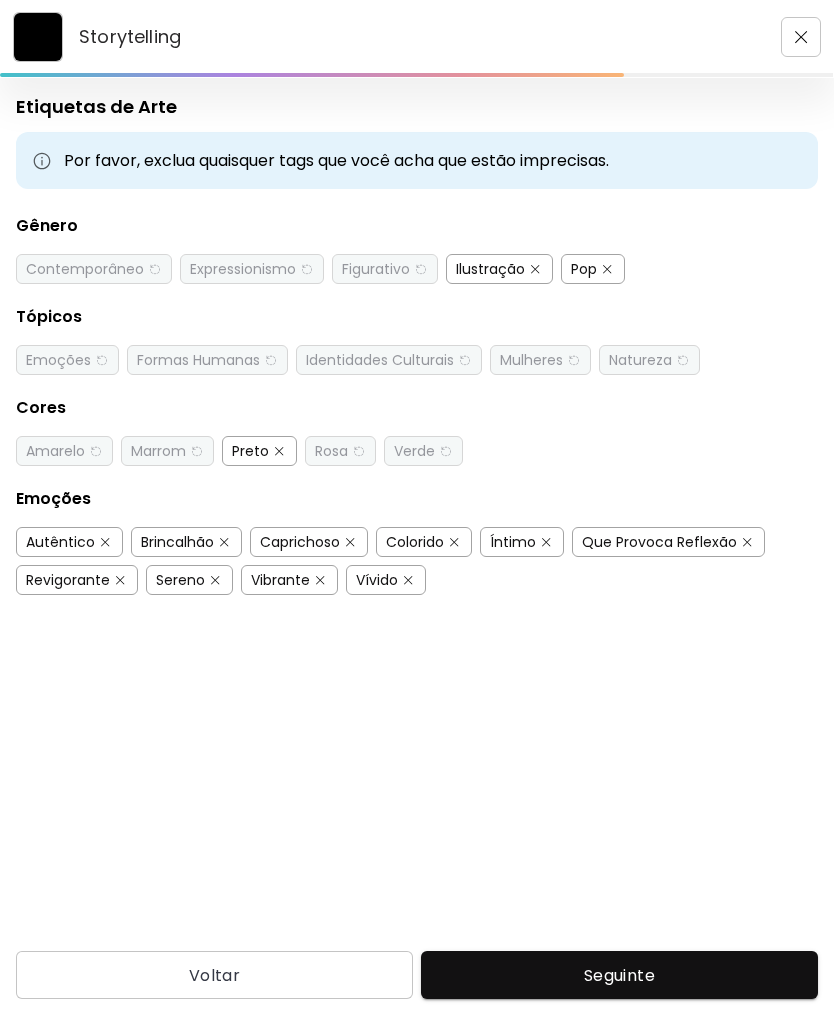 click on "Autêntico" at bounding box center (60, 542) 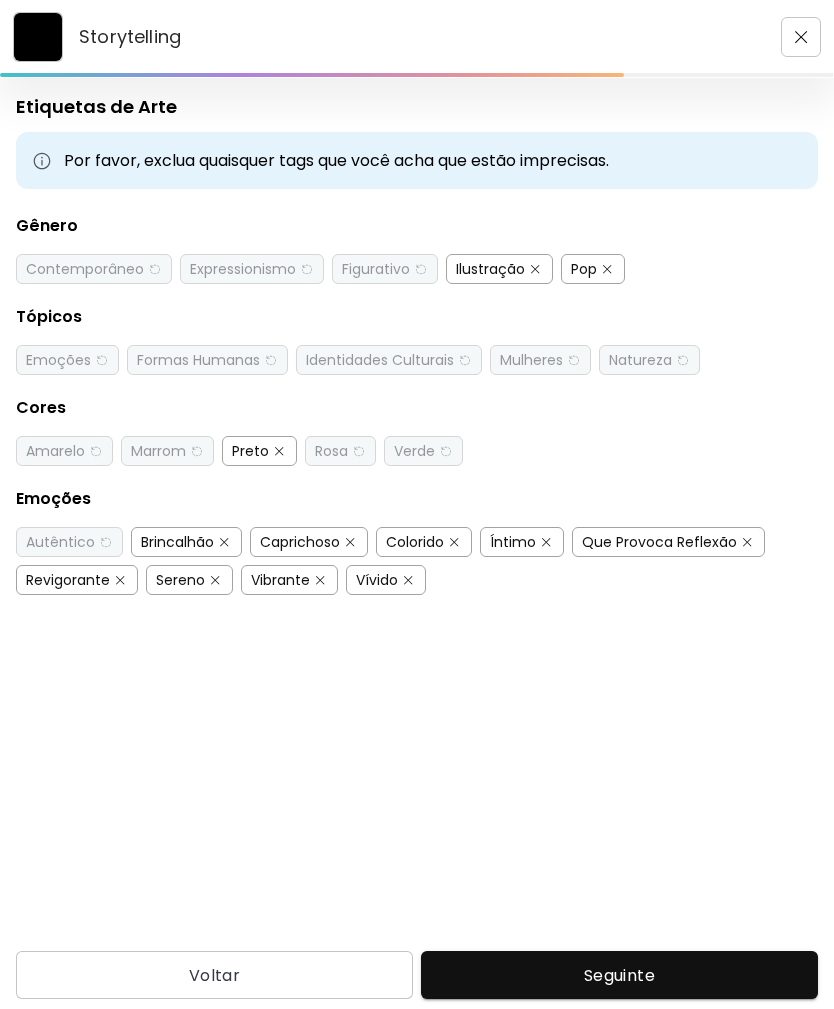 click on "Íntimo" at bounding box center (513, 542) 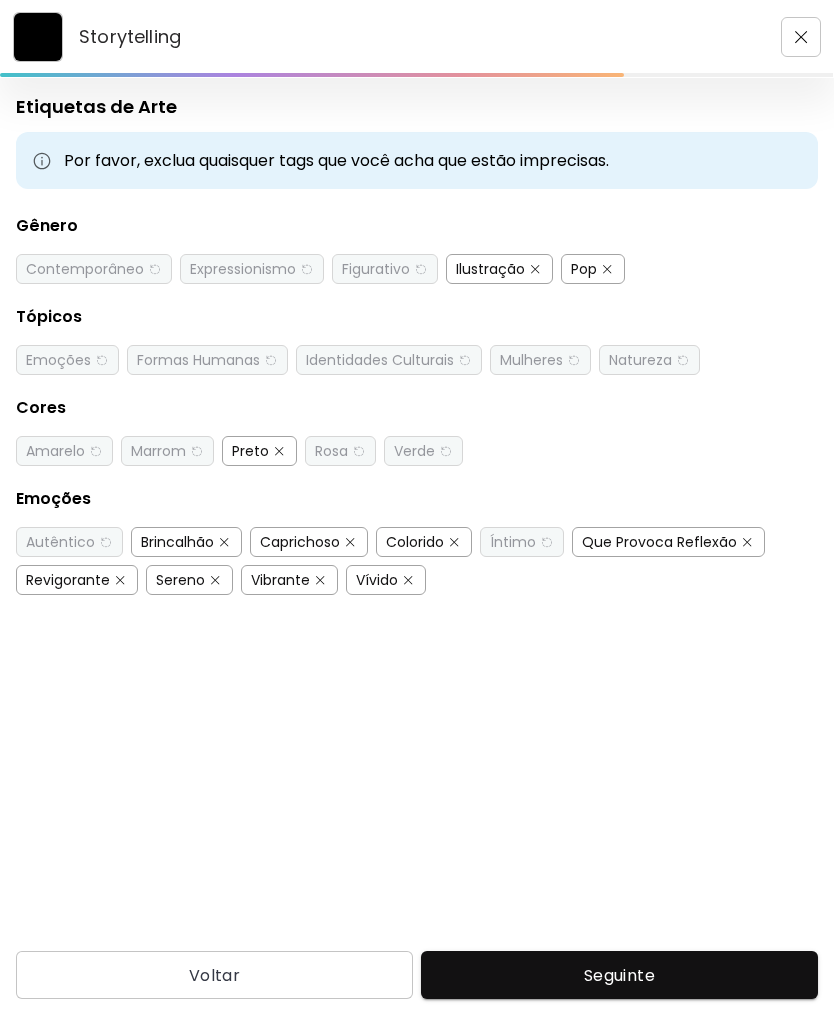 click on "Que Provoca Reflexão" at bounding box center (659, 542) 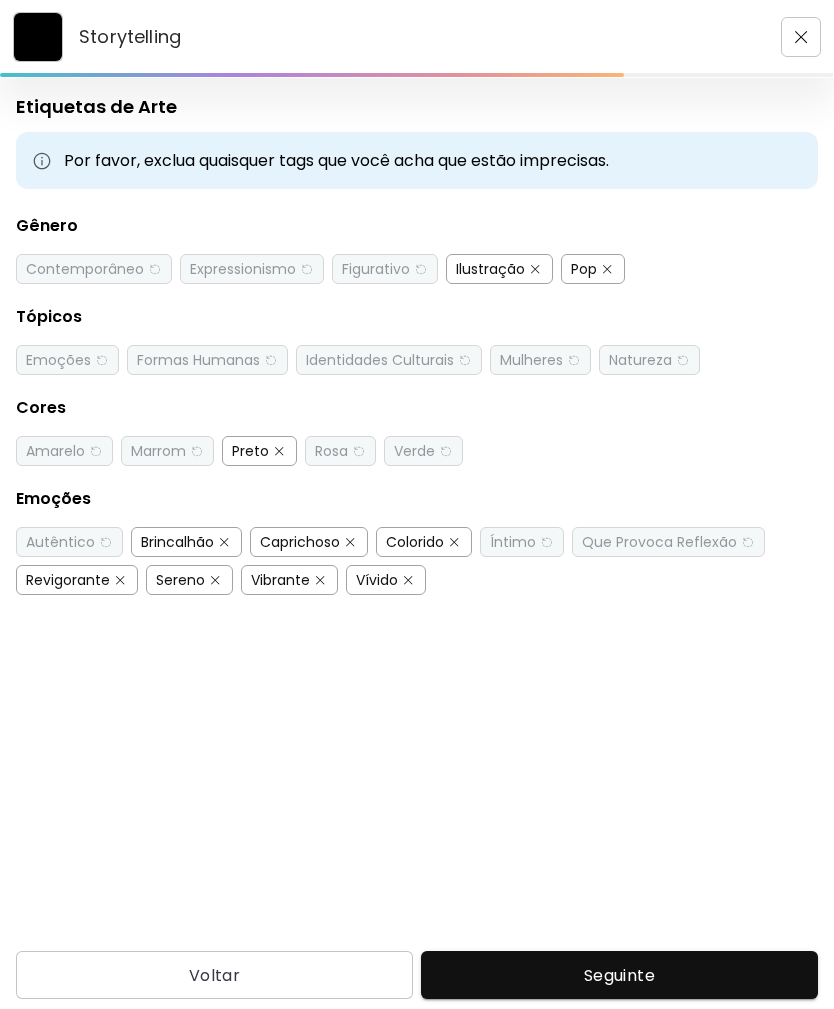 click on "Sereno" at bounding box center [180, 580] 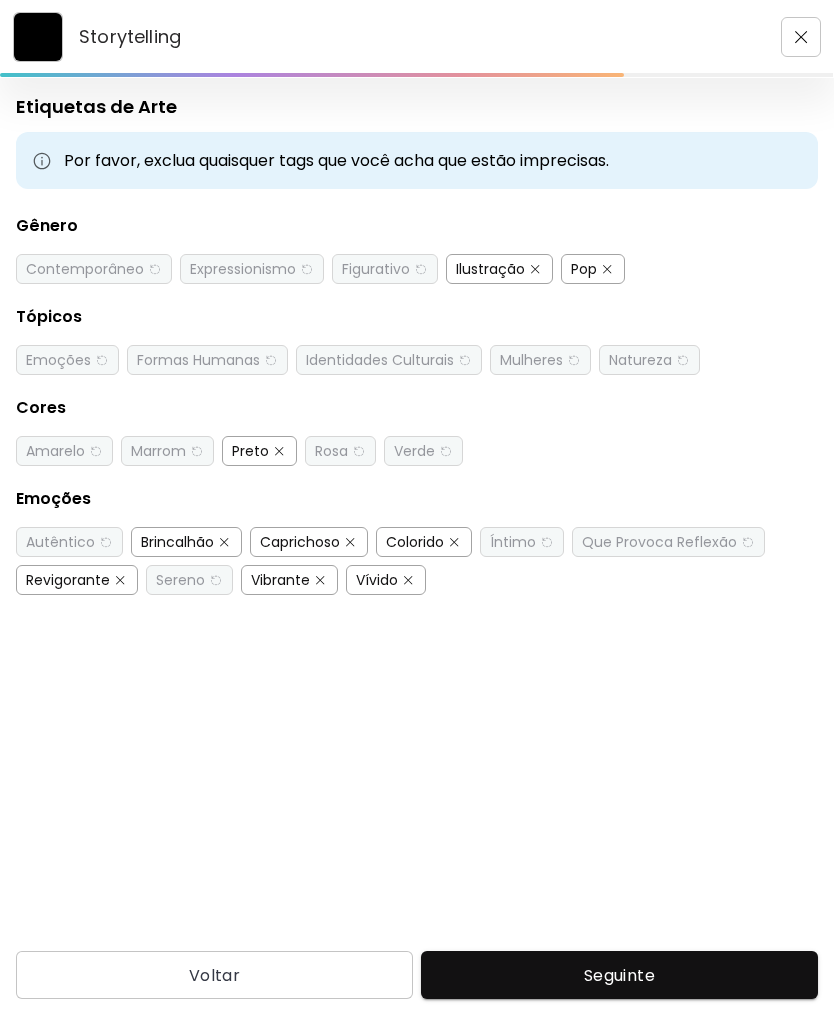 click on "Revigorante" at bounding box center [68, 580] 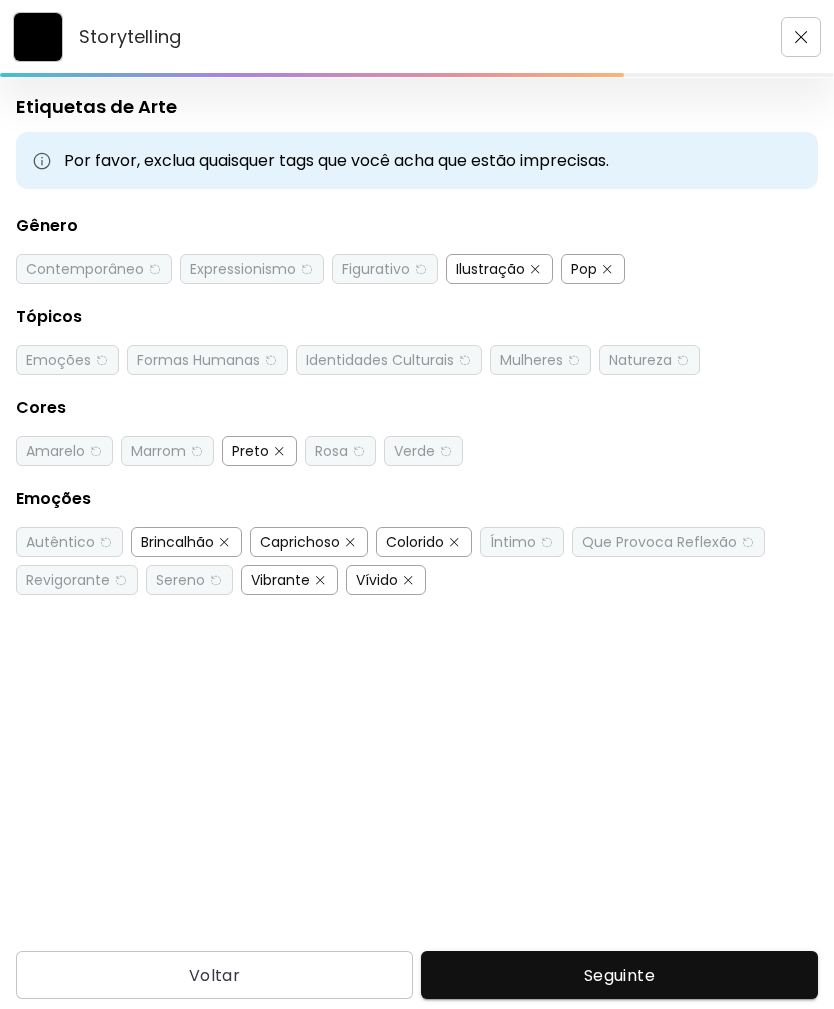 click at bounding box center [224, 542] 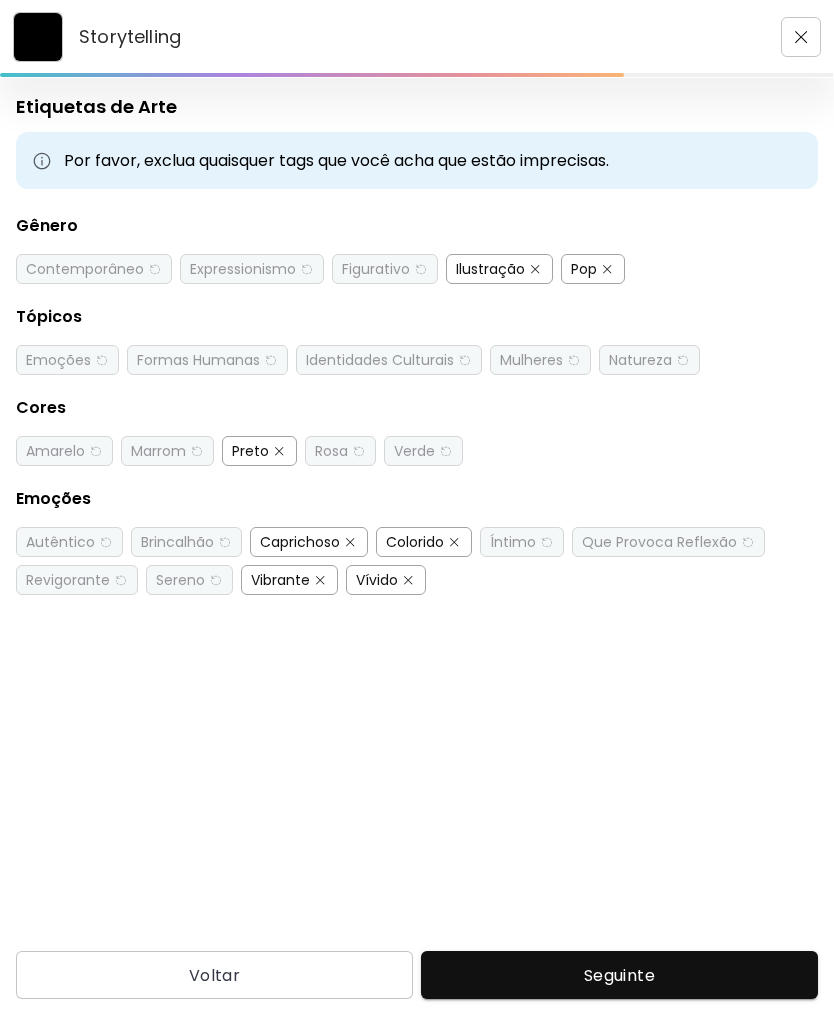 click at bounding box center (350, 542) 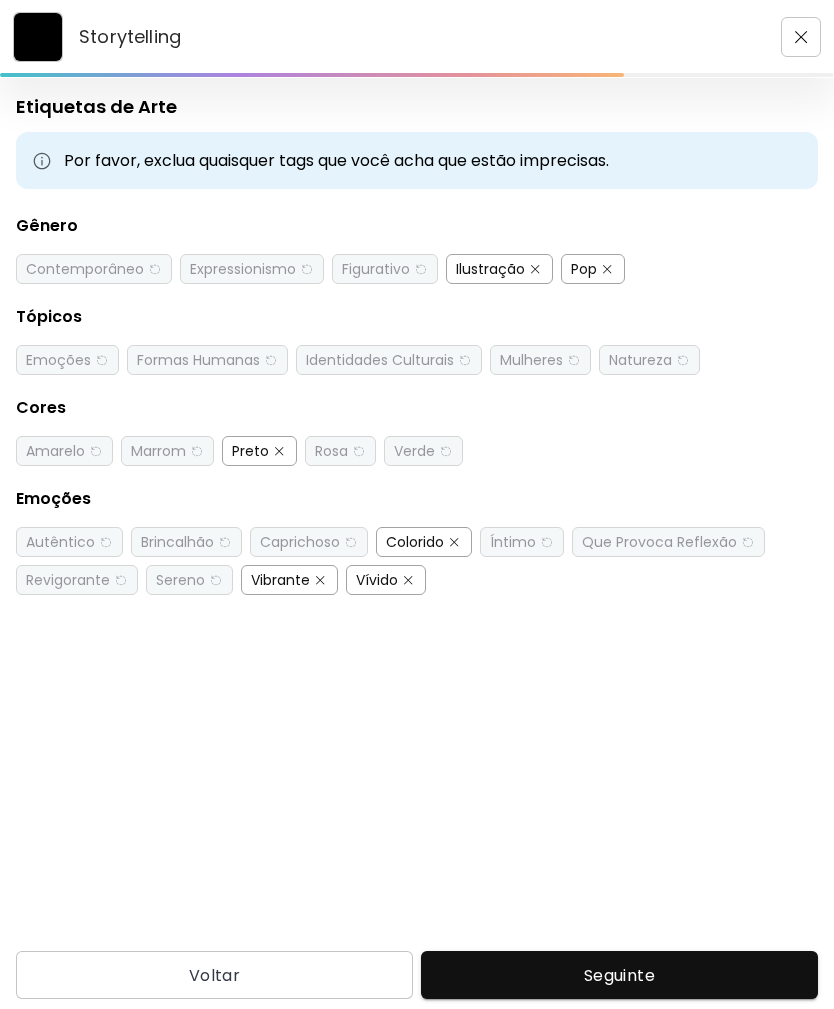 click at bounding box center (454, 542) 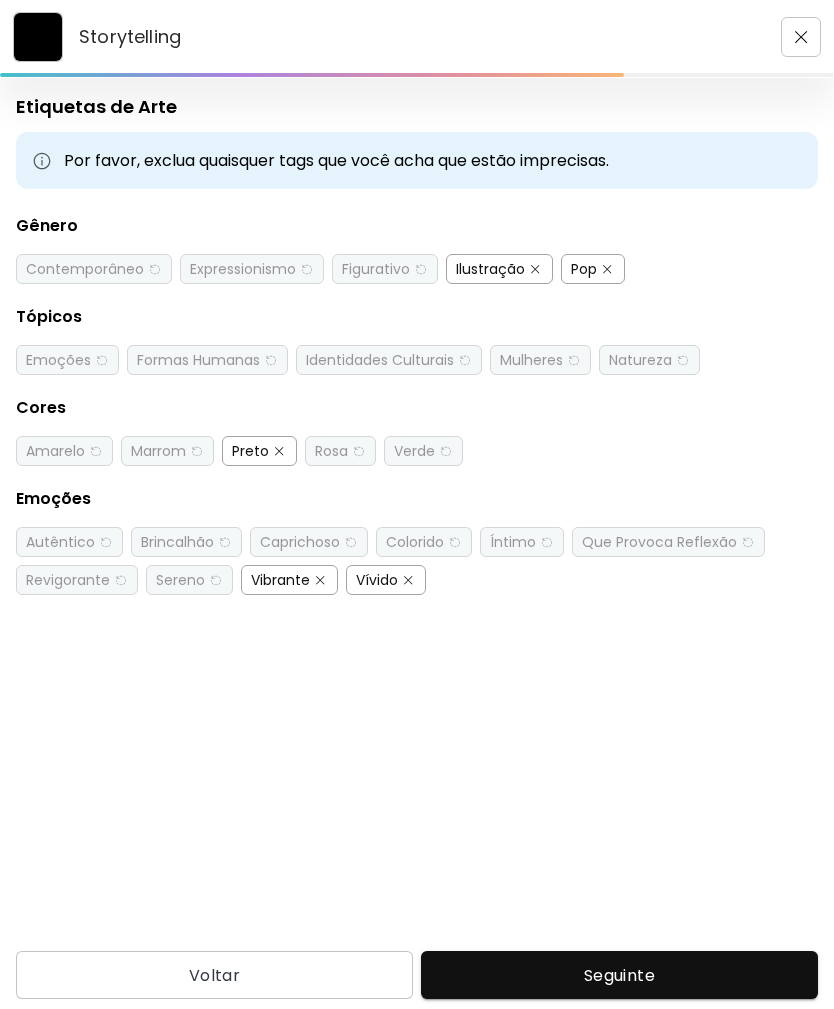 click at bounding box center [408, 580] 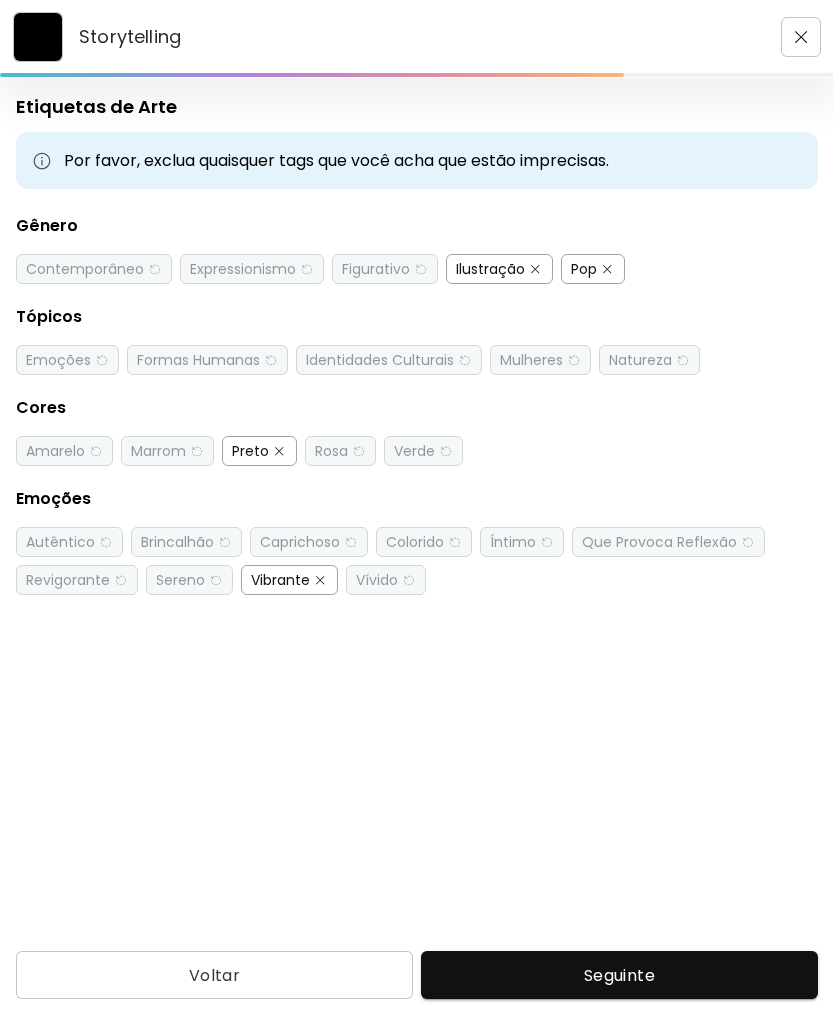 click at bounding box center [320, 580] 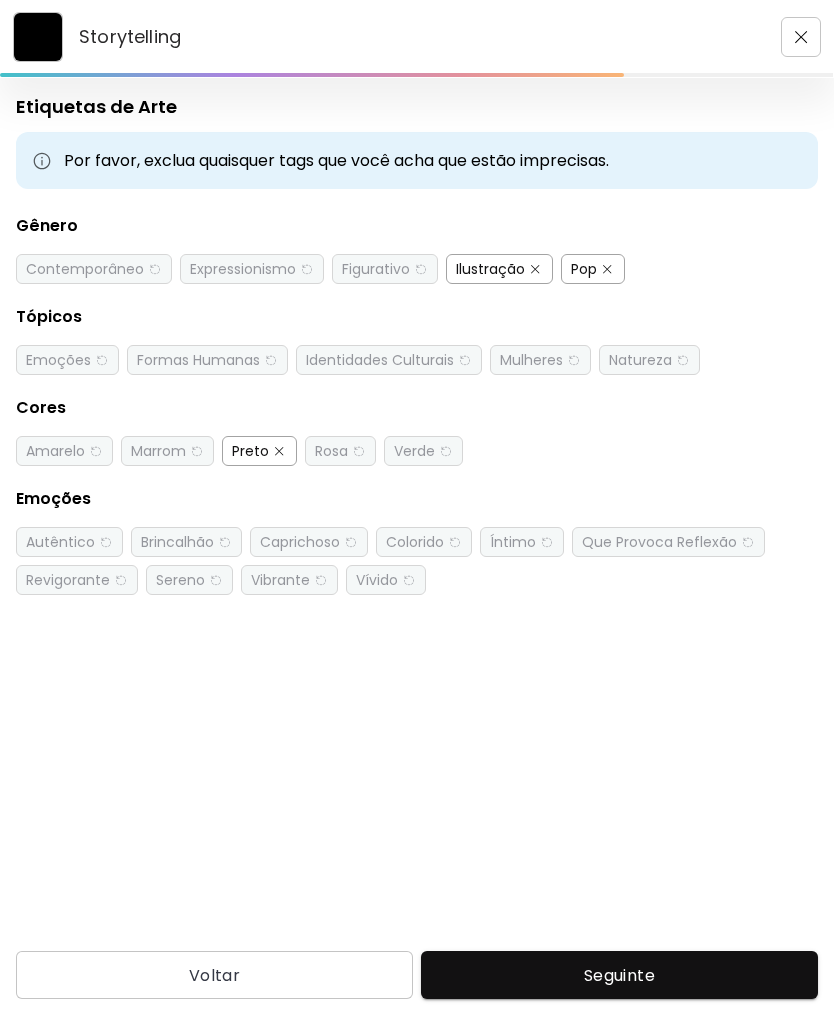 click on "Preto" at bounding box center (259, 451) 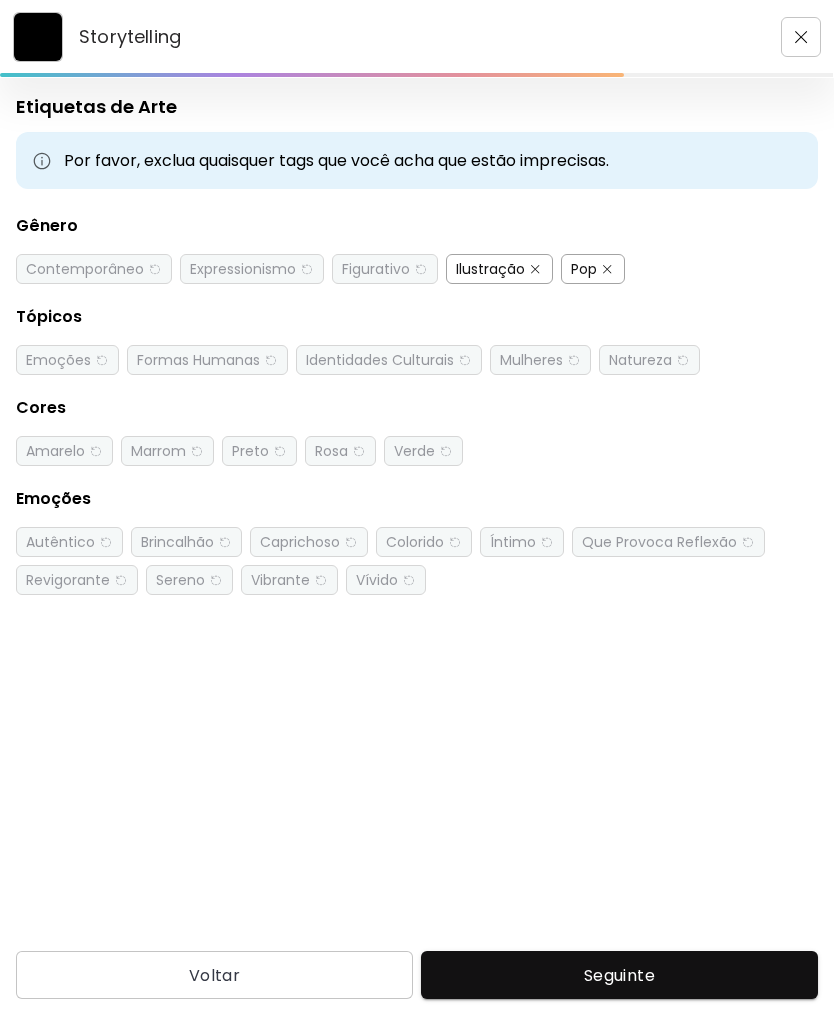 click on "Seguinte" at bounding box center [619, 975] 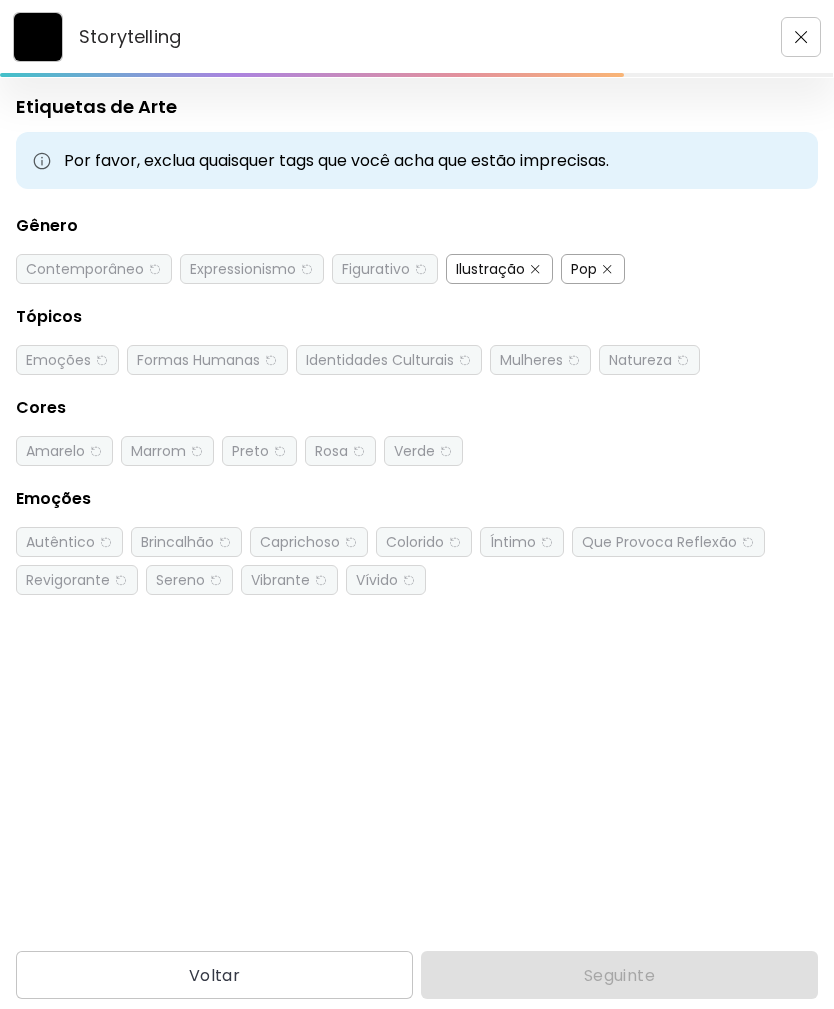 click on "Voltar Seguinte" at bounding box center (417, 975) 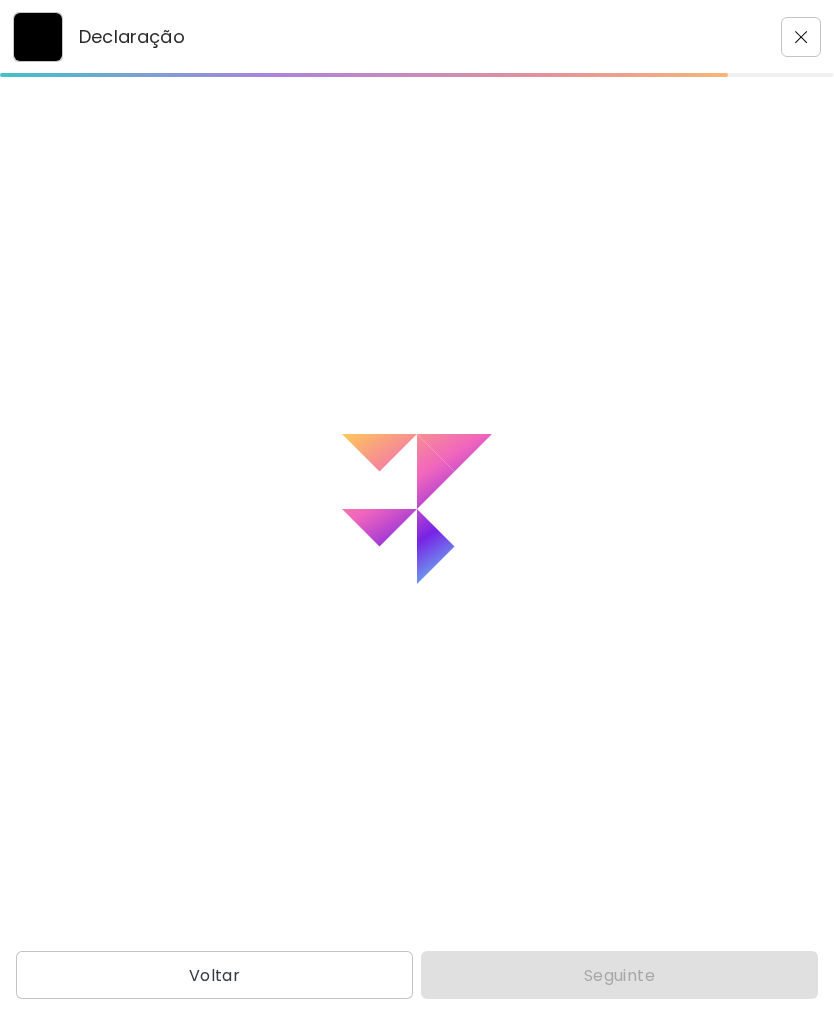 scroll, scrollTop: 0, scrollLeft: 0, axis: both 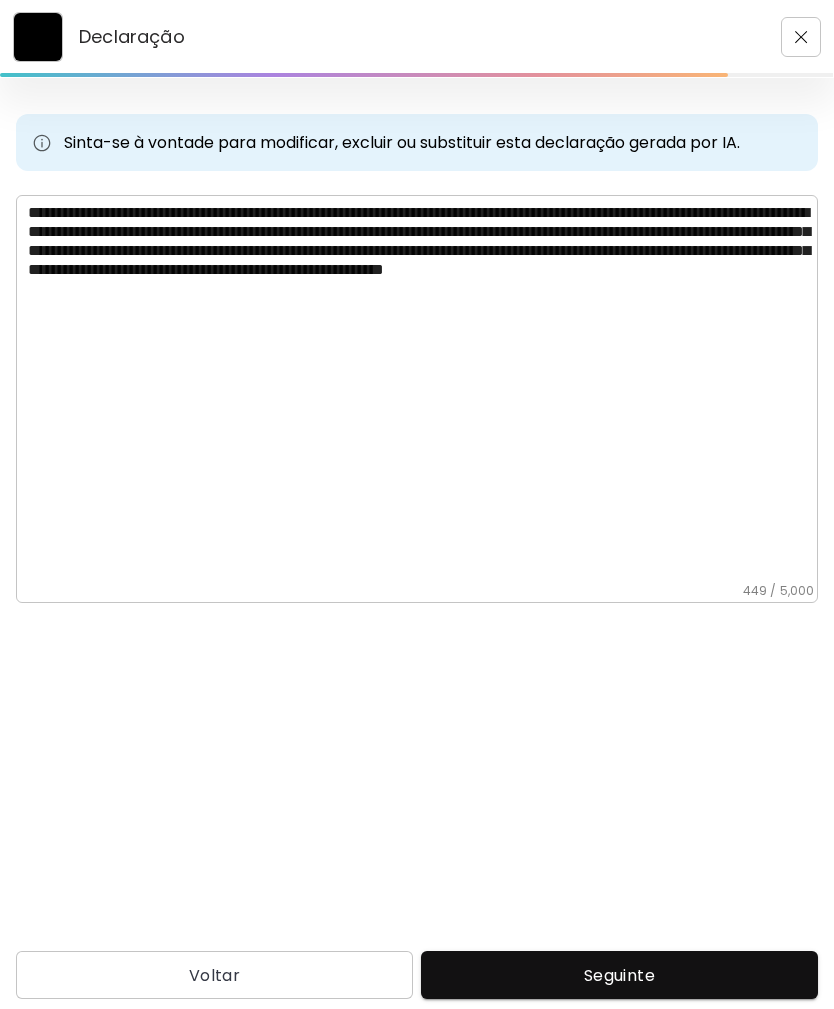 click on "**********" at bounding box center (423, 393) 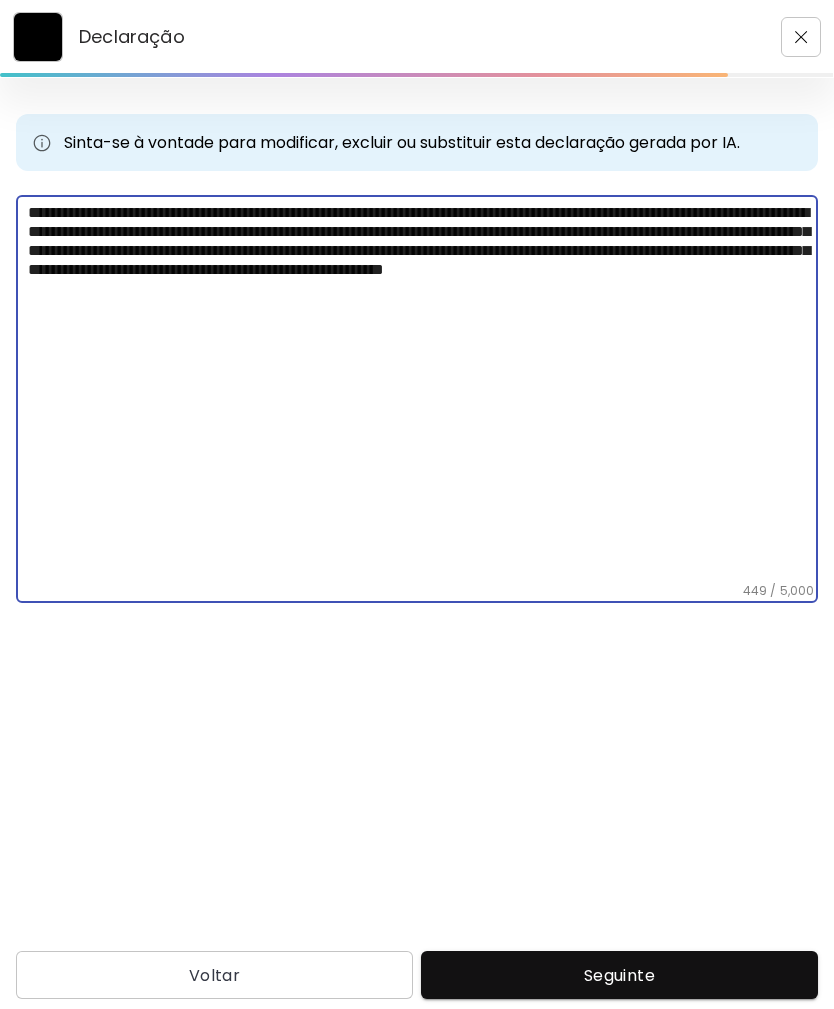 scroll, scrollTop: 64, scrollLeft: 0, axis: vertical 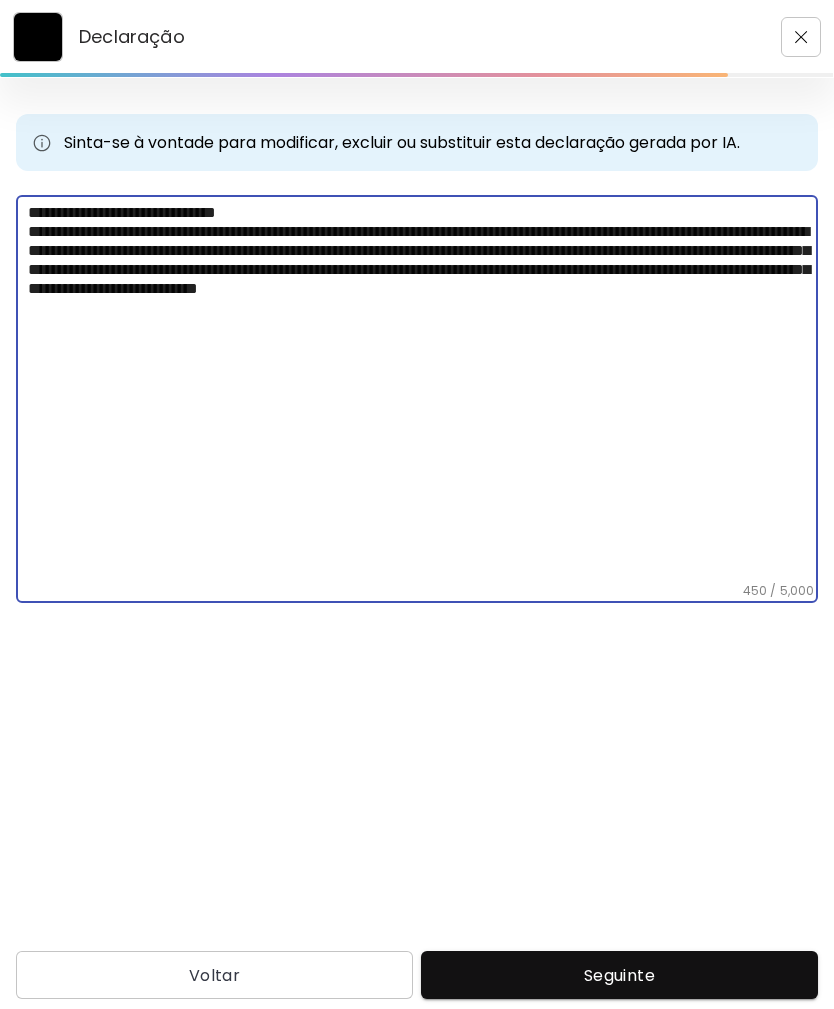 click on "**********" at bounding box center [423, 393] 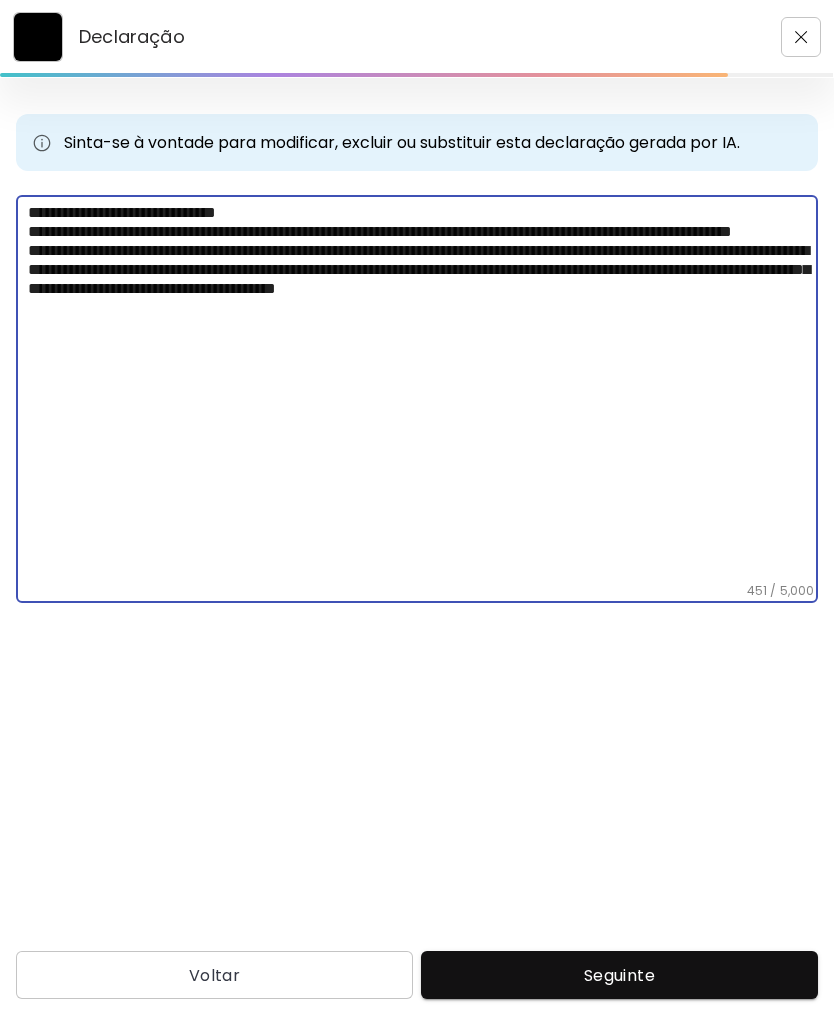 click on "**********" at bounding box center (423, 393) 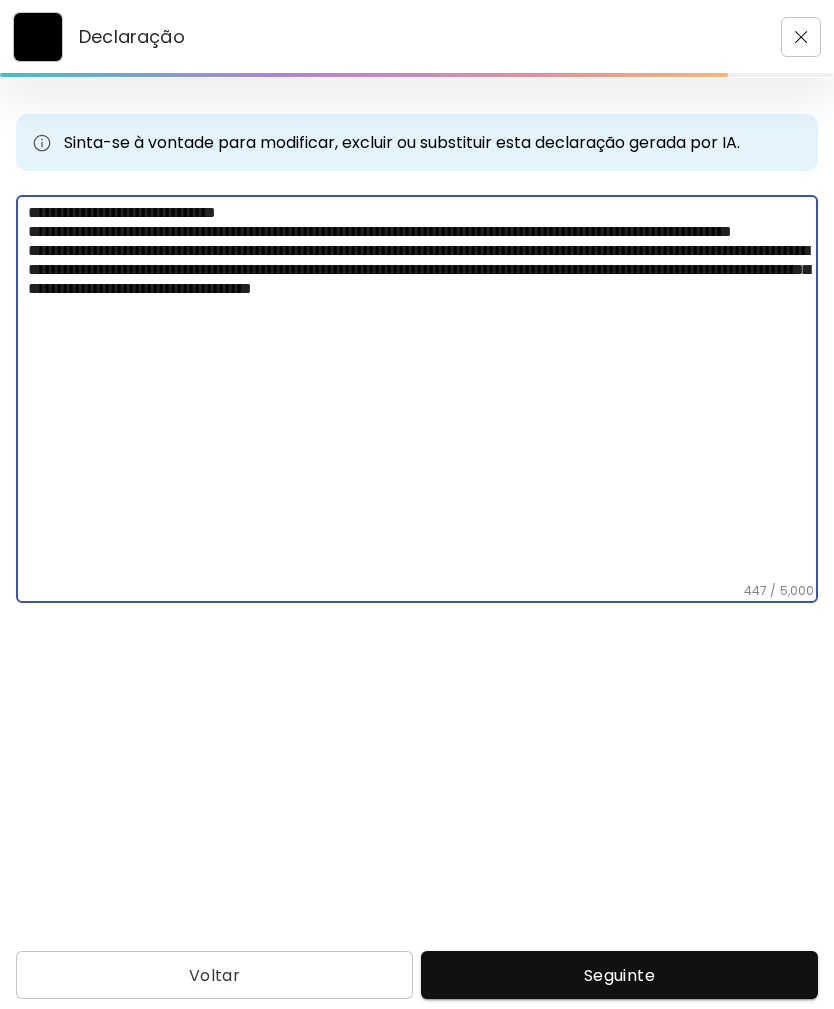 click on "**********" at bounding box center [423, 393] 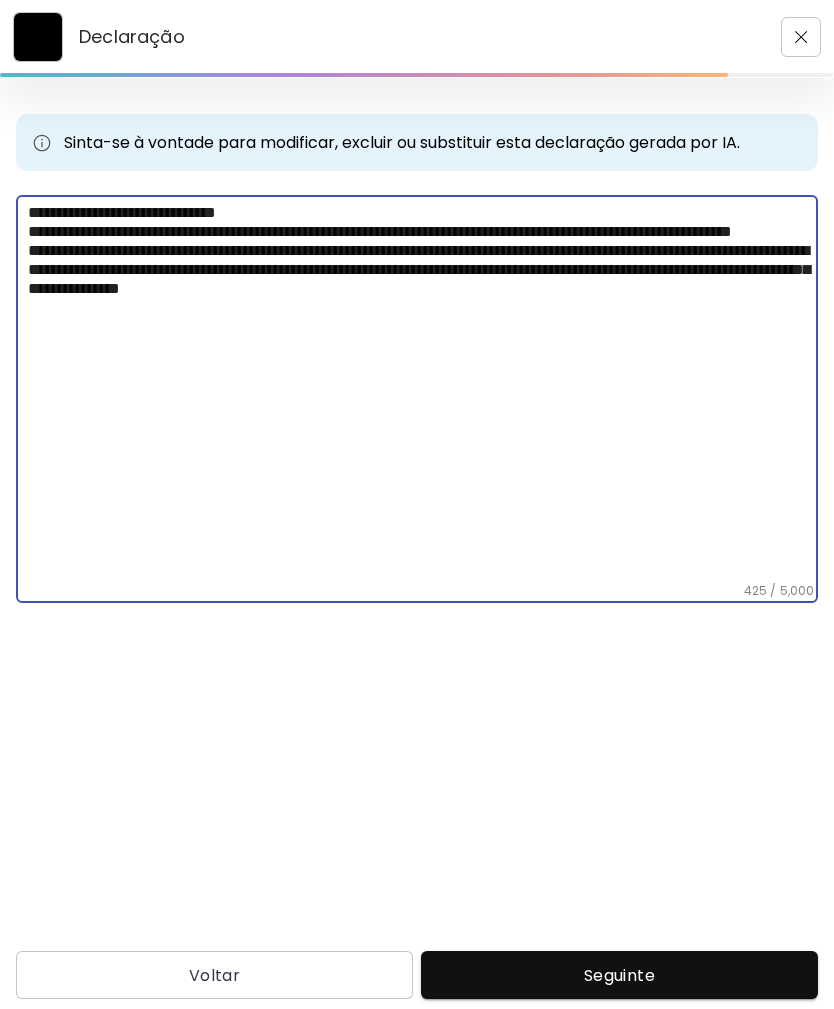 click on "**********" at bounding box center [423, 393] 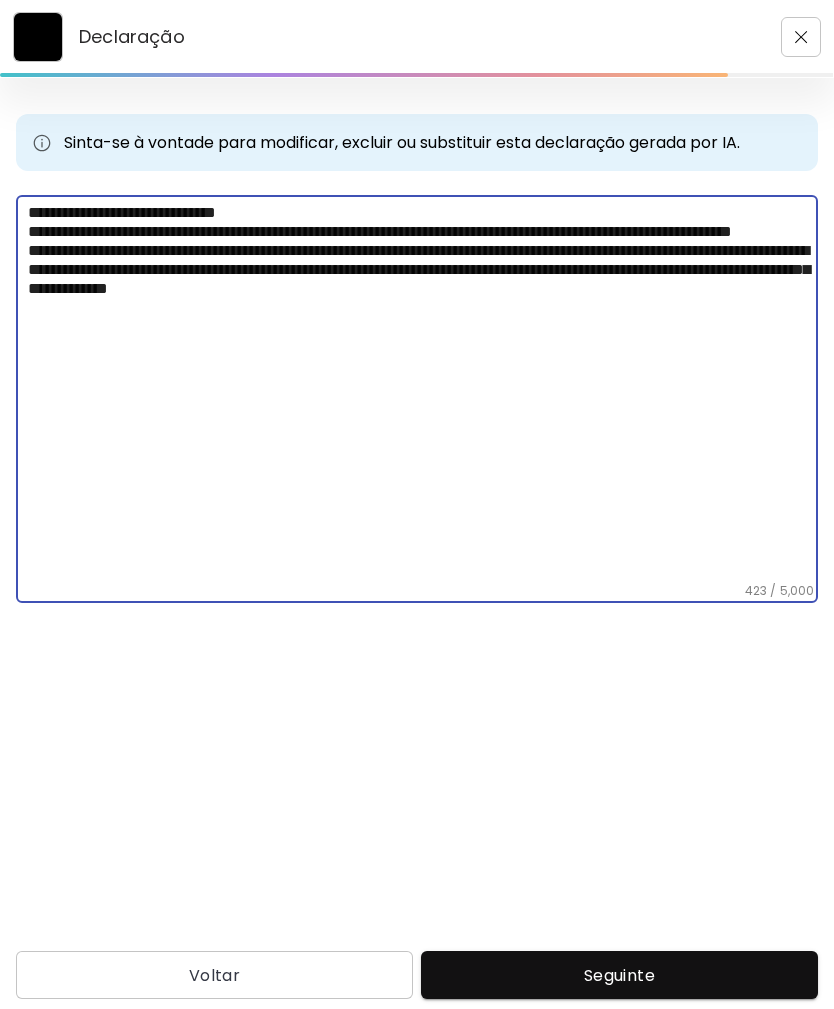 click on "**********" at bounding box center [423, 393] 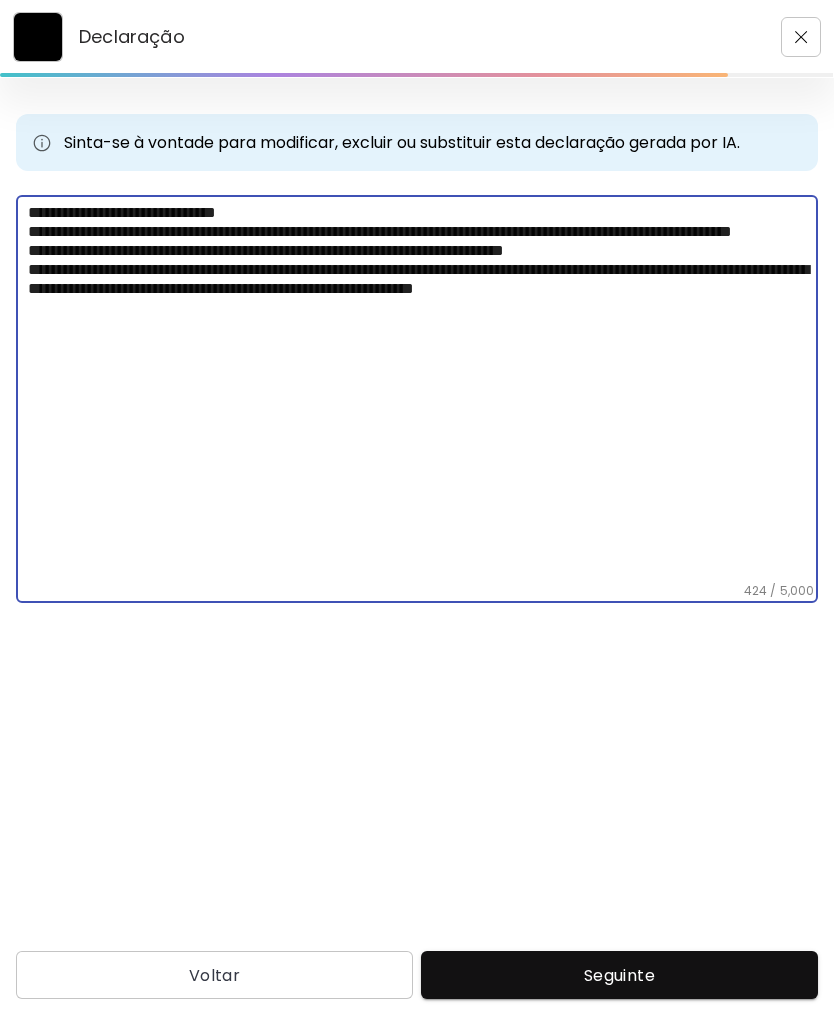 click on "**********" at bounding box center (423, 393) 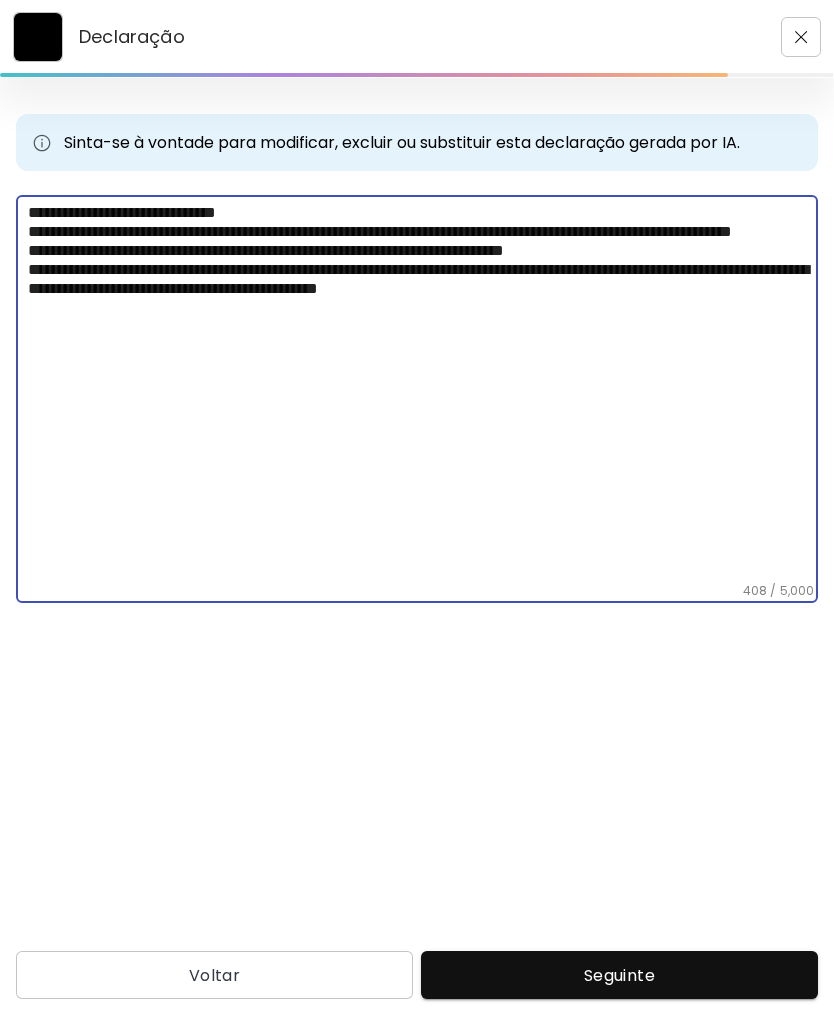 click on "**********" at bounding box center [423, 393] 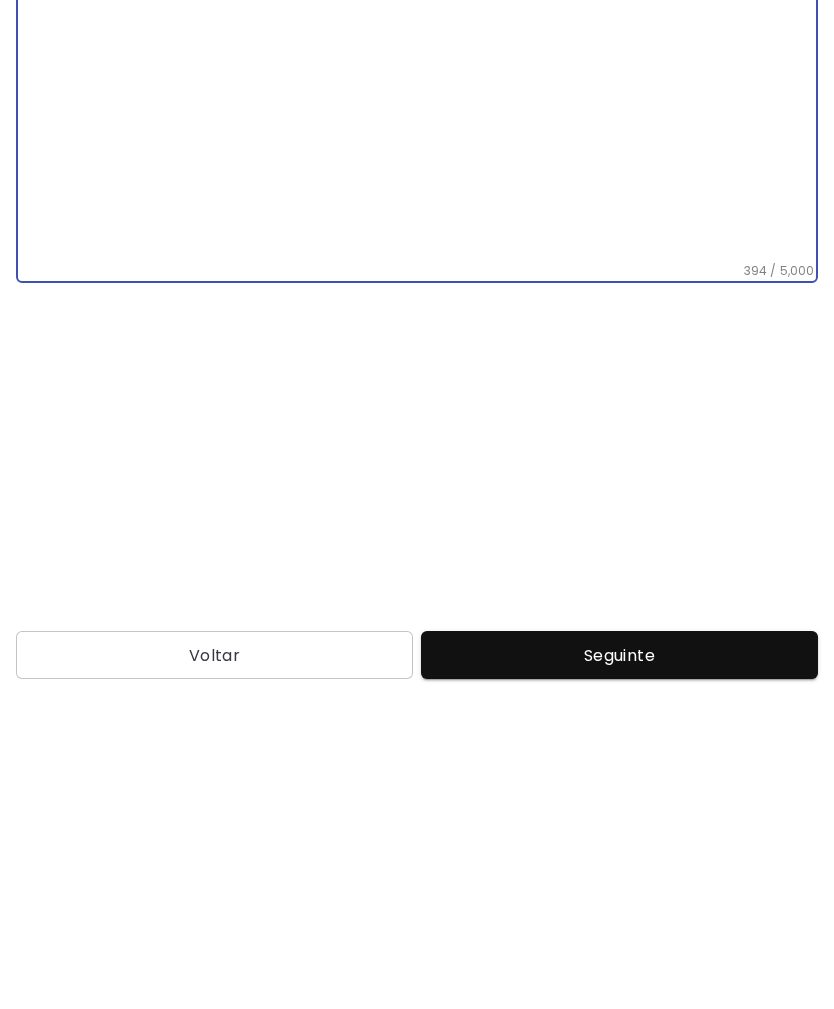 type on "**********" 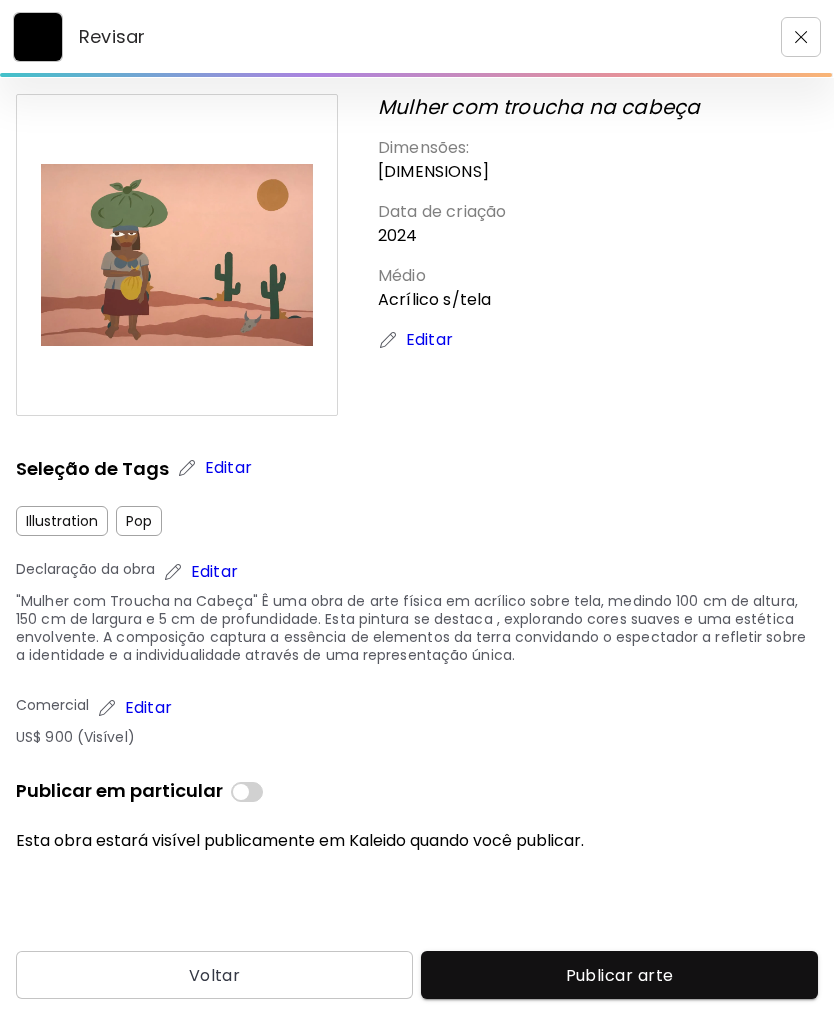 scroll, scrollTop: 64, scrollLeft: 0, axis: vertical 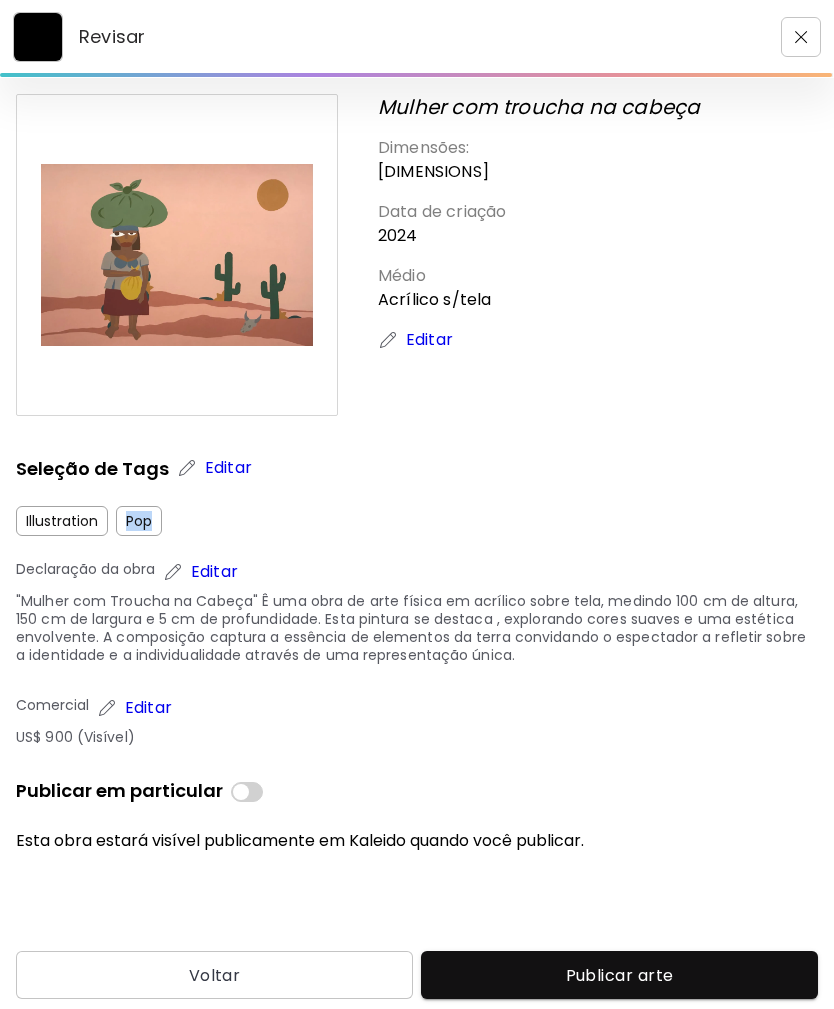 click on "Mulher com troucha na cabeça Dimensões: 150 x 100 x 5 cm Data de criação 2024 Médio Acrílico s/tela Editar" at bounding box center (598, 255) 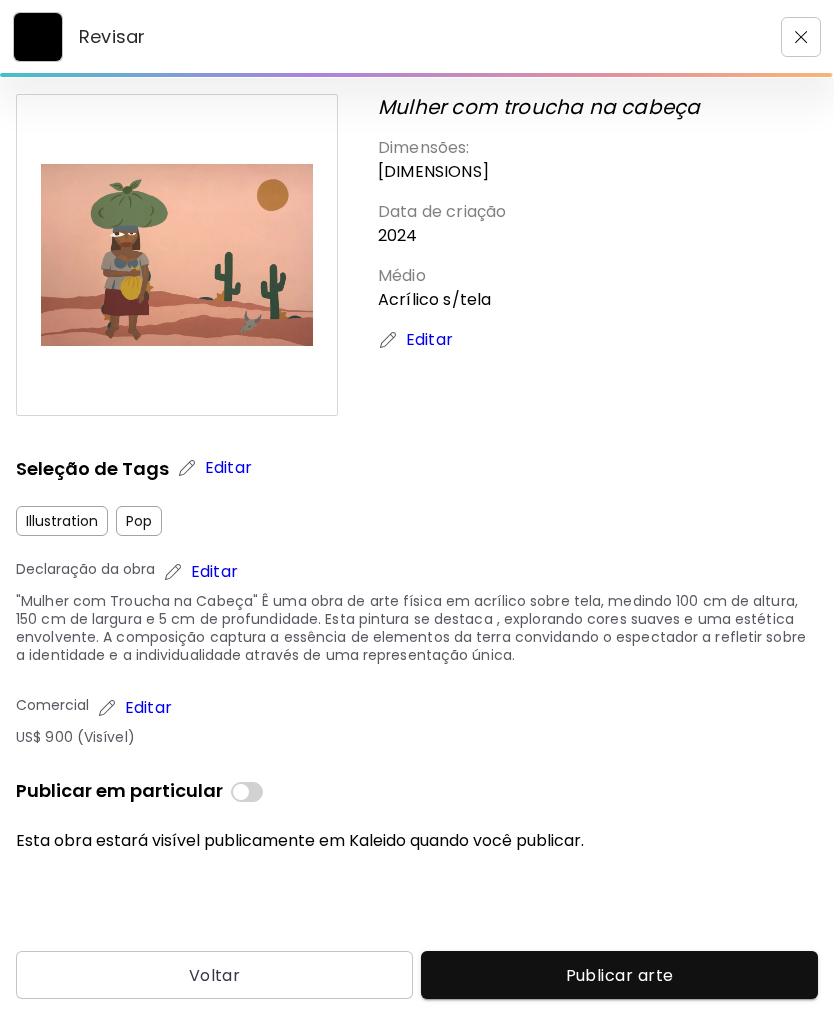 click on "Editar" at bounding box center [228, 468] 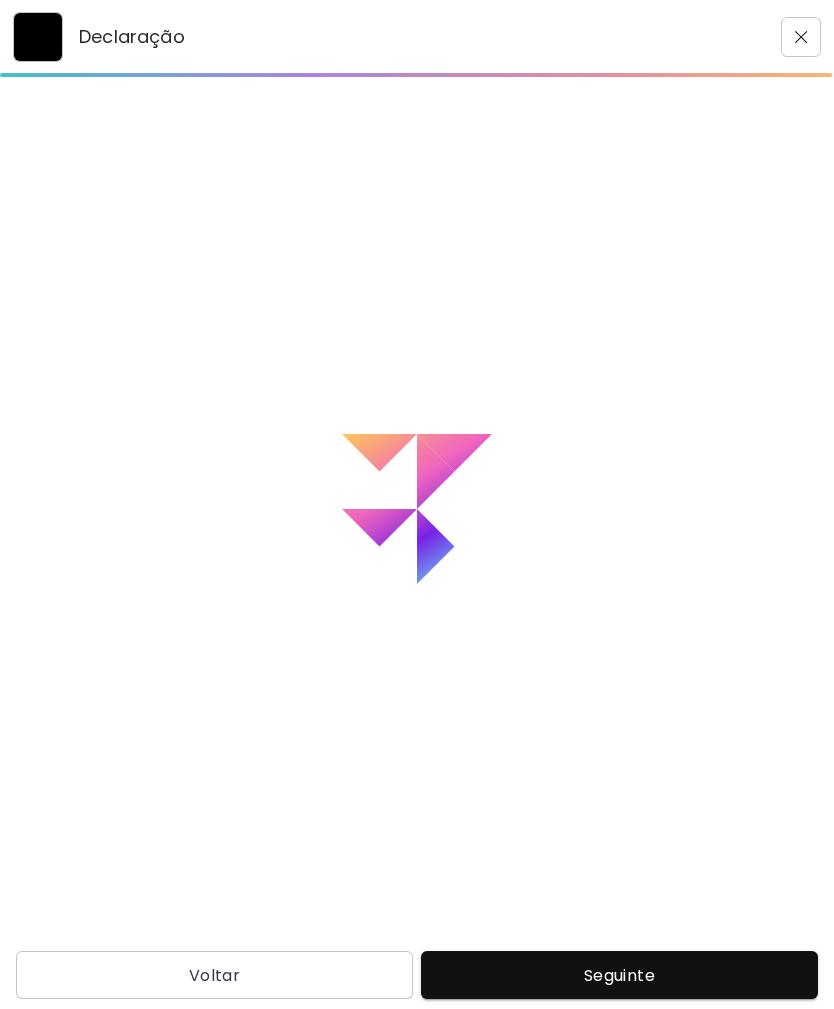 scroll, scrollTop: 0, scrollLeft: 0, axis: both 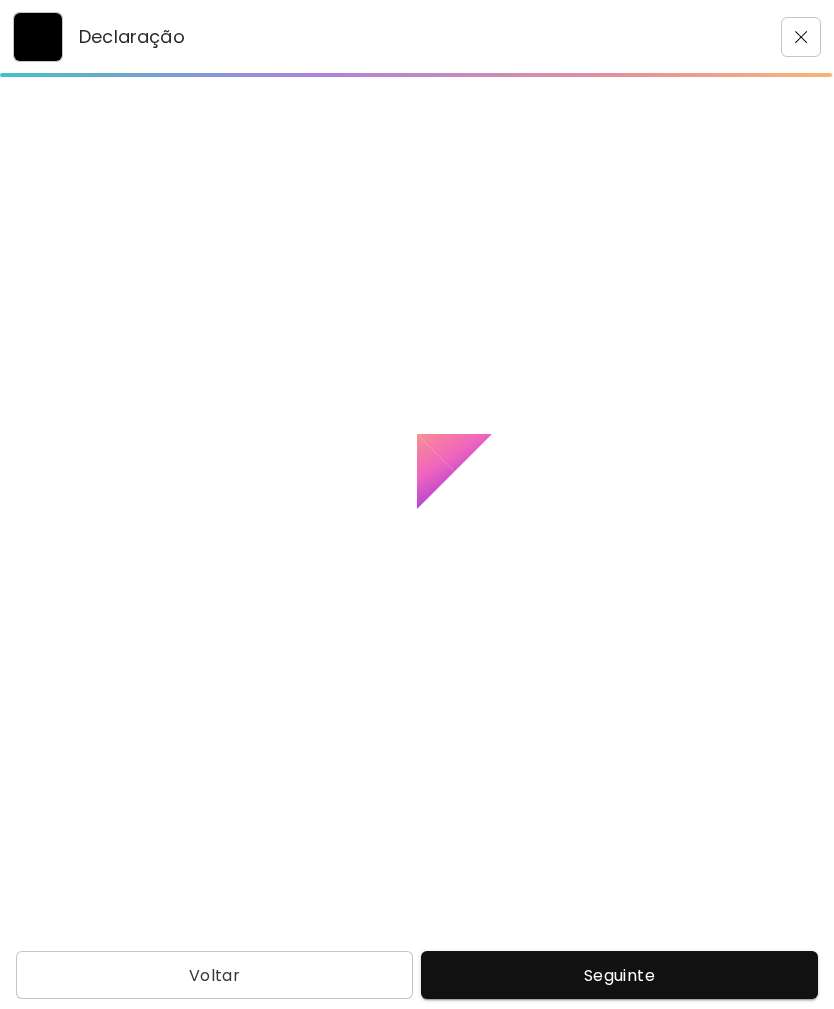 type on "**********" 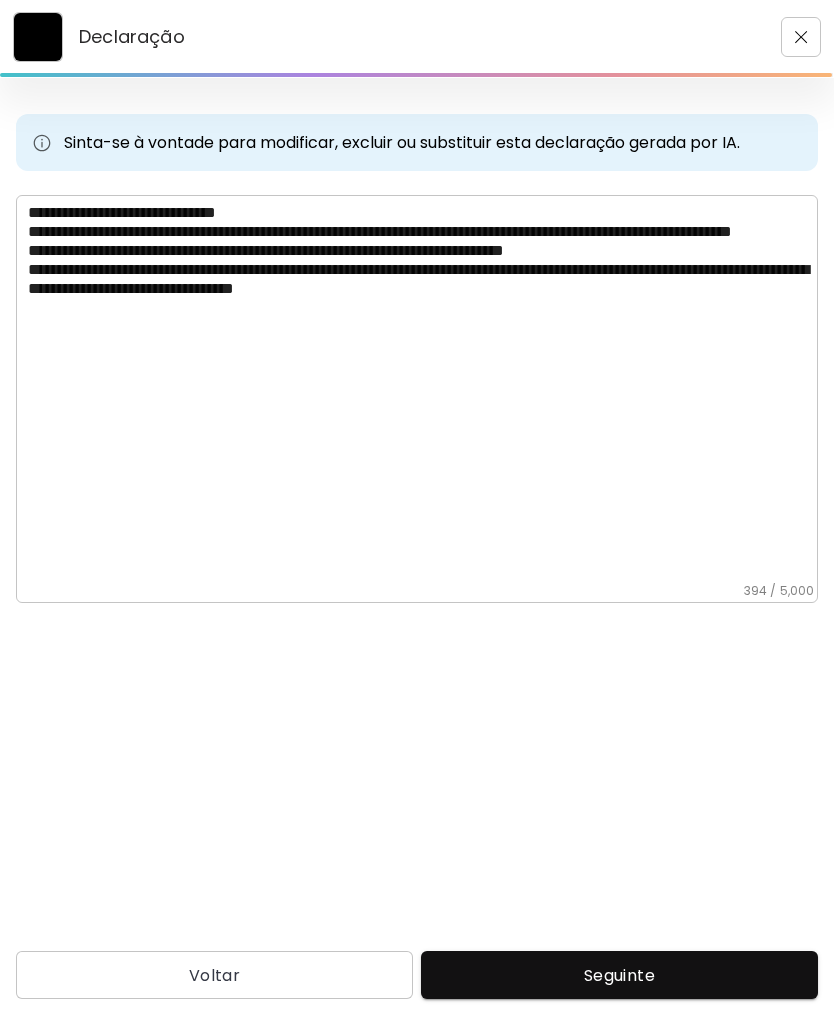 scroll, scrollTop: 64, scrollLeft: 0, axis: vertical 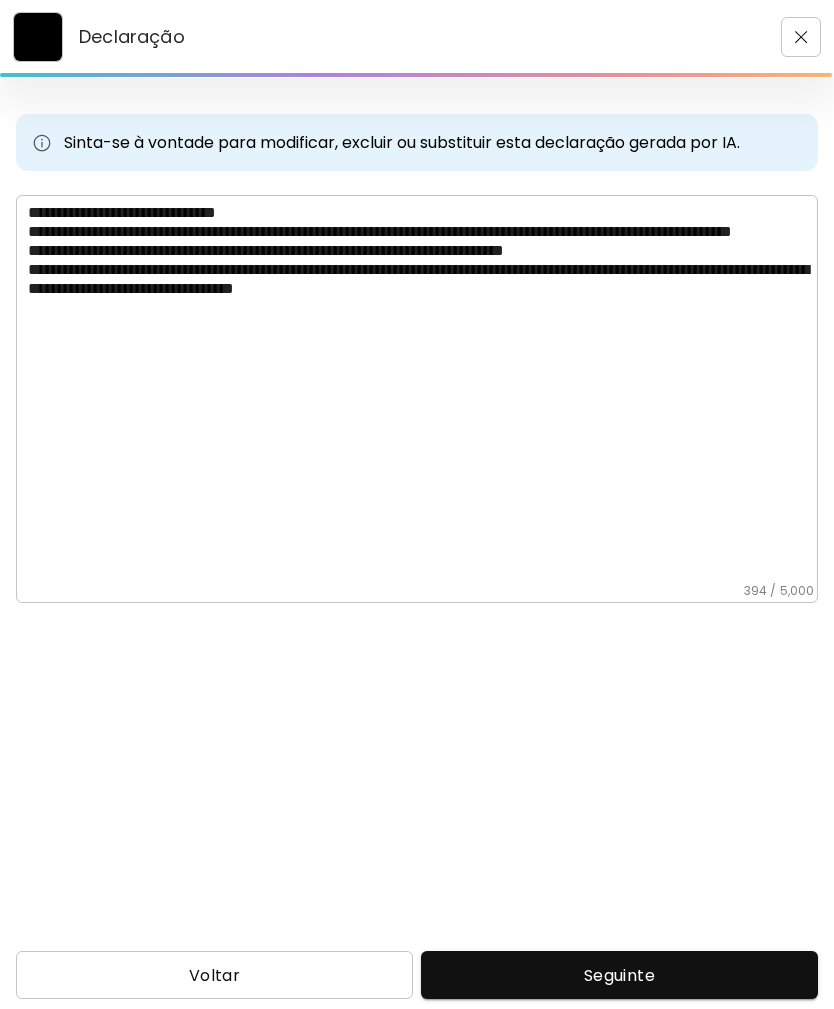click on "Voltar" at bounding box center (214, 975) 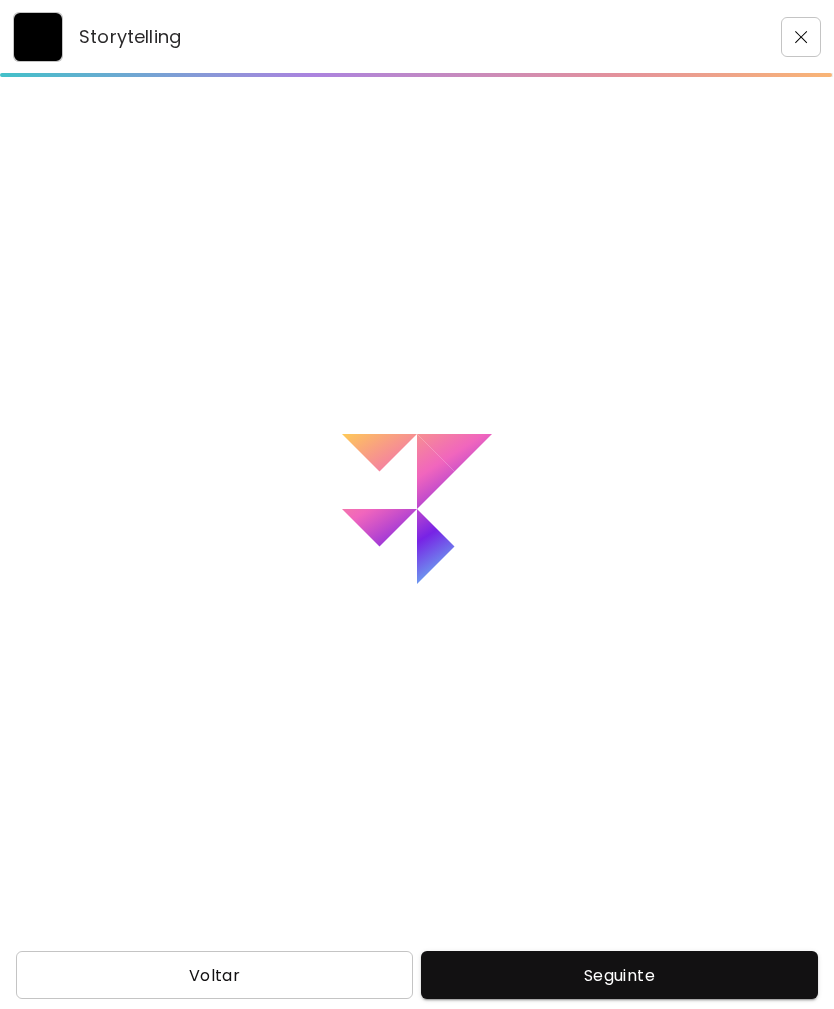 scroll, scrollTop: 0, scrollLeft: 0, axis: both 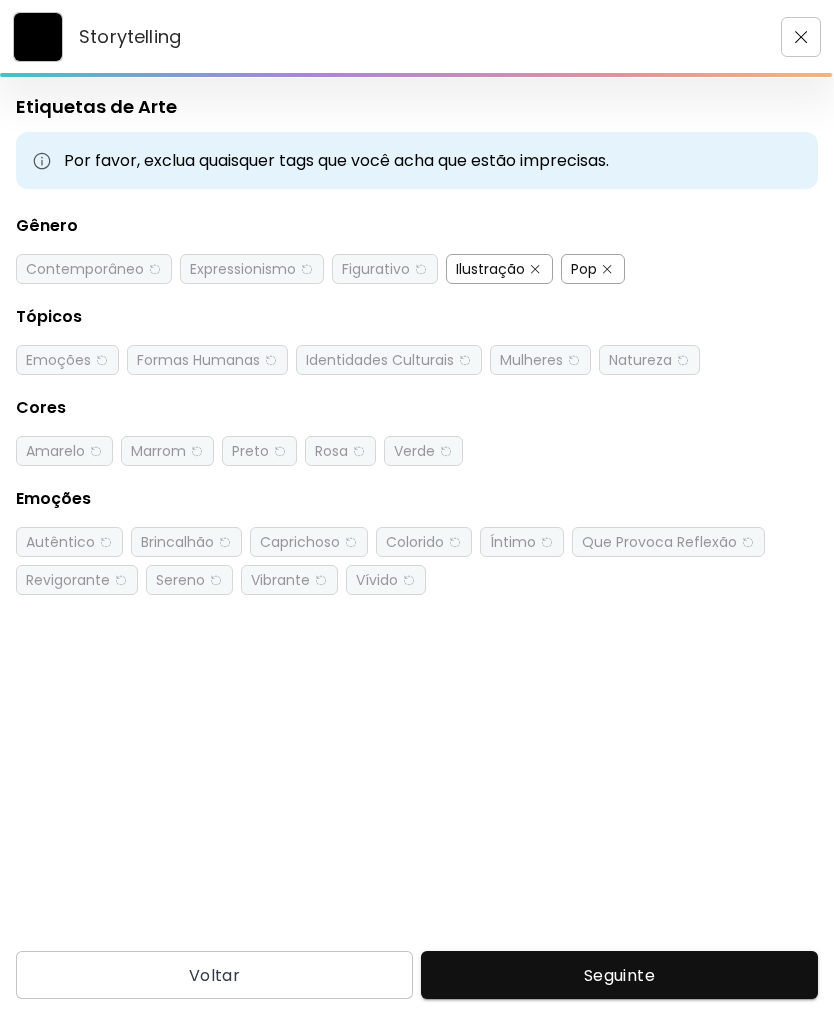 click at bounding box center (607, 269) 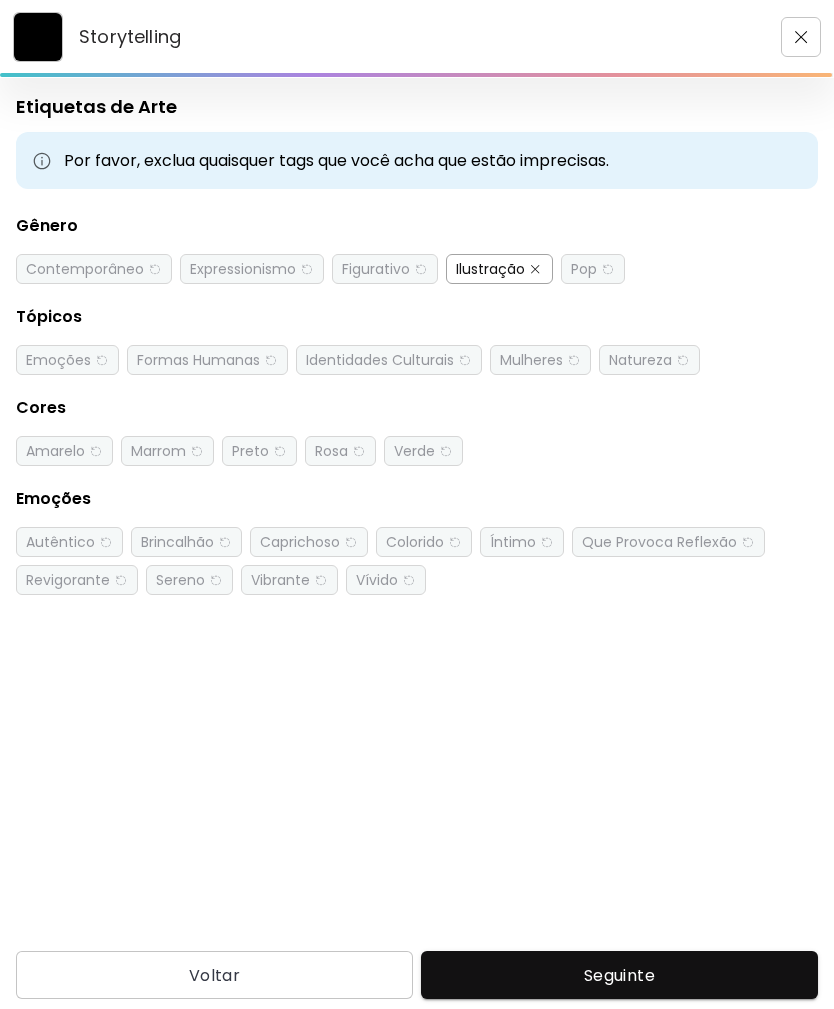 click at bounding box center (535, 269) 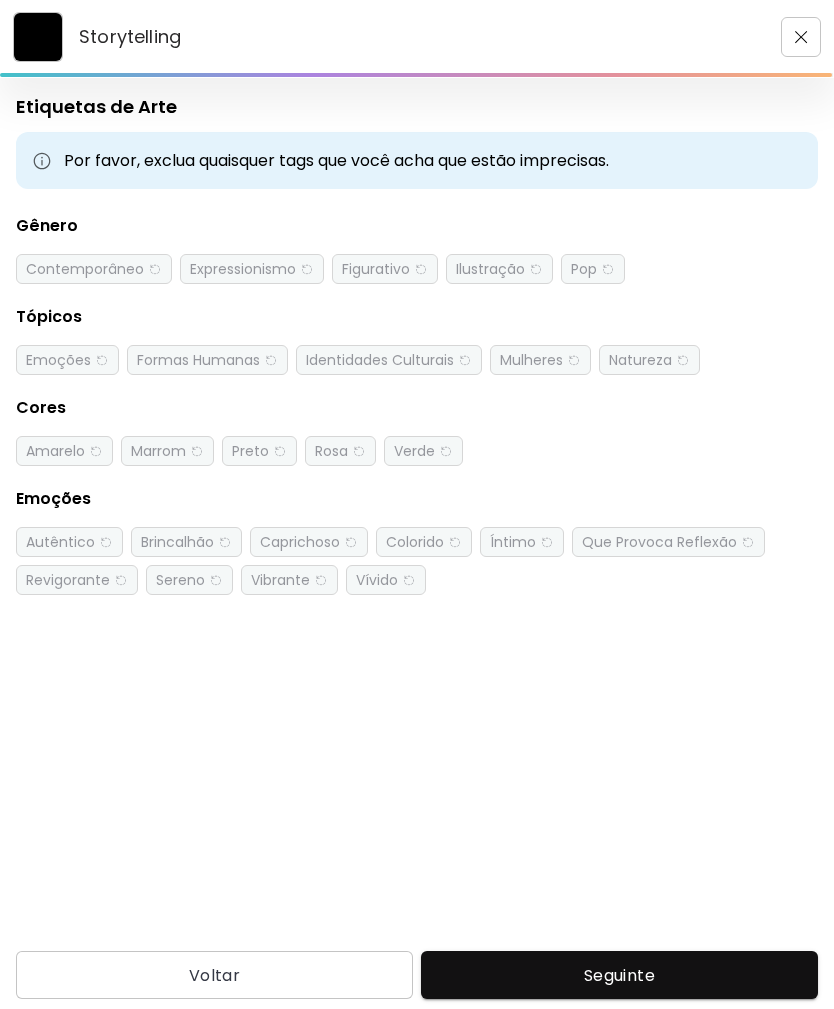 click on "Contemporâneo" at bounding box center (85, 269) 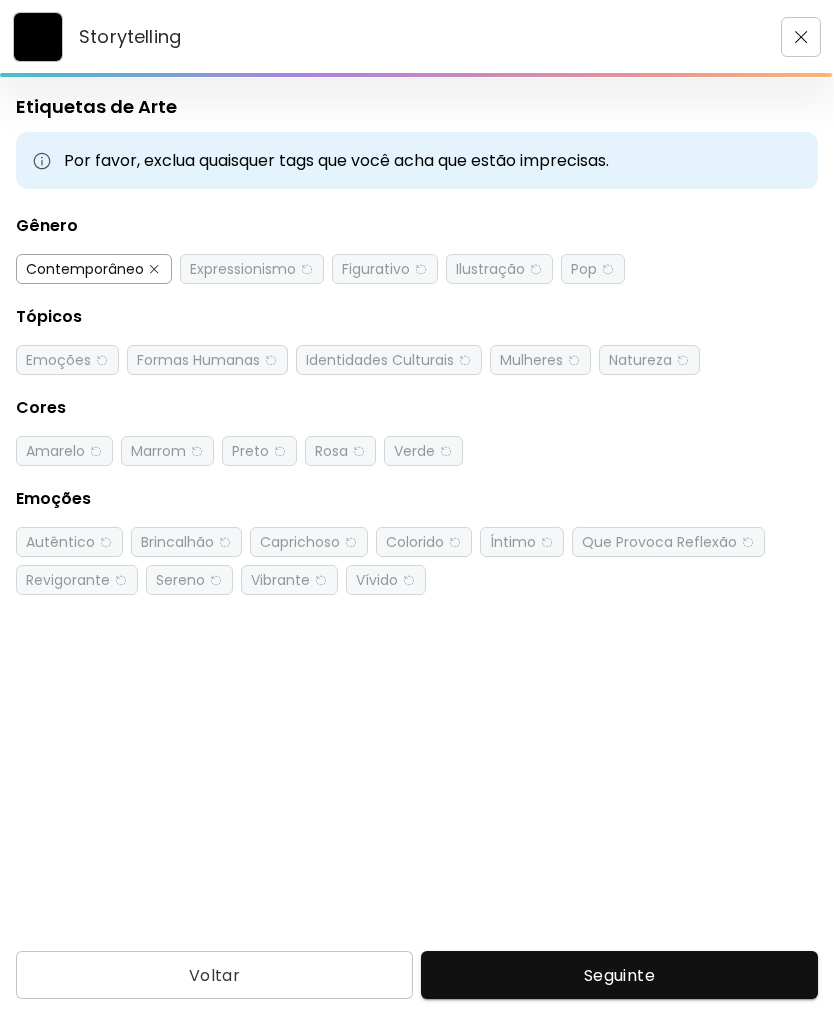 click on "Expressionismo" at bounding box center [243, 269] 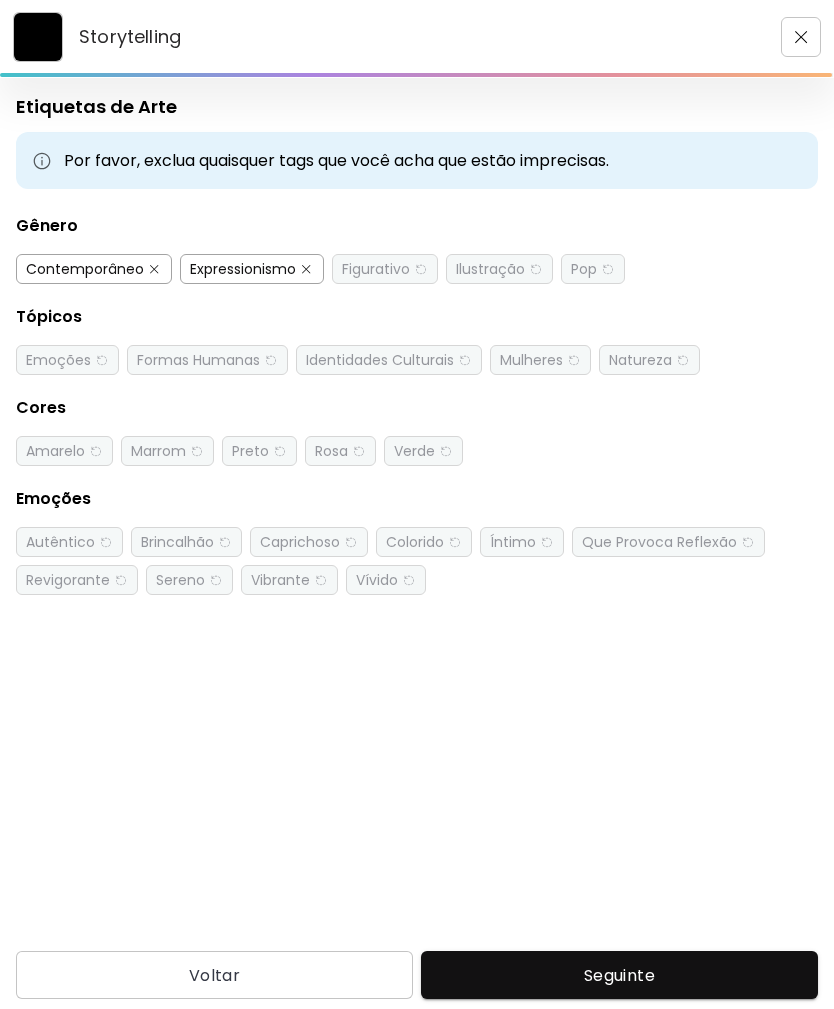 click on "Figurativo" at bounding box center (376, 269) 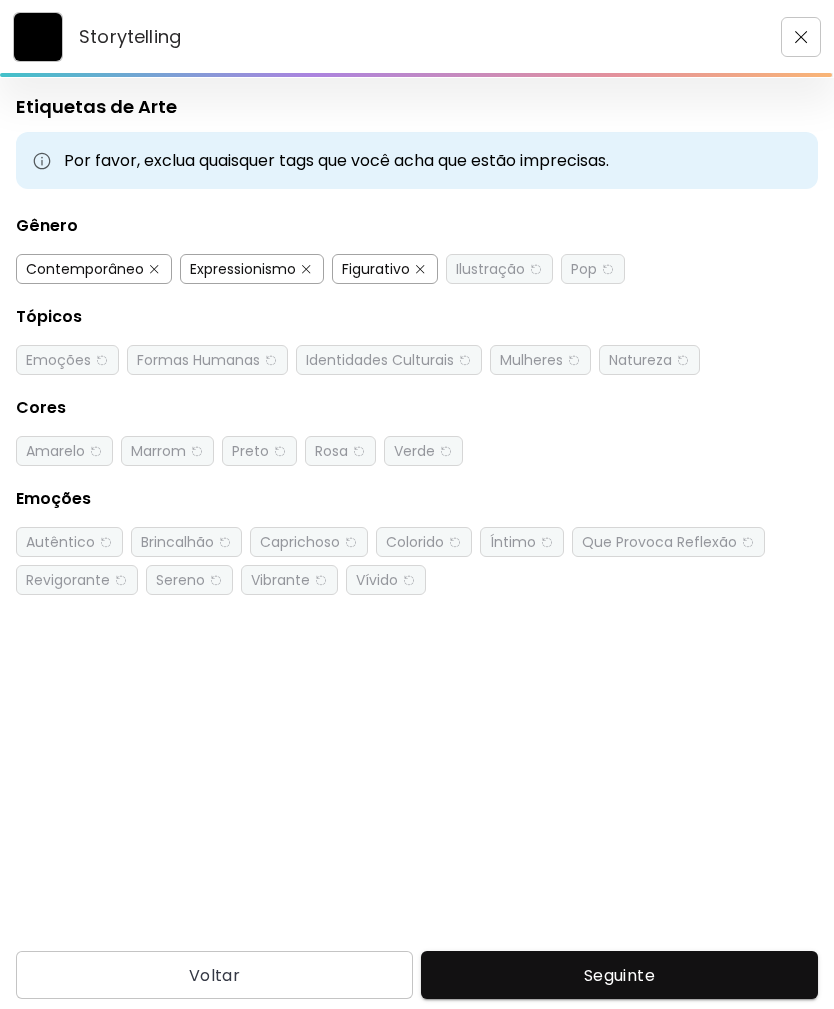 click on "Emoções" at bounding box center (58, 360) 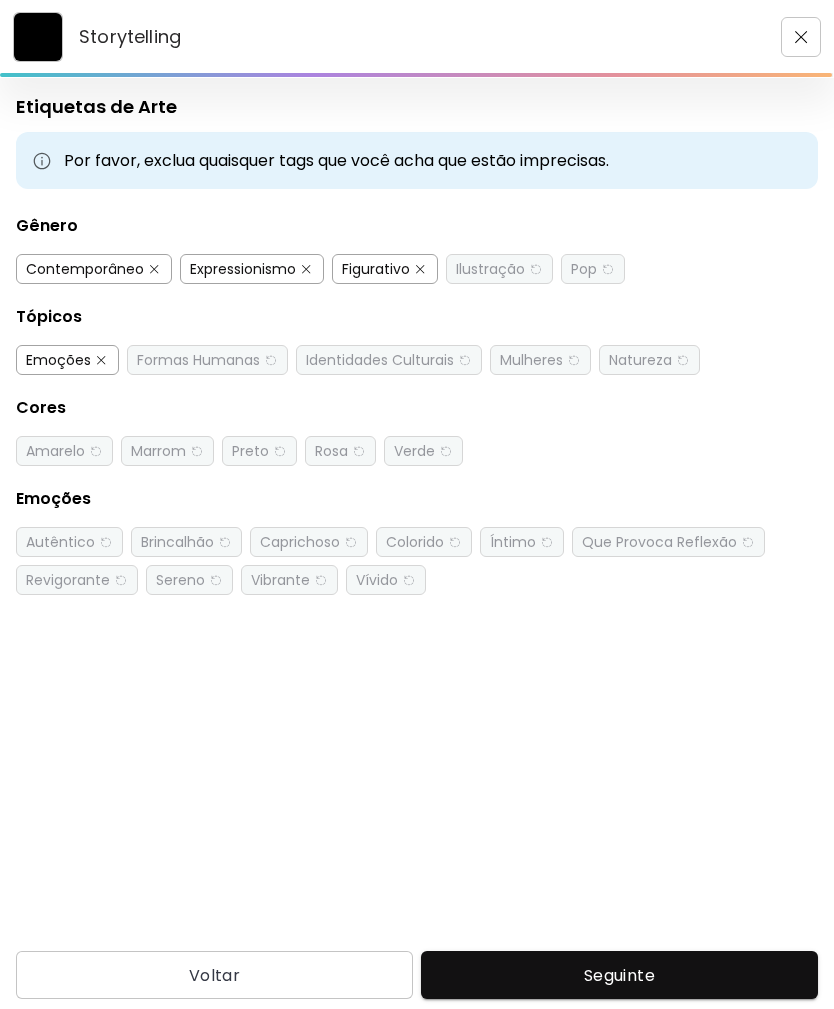click on "Formas Humanas" at bounding box center (198, 360) 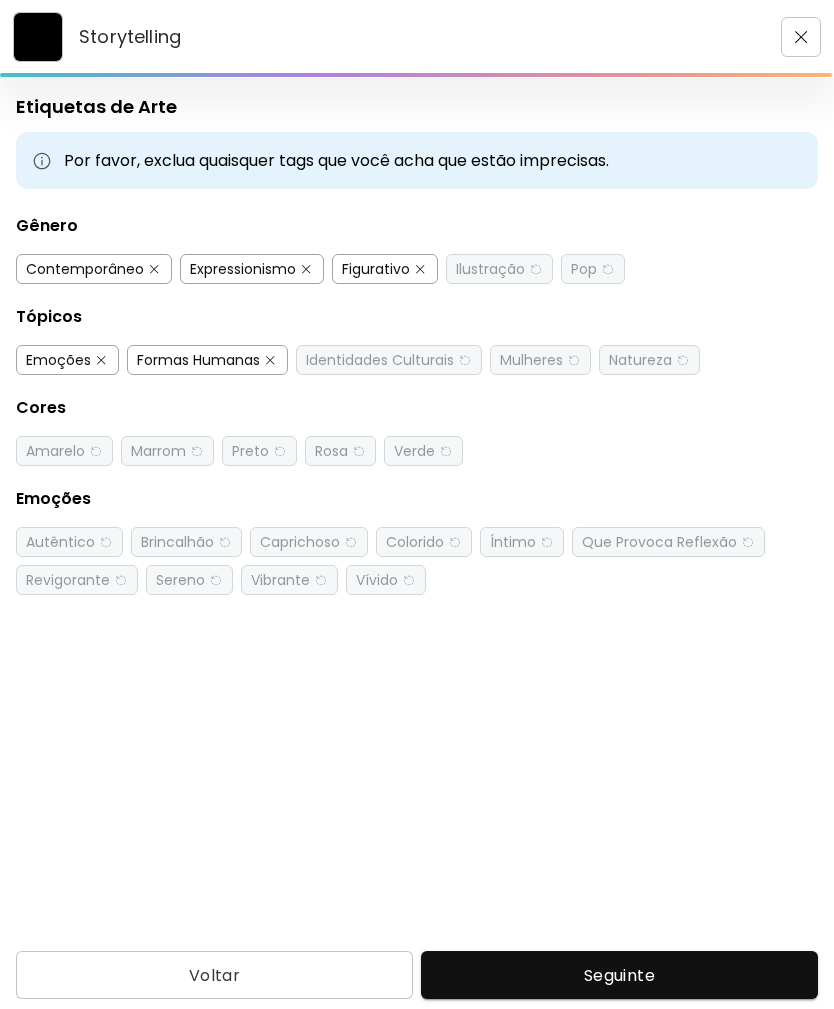 click on "Identidades Culturais" at bounding box center [380, 360] 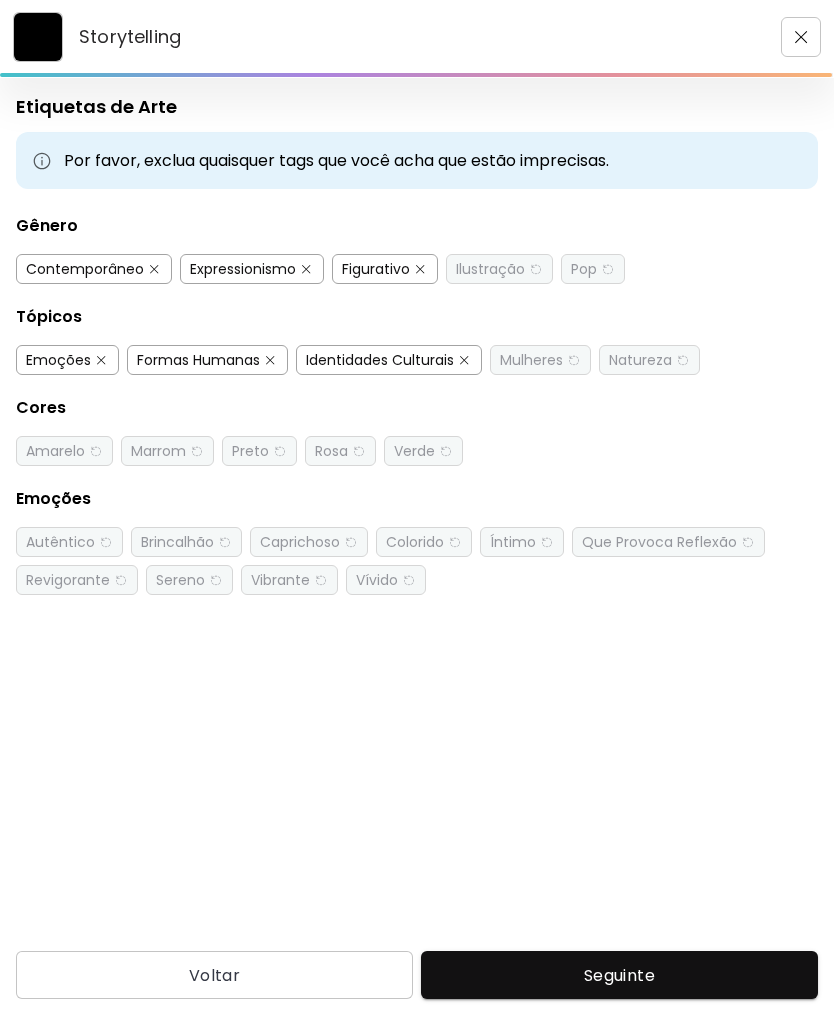click on "Mulheres" at bounding box center [531, 360] 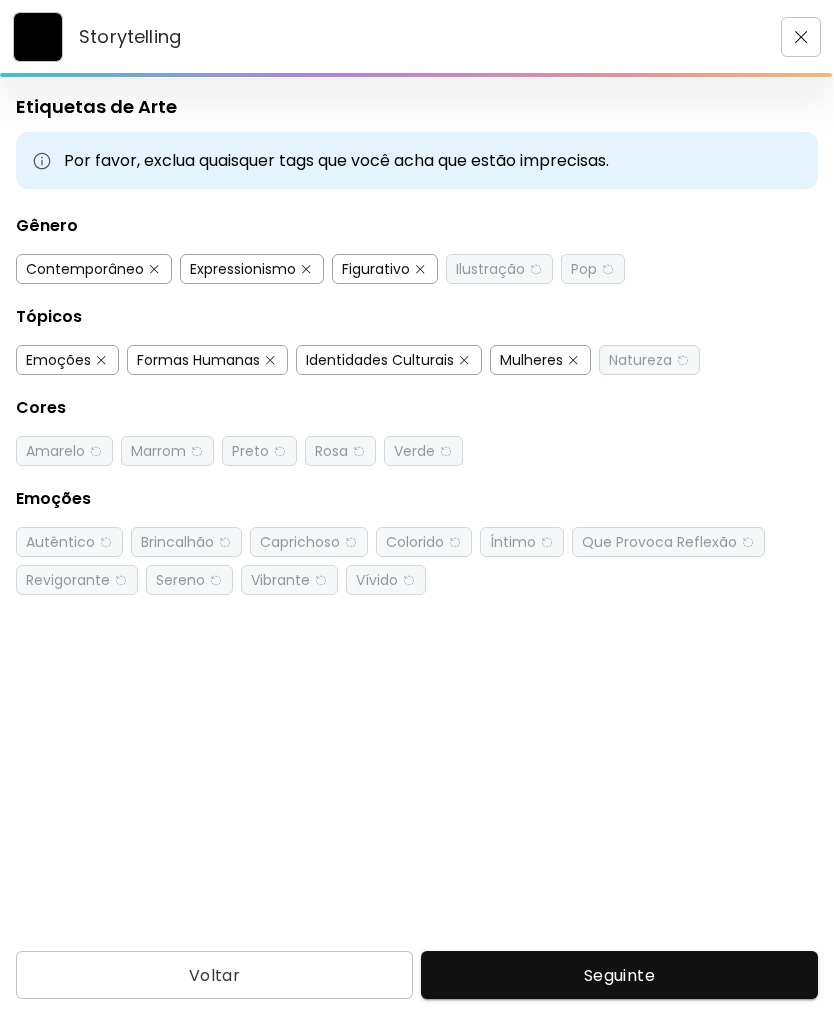 click on "Natureza" at bounding box center (640, 360) 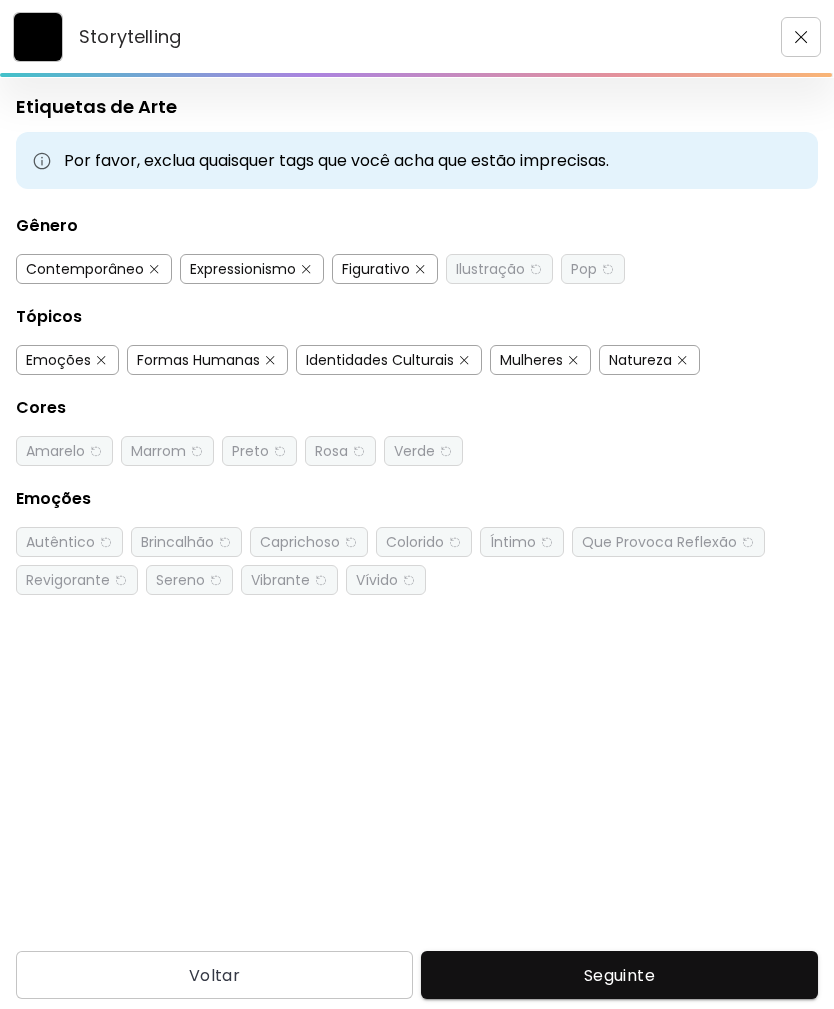 click on "Amarelo" at bounding box center (55, 451) 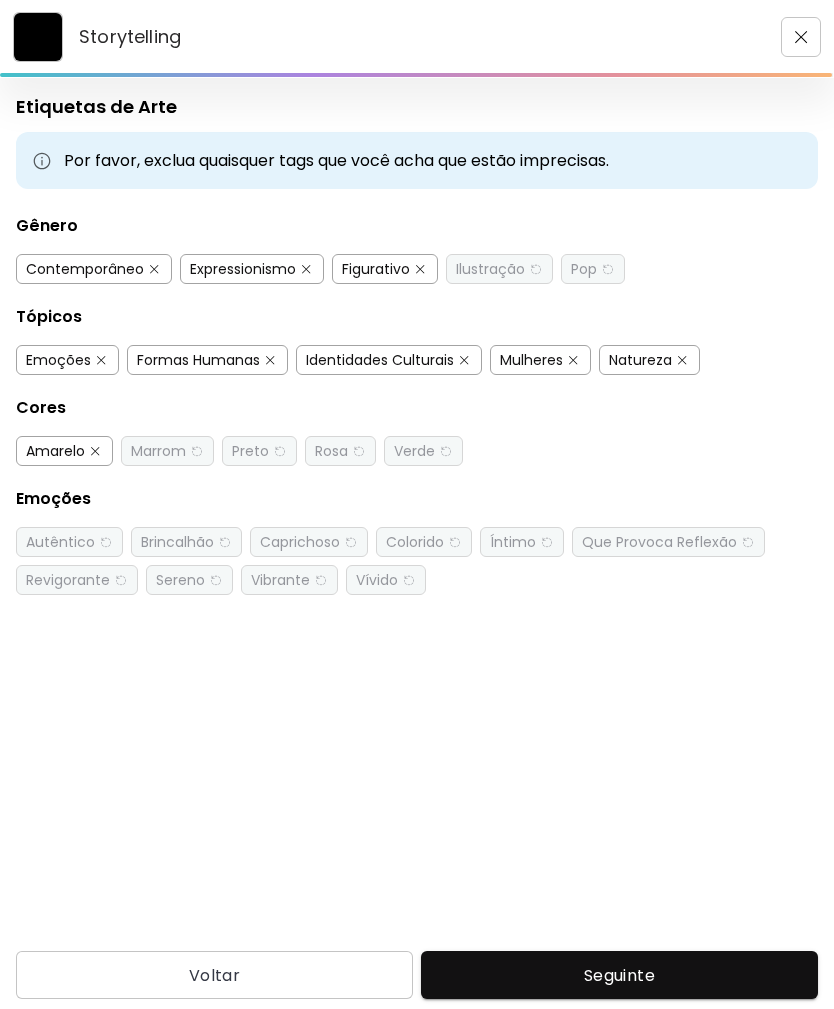 click on "Marrom" at bounding box center (158, 451) 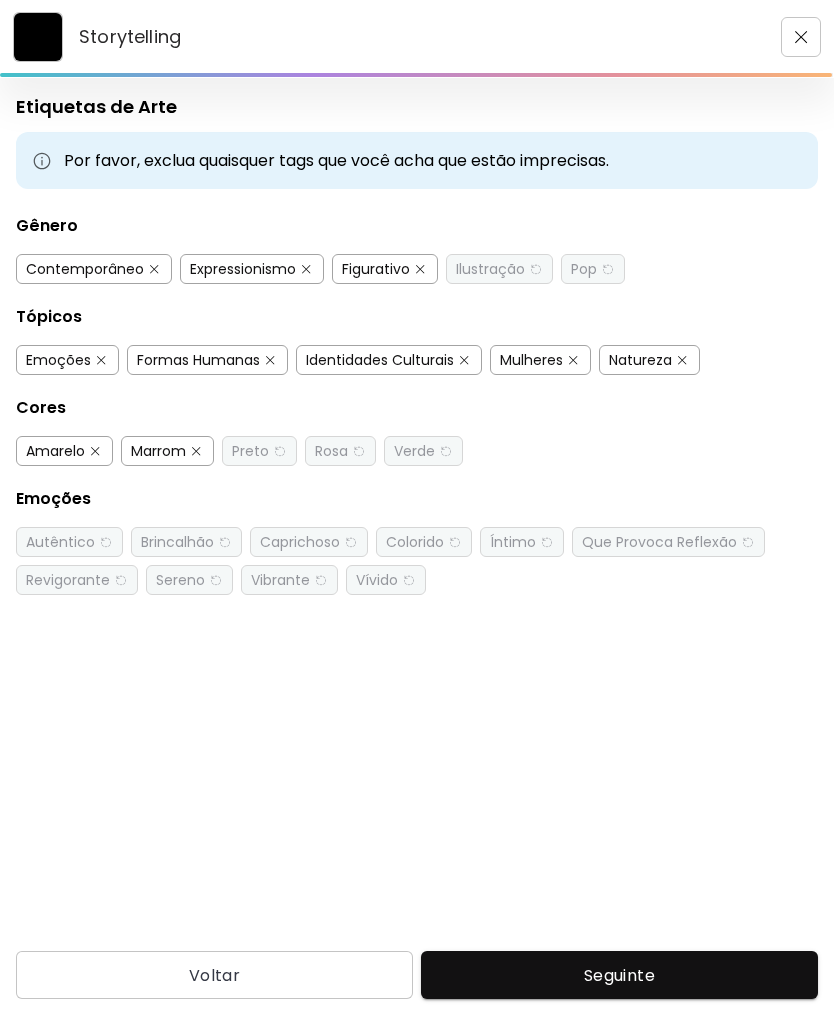 click on "Rosa" at bounding box center [331, 451] 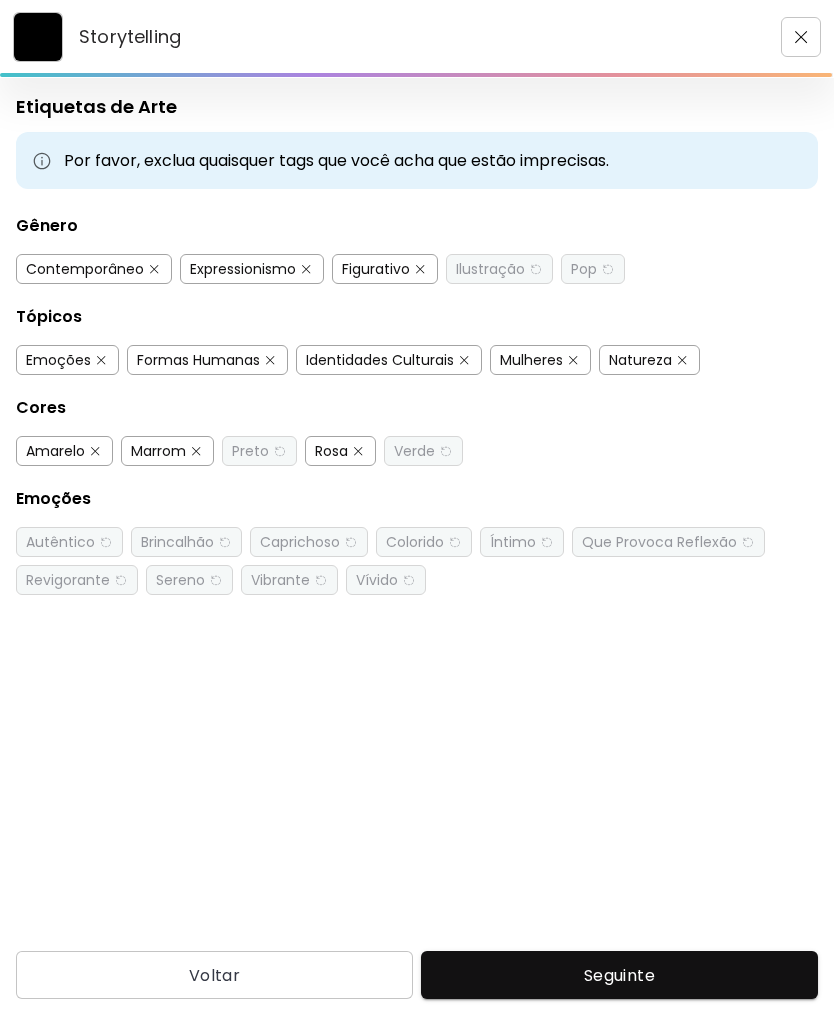 click on "Verde" at bounding box center (414, 451) 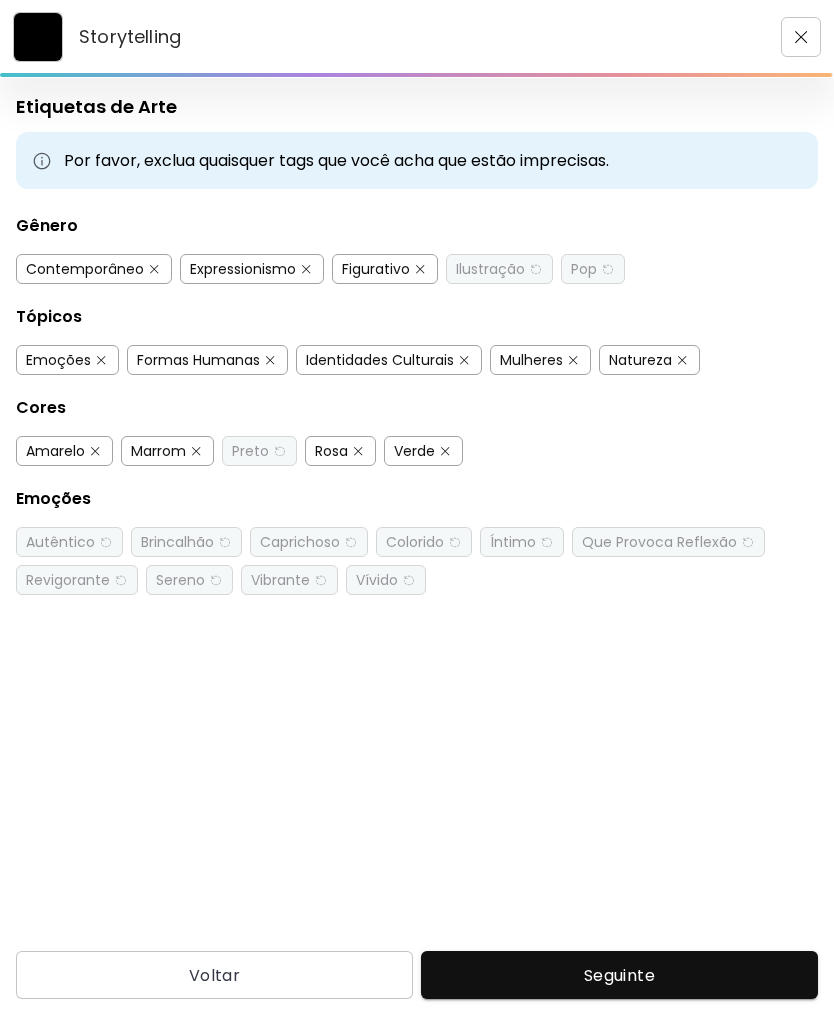 click on "Autêntico" at bounding box center [69, 542] 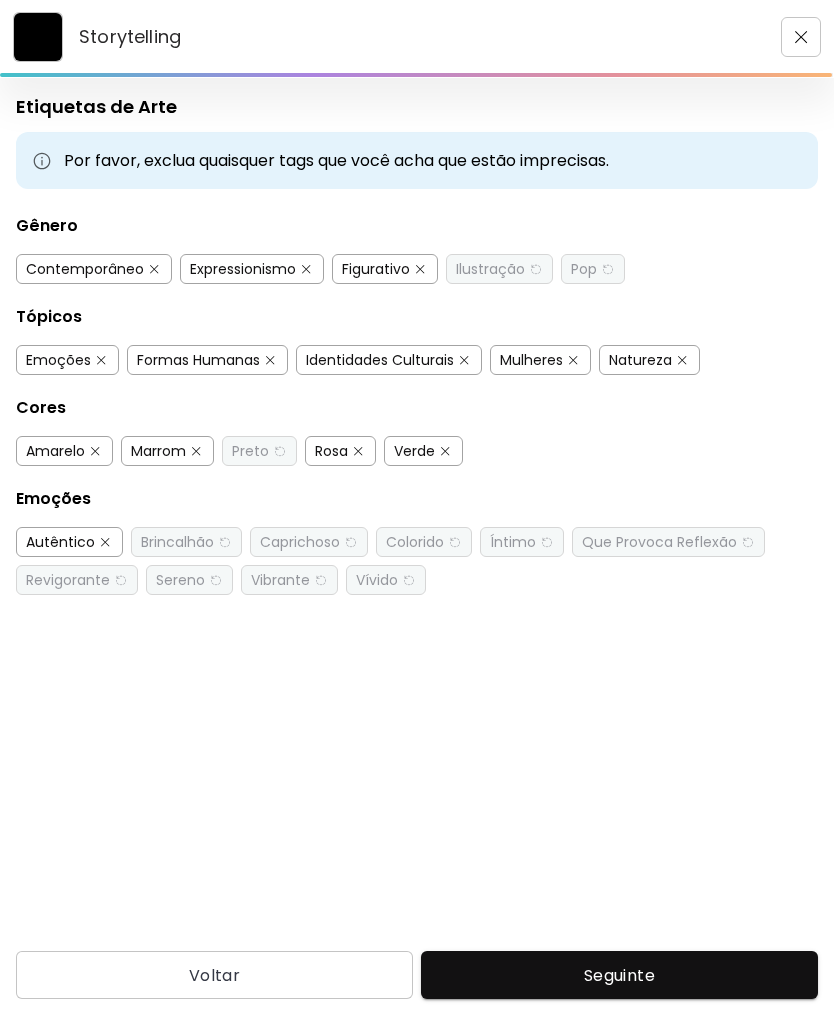 click on "Caprichoso" at bounding box center [300, 542] 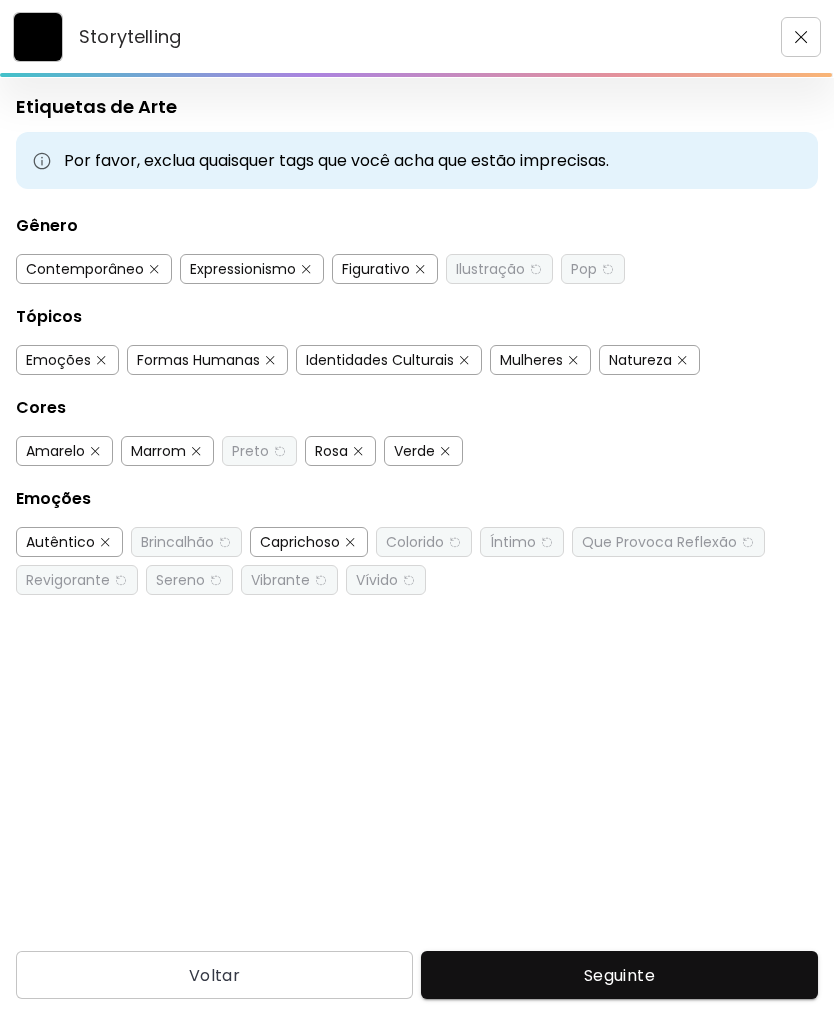 click on "Íntimo" at bounding box center [513, 542] 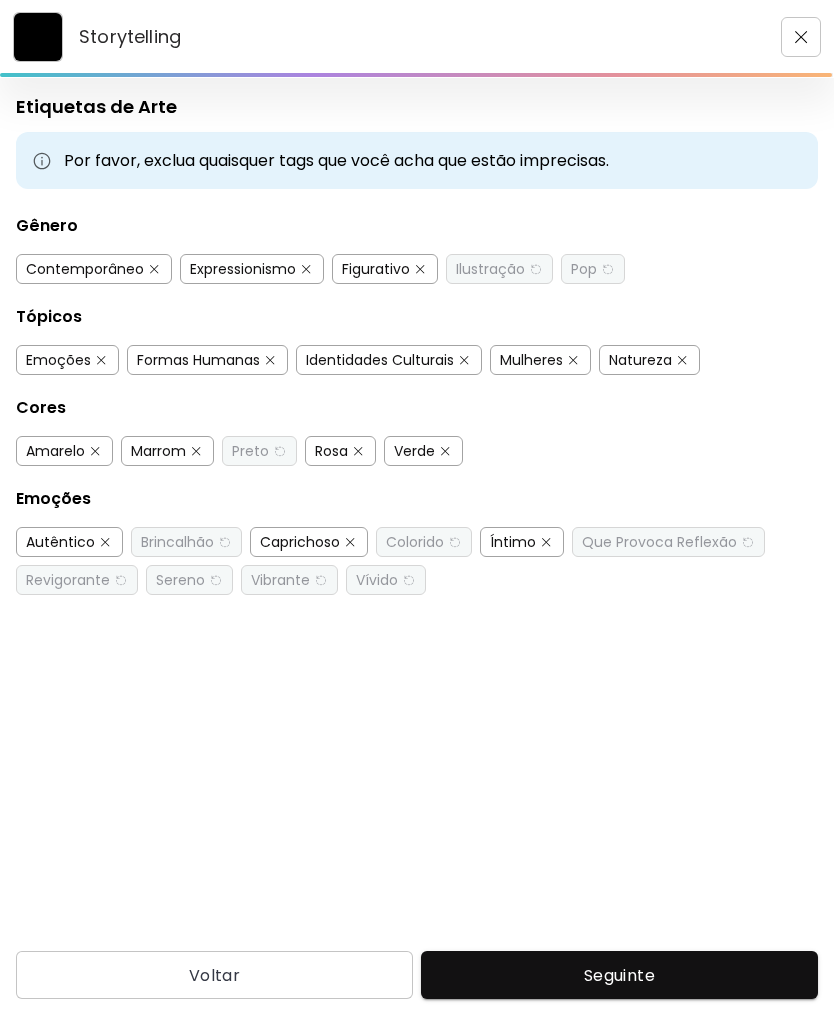 click on "Revigorante" at bounding box center (68, 580) 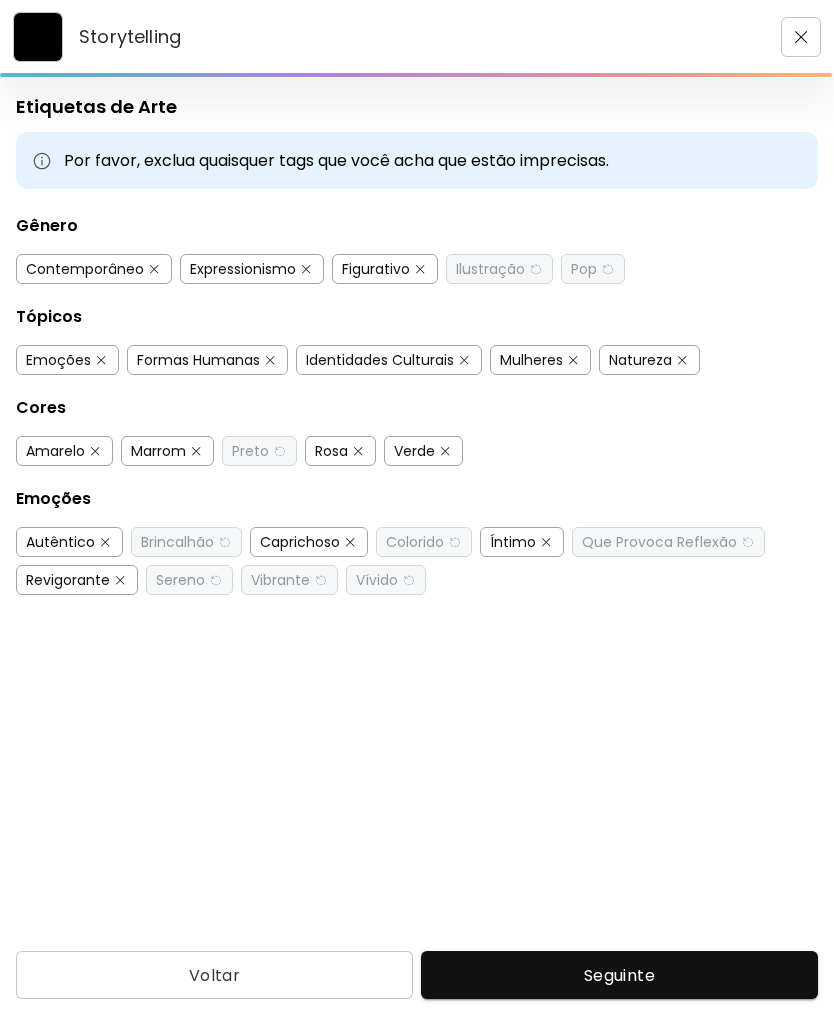 click on "Sereno" at bounding box center [180, 580] 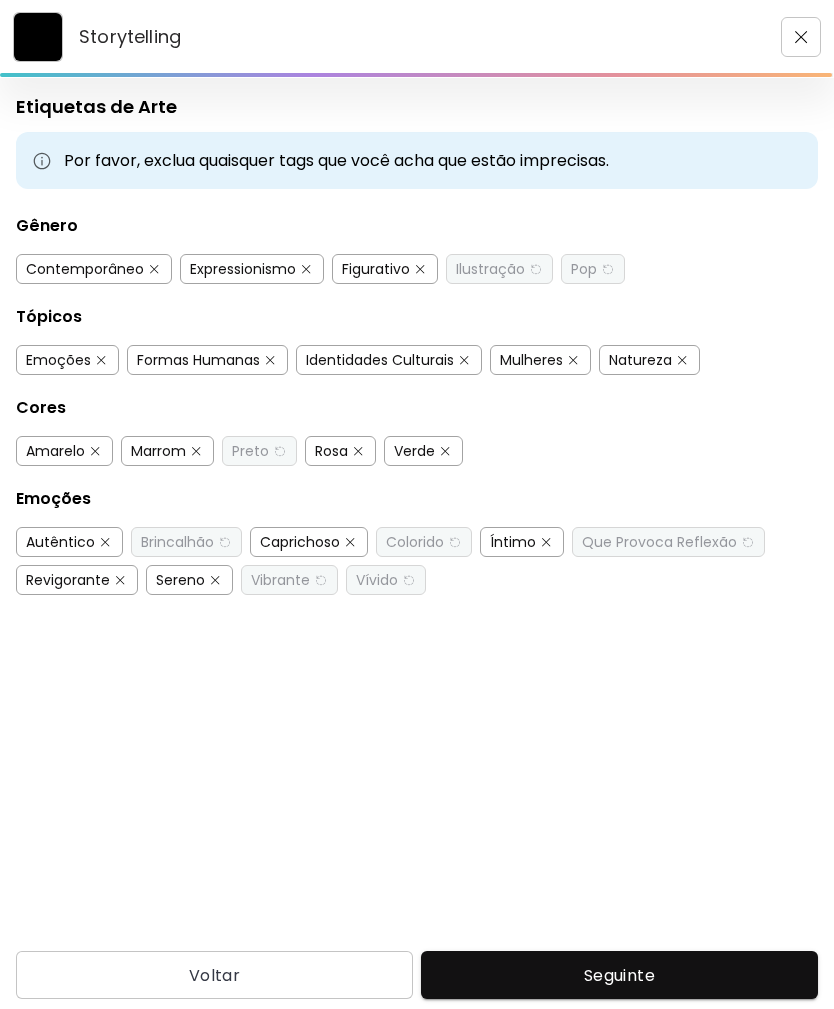 click at bounding box center (120, 580) 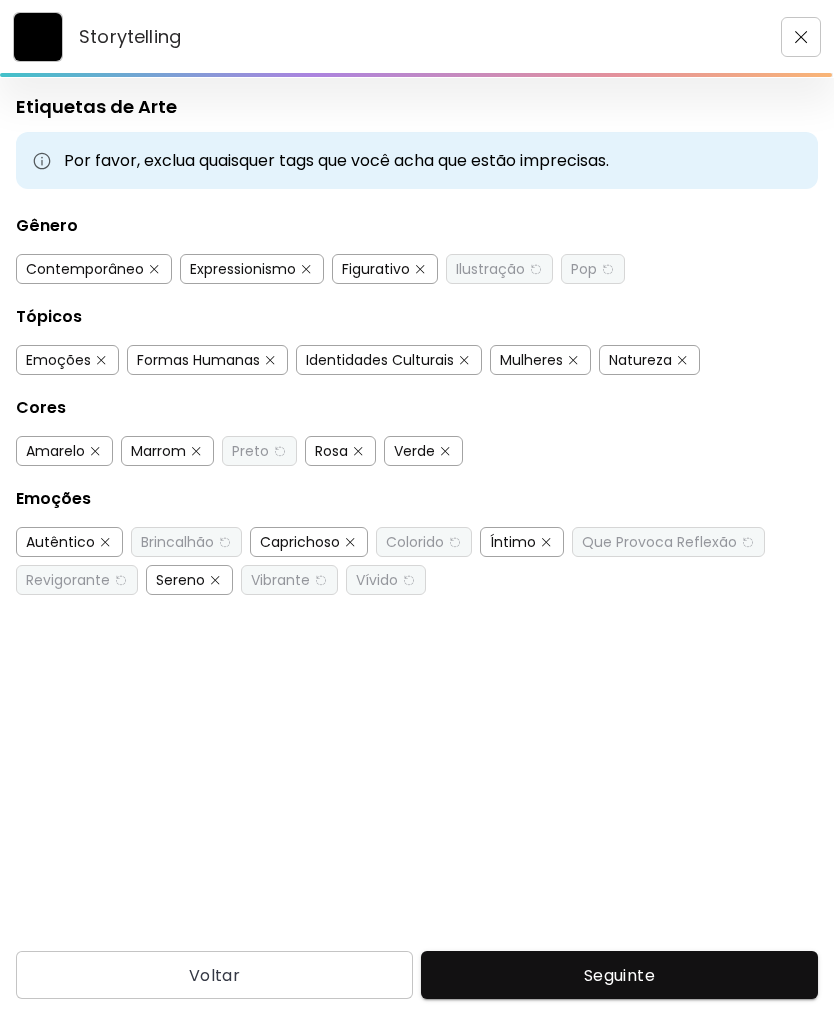 click on "Storytelling Etiquetas de Arte Por favor, exclua quaisquer tags que você acha que estão imprecisas. Gênero Contemporâneo Expressionismo Figurativo Ilustração Pop Tópicos Emoções Formas Humanas Identidades Culturais Mulheres Natureza Cores Amarelo Marrom Preto Rosa Verde Emoções Autêntico Brincalhão Caprichoso Colorido Íntimo Que Provoca Reflexão Revigorante Sereno Vibrante Vívido Voltar Seguinte Pesquisa de artista Nome ou identificador Nome ou identificador País do artista País do artista Disciplina Todos Pintura Contemporânea Desenho e Ilustração Collage Esculturas e Instalações Fotografía Arte AR/VR Arte digital e NFT Arte urbana Géneros Todos Abstrato Arte Pop Surrealismo Impressionismo Retrato e Figurativo Minimalismo Hipercontemporâneo Realismo Quadrinhos e Ilustração Arte da natureza Erótico Urbana Identidade Todos Jovens Artistas Artistas Femininas Artistas de [CITY] América Latina Português e brasileiro Francês" at bounding box center (417, 504) 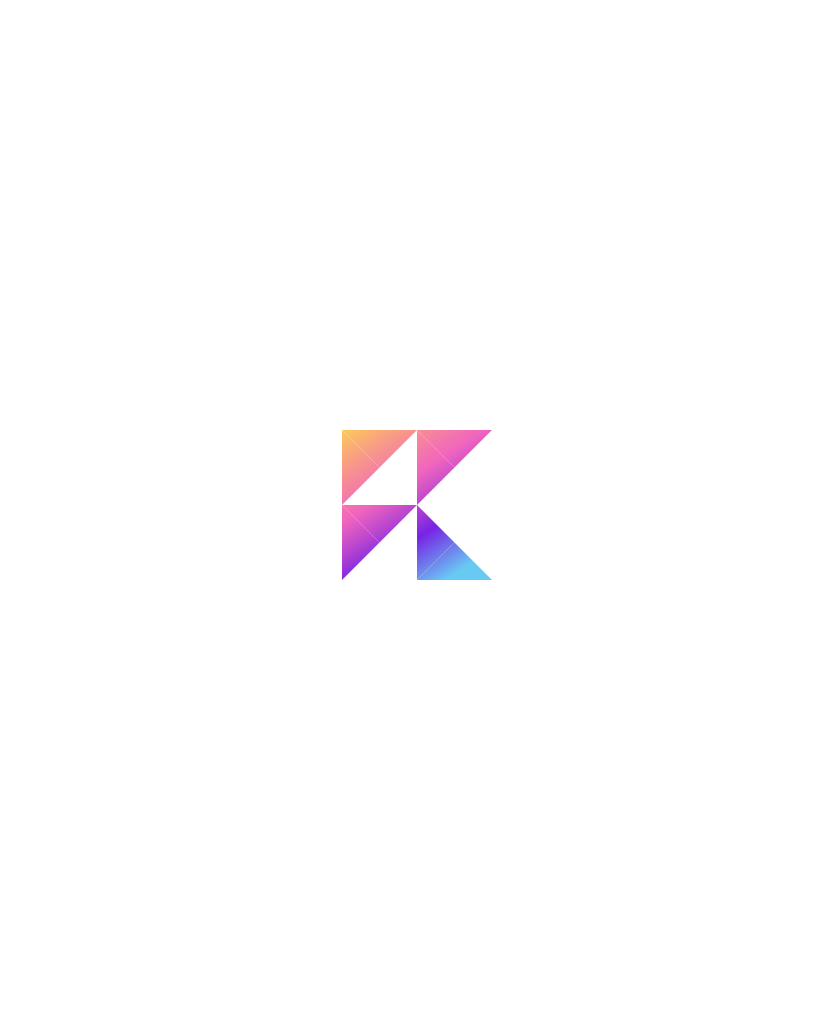 scroll, scrollTop: 0, scrollLeft: 0, axis: both 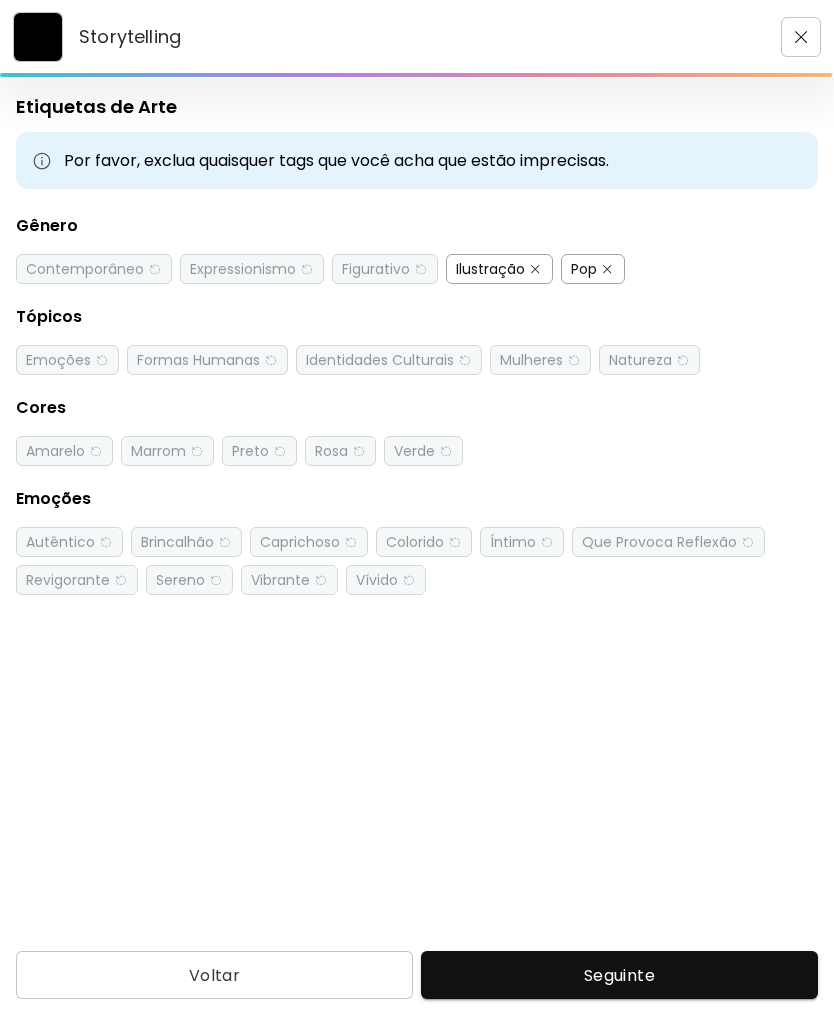 click on "Ilustração" at bounding box center (499, 269) 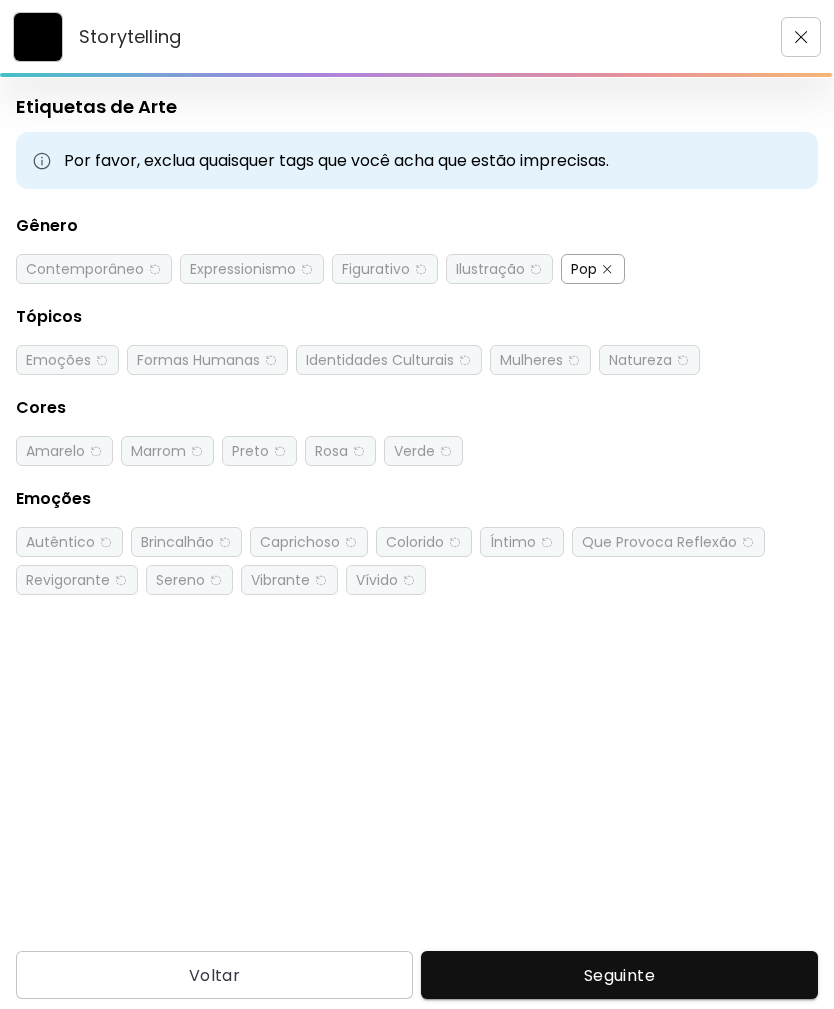 click on "Pop" at bounding box center (593, 269) 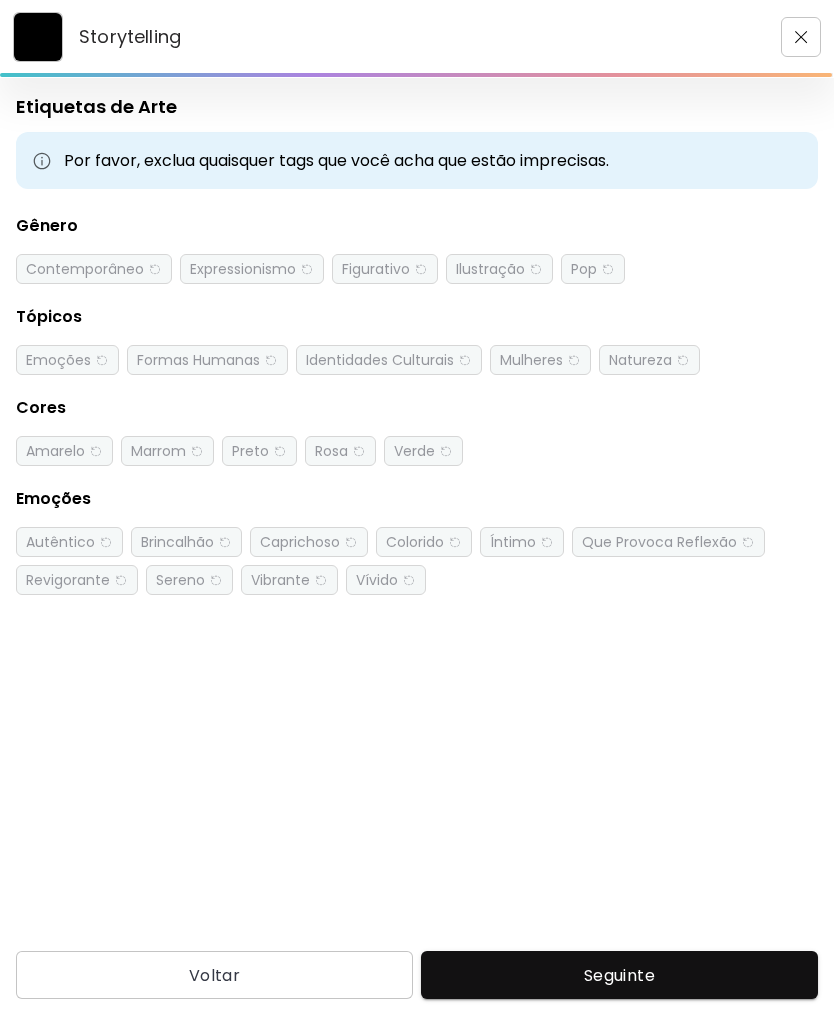click on "Seguinte" at bounding box center [619, 975] 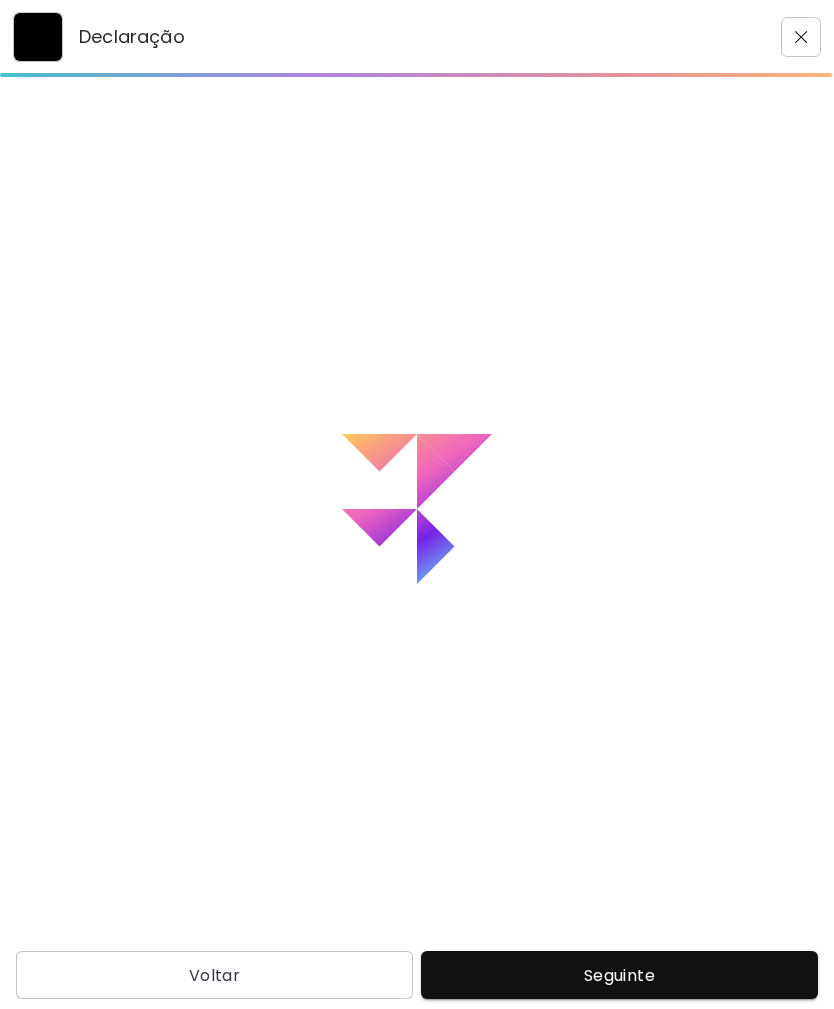 type on "**********" 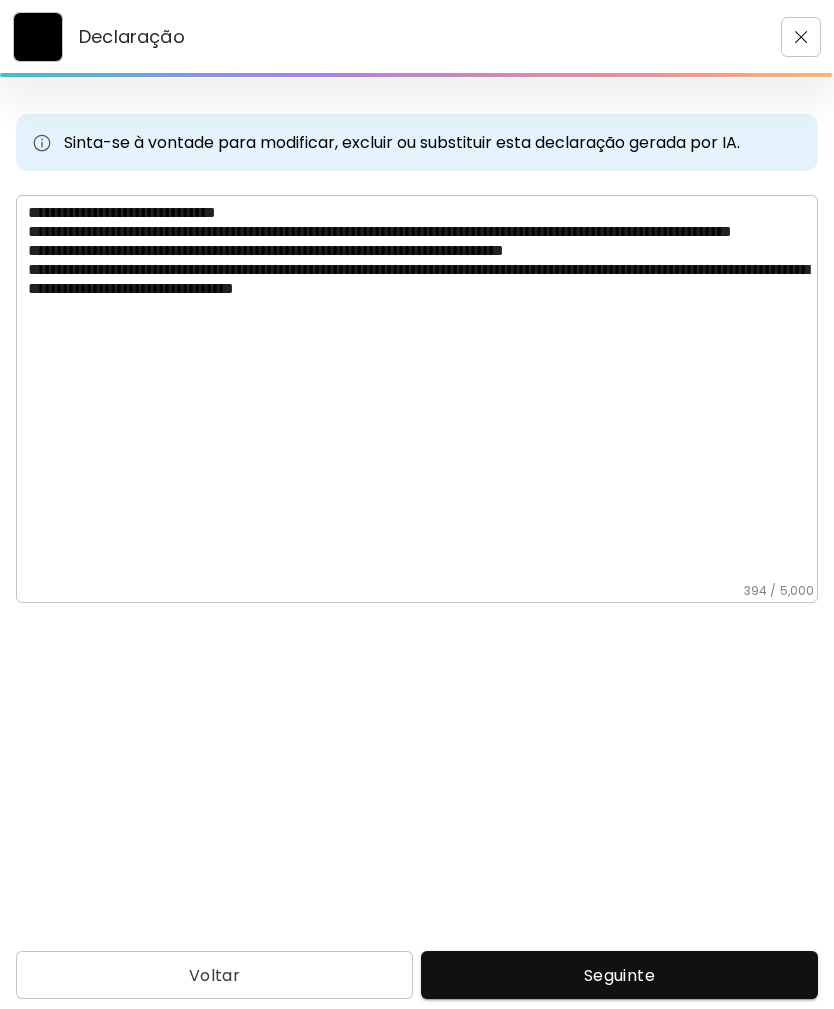 click on "Seguinte" at bounding box center [619, 975] 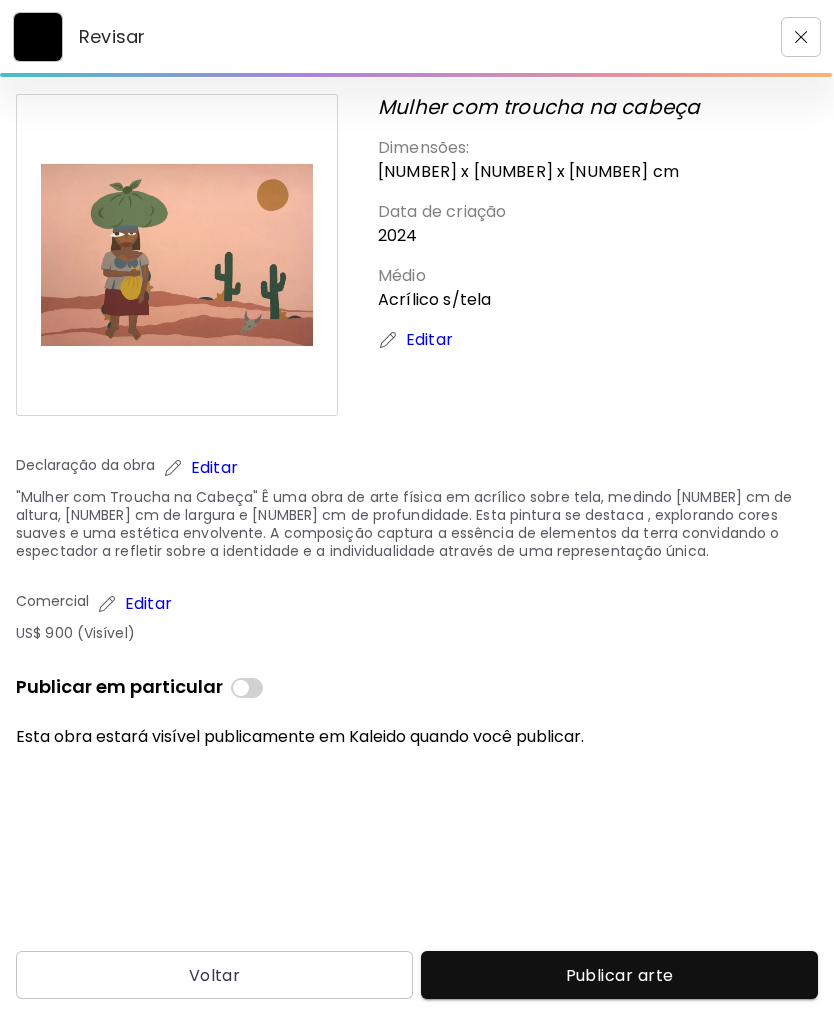 click on ""Mulher com Troucha na Cabeça"
Ê uma obra de arte física em acrílico sobre tela, medindo 100 cm de altura, 150 cm de largura e 5 cm de profundidade.
Esta pintura se destaca , explorando cores suaves e uma estética envolvente.
A composição captura a essência de elementos da terra convidando o espectador a refletir sobre a identidade e a individualidade através de uma representação única." at bounding box center [417, 524] 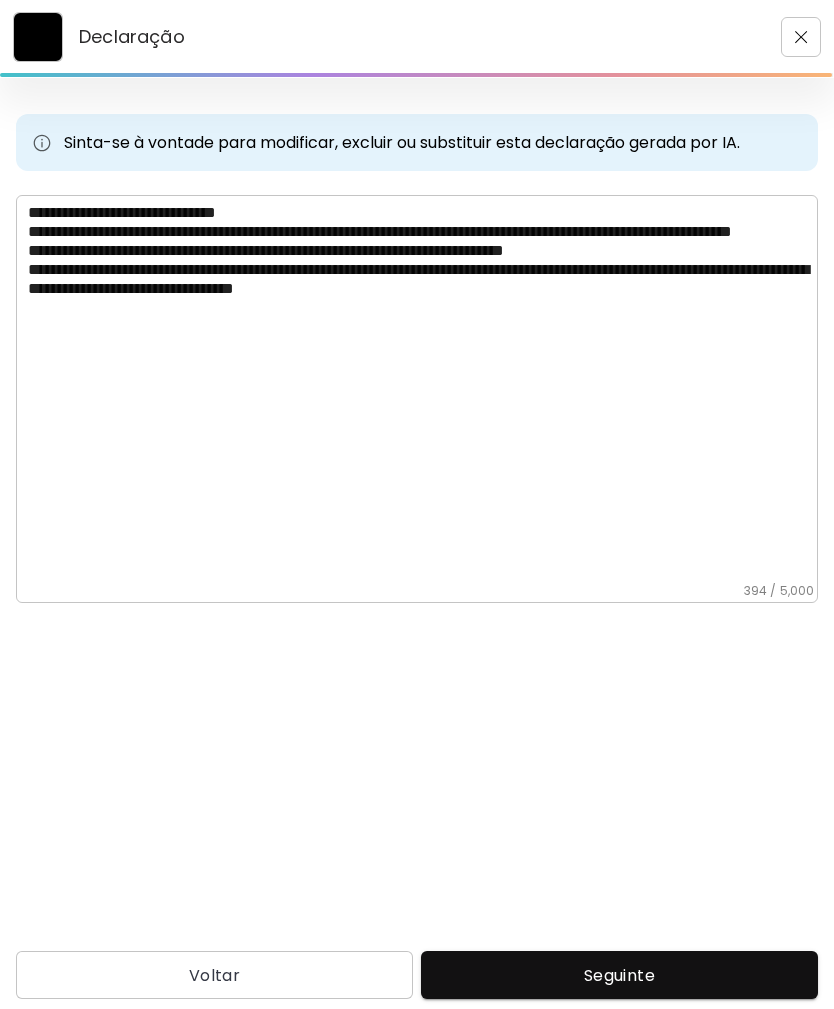 type on "**********" 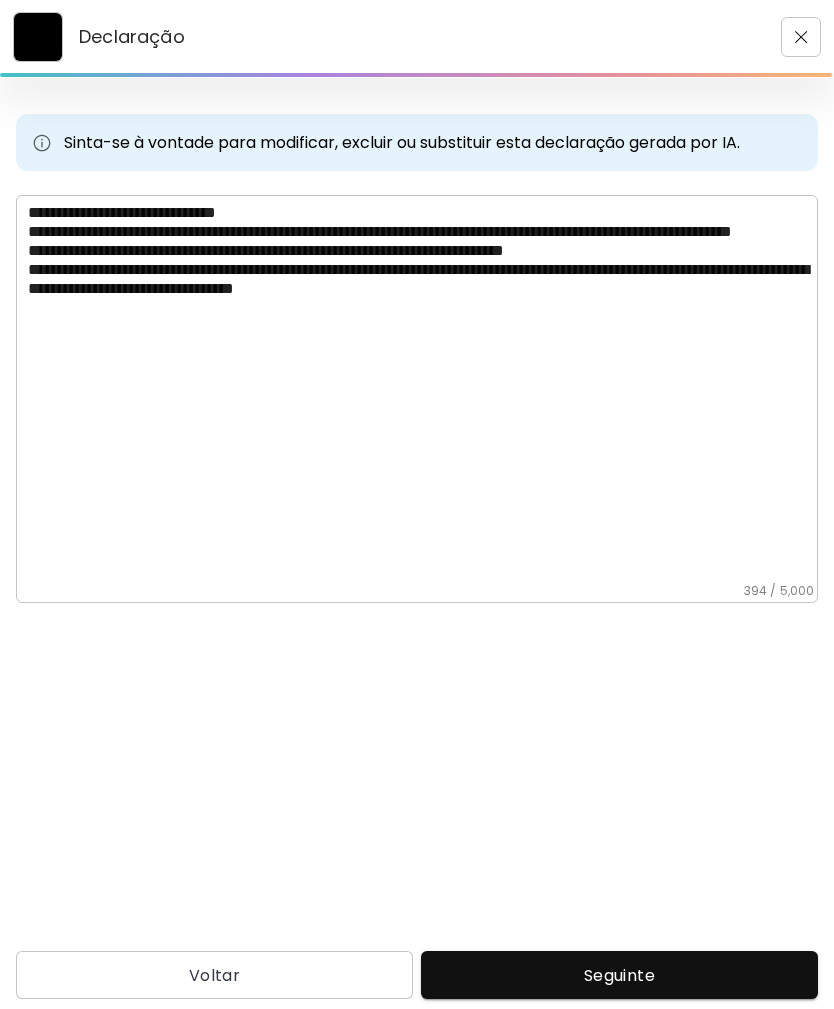 click on "Seguinte" at bounding box center [619, 975] 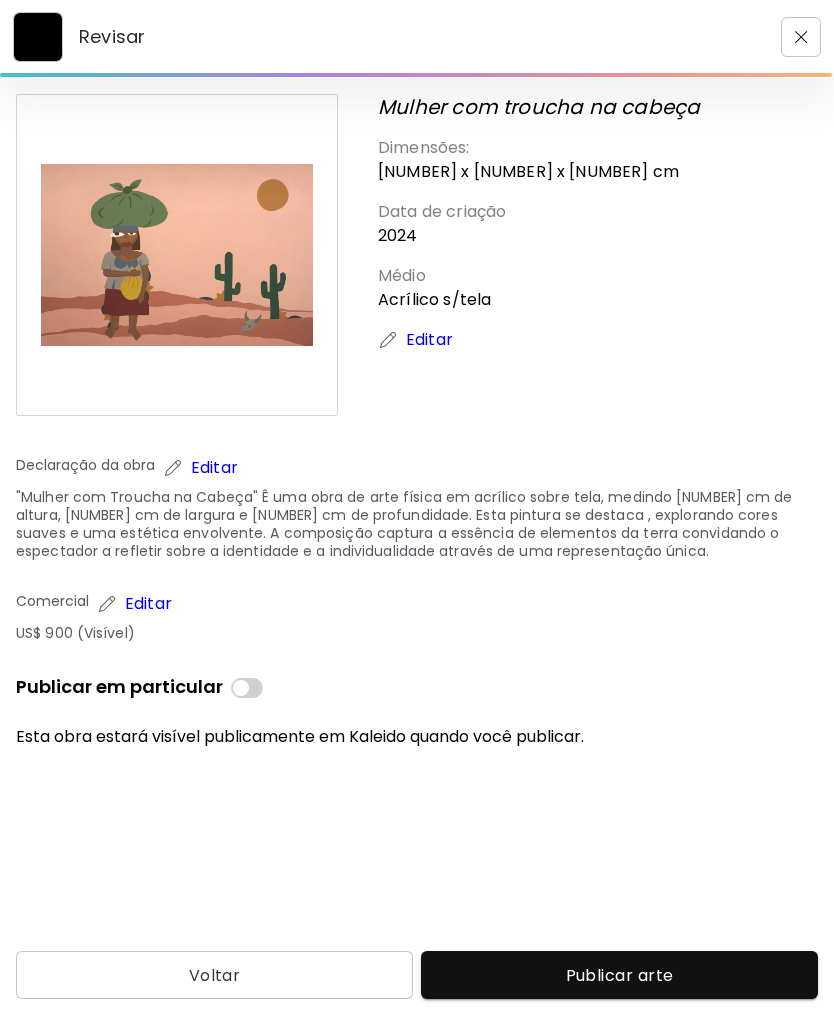click on "Publicar arte" at bounding box center [619, 975] 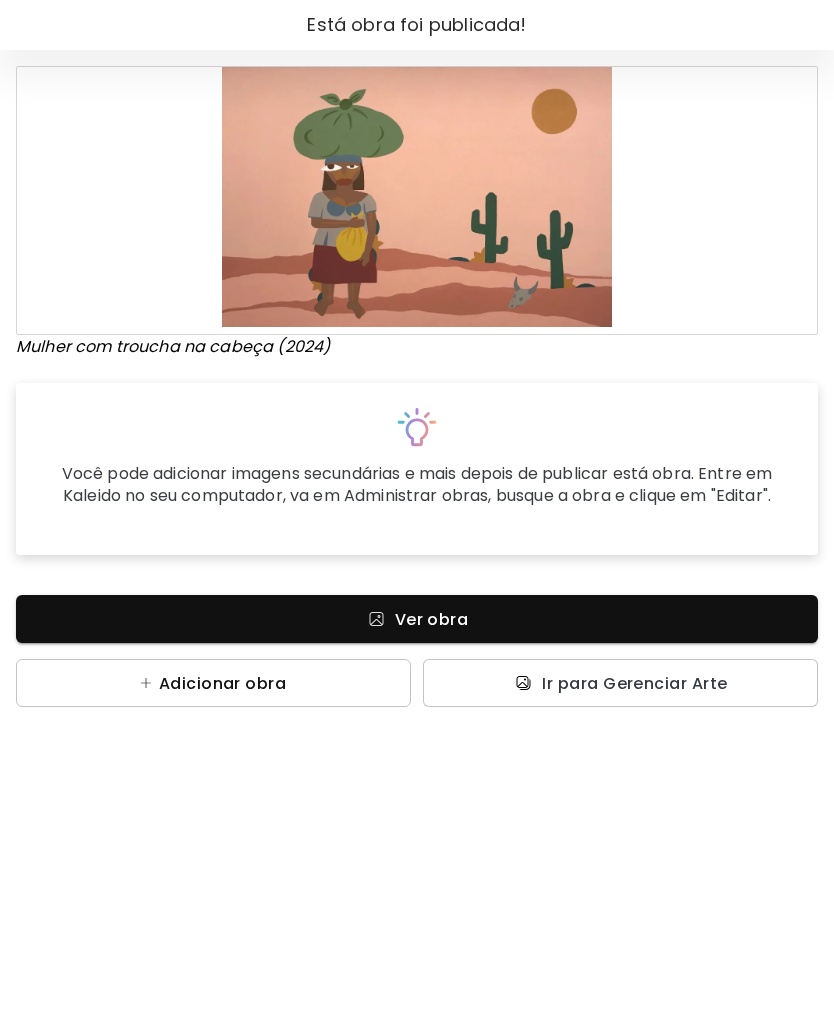 click on "Adicionar obra" at bounding box center [222, 683] 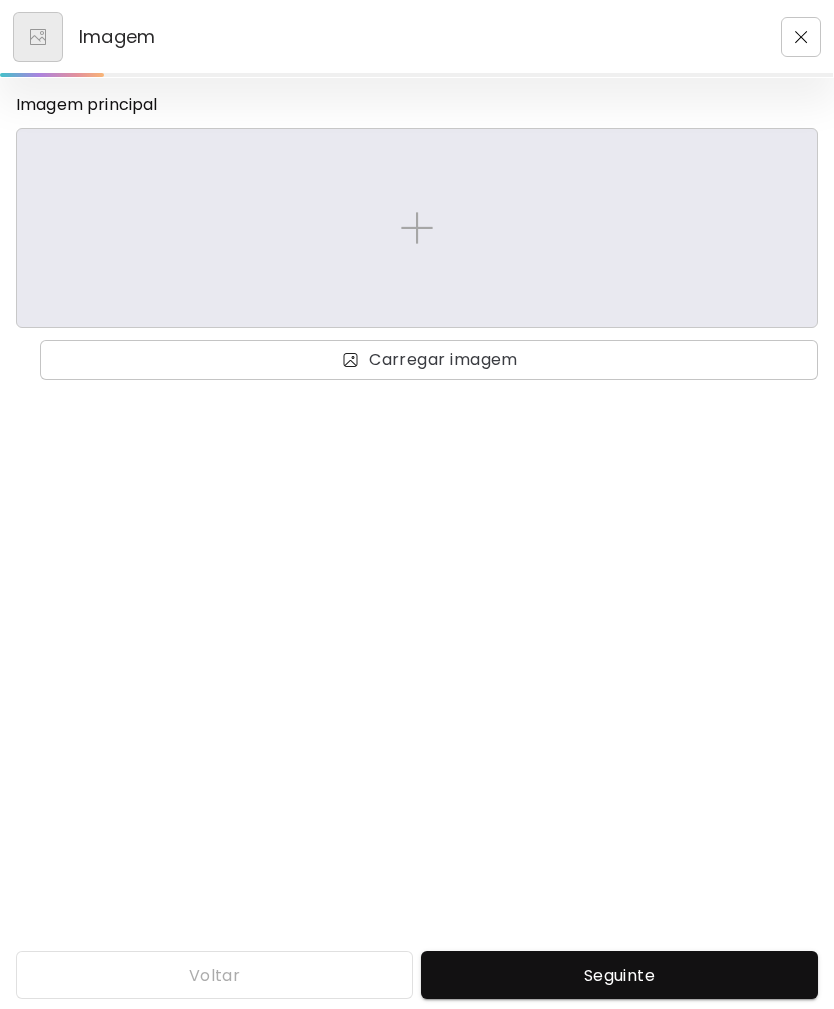 click at bounding box center [417, 228] 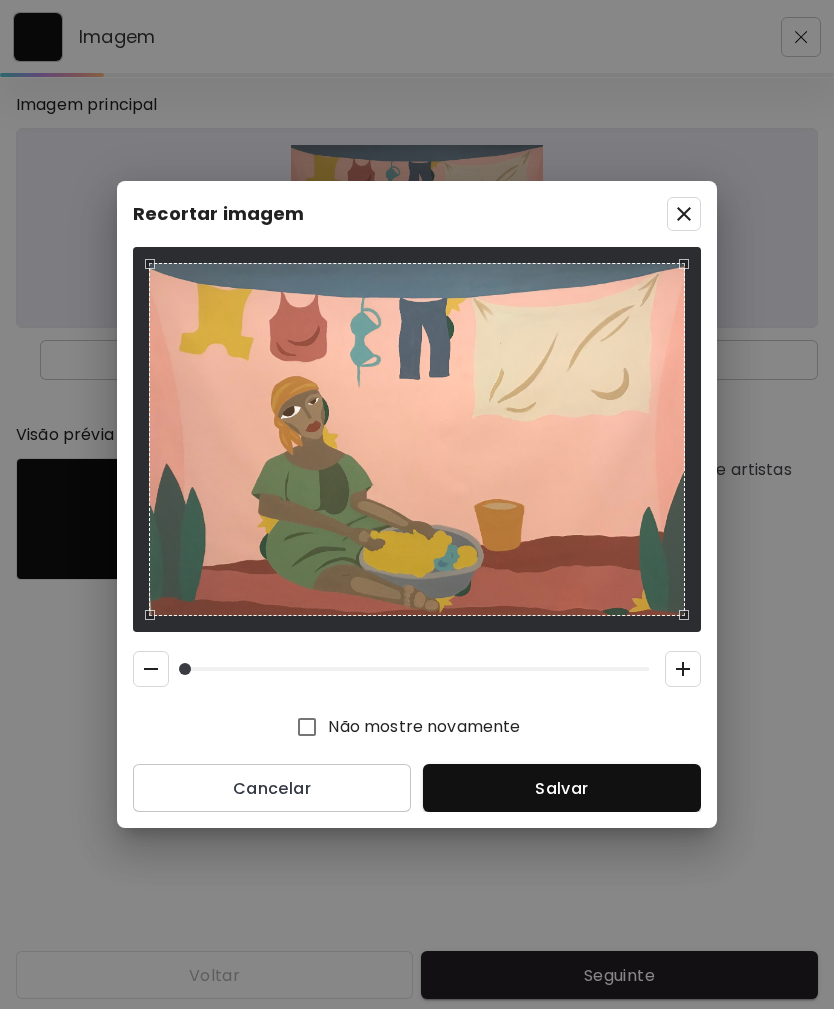 click on "Salvar" at bounding box center [562, 788] 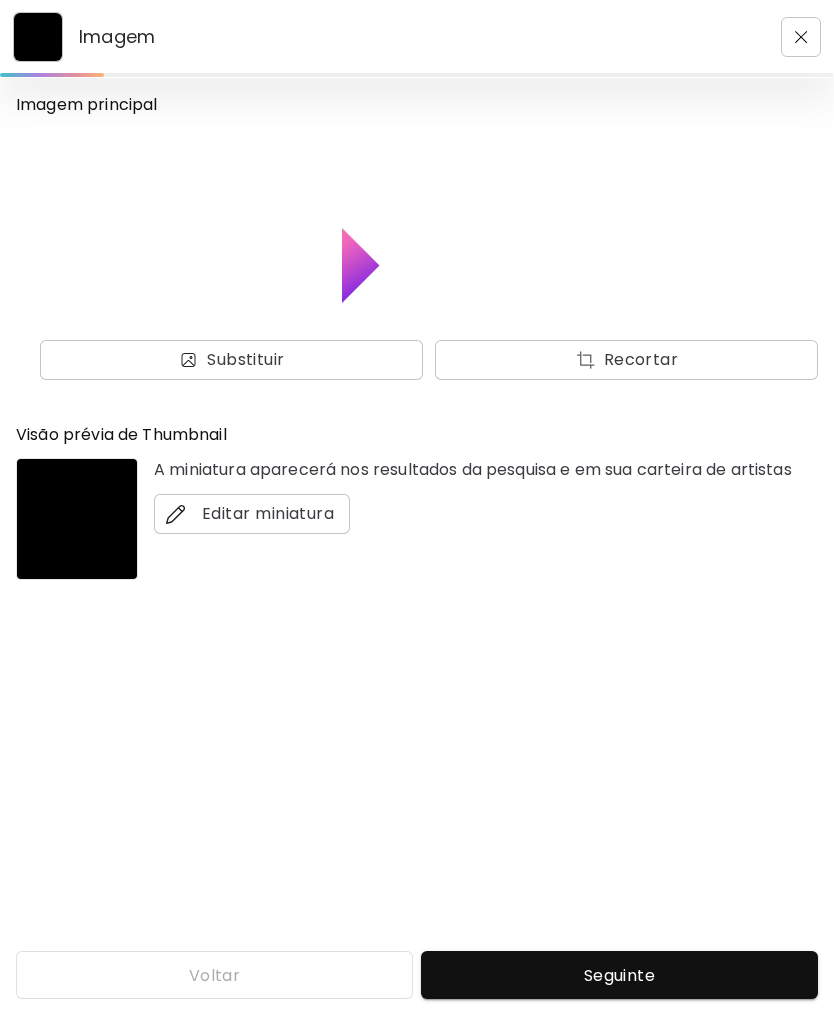 click on "Salvar" at bounding box center (562, 788) 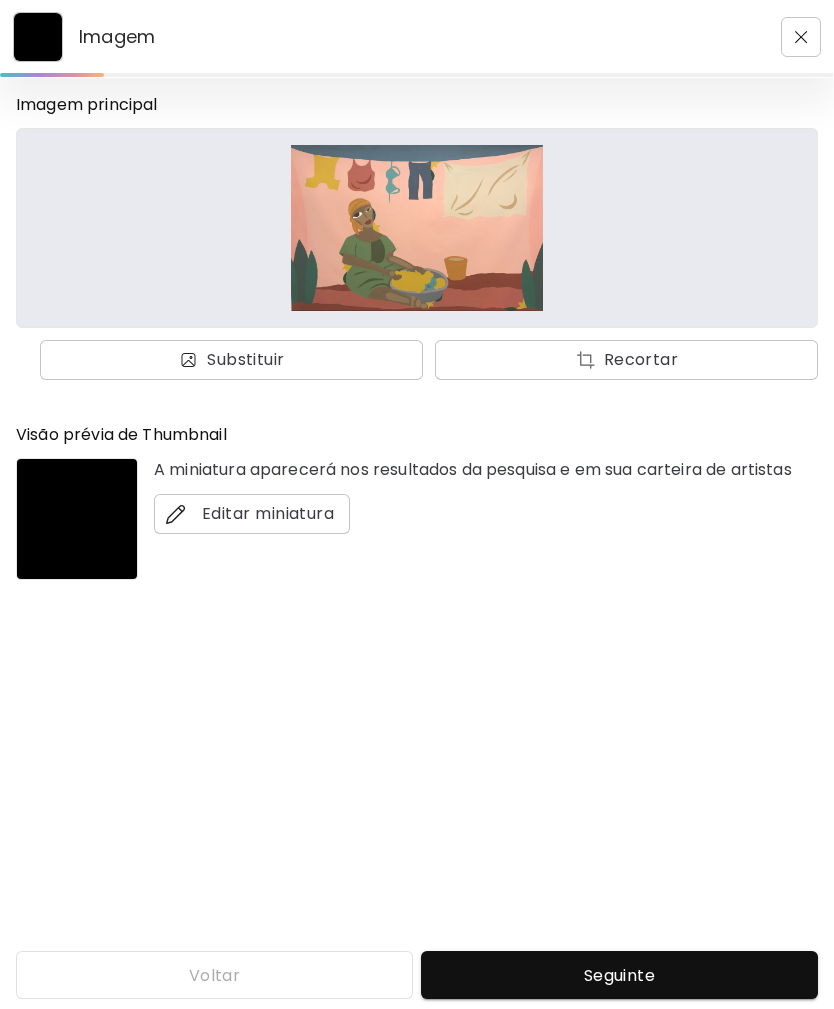 click on "Seguinte" at bounding box center (619, 975) 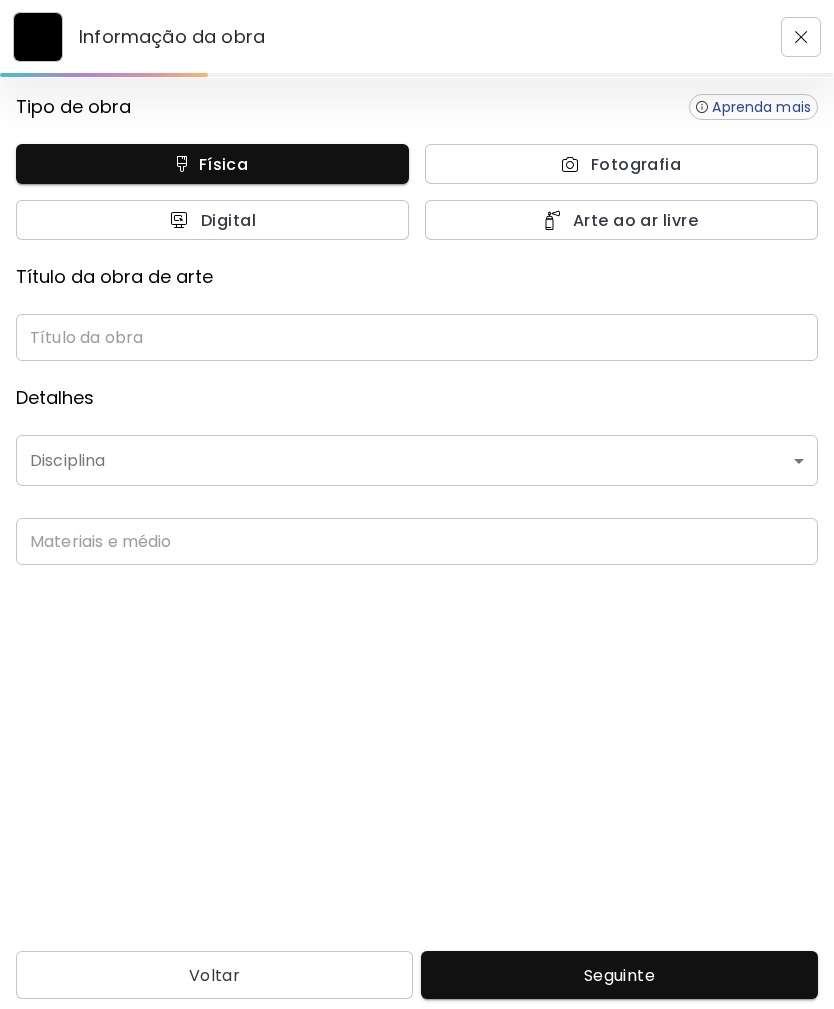 click at bounding box center (417, 337) 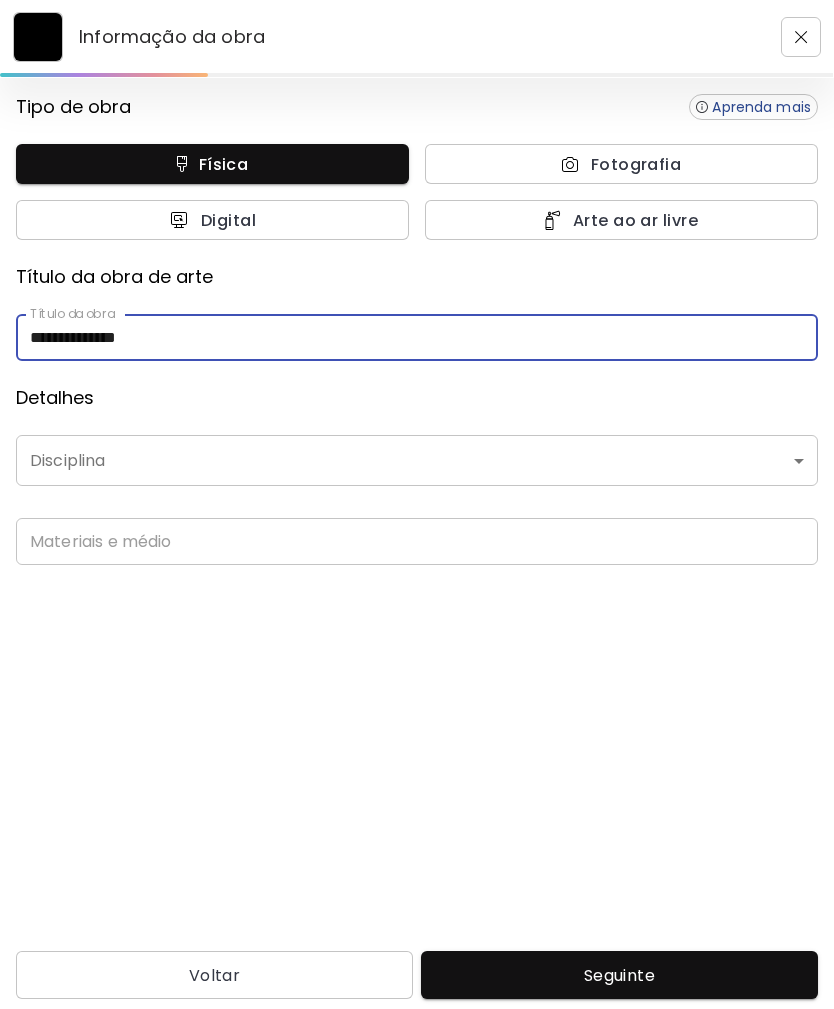 type on "**********" 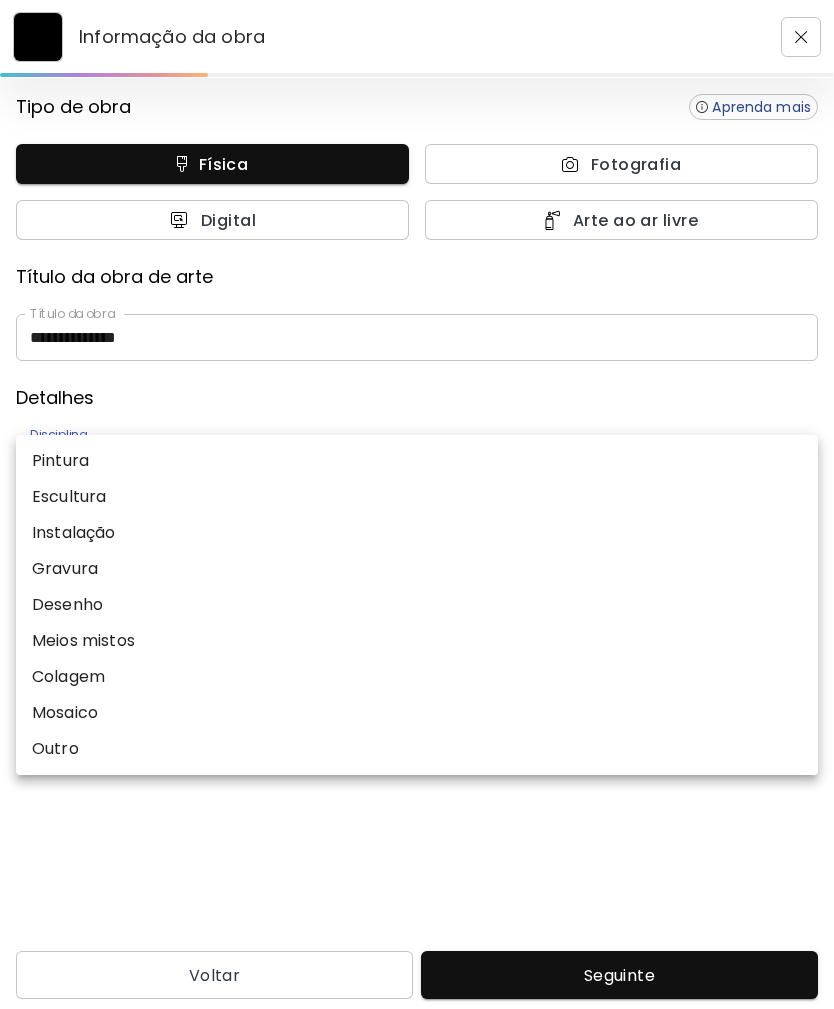 click on "Pintura" at bounding box center [417, 461] 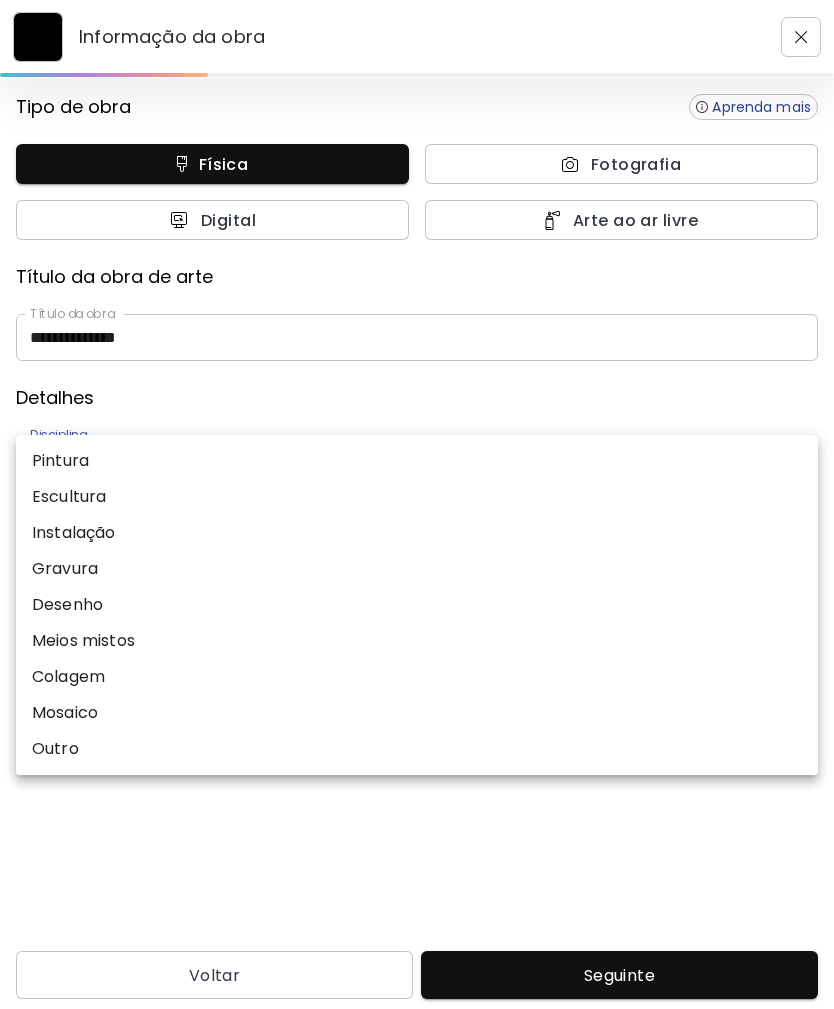 type on "********" 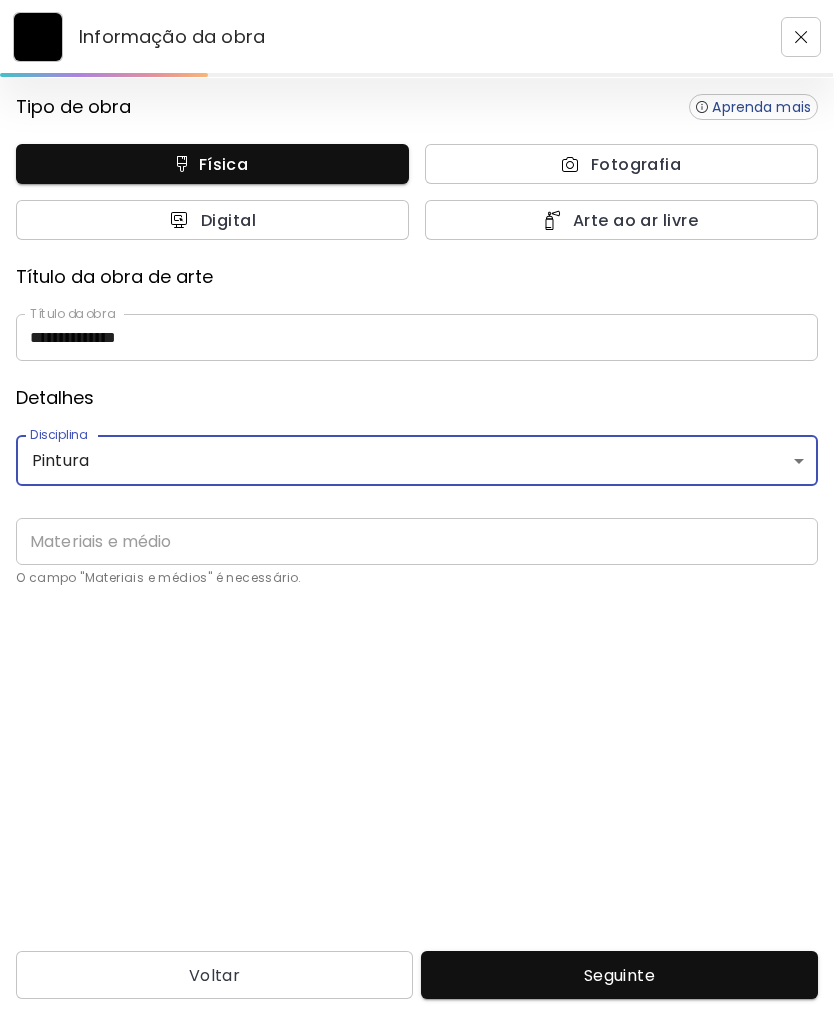 click at bounding box center [417, 541] 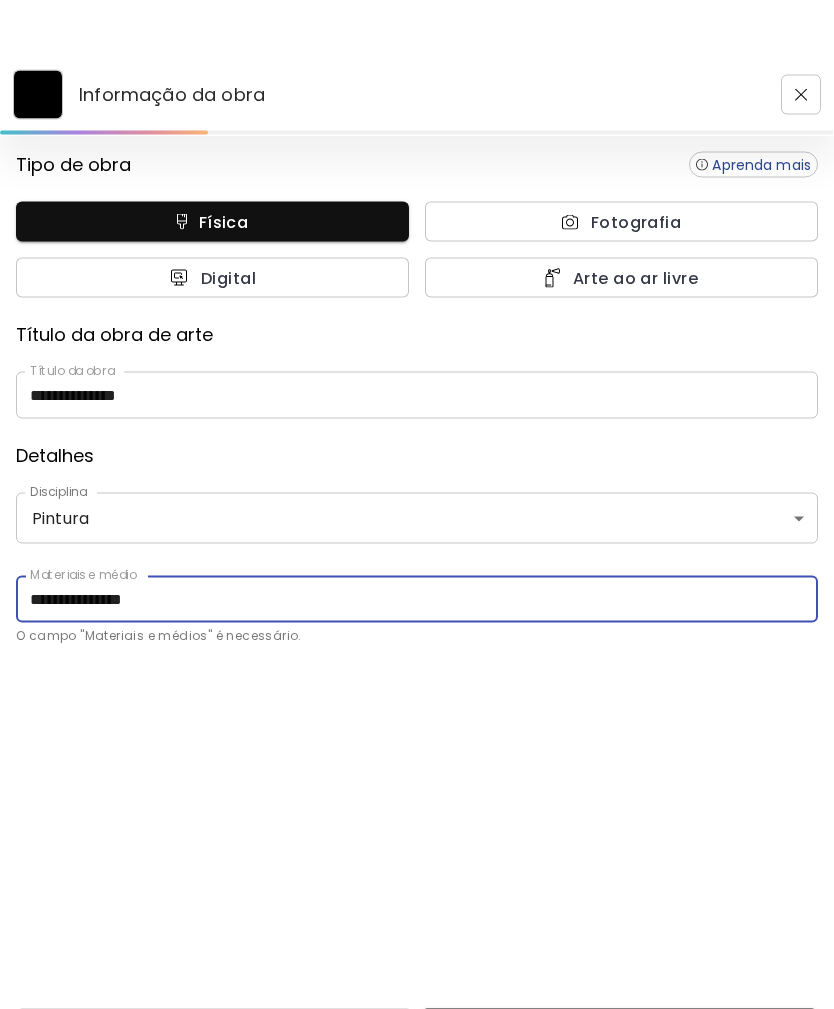 scroll, scrollTop: 64, scrollLeft: 0, axis: vertical 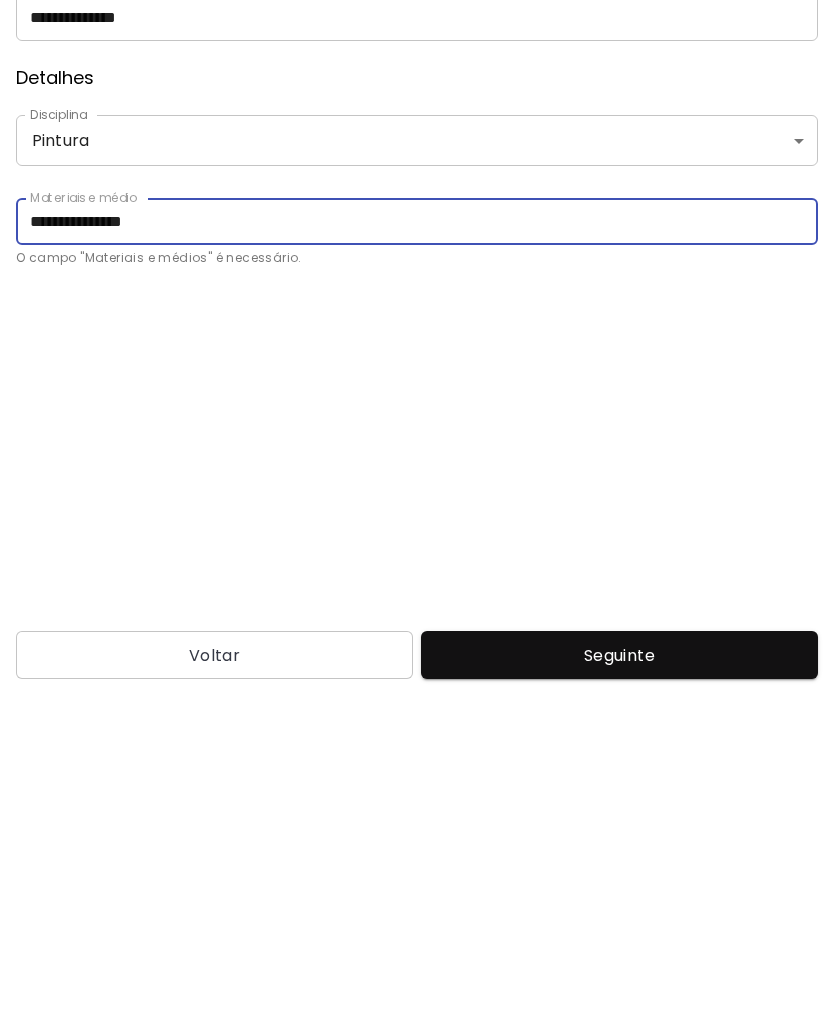 type on "**********" 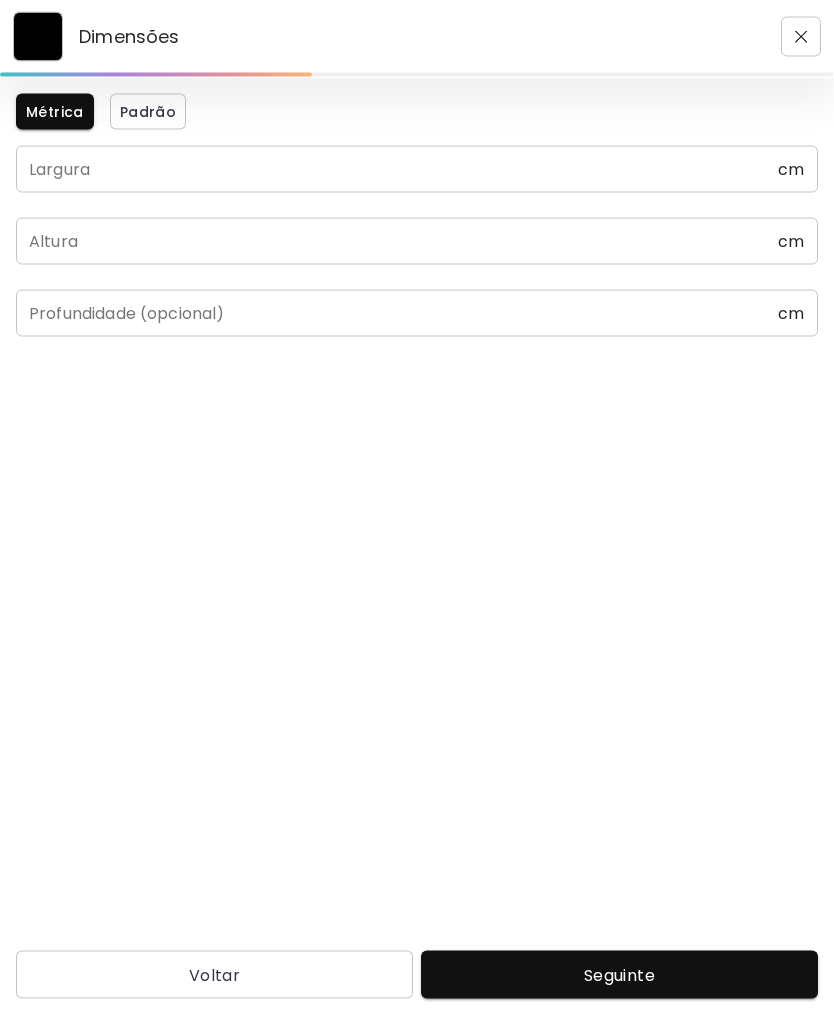 scroll, scrollTop: 0, scrollLeft: 0, axis: both 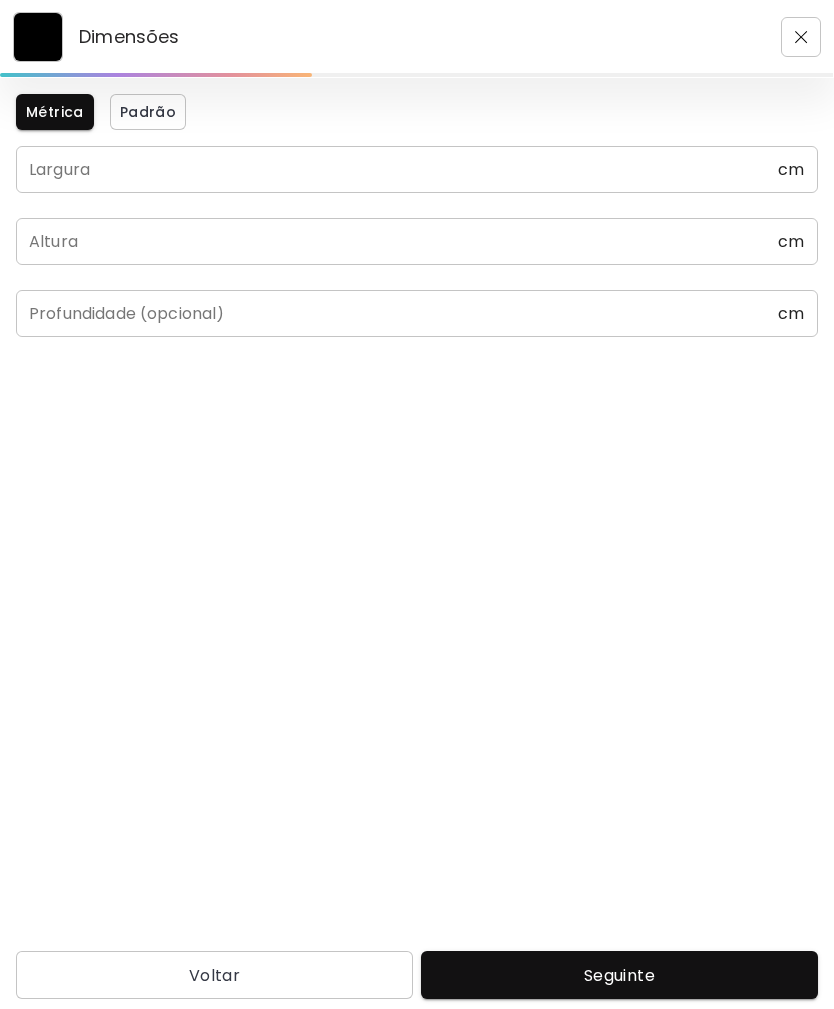 click at bounding box center (397, 169) 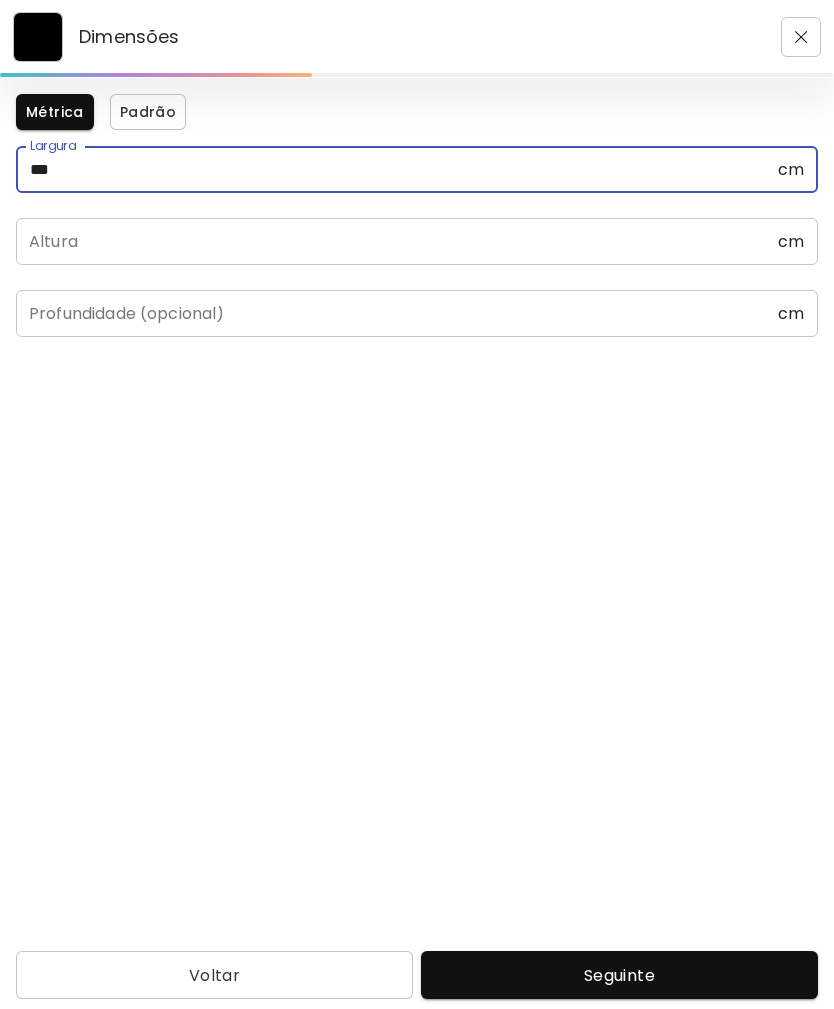 type on "***" 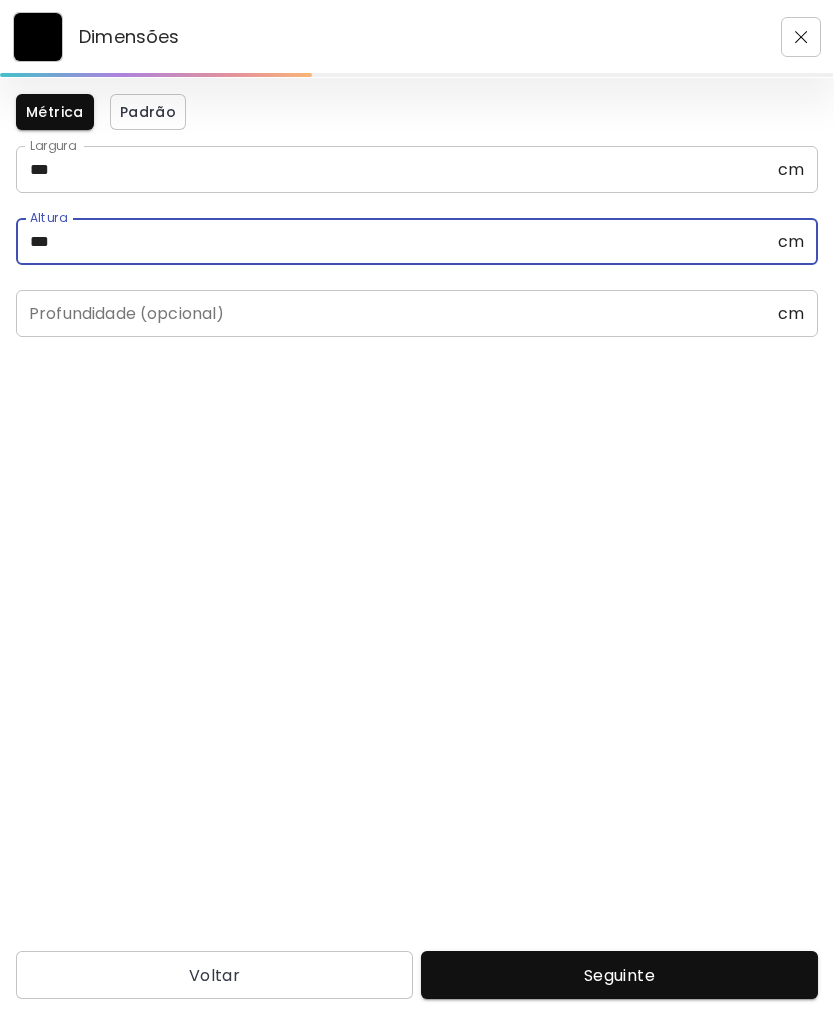 type on "***" 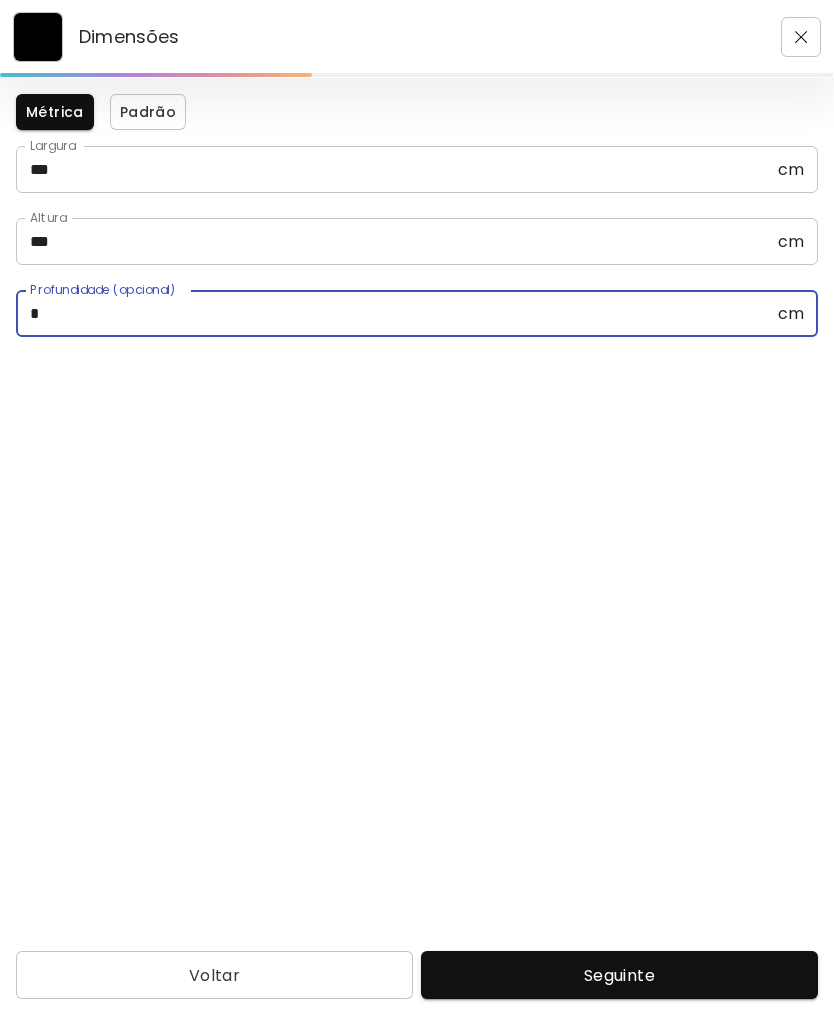 scroll, scrollTop: 64, scrollLeft: 0, axis: vertical 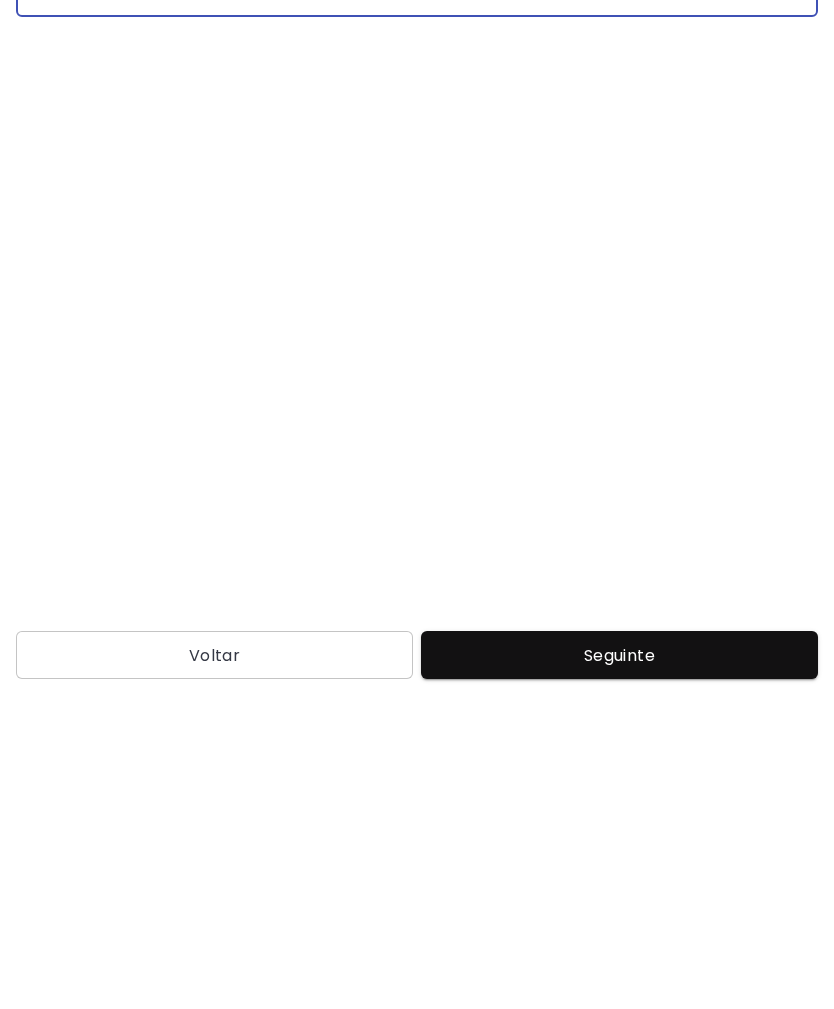 type on "*" 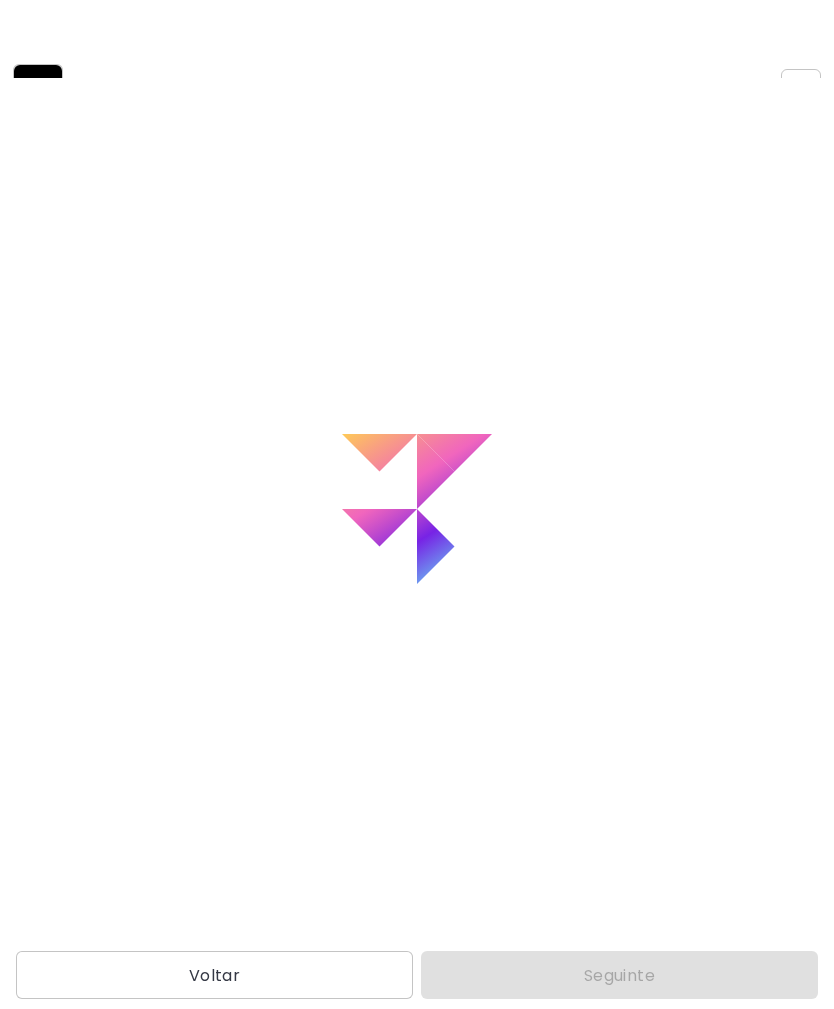 scroll, scrollTop: 0, scrollLeft: 0, axis: both 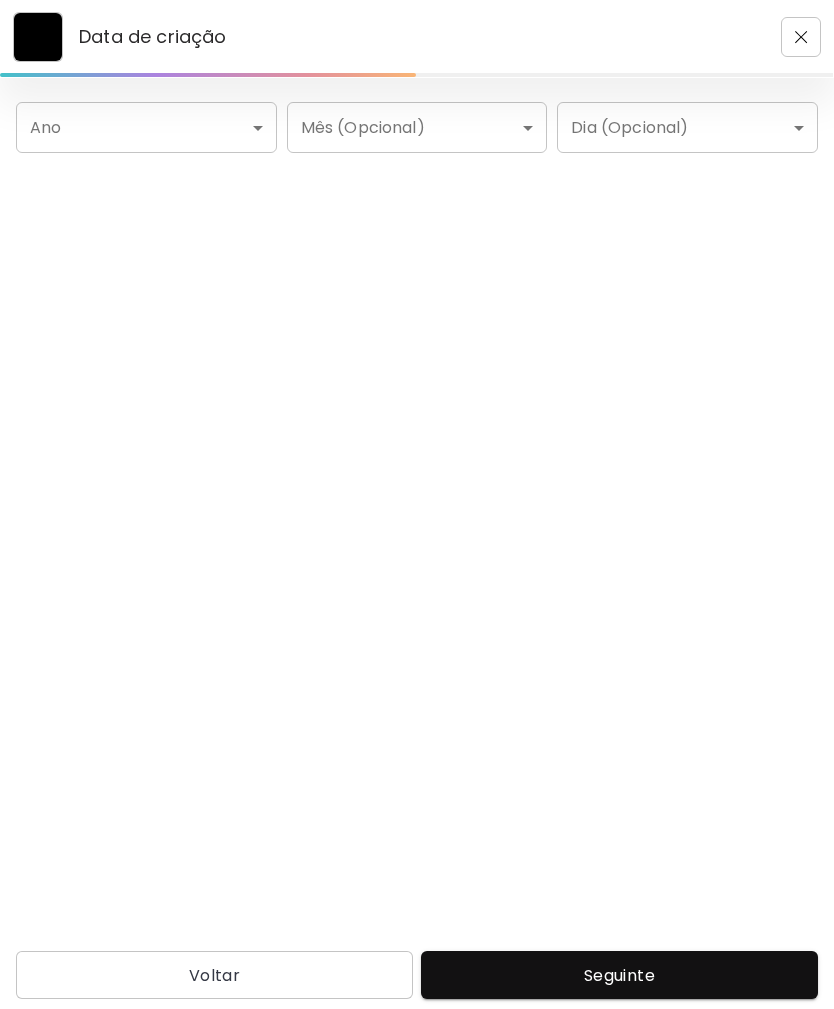click on "Data de criação Ano ​ Ano Mês (Opcional) ​ Mês (Opcional) Dia (Opcional) ​ Dia (Opcional) Voltar Seguinte Pesquisa de artista Nome ou identificador Nome ou identificador País do artista País do artista Disciplina Todos Pintura Contemporânea Desenho e Ilustração Collage Esculturas e Instalações Fotografía Arte AR/VR Arte digital e NFT Arte urbana Géneros Todos Abstrato Arte Pop Surrealismo Impressionismo Retrato e Figurativo Minimalismo Hipercontemporâneo  Realismo Quadrinhos e Ilustração Arte da natureza Erótico Urbana Identidade Todos Jovens Artistas Artistas Femininas Artistas de Nova York América Latina Português e brasileiro Francês Africano e afrodescendente Oriente Médio e Norte da África LGBTQ+ Ásia e Pacífico Índia e Ásia do Sul Restabelecer Aplicar" at bounding box center (417, 504) 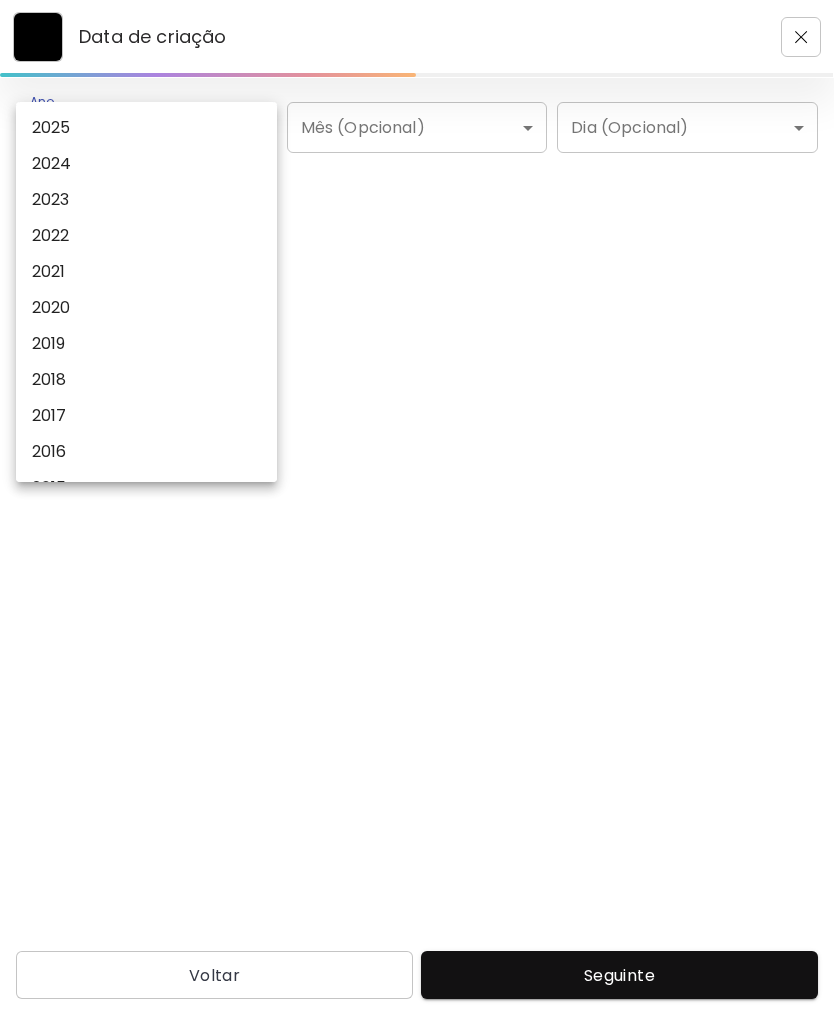 click on "2024" at bounding box center [146, 164] 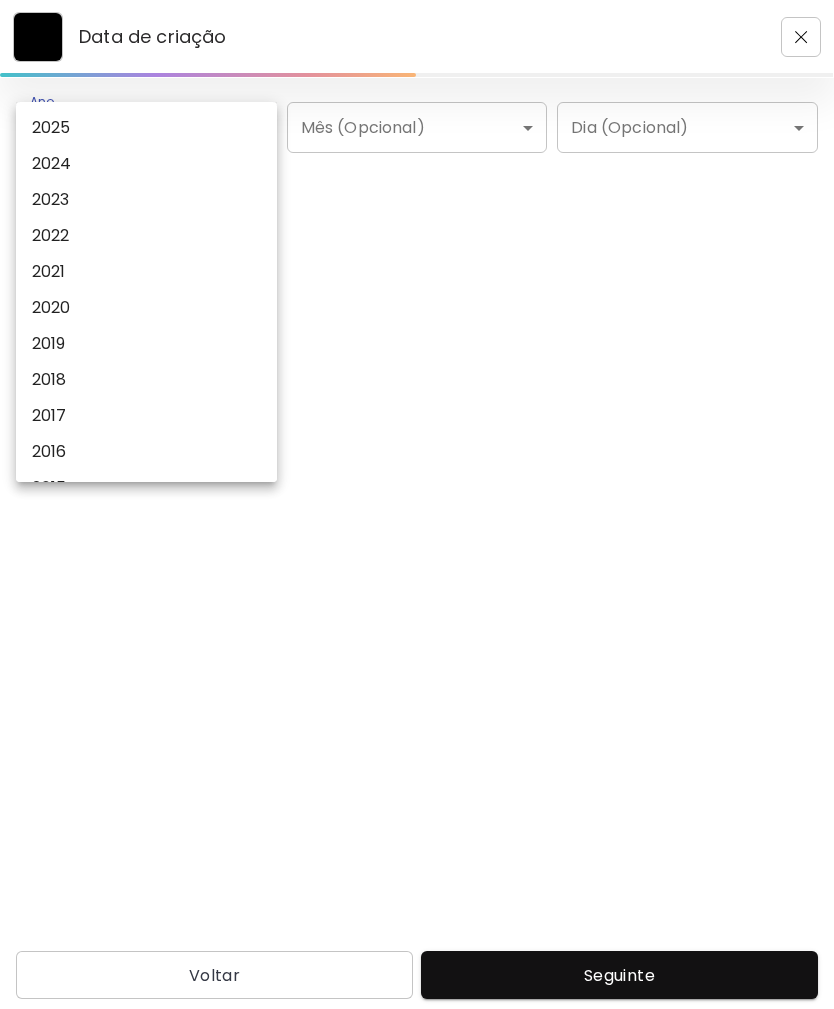 type on "****" 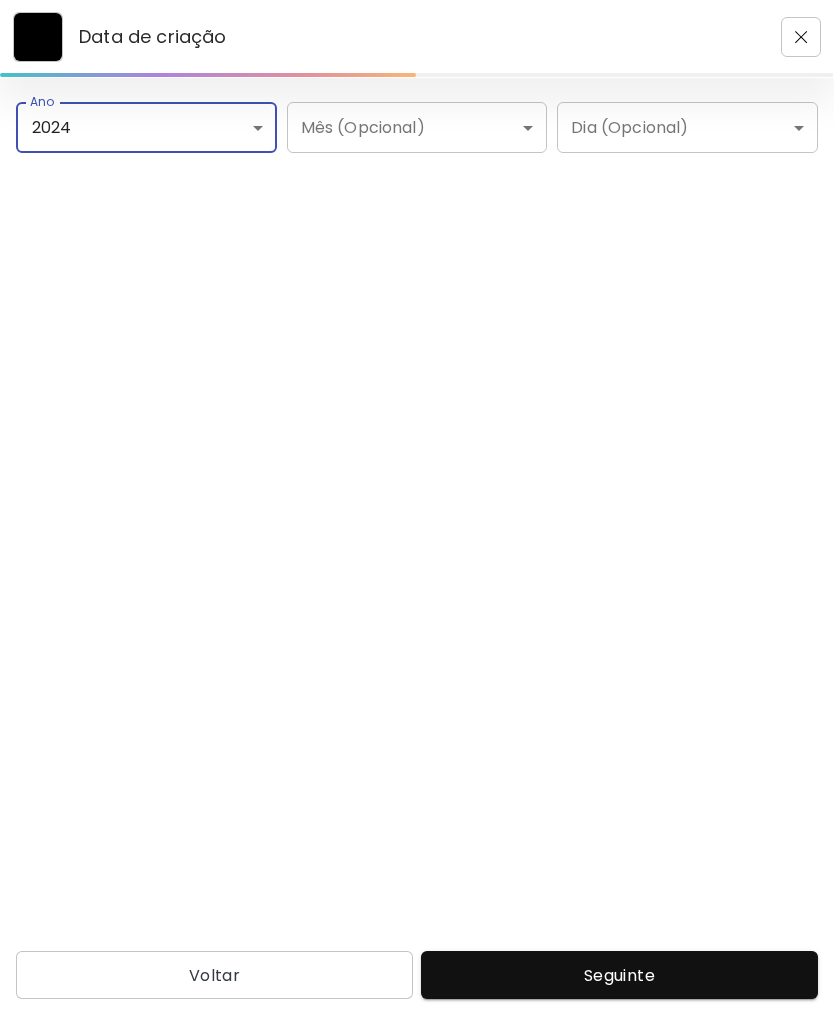 click on "Seguinte" at bounding box center [619, 975] 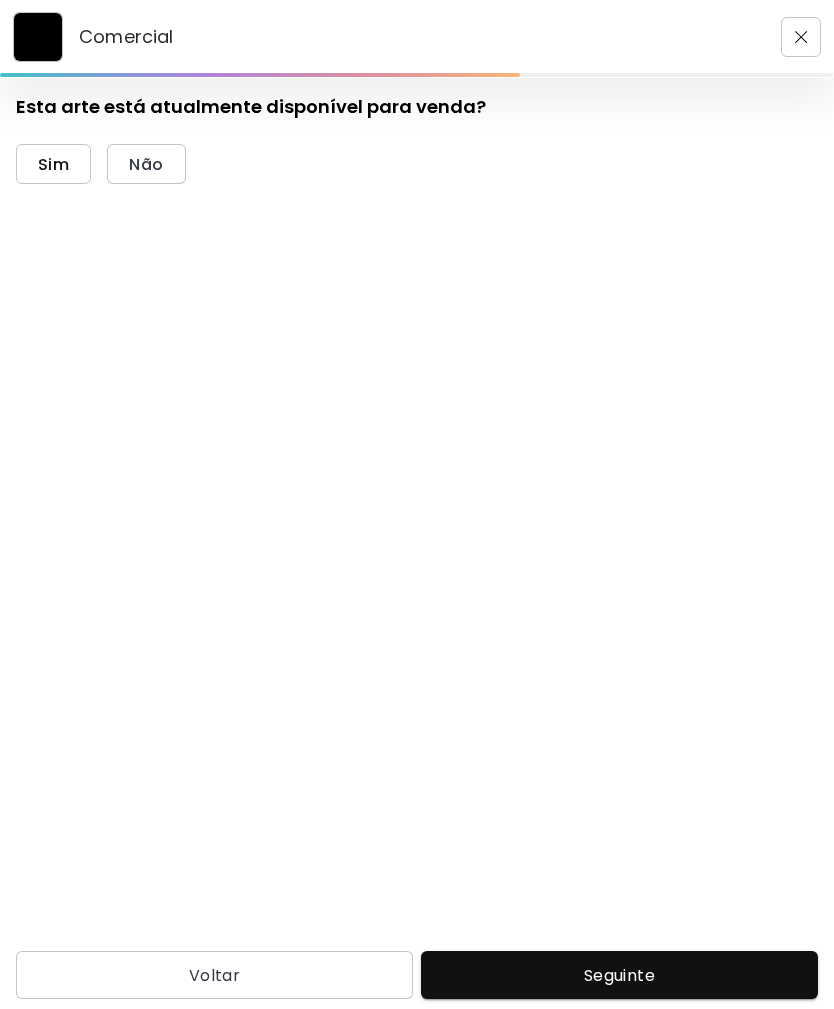 click on "Sim" at bounding box center [53, 164] 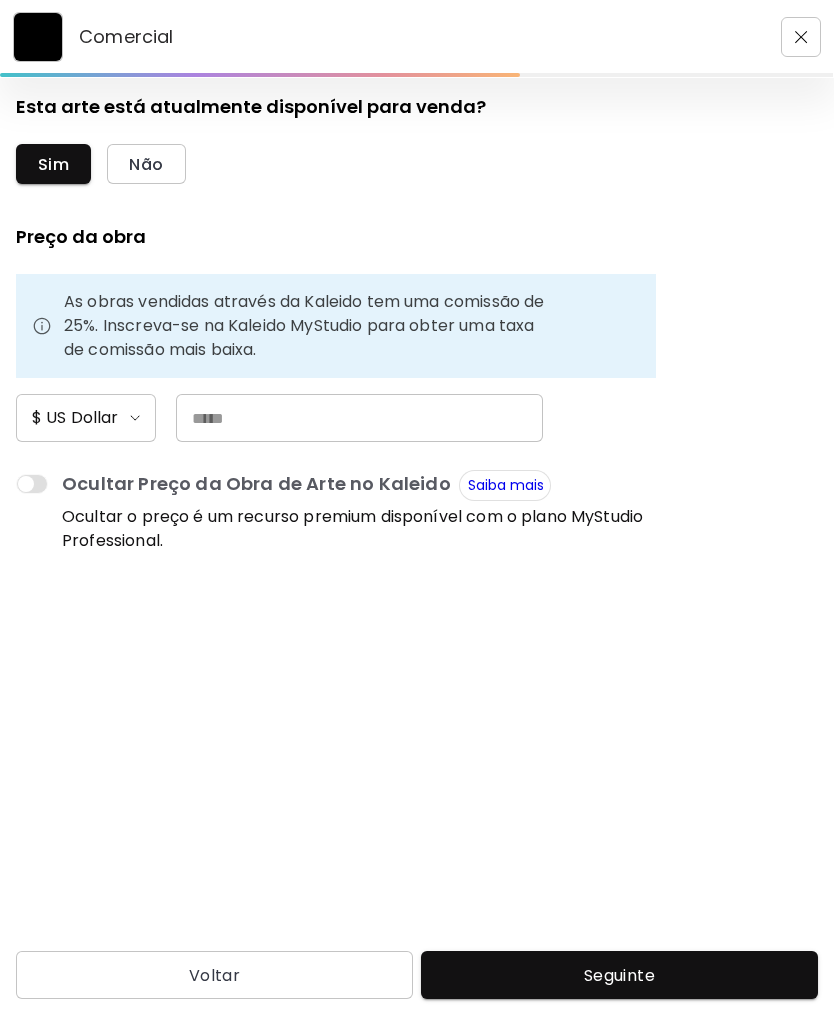 click at bounding box center (359, 418) 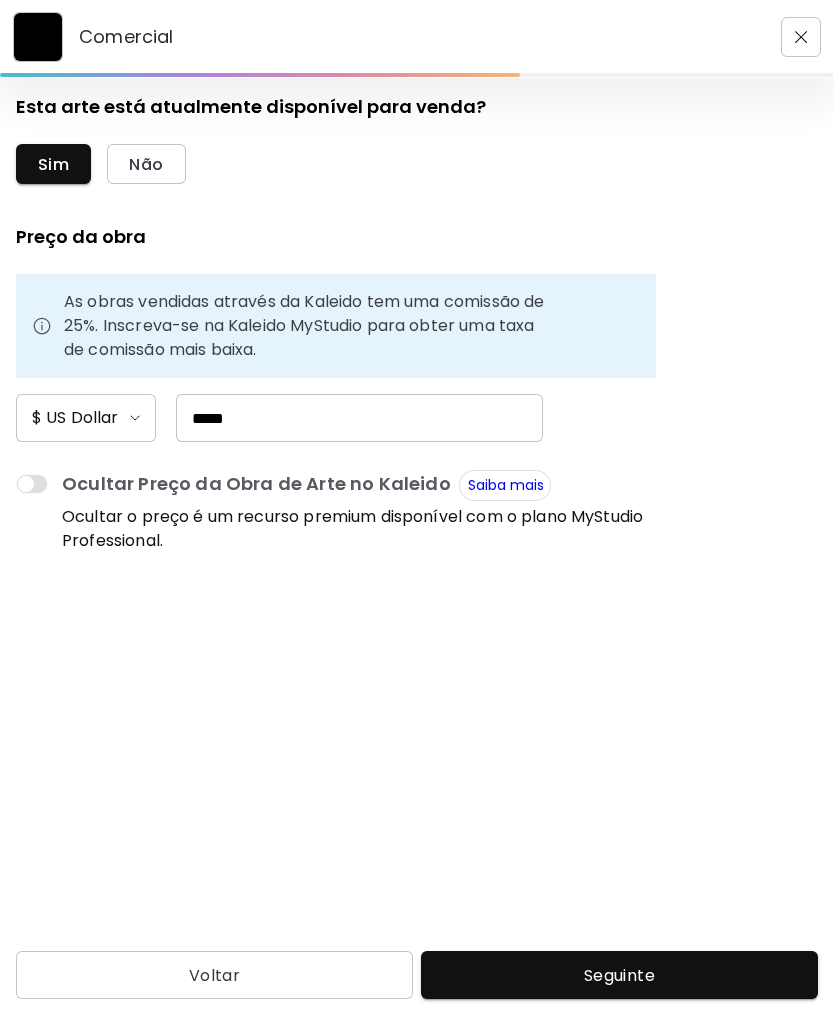 type on "***" 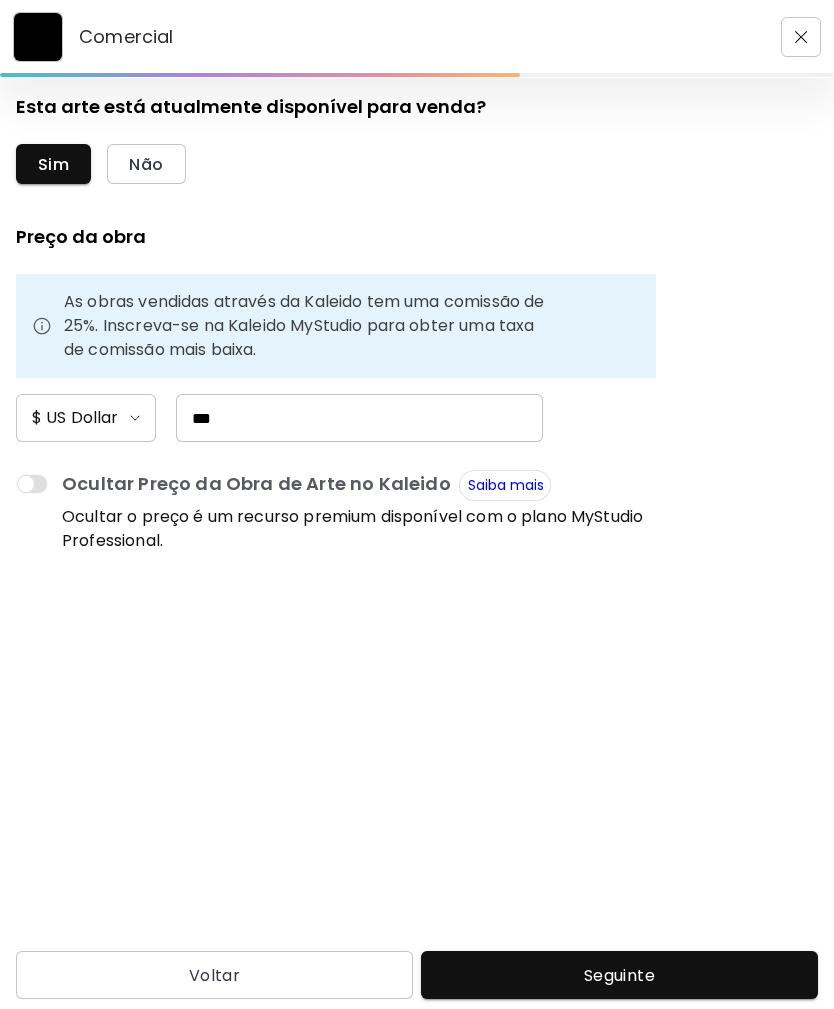 scroll, scrollTop: 64, scrollLeft: 0, axis: vertical 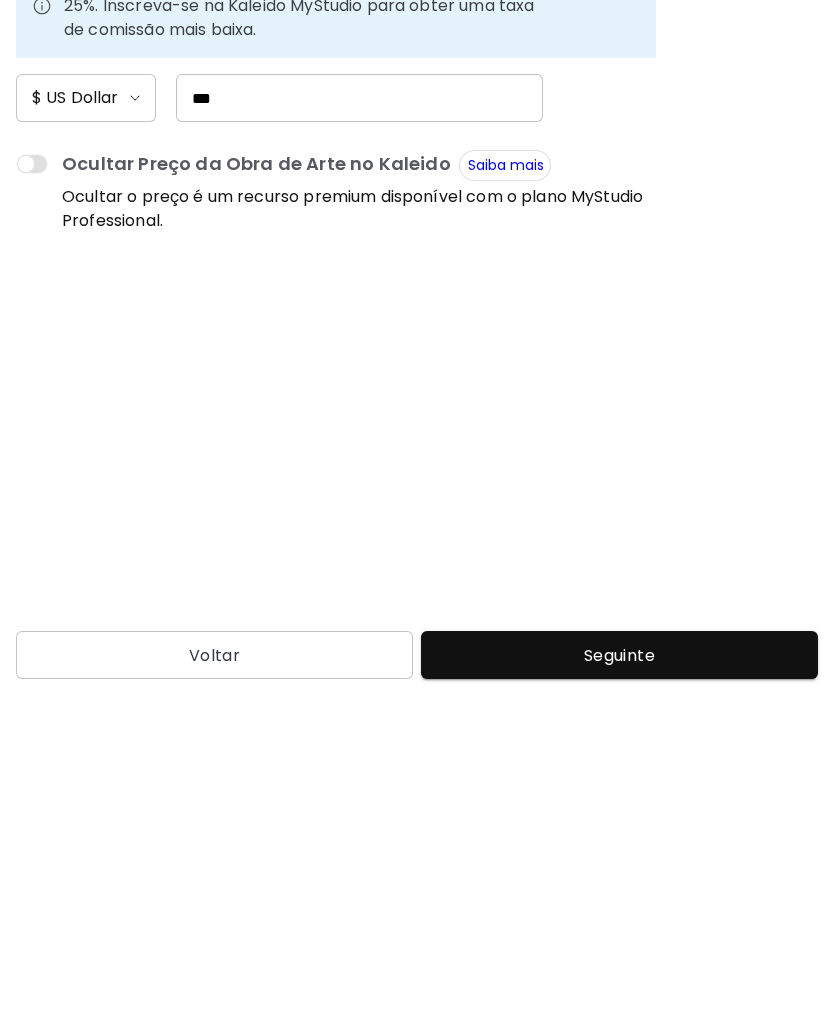 click on "Seguinte" at bounding box center [619, 975] 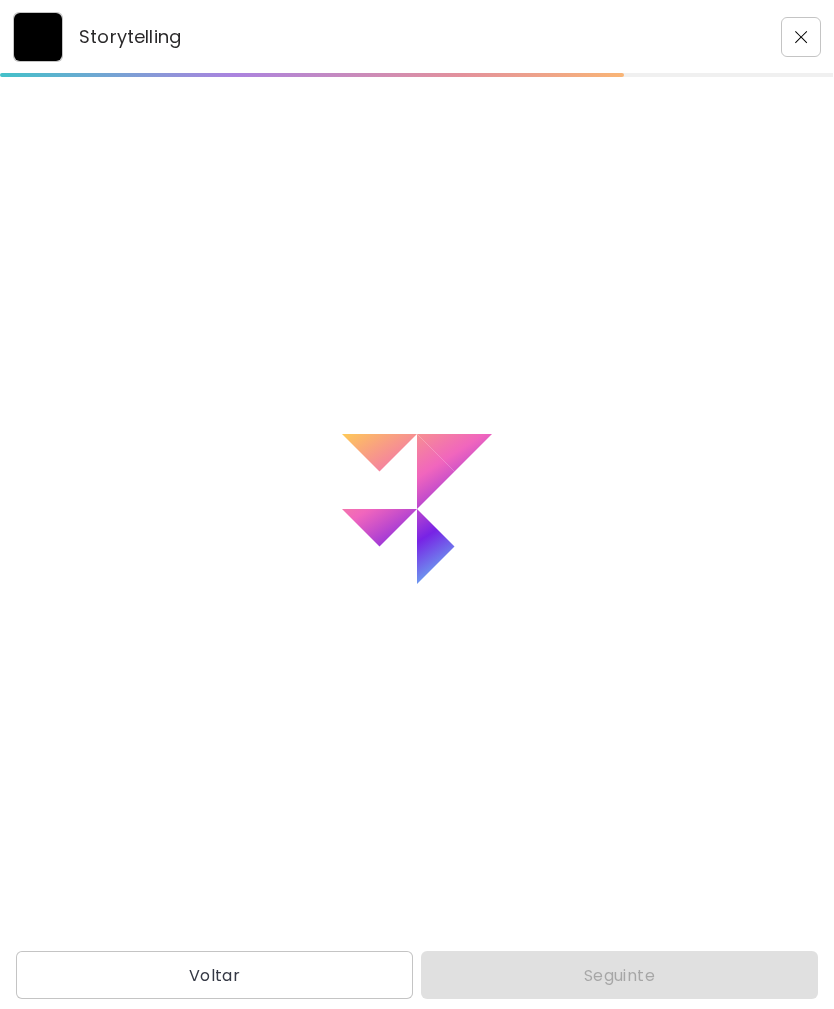 scroll, scrollTop: 0, scrollLeft: 0, axis: both 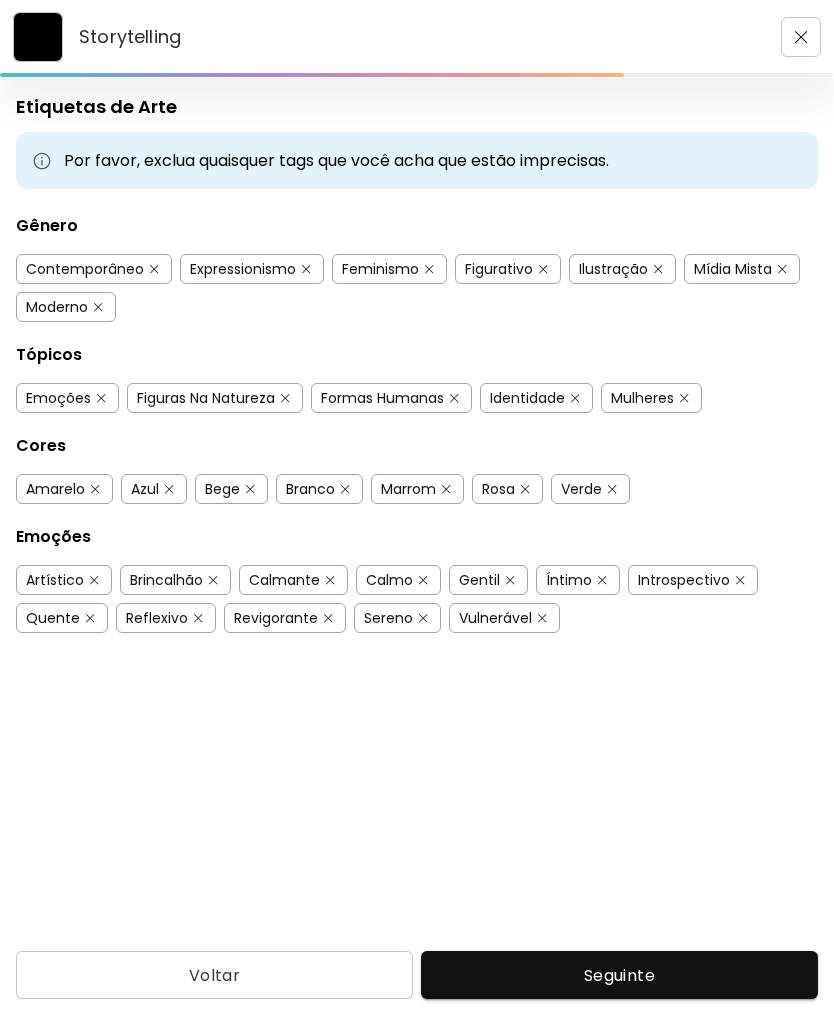 click at bounding box center (658, 269) 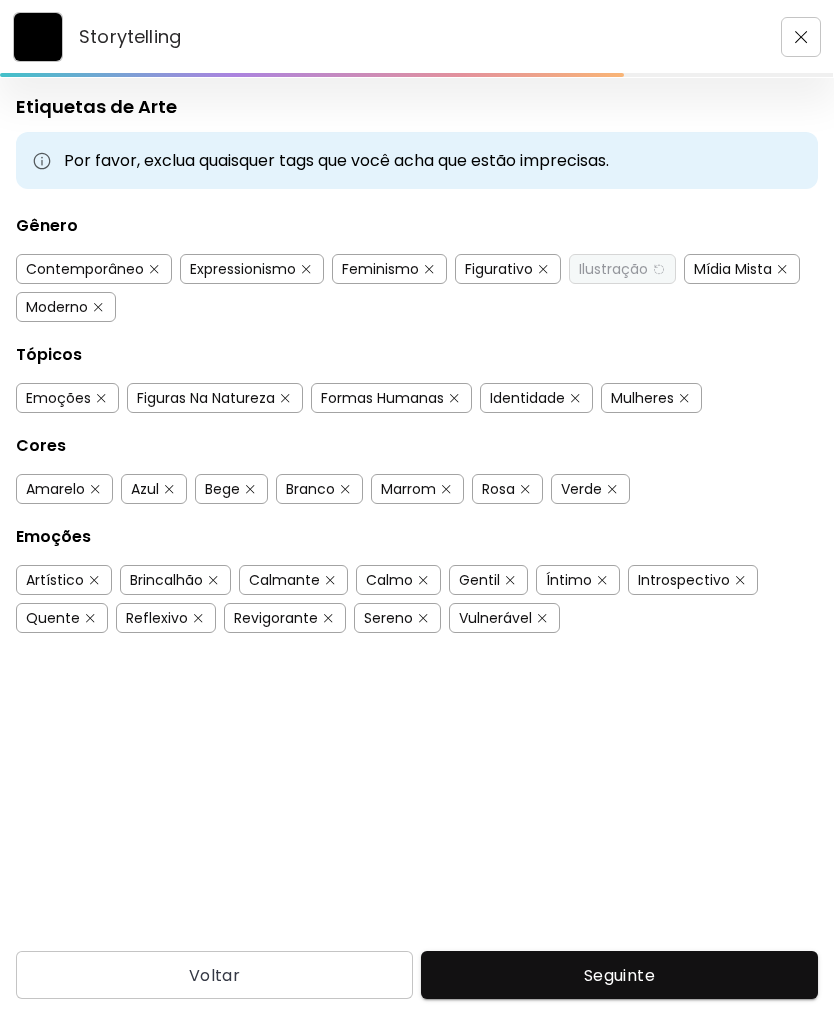 click at bounding box center (782, 269) 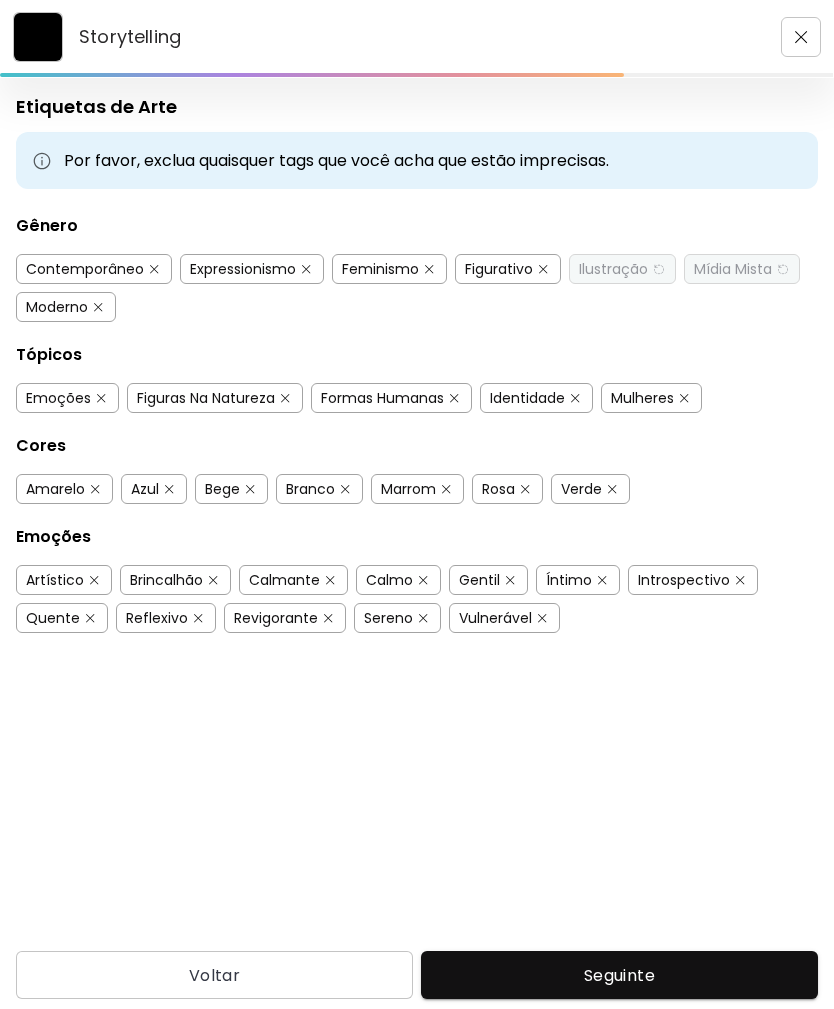 scroll, scrollTop: 64, scrollLeft: 0, axis: vertical 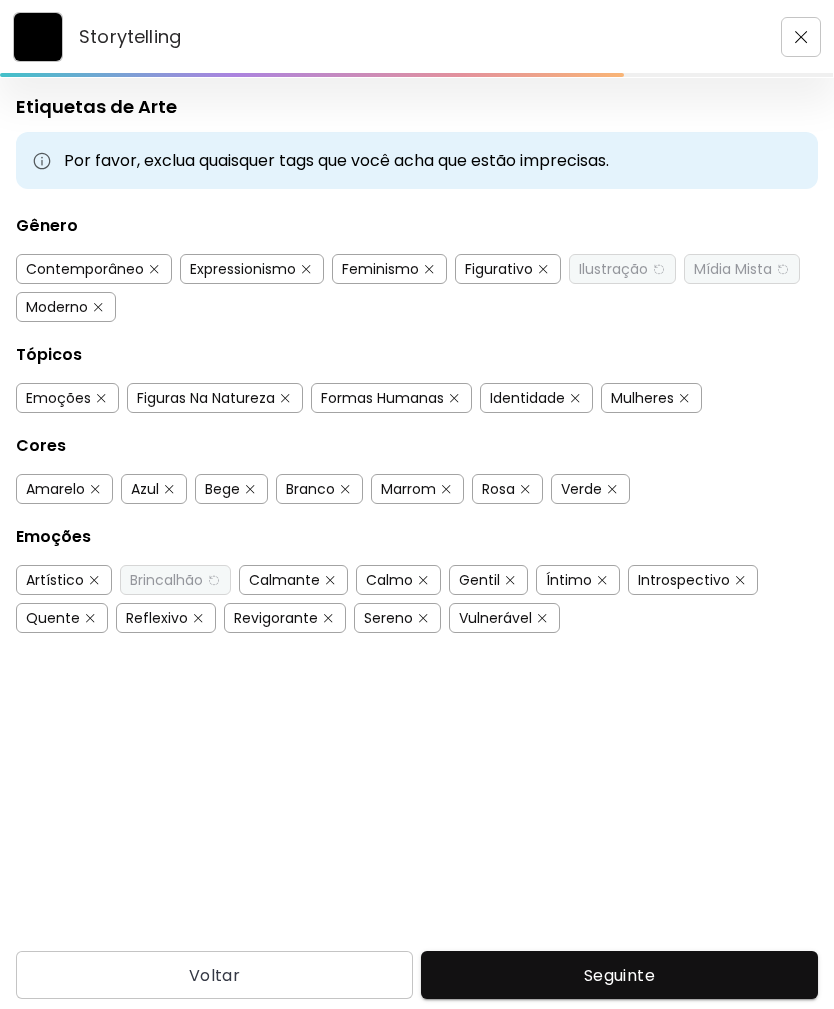 click at bounding box center [510, 580] 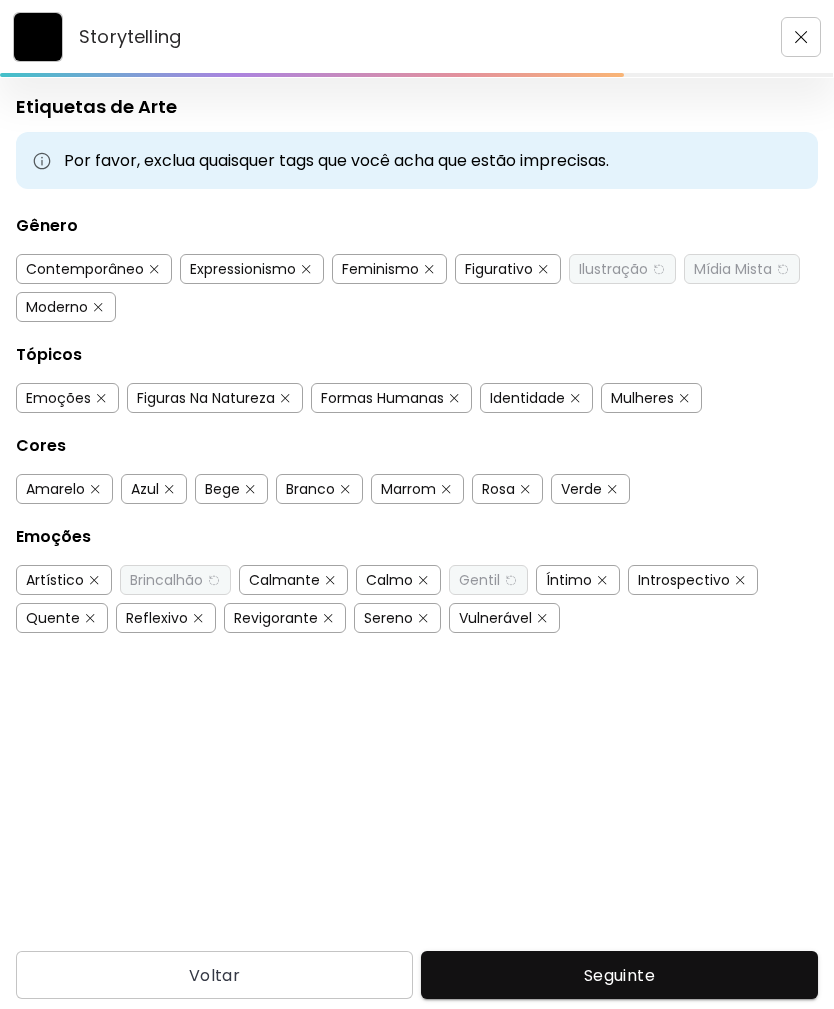 click at bounding box center (328, 618) 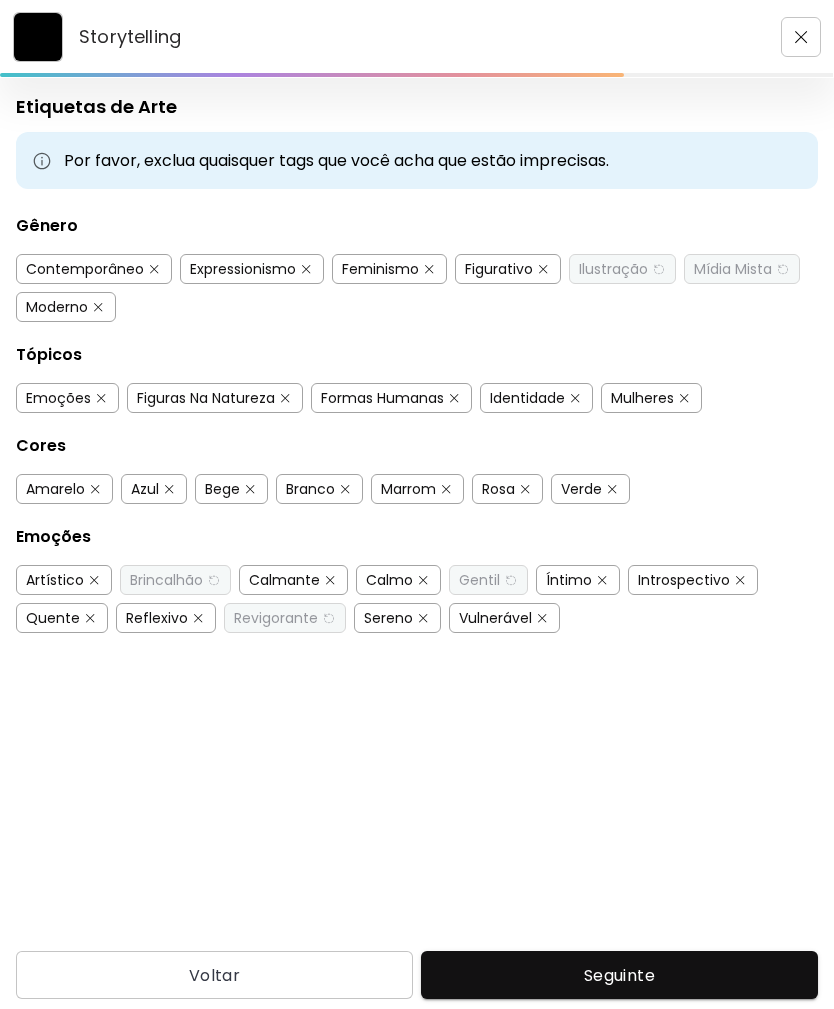 click at bounding box center (542, 618) 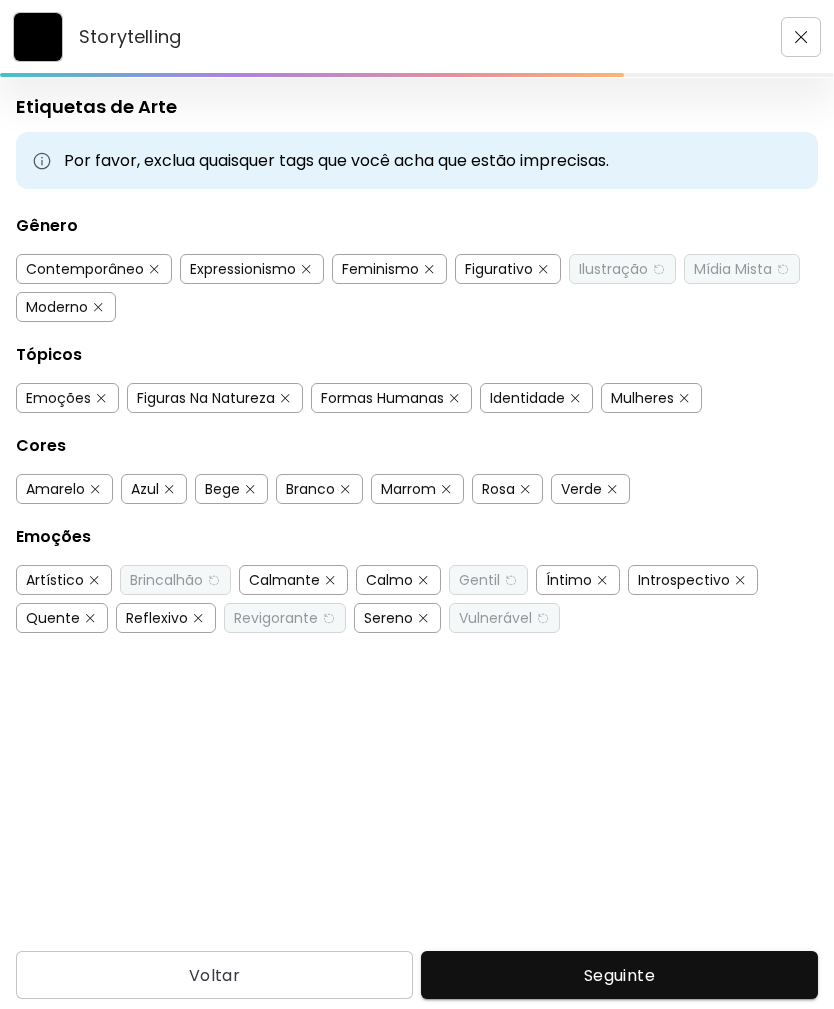 click on "Seguinte" at bounding box center (619, 975) 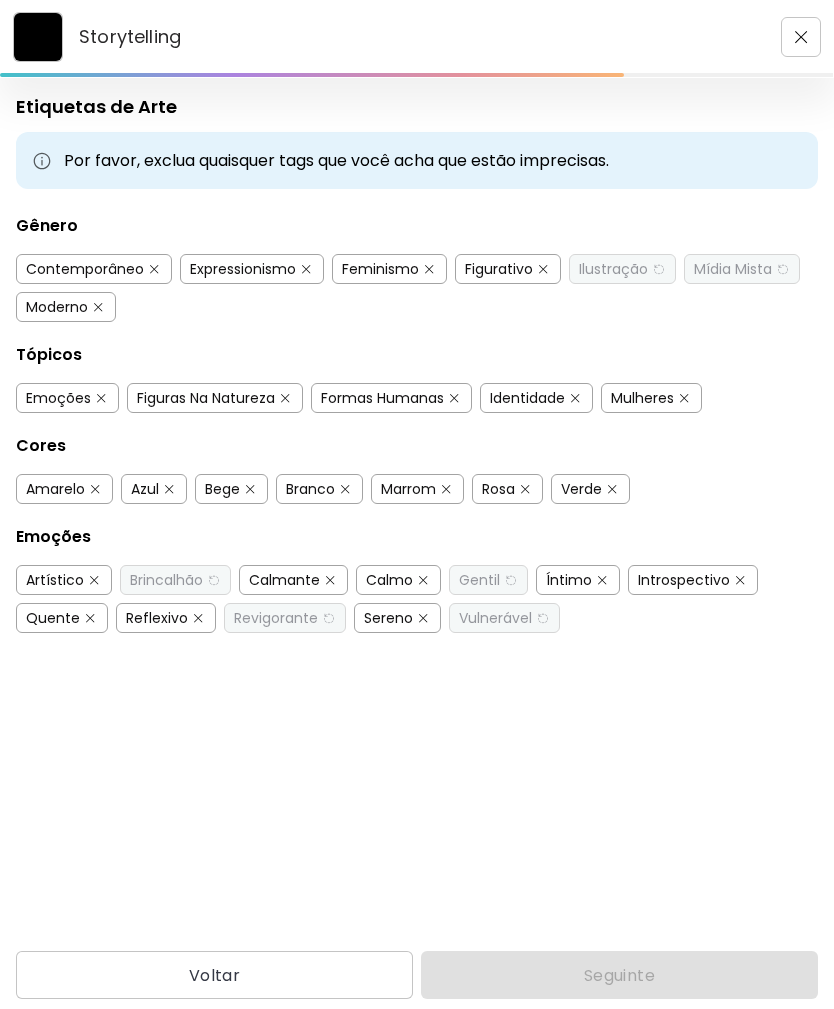 click on "Voltar Seguinte" at bounding box center (417, 975) 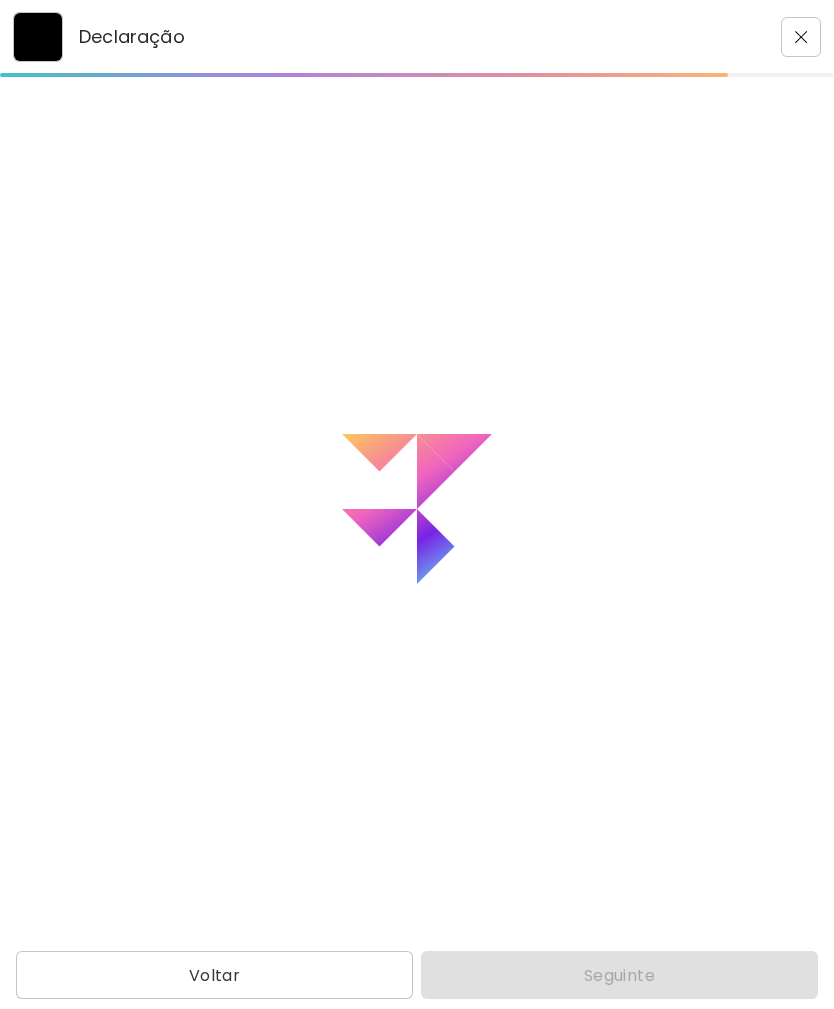 scroll, scrollTop: 0, scrollLeft: 0, axis: both 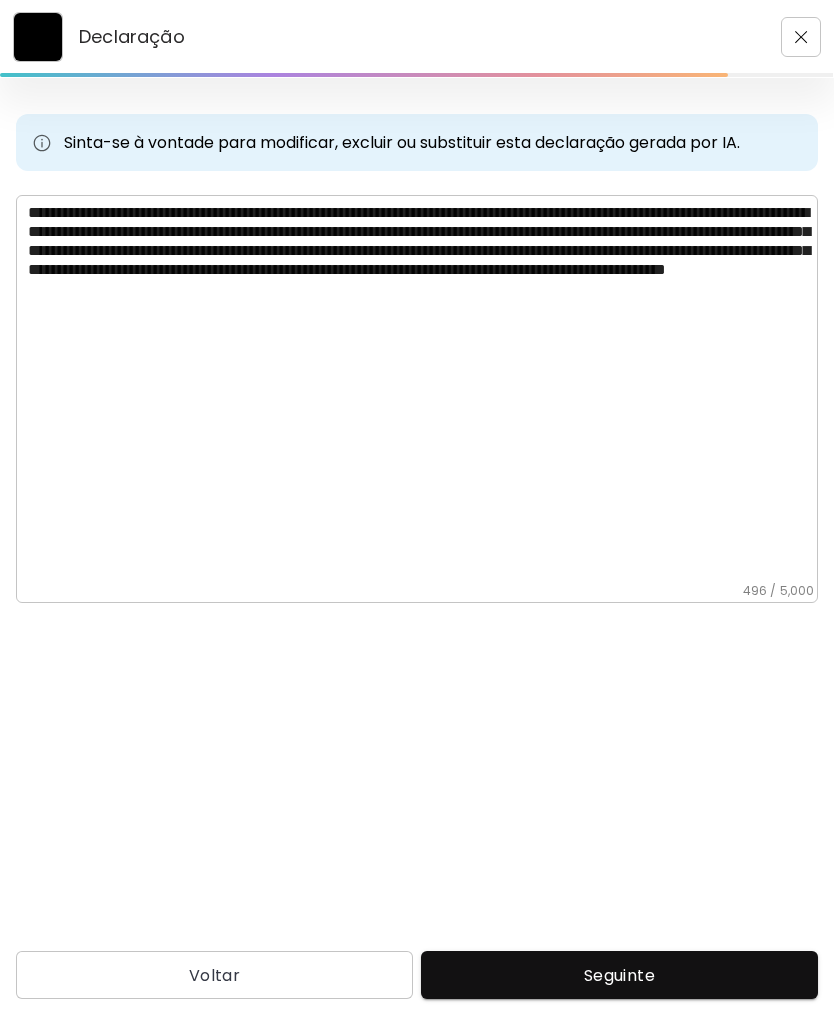 click on "**********" at bounding box center (423, 393) 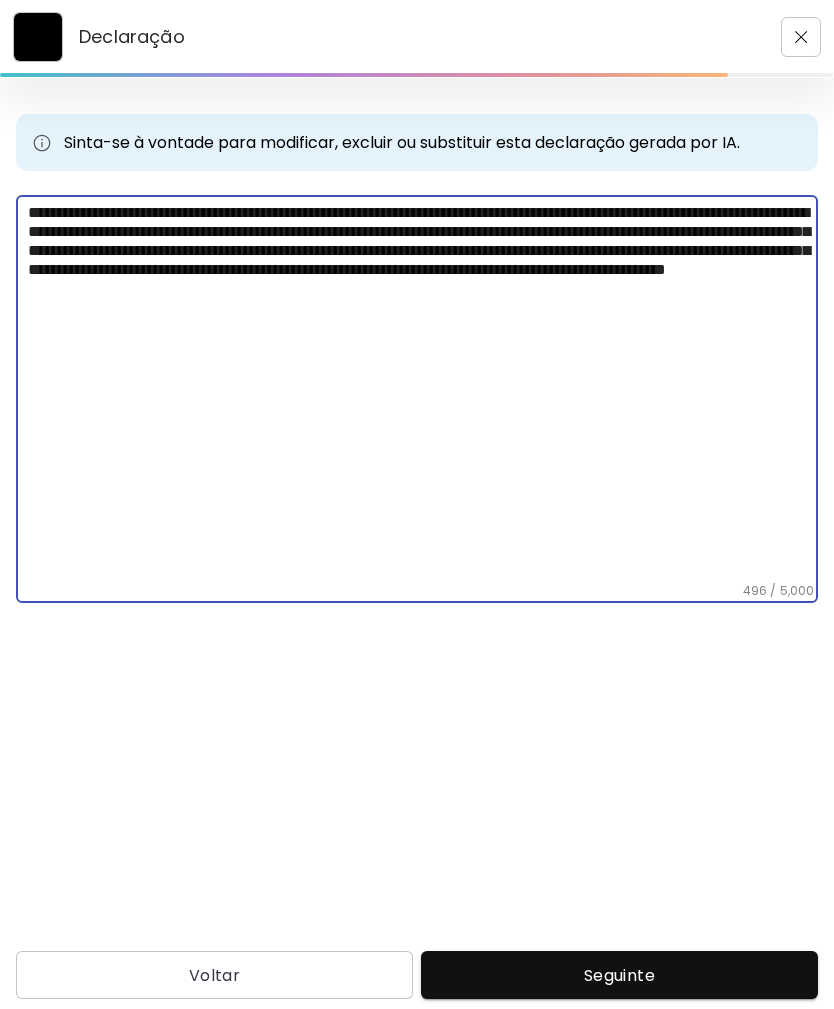 scroll, scrollTop: 64, scrollLeft: 0, axis: vertical 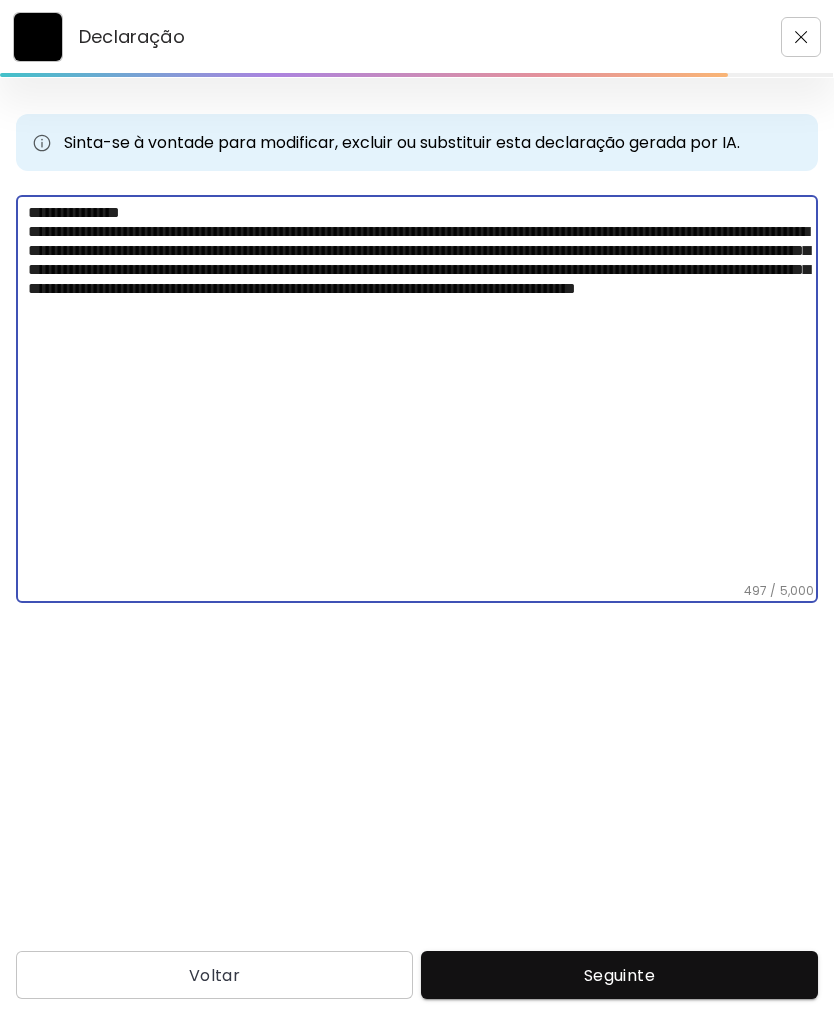 click on "**********" at bounding box center (423, 393) 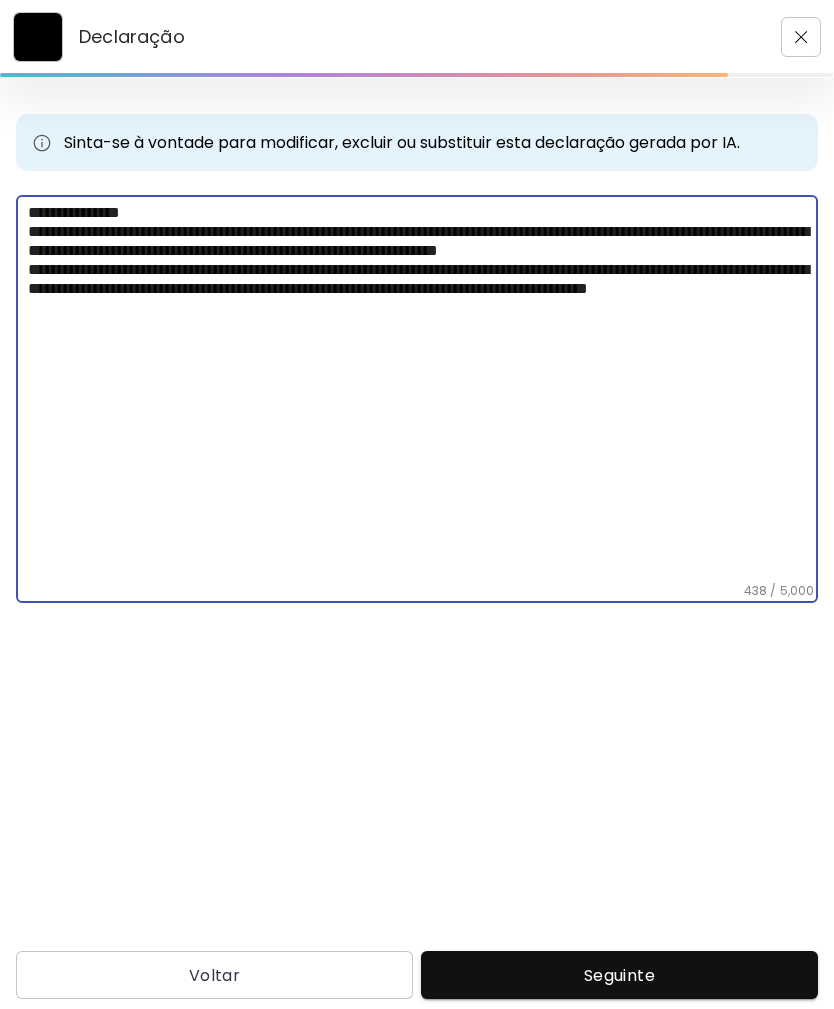 click on "**********" at bounding box center [423, 393] 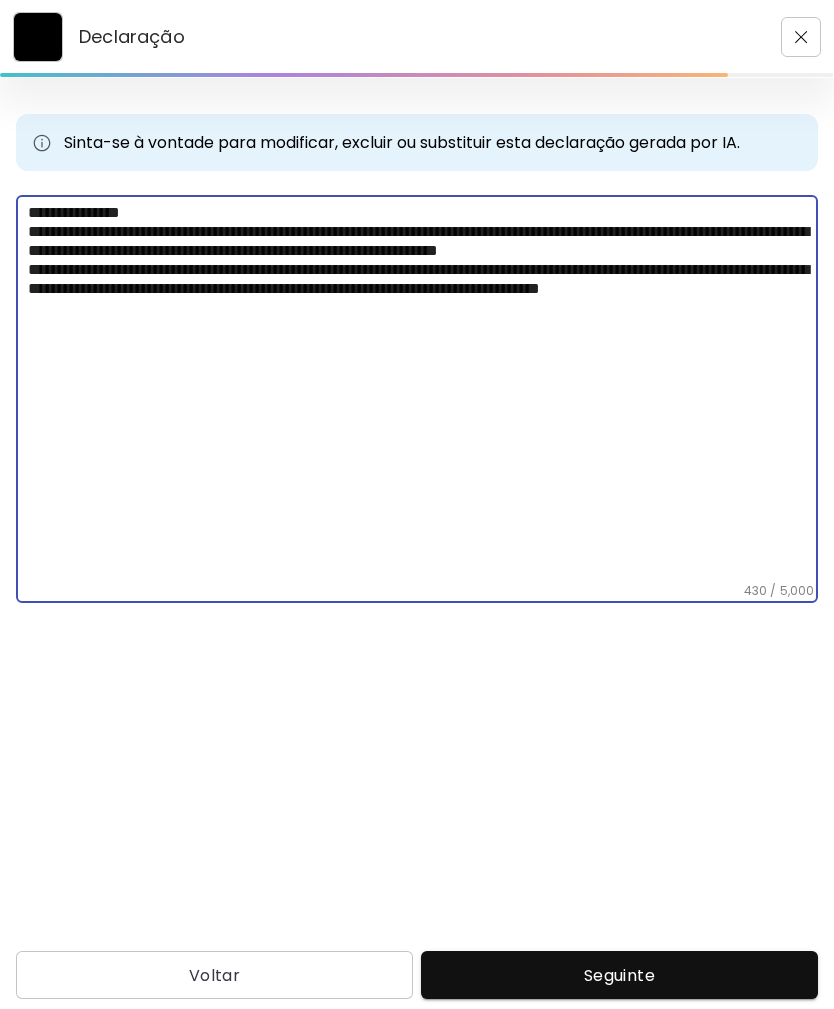 click on "**********" at bounding box center [423, 393] 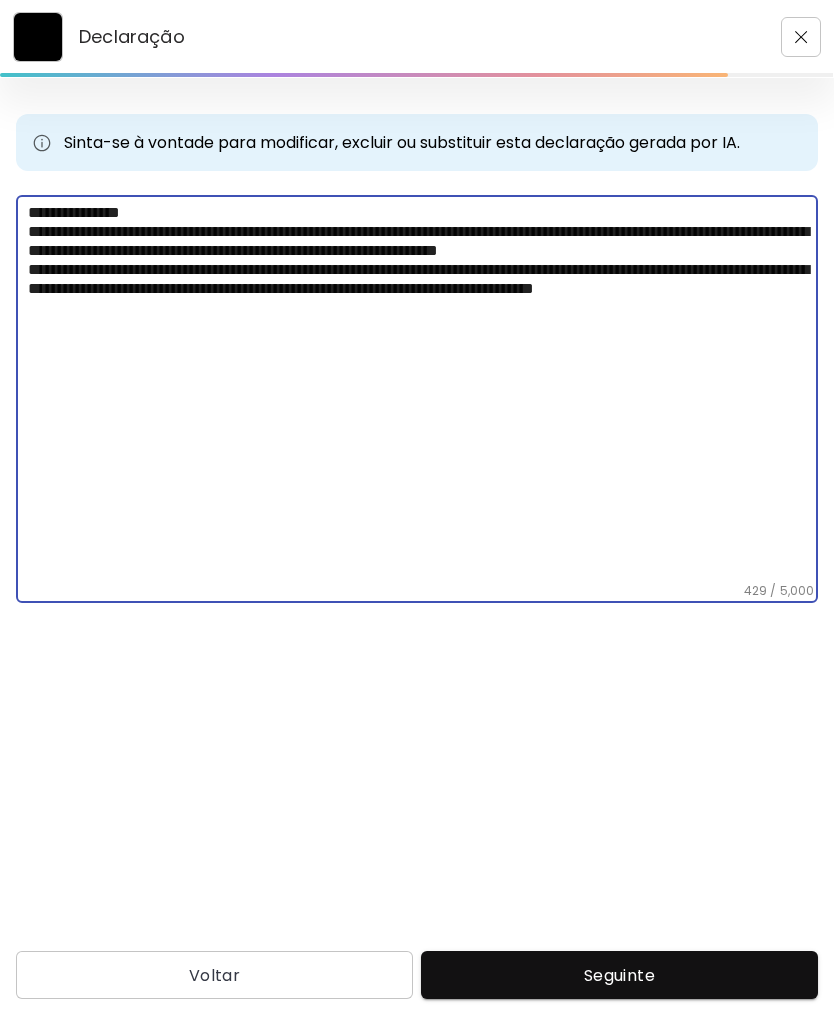 click on "**********" at bounding box center [423, 393] 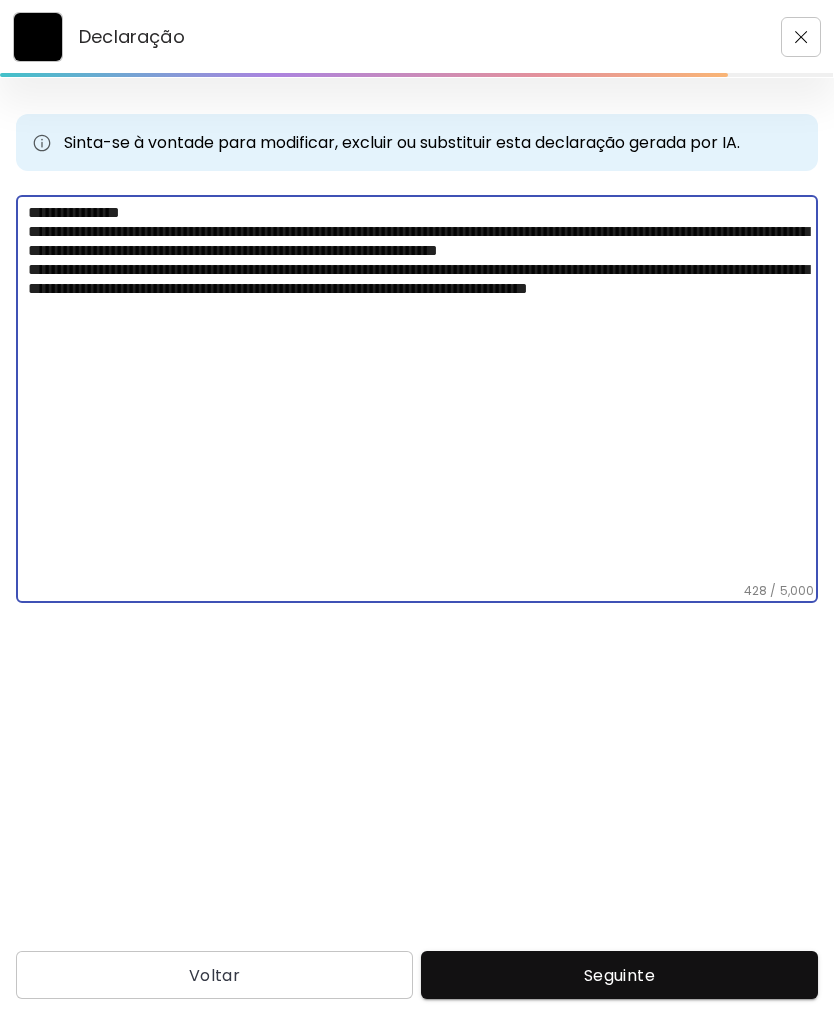 click on "**********" at bounding box center (423, 393) 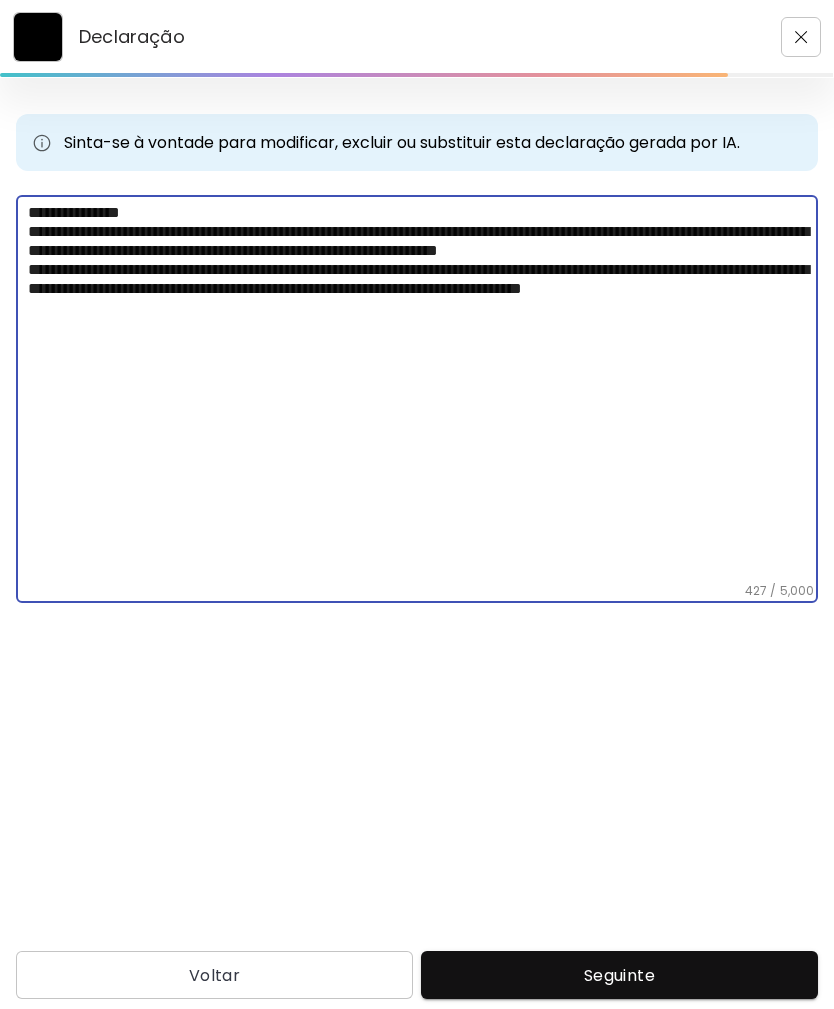 click on "**********" at bounding box center (423, 393) 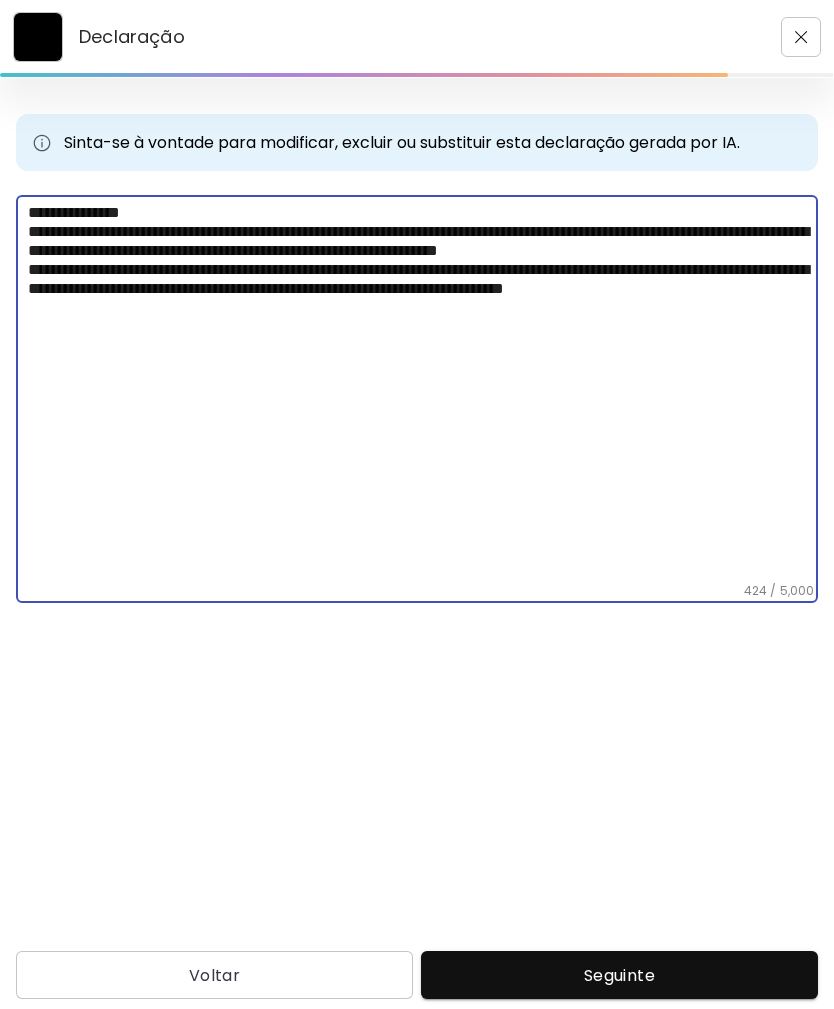 click on "**********" at bounding box center [423, 393] 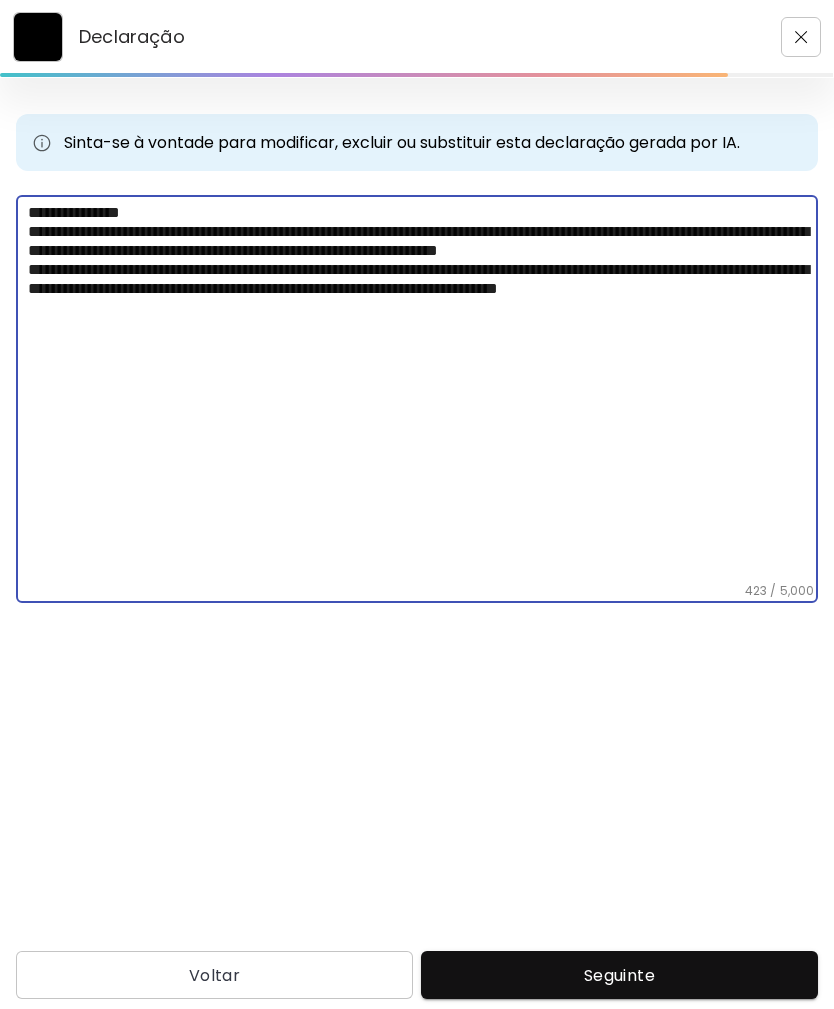 click on "**********" at bounding box center (423, 393) 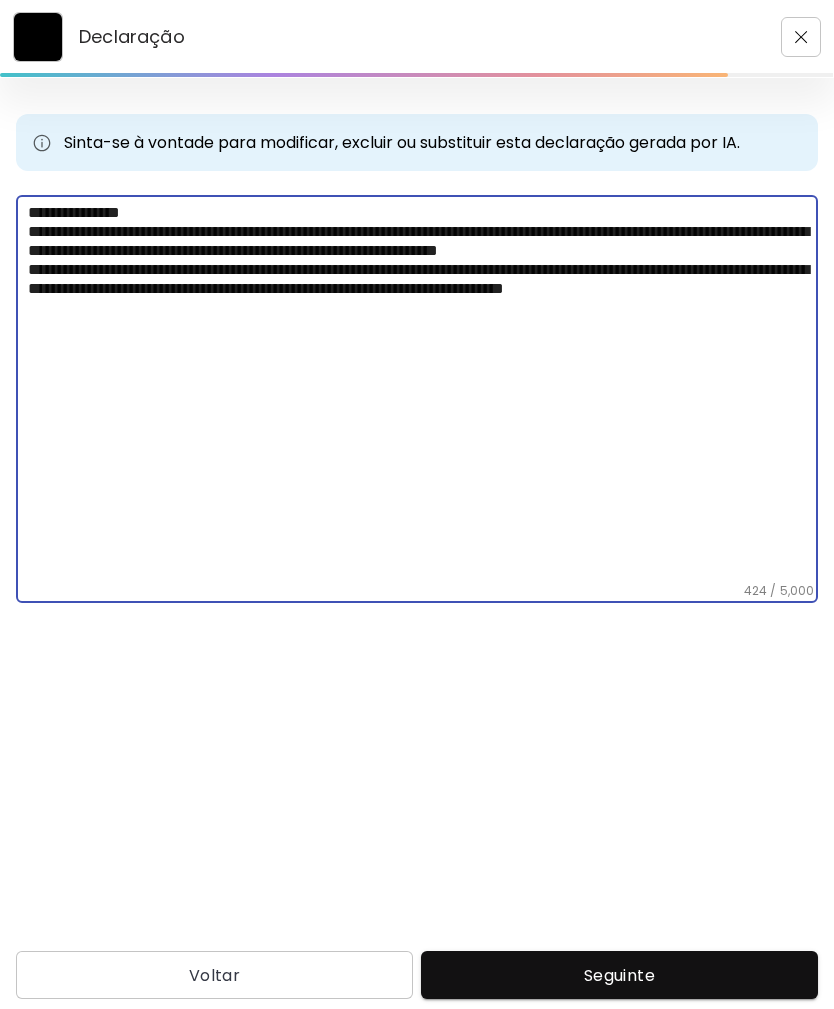 scroll, scrollTop: 64, scrollLeft: 0, axis: vertical 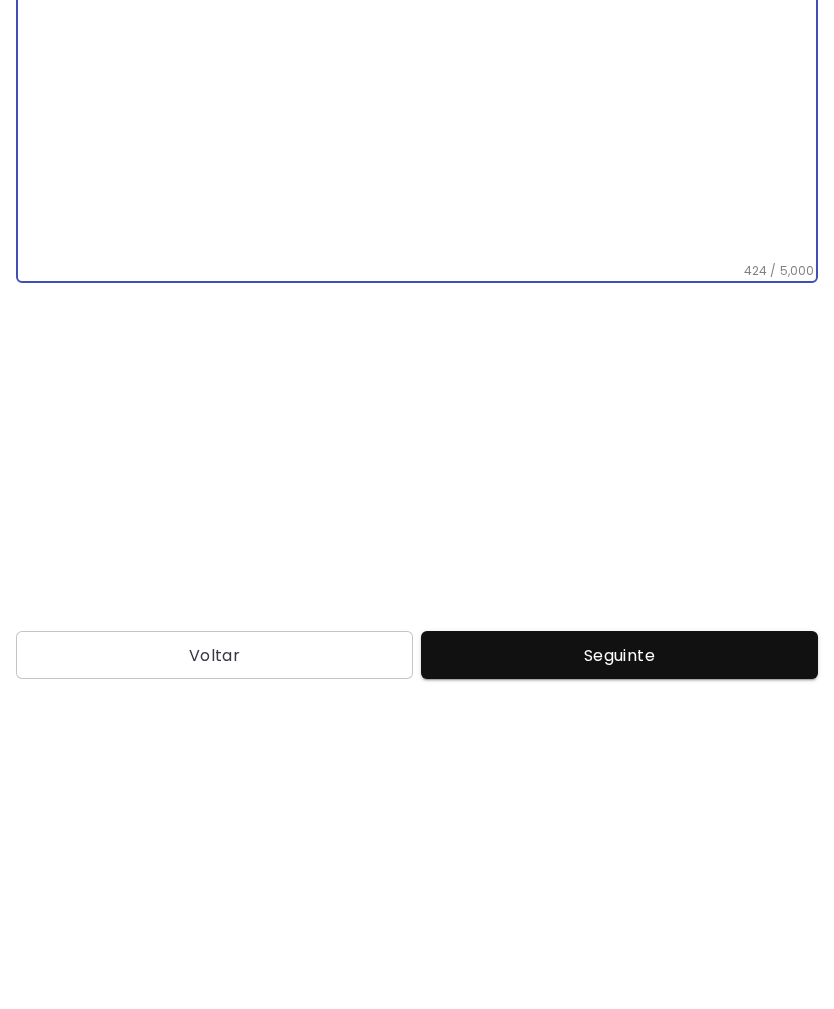 type on "**********" 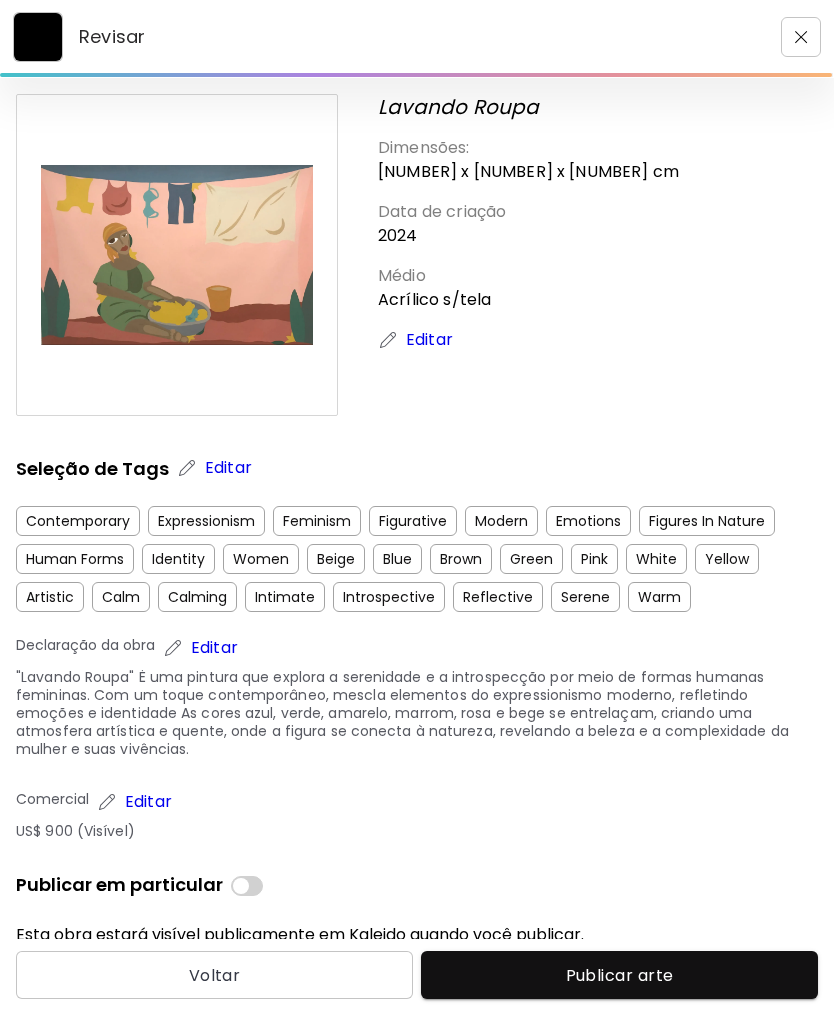 scroll, scrollTop: 64, scrollLeft: 0, axis: vertical 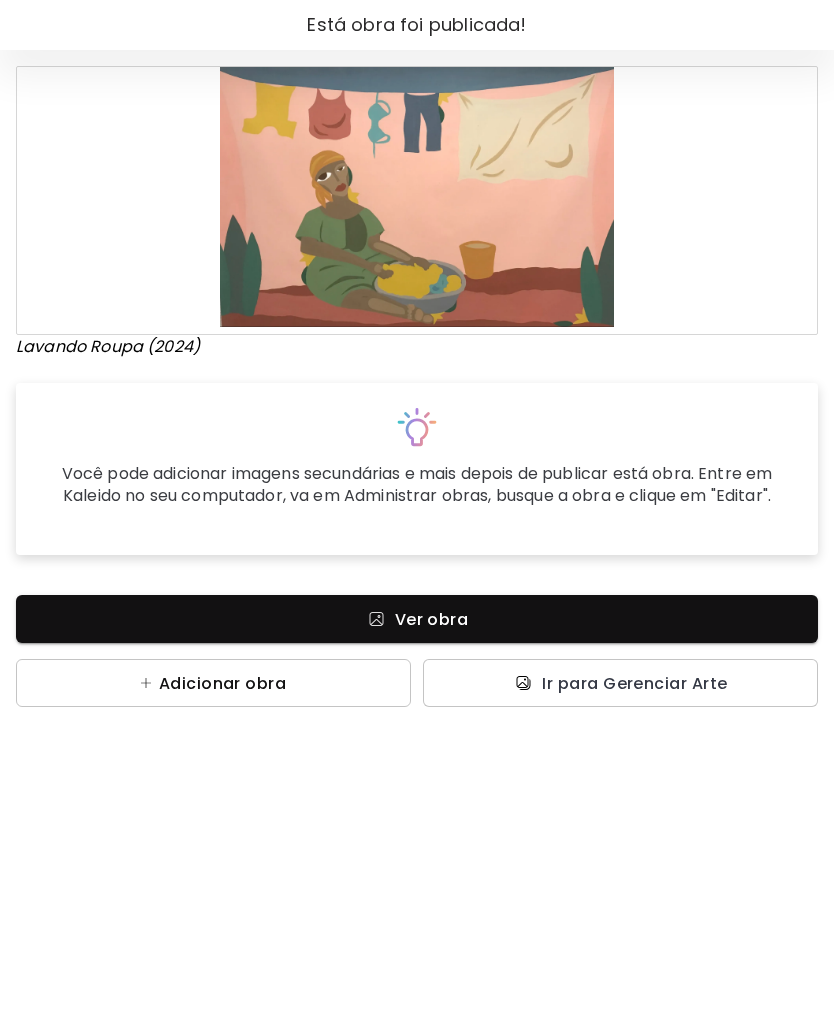 click on "Adicionar obra" at bounding box center [213, 683] 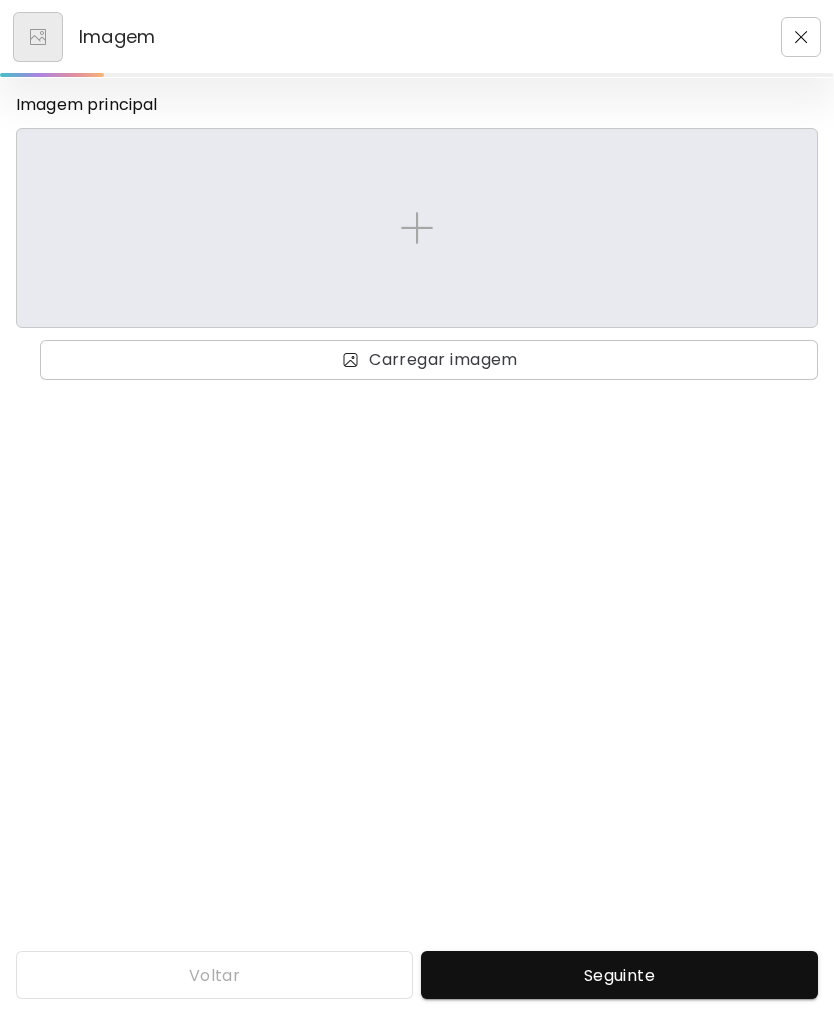 click at bounding box center (417, 228) 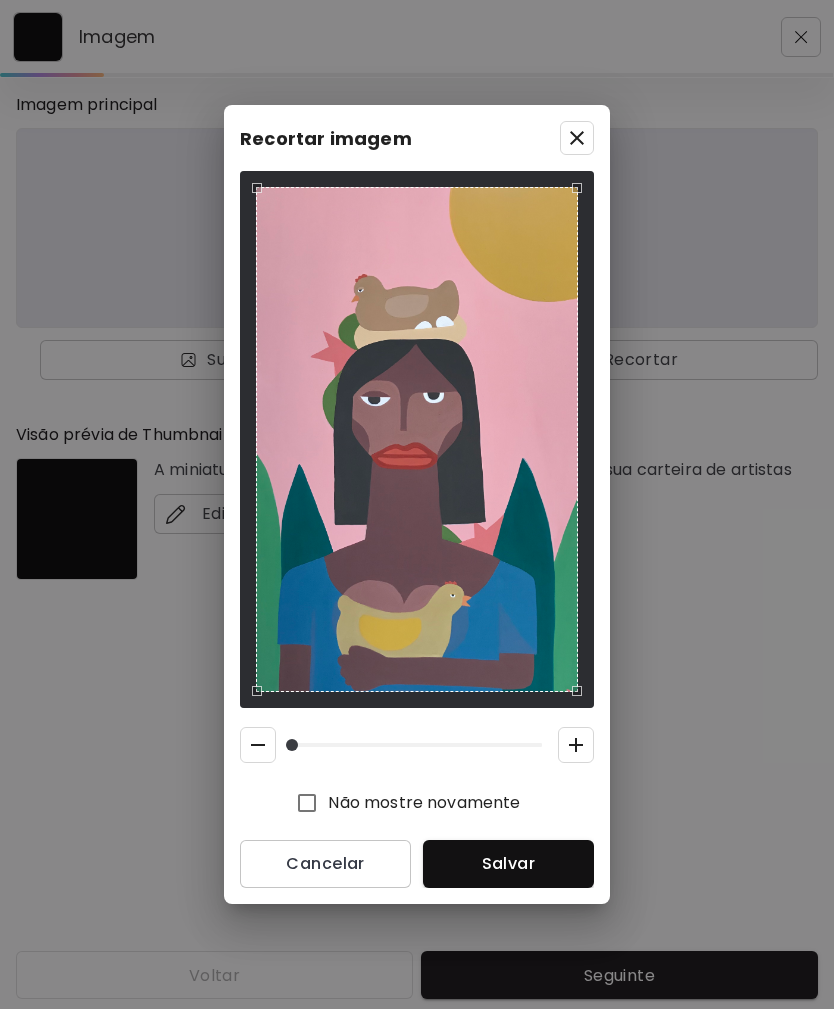 click on "Imagem Imagem principal Substituir Recortar Visão prévia de Thumbnail A miniatura aparecerá nos resultados da pesquisa e em sua carteira de artistas Editar miniatura Voltar Seguinte Pesquisa de artista Nome ou identificador Nome ou identificador País do artista País do artista Disciplina Todos Pintura Contemporânea Desenho e Ilustração Collage Esculturas e Instalações Fotografía Arte AR/VR Arte digital e NFT Arte urbana Géneros Todos Abstrato Arte Pop Surrealismo Impressionismo Retrato e Figurativo Minimalismo Hipercontemporâneo  Realismo Quadrinhos e Ilustração Arte da natureza Erótico Urbana Identidade Todos Jovens Artistas Artistas Femininas Artistas de Nova York América Latina Português e brasileiro Francês Africano e afrodescendente Oriente Médio e Norte da África LGBTQ+ Ásia e Pacífico Índia e Ásia do Sul Restabelecer Aplicar Recortar imagem Não mostre novamente Cancelar Salvar" at bounding box center (417, 504) 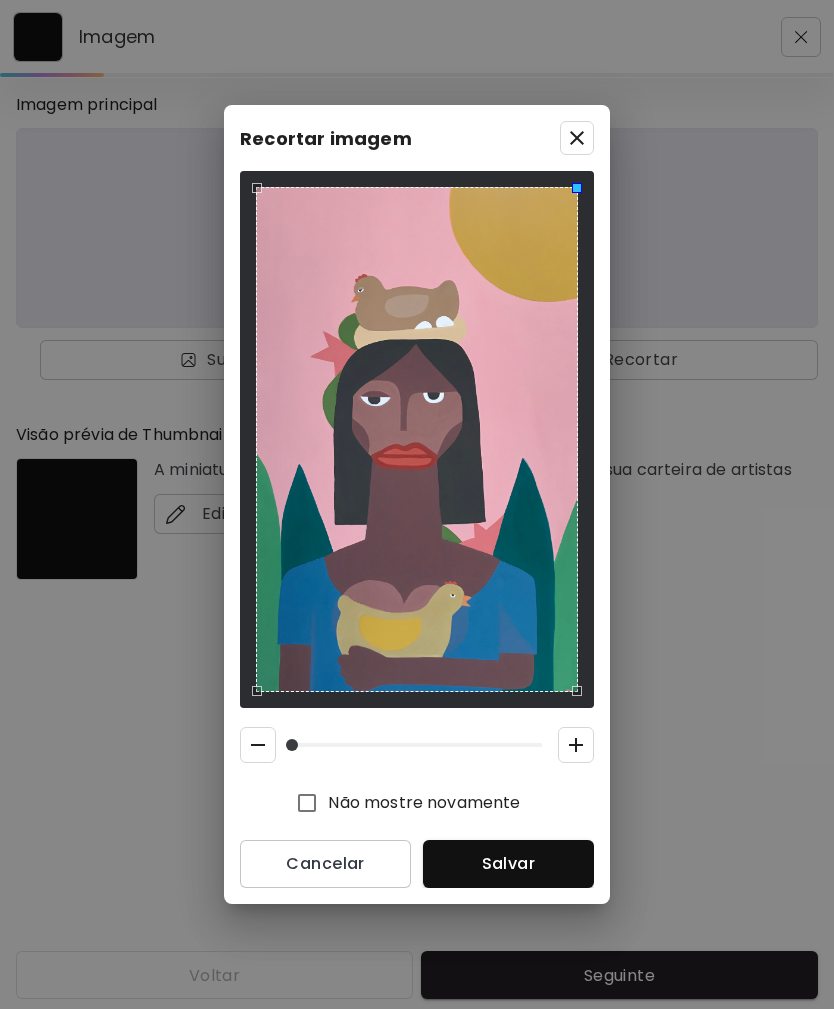 click at bounding box center (570, 195) 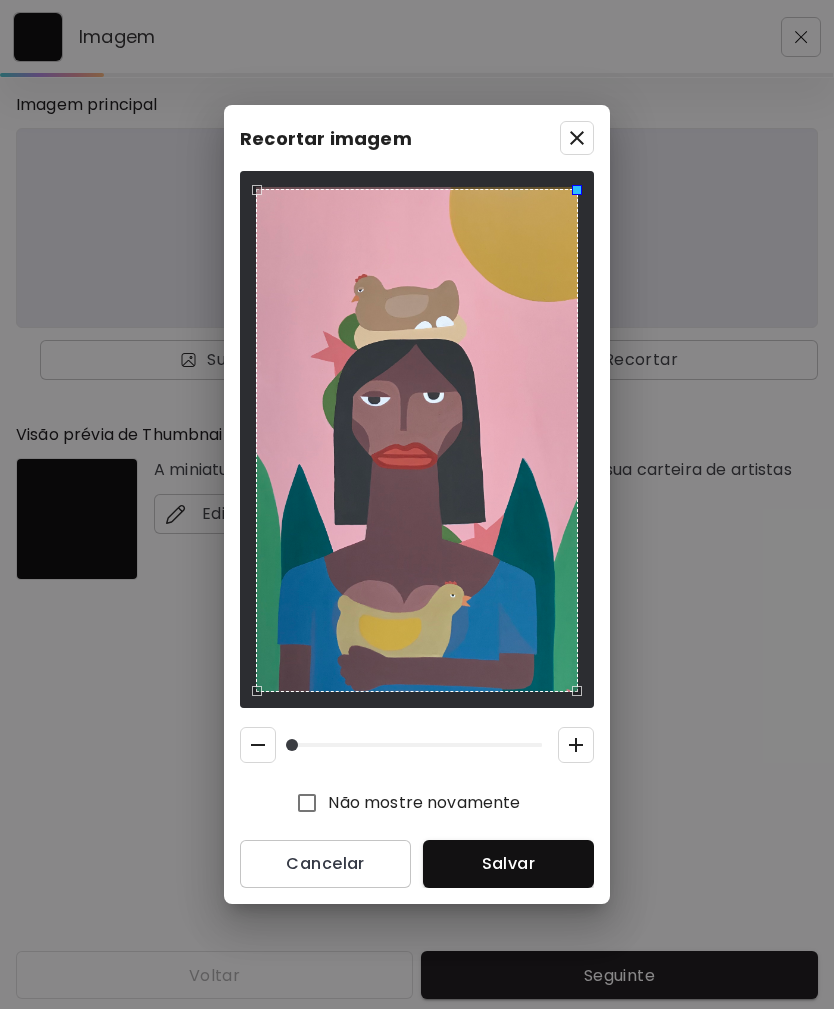 click at bounding box center [570, 197] 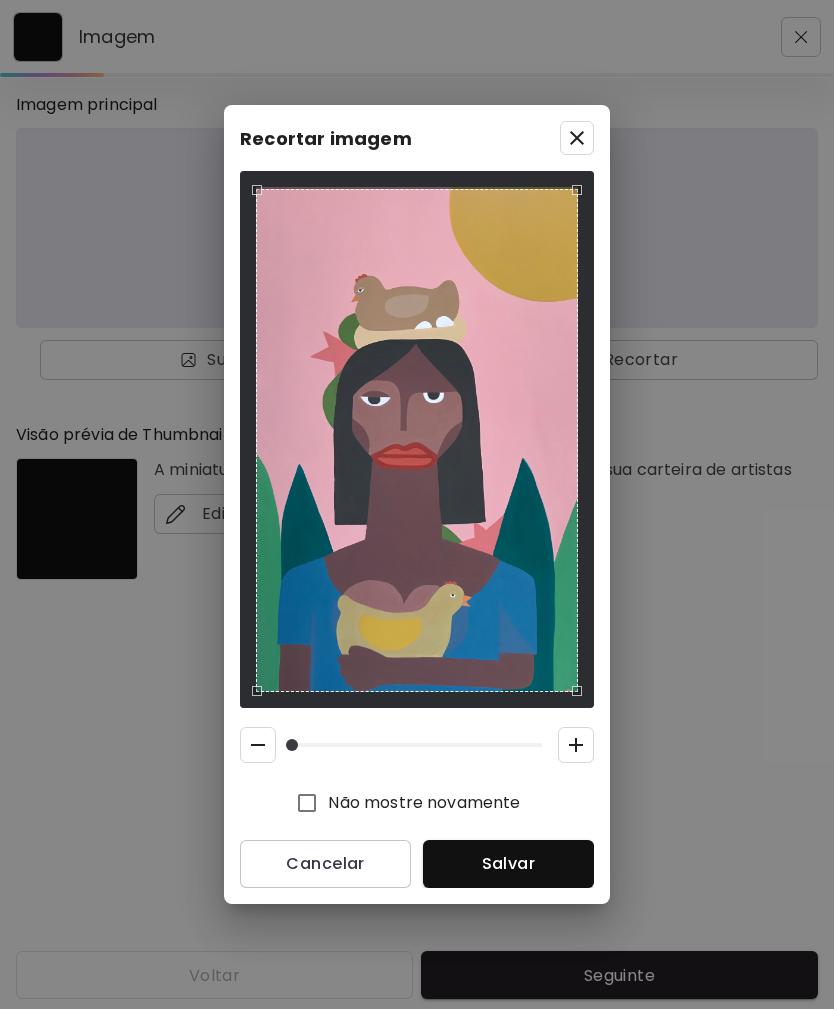 click on "Recortar imagem Não mostre novamente Cancelar Salvar" at bounding box center (417, 504) 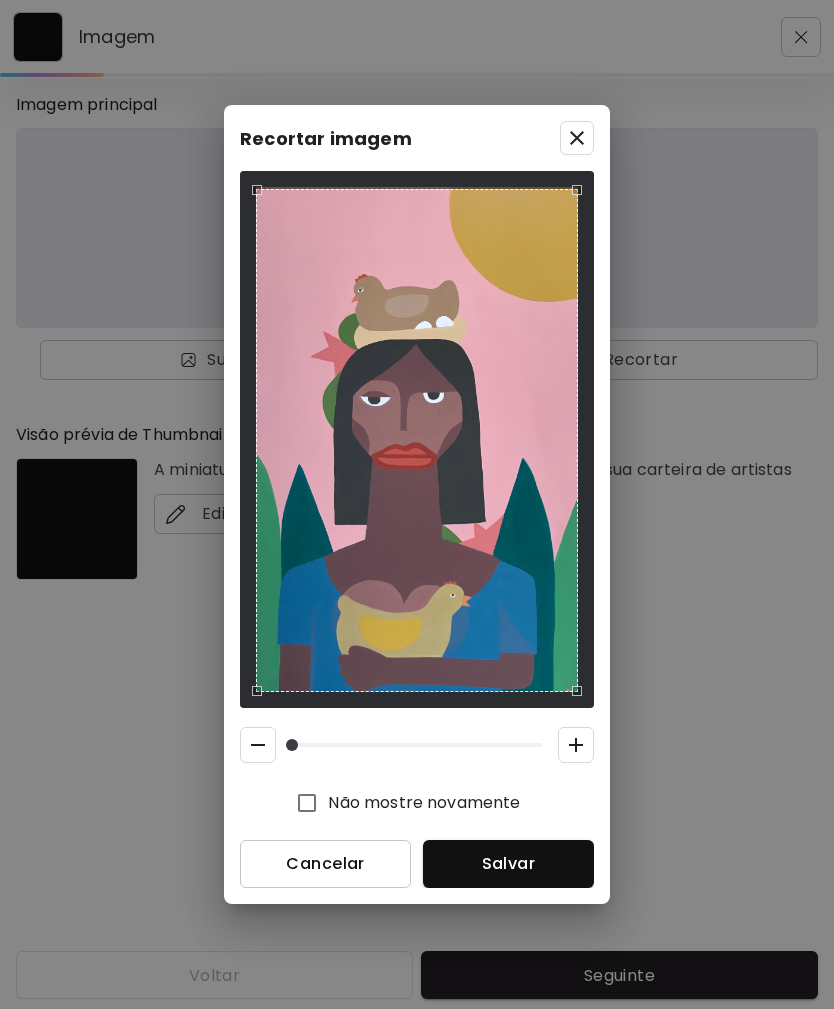 click on "Cancelar" at bounding box center [325, 863] 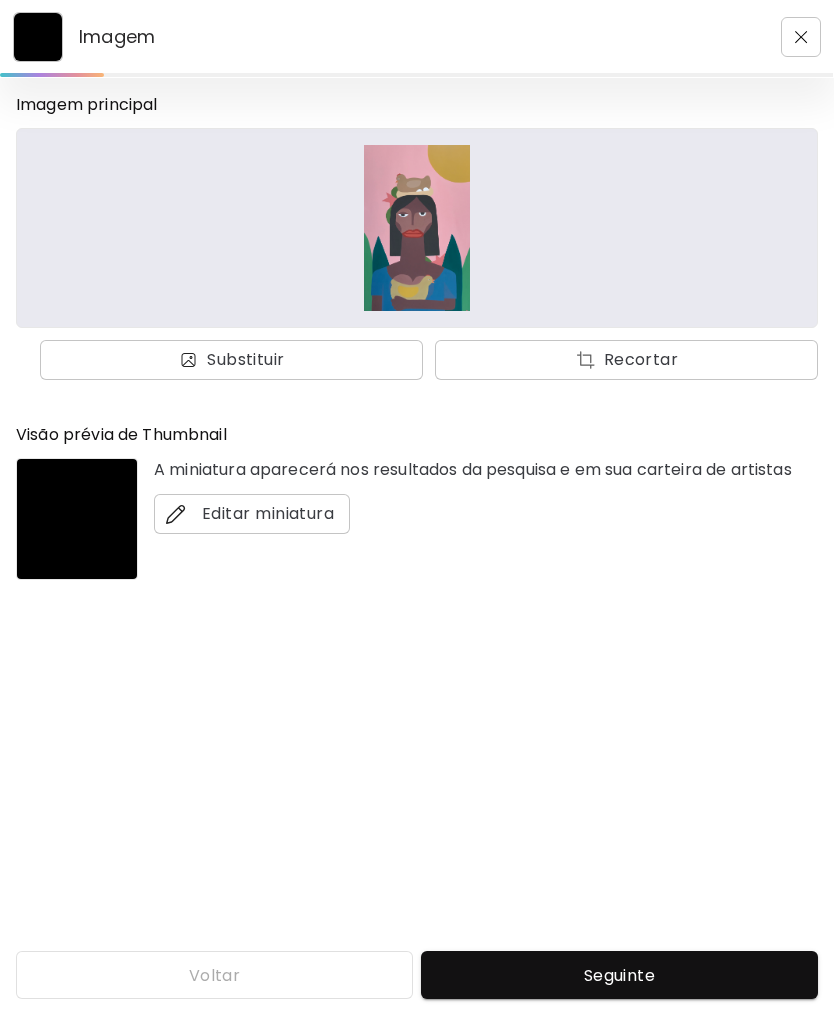 click on "Imagem Imagem principal Substituir Recortar Visão prévia de Thumbnail A miniatura aparecerá nos resultados da pesquisa e em sua carteira de artistas Editar miniatura Voltar Seguinte Pesquisa de artista Nome ou identificador Nome ou identificador País do artista País do artista Disciplina Todos Pintura Contemporânea Desenho e Ilustração Collage Esculturas e Instalações Fotografía Arte AR/VR Arte digital e NFT Arte urbana Géneros Todos Abstrato Arte Pop Surrealismo Impressionismo Retrato e Figurativo Minimalismo Hipercontemporâneo  Realismo Quadrinhos e Ilustração Arte da natureza Erótico Urbana Identidade Todos Jovens Artistas Artistas Femininas Artistas de Nova York América Latina Português e brasileiro Francês Africano e afrodescendente Oriente Médio e Norte da África LGBTQ+ Ásia e Pacífico Índia e Ásia do Sul Restabelecer Aplicar" at bounding box center [417, 504] 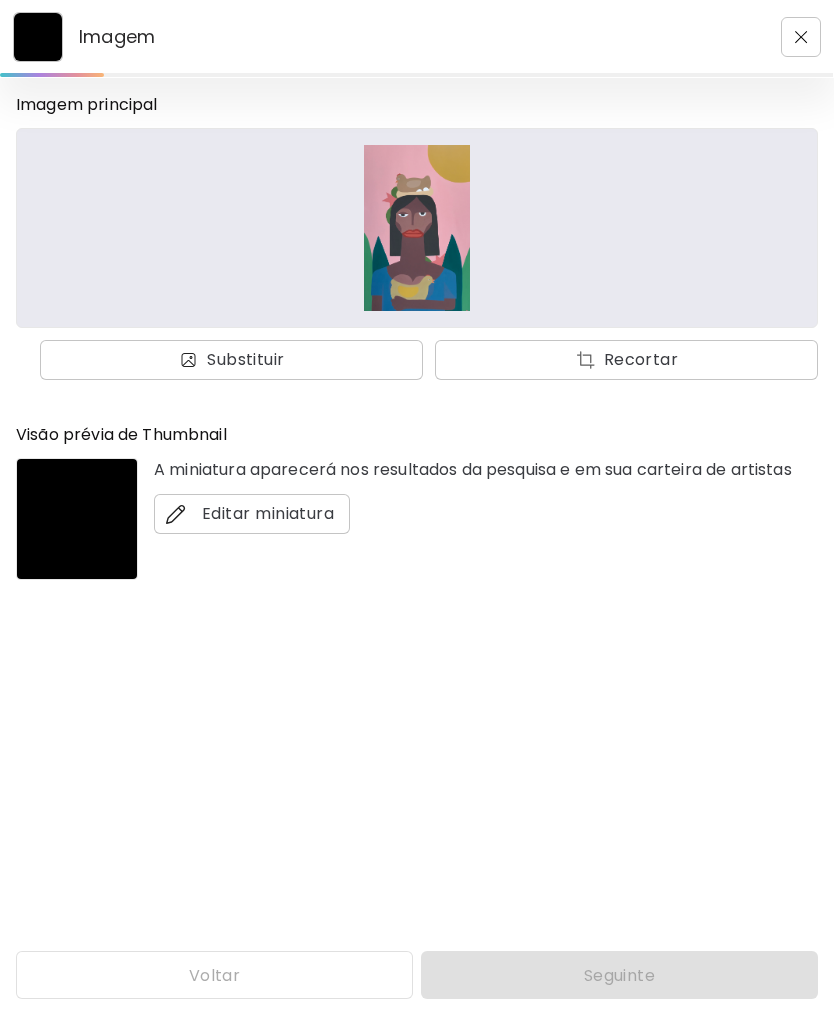 click on "Voltar Seguinte" at bounding box center [417, 975] 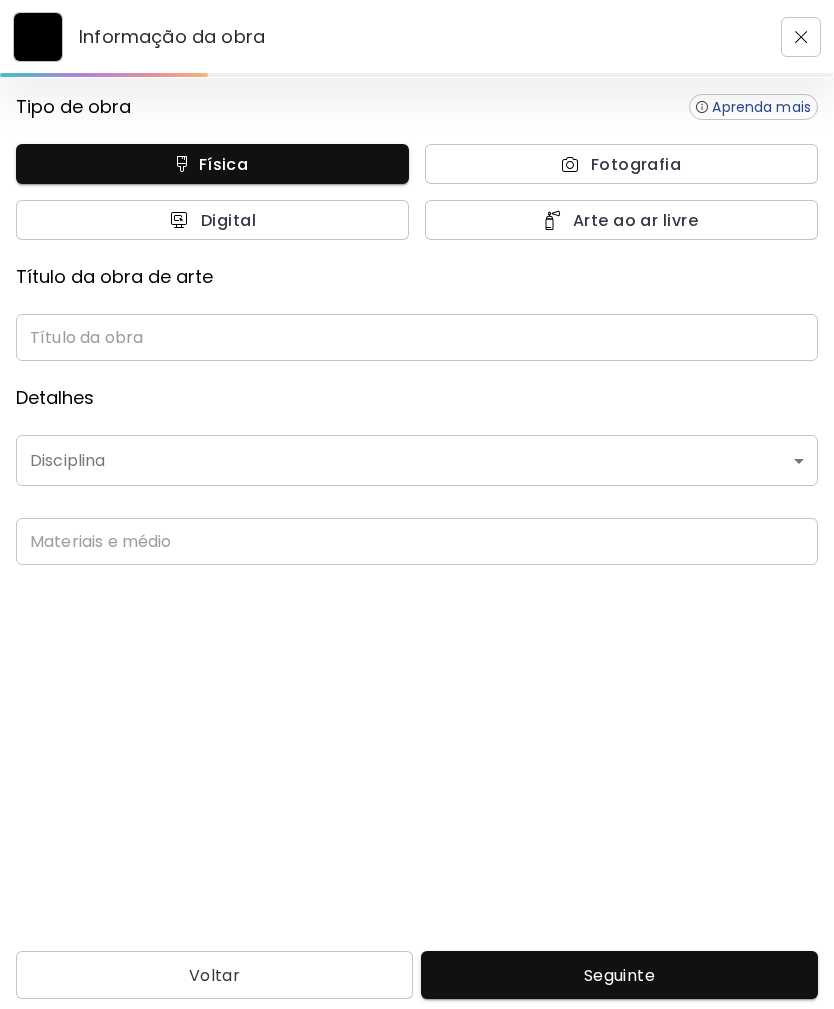 click at bounding box center (417, 337) 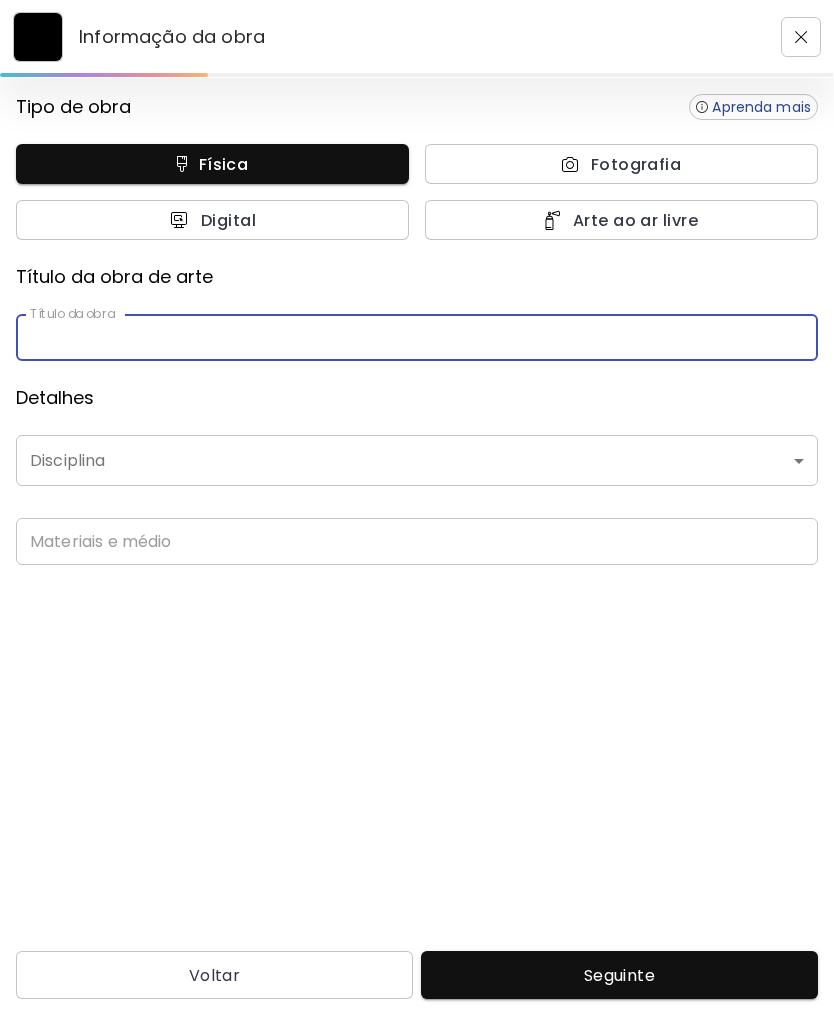 scroll, scrollTop: 64, scrollLeft: 0, axis: vertical 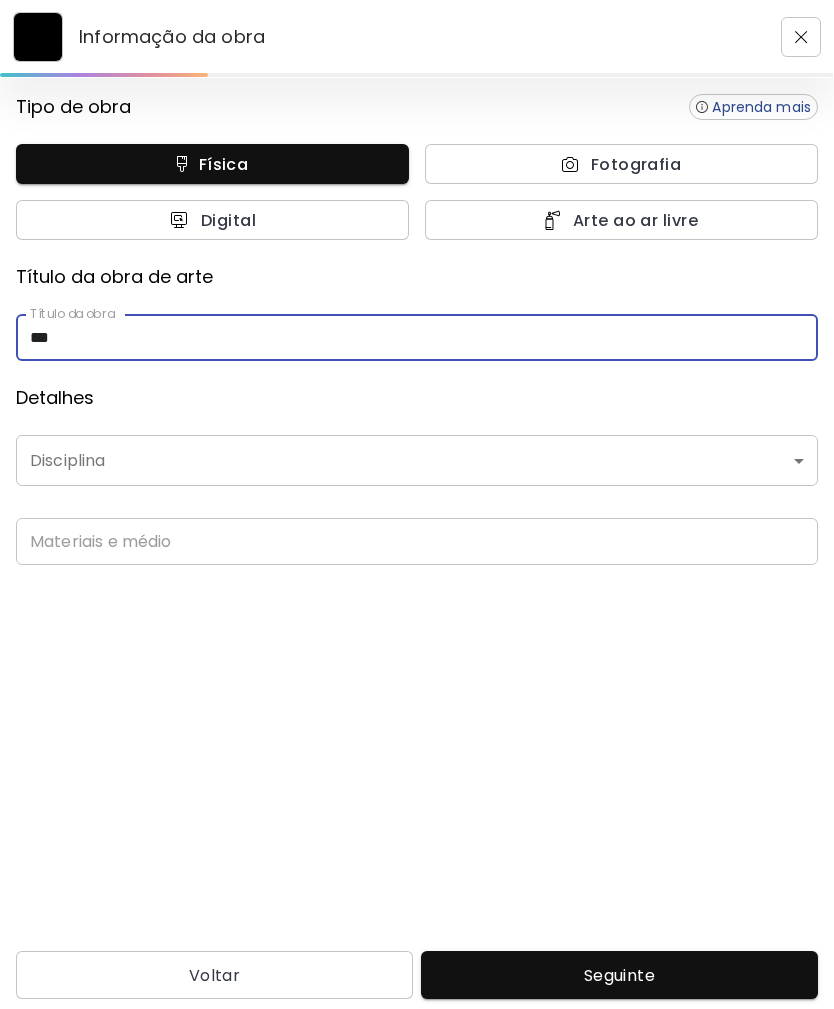 click on "Tipo de obra Aprenda mais Física Fotografia Digital Arte ao ar livre Título da obra de arte Título da obra *** Título da obra Detalhes Disciplina ​ Disciplina Materiais e médio Materiais e médio" at bounding box center [417, 508] 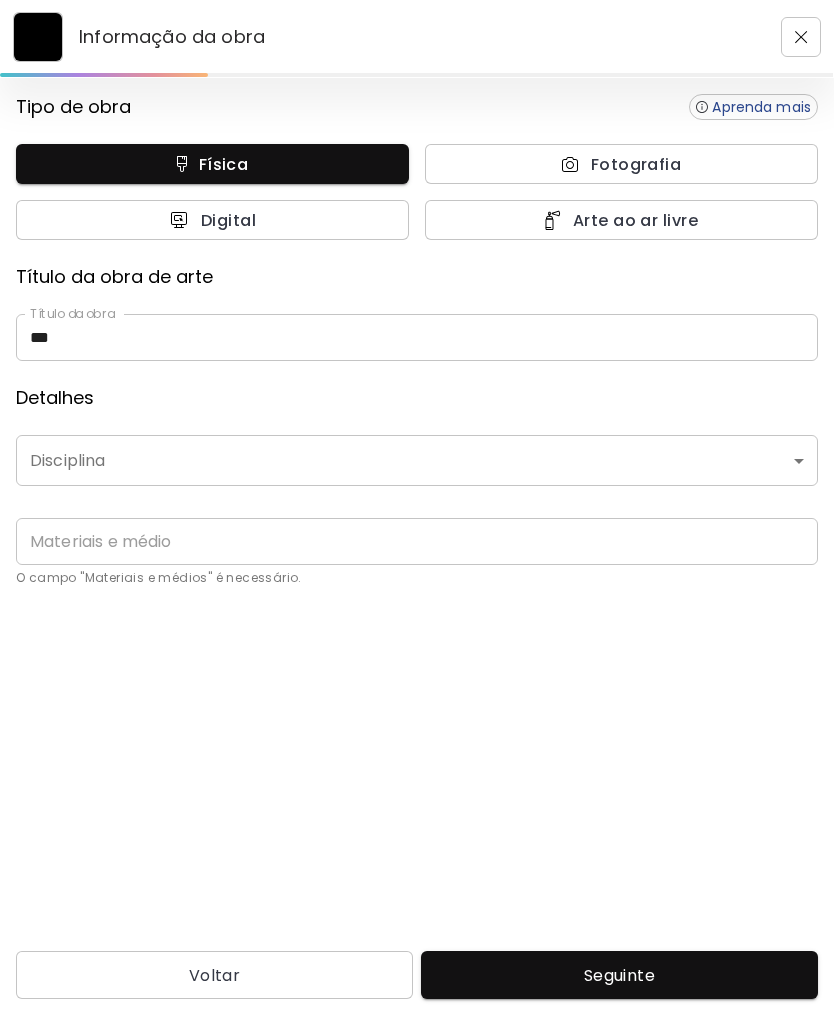 click on "***" at bounding box center [417, 337] 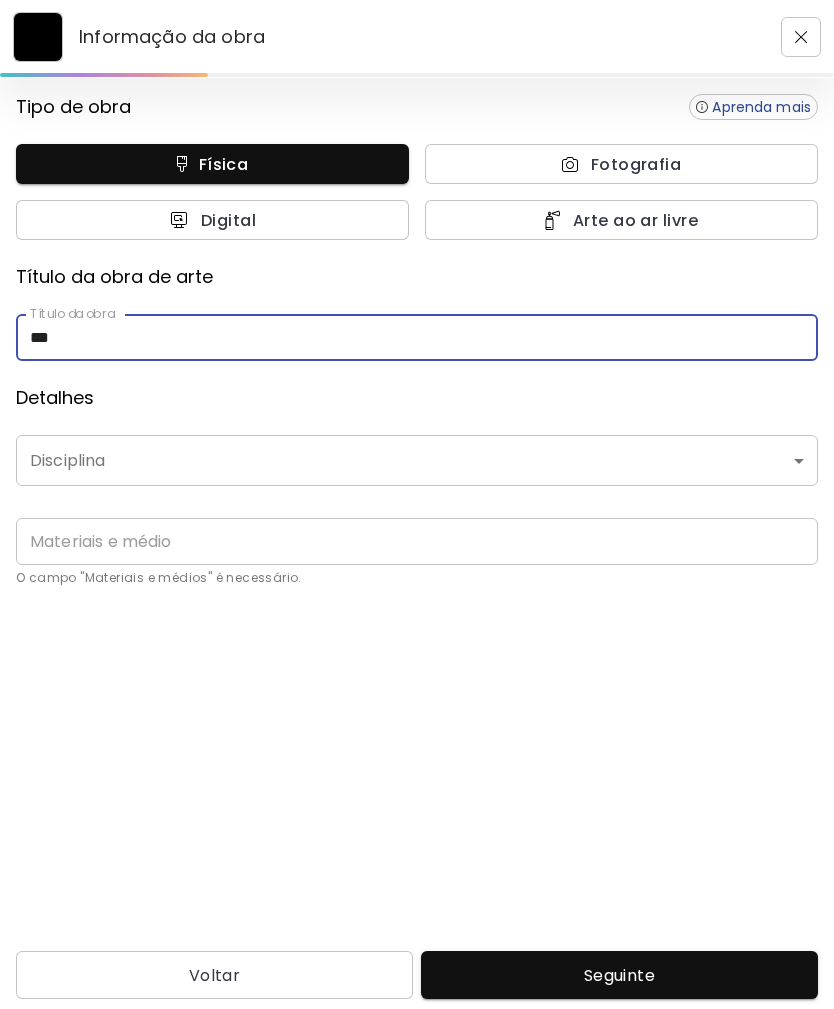 click on "***" at bounding box center (417, 337) 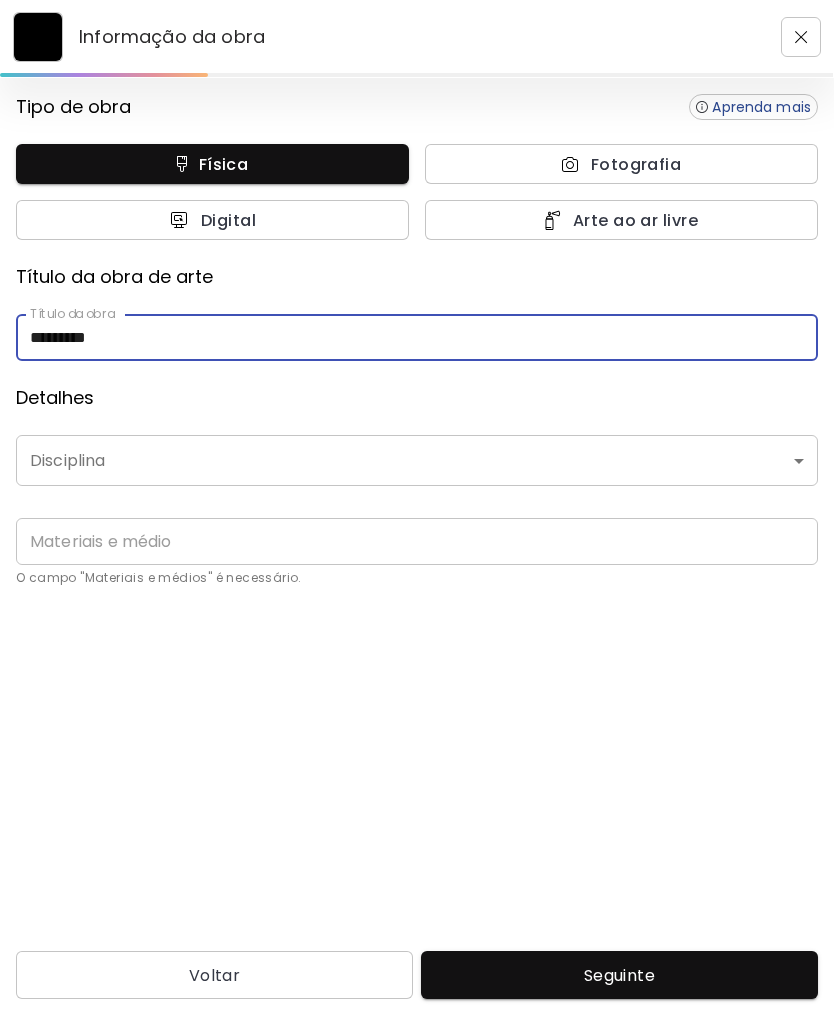 type on "********" 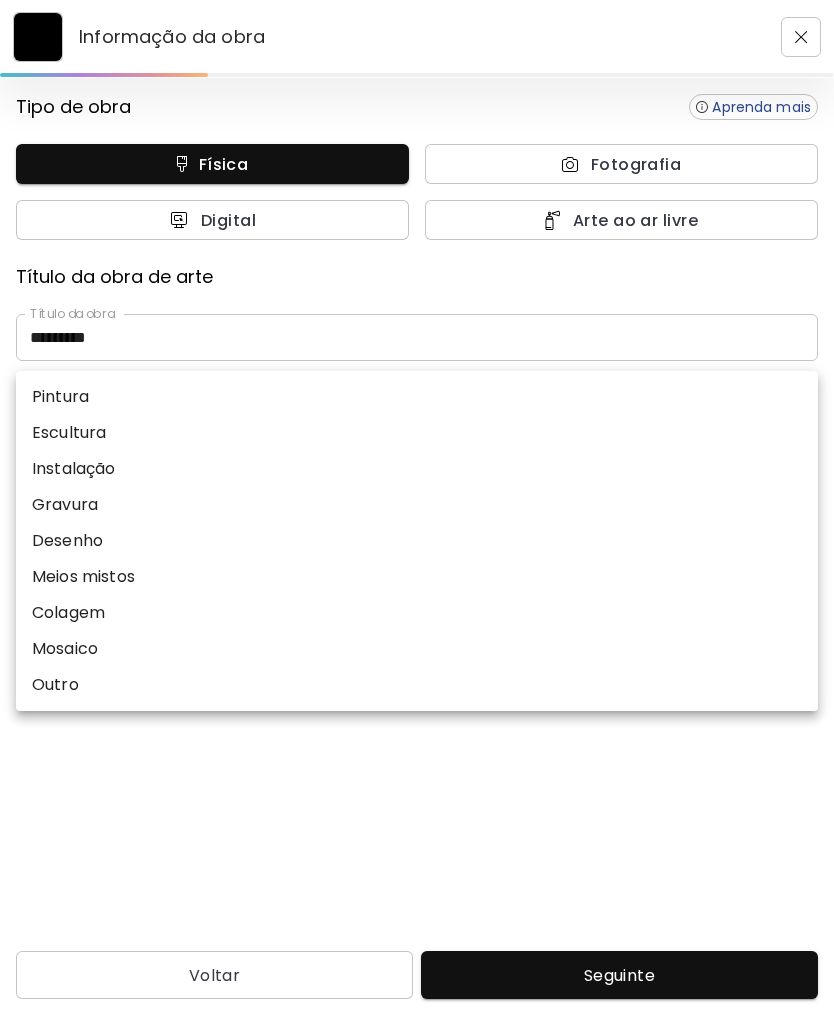 click on "Pintura" at bounding box center [417, 397] 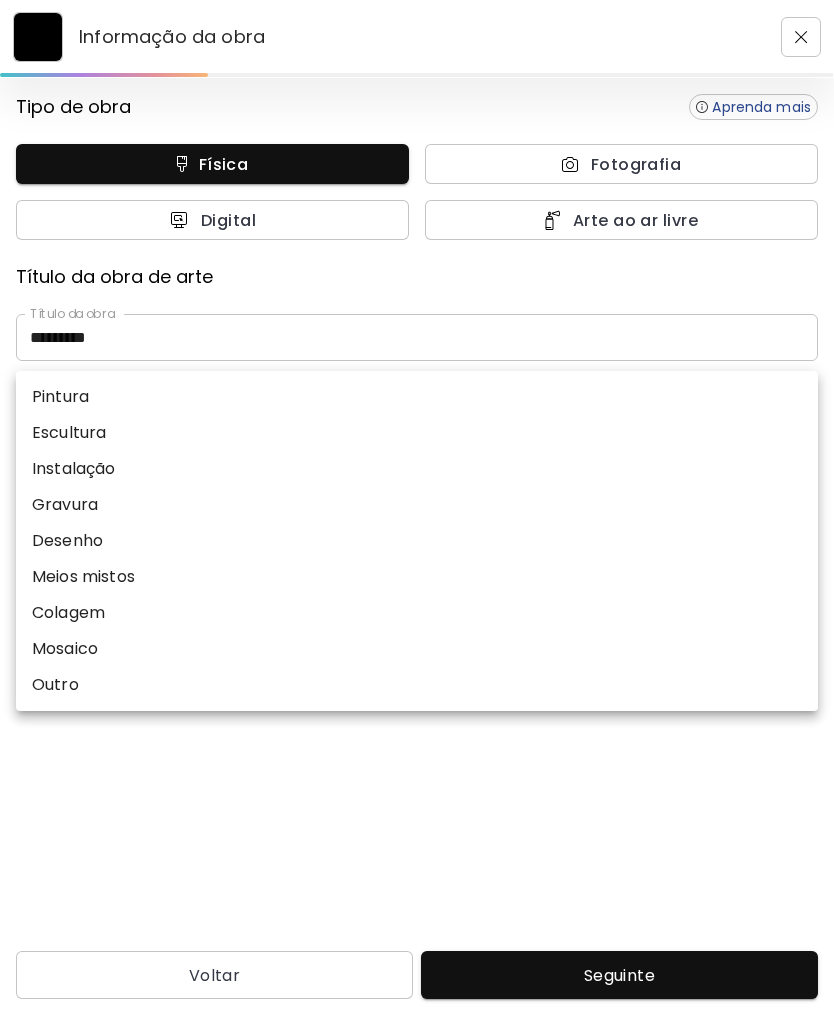 type on "********" 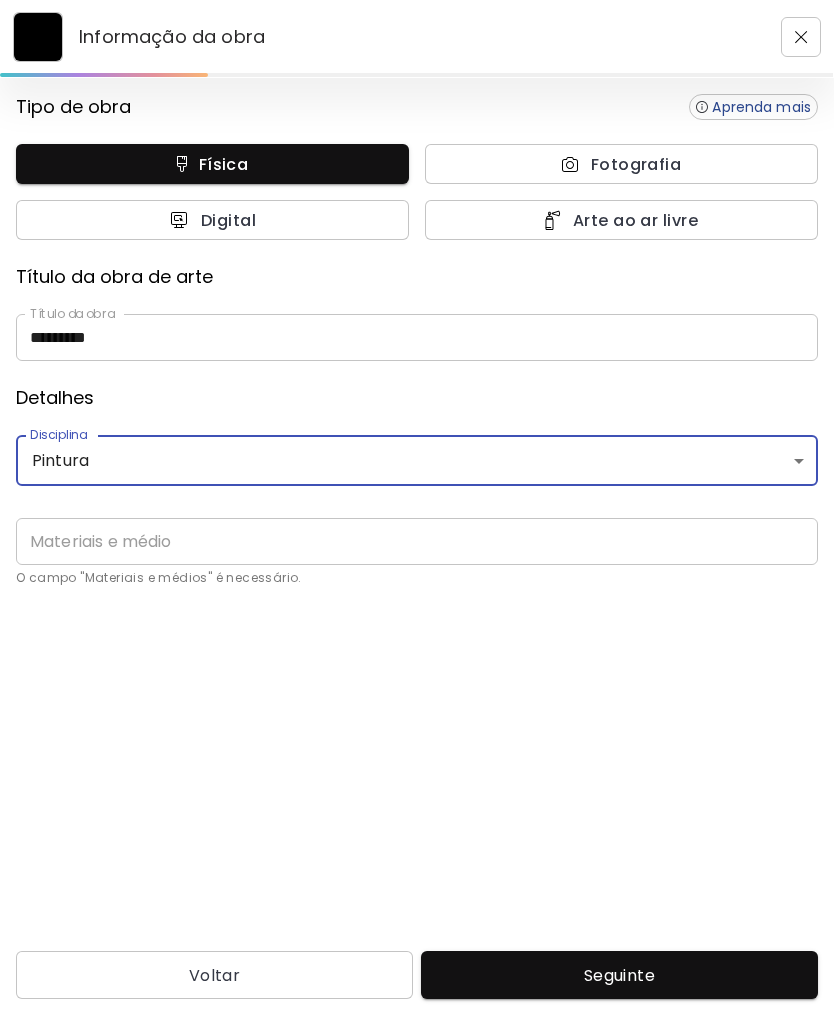 click at bounding box center [417, 541] 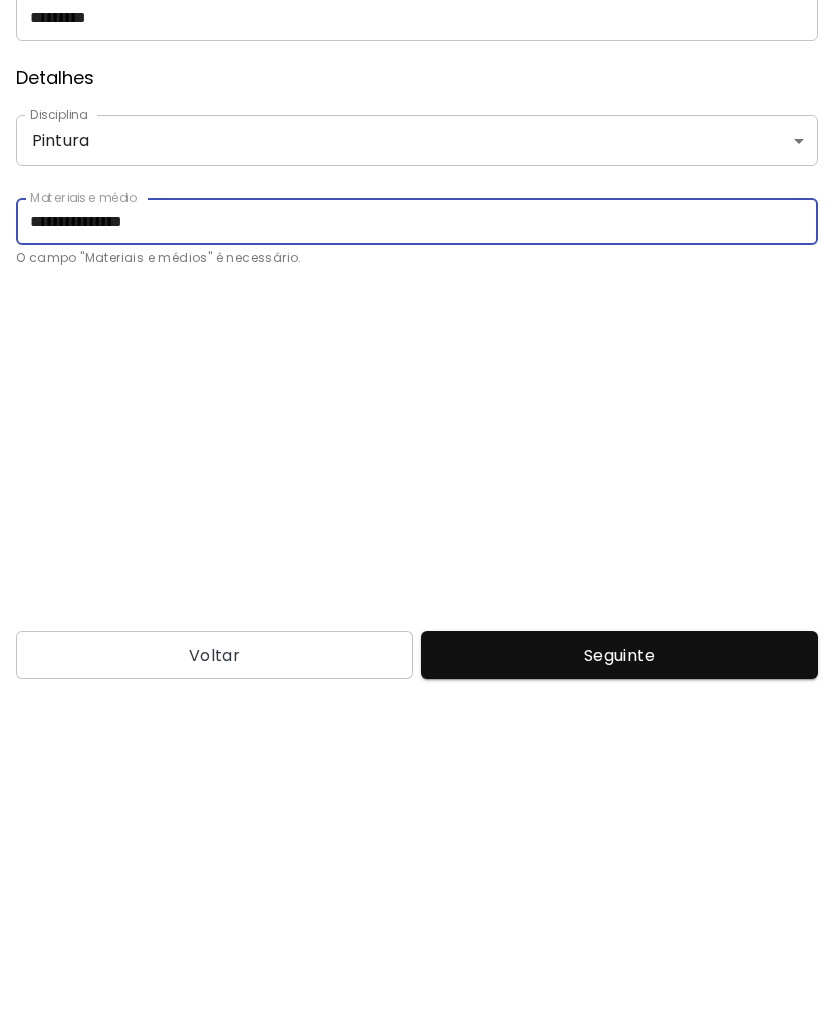 type on "**********" 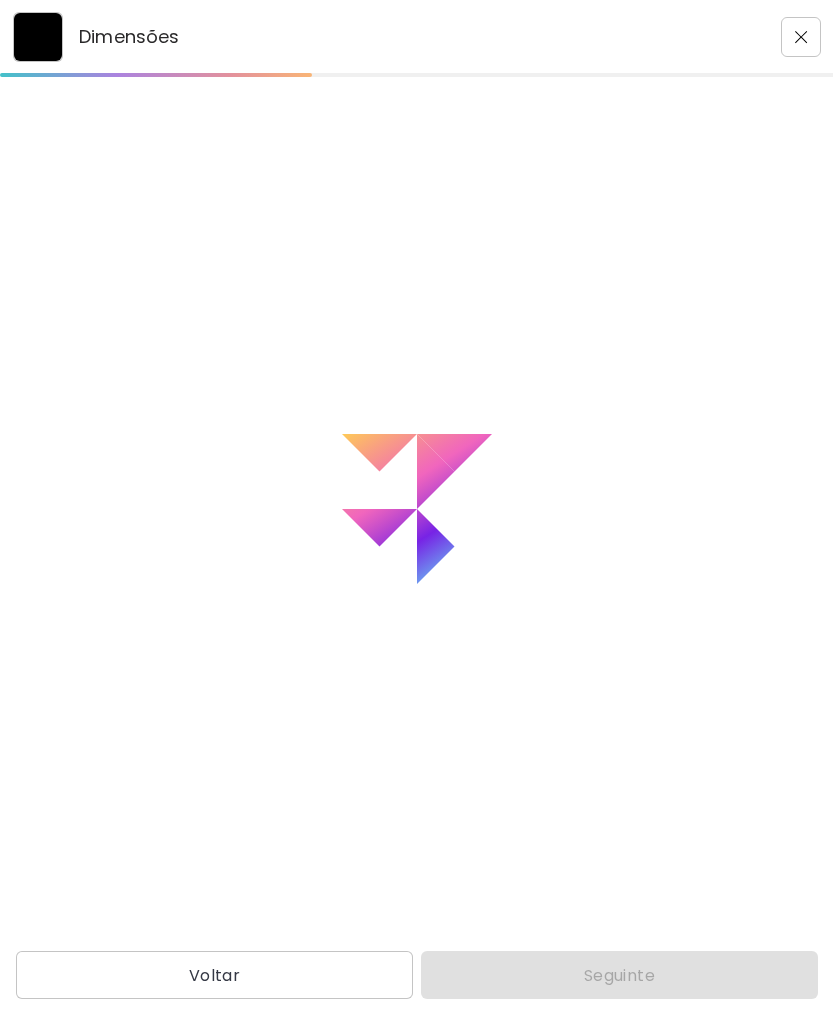 scroll, scrollTop: 0, scrollLeft: 0, axis: both 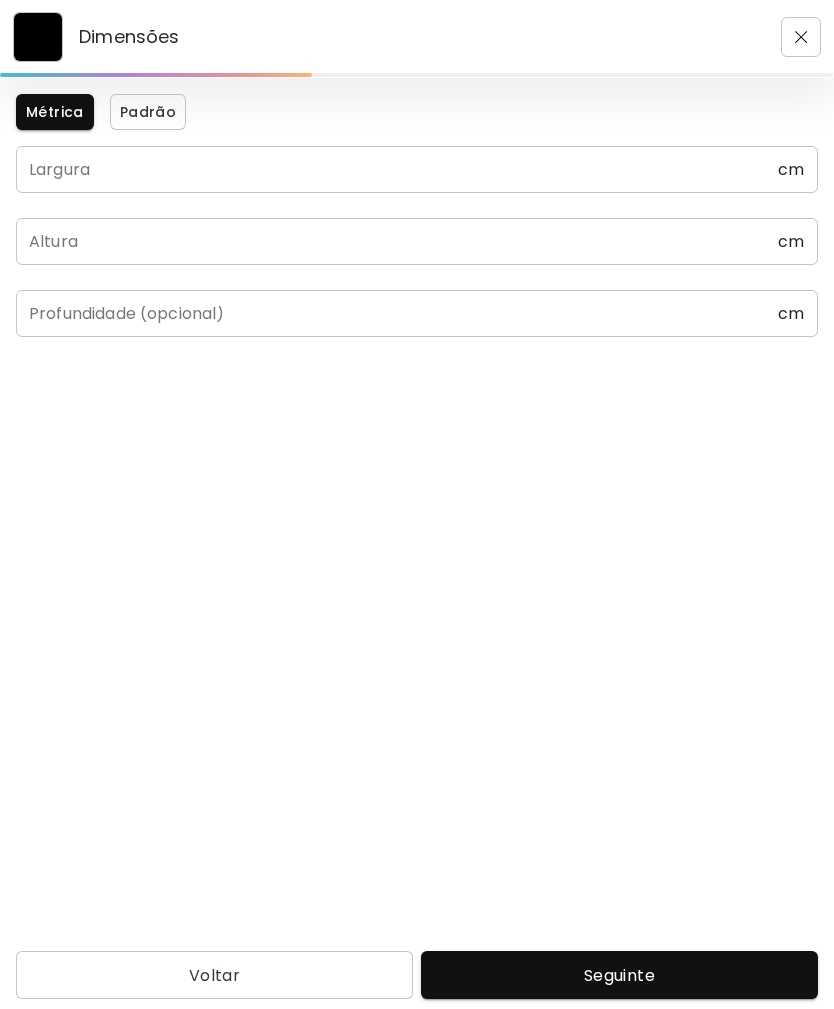 click at bounding box center [397, 169] 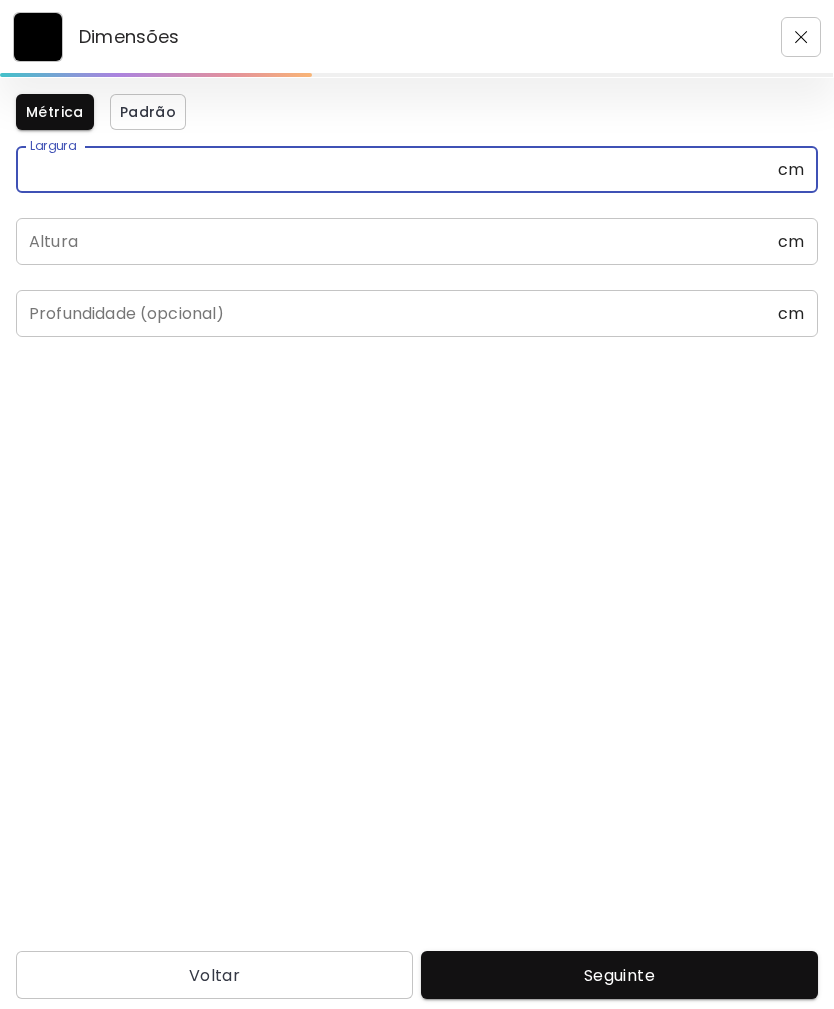 scroll, scrollTop: 64, scrollLeft: 0, axis: vertical 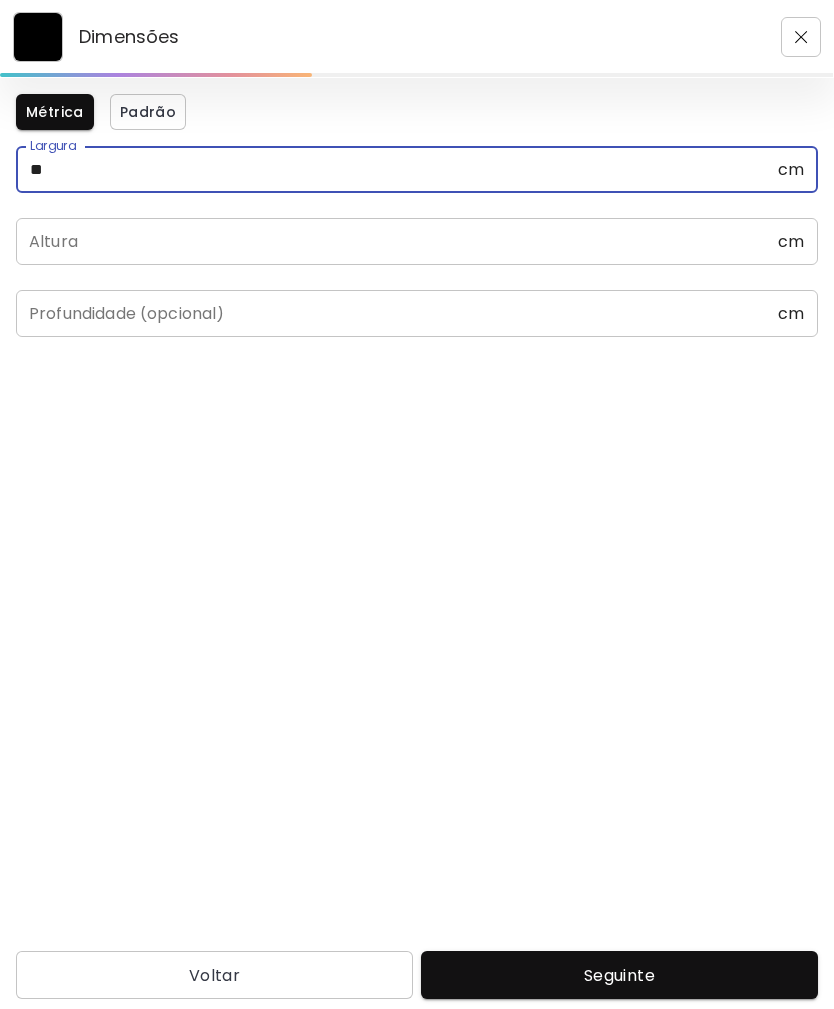 type on "**" 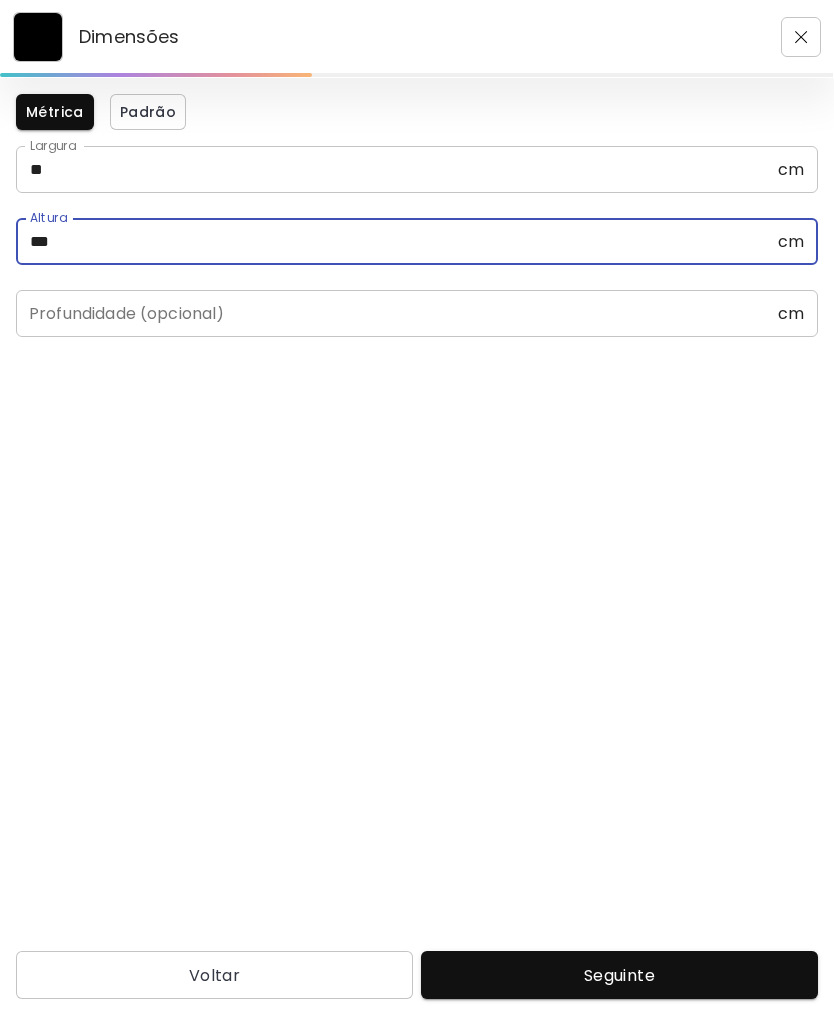 type on "***" 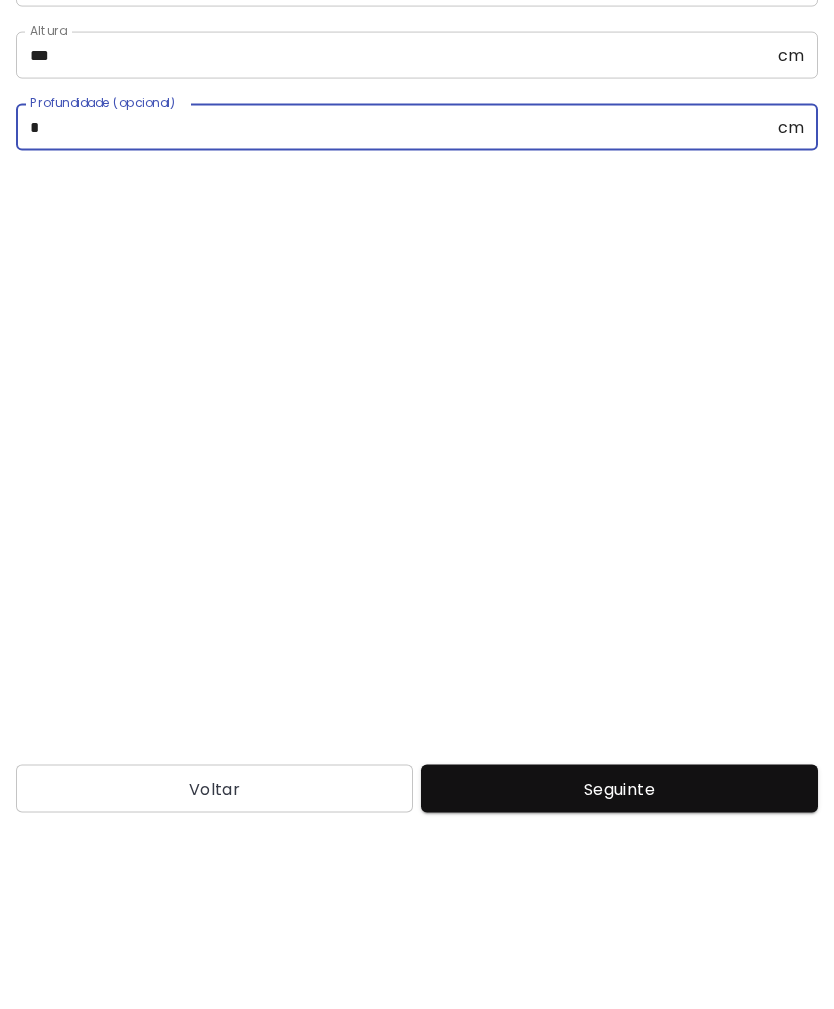 type on "*" 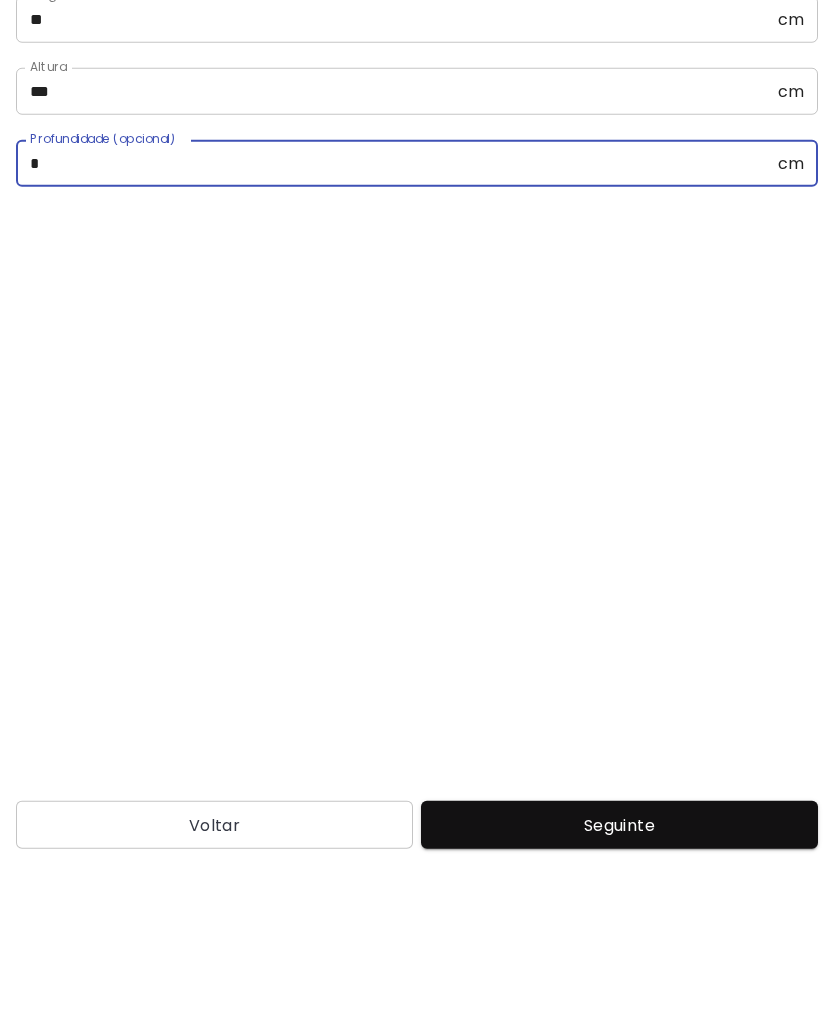 click on "Seguinte" at bounding box center (619, 975) 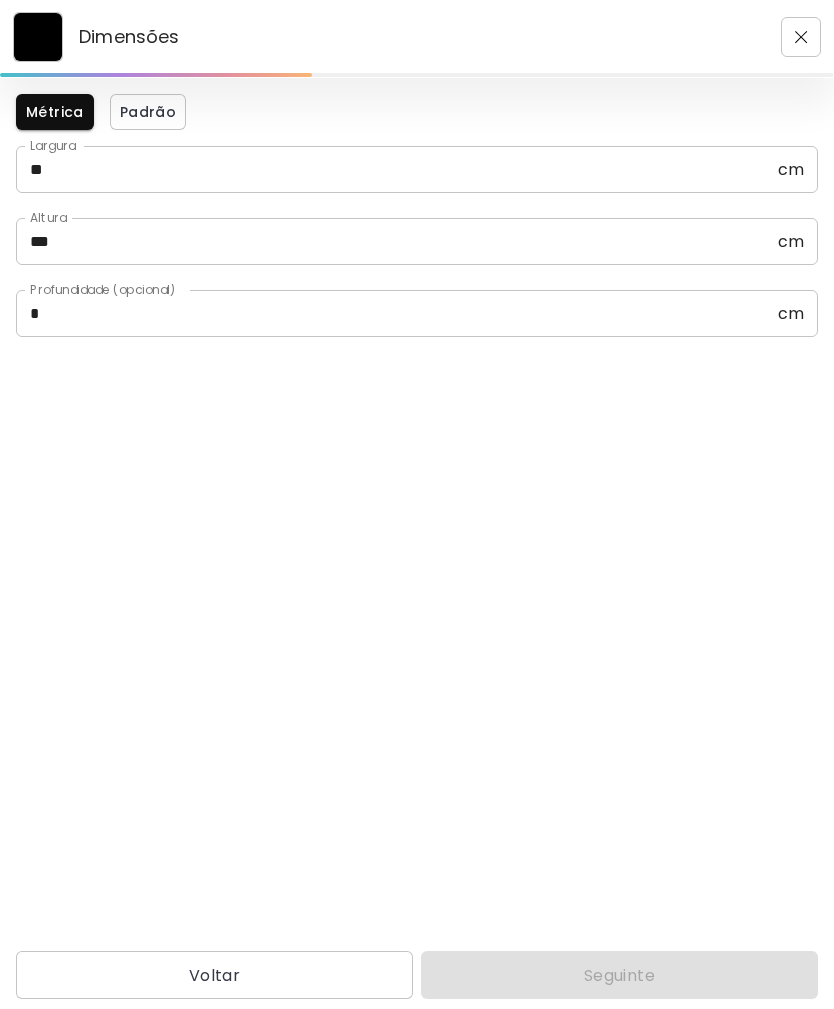 scroll, scrollTop: 0, scrollLeft: 0, axis: both 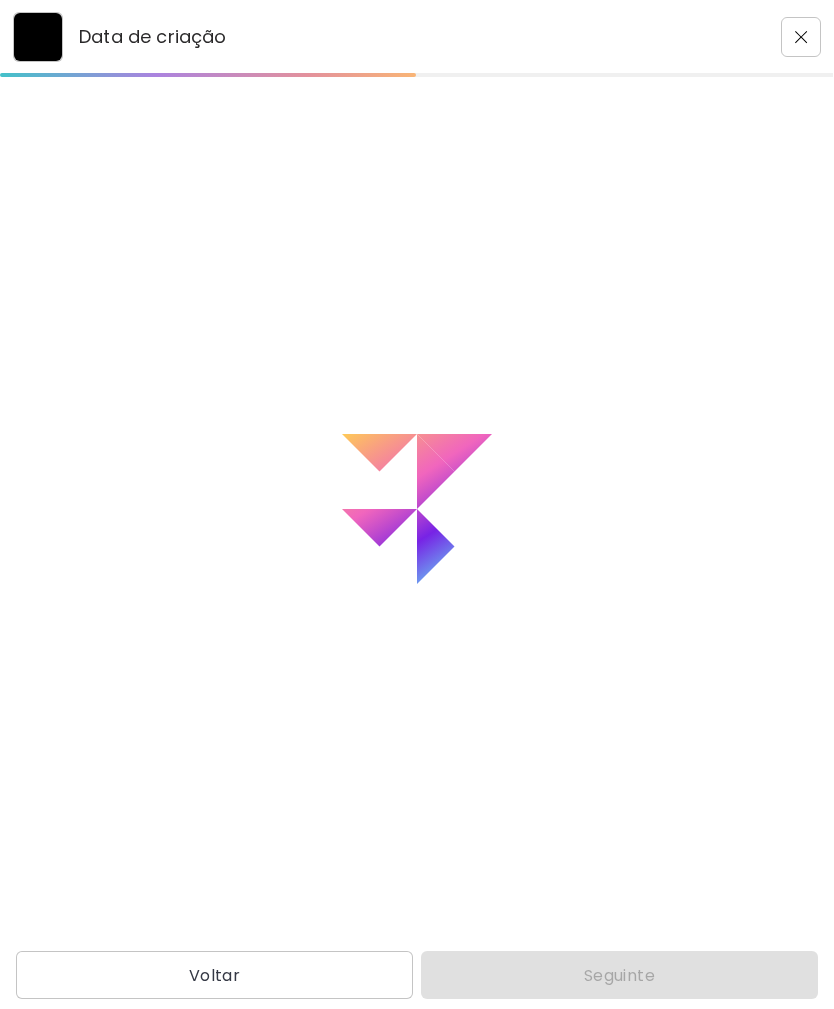 click on "Data de criação Loading Voltar Seguinte Pesquisa de artista Nome ou identificador Nome ou identificador País do artista País do artista Disciplina Todos Pintura Contemporânea Desenho e Ilustração Collage Esculturas e Instalações Fotografía Arte AR/VR Arte digital e NFT Arte urbana Géneros Todos Abstrato Arte Pop Surrealismo Impressionismo Retrato e Figurativo Minimalismo Hipercontemporâneo  Realismo Quadrinhos e Ilustração Arte da natureza Erótico Urbana Identidade Todos Jovens Artistas Artistas Femininas Artistas de Nova York América Latina Português e brasileiro Francês Africano e afrodescendente Oriente Médio e Norte da África LGBTQ+ Ásia e Pacífico Índia e Ásia do Sul Restabelecer Aplicar" at bounding box center (417, 504) 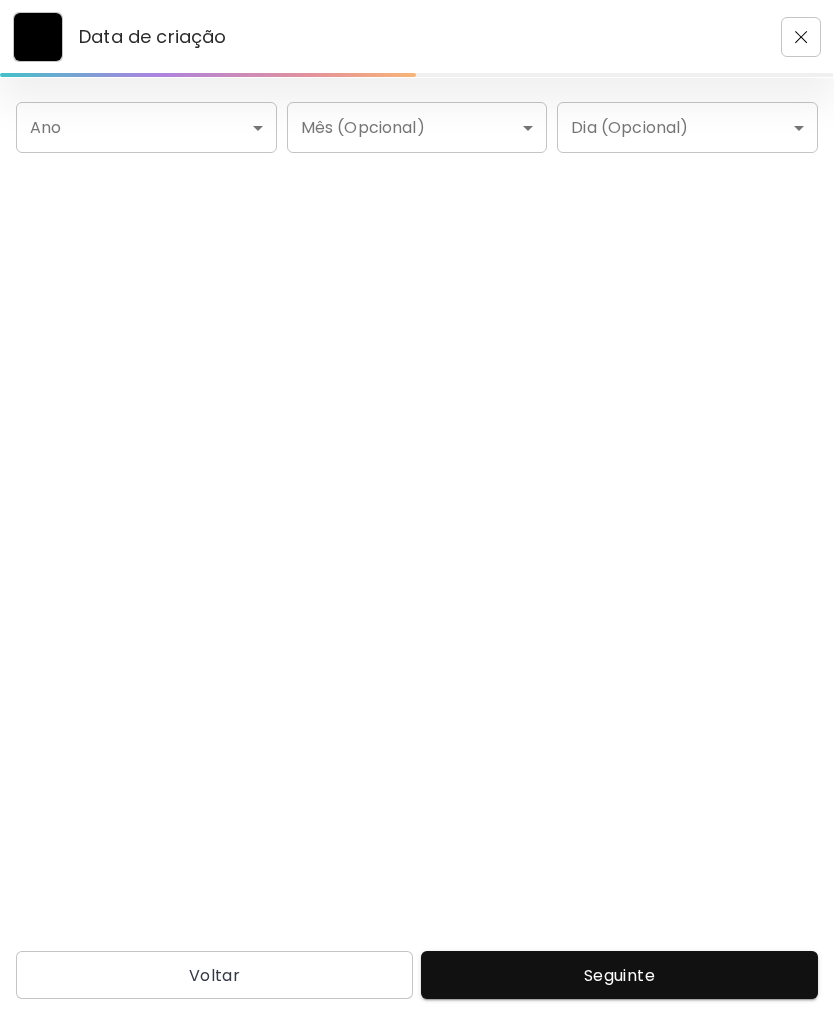 scroll, scrollTop: 0, scrollLeft: 0, axis: both 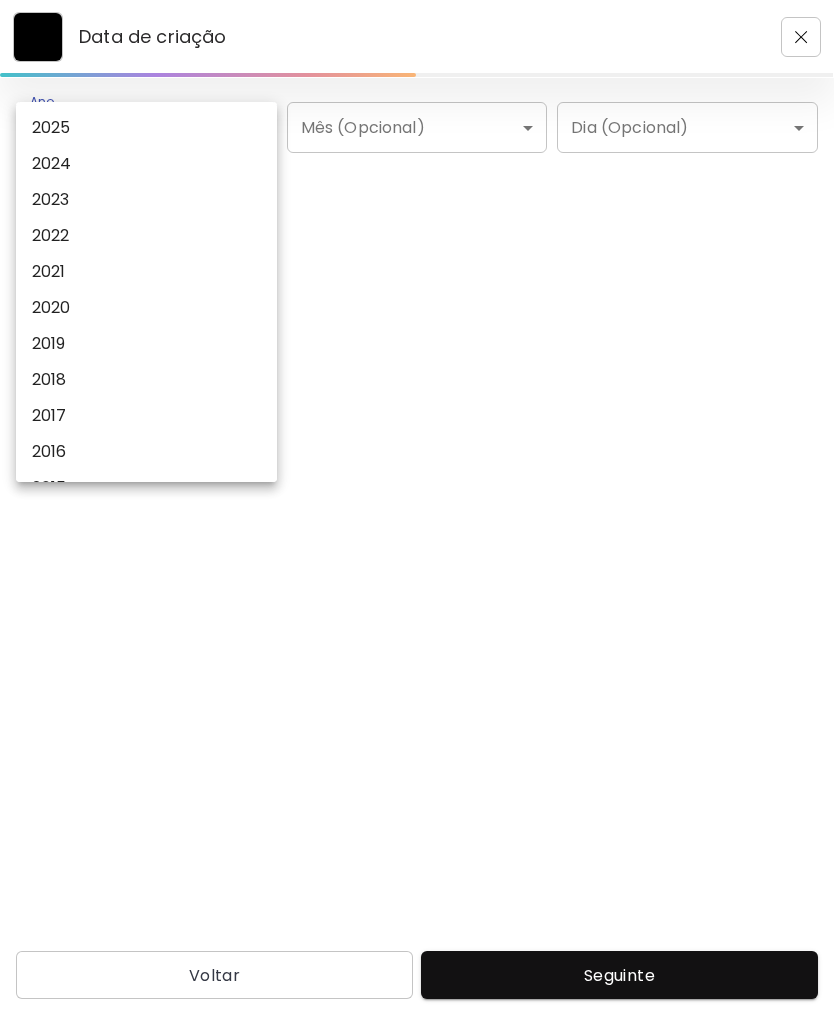 click on "2025" at bounding box center (146, 128) 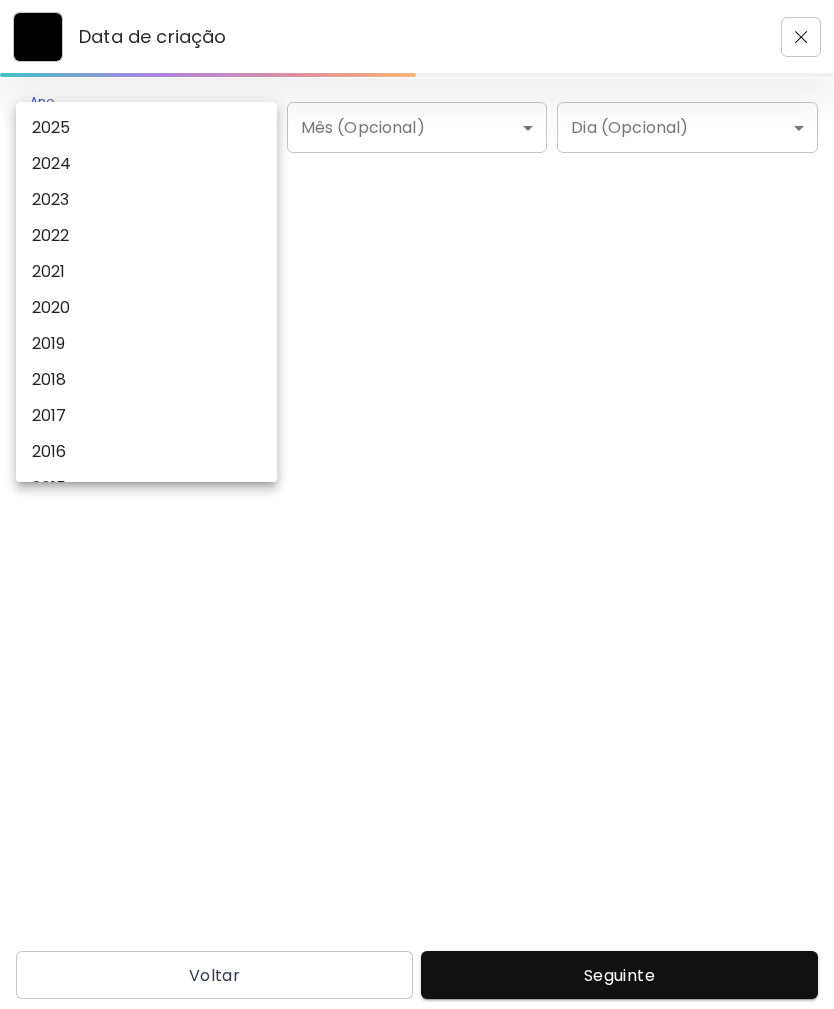 type on "****" 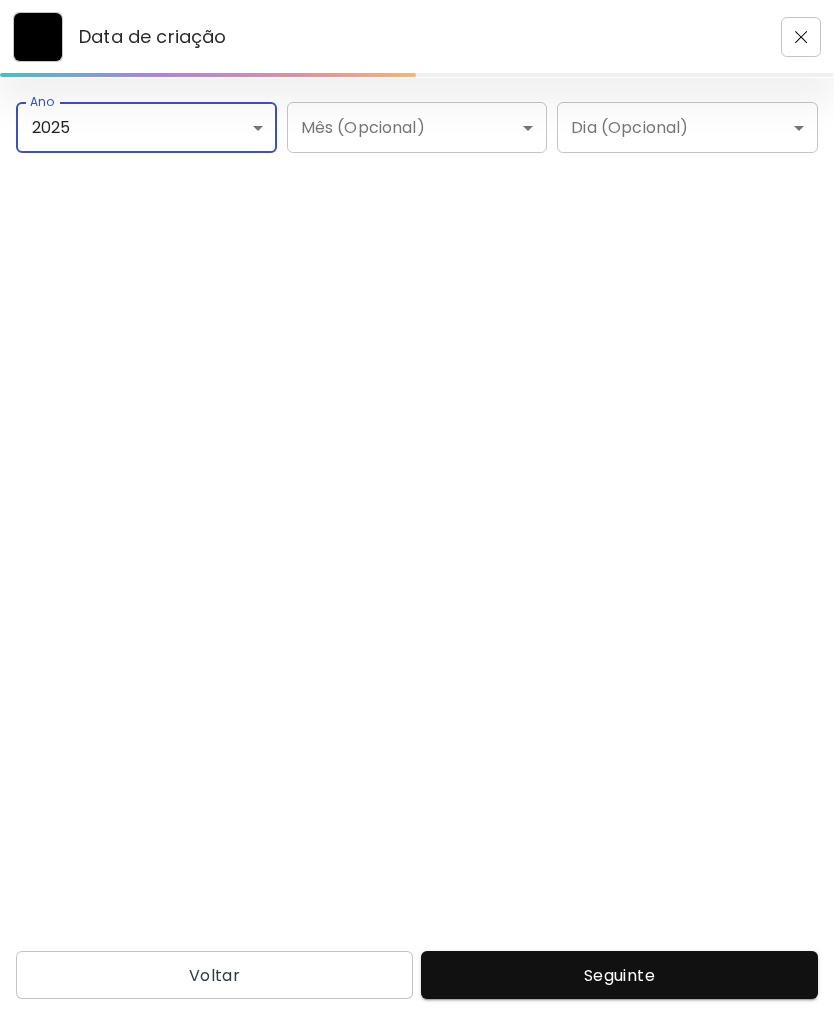 click on "Seguinte" at bounding box center (619, 975) 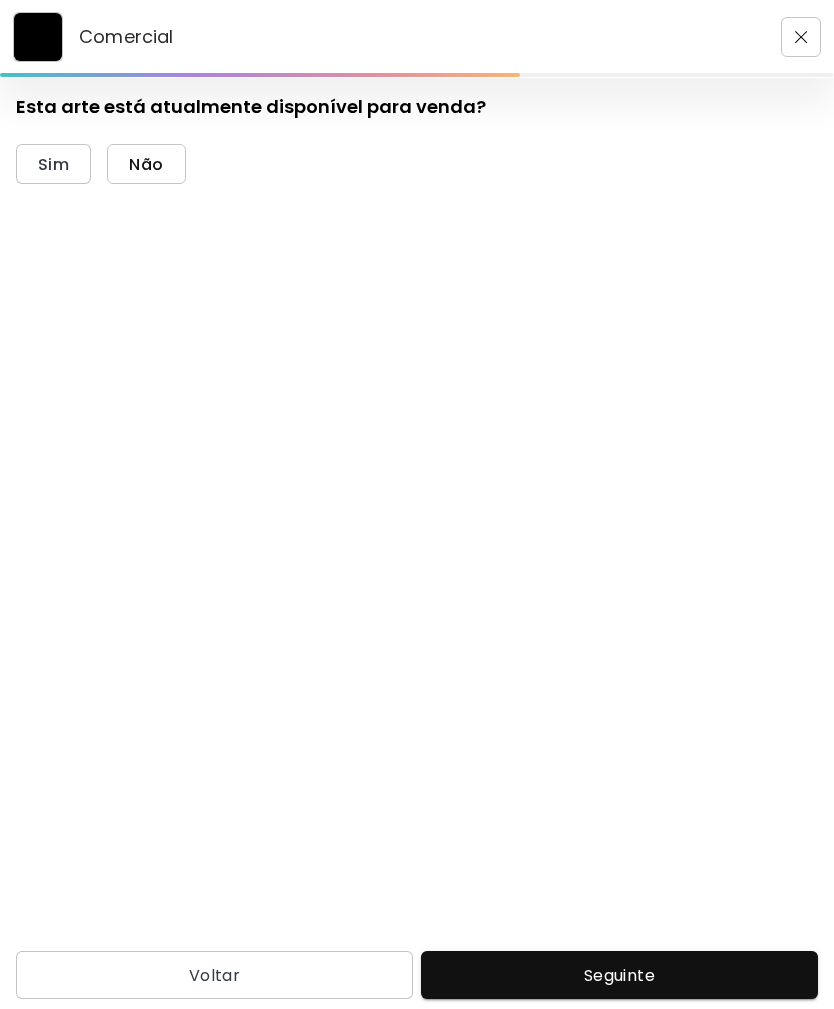 click on "Não" at bounding box center [146, 164] 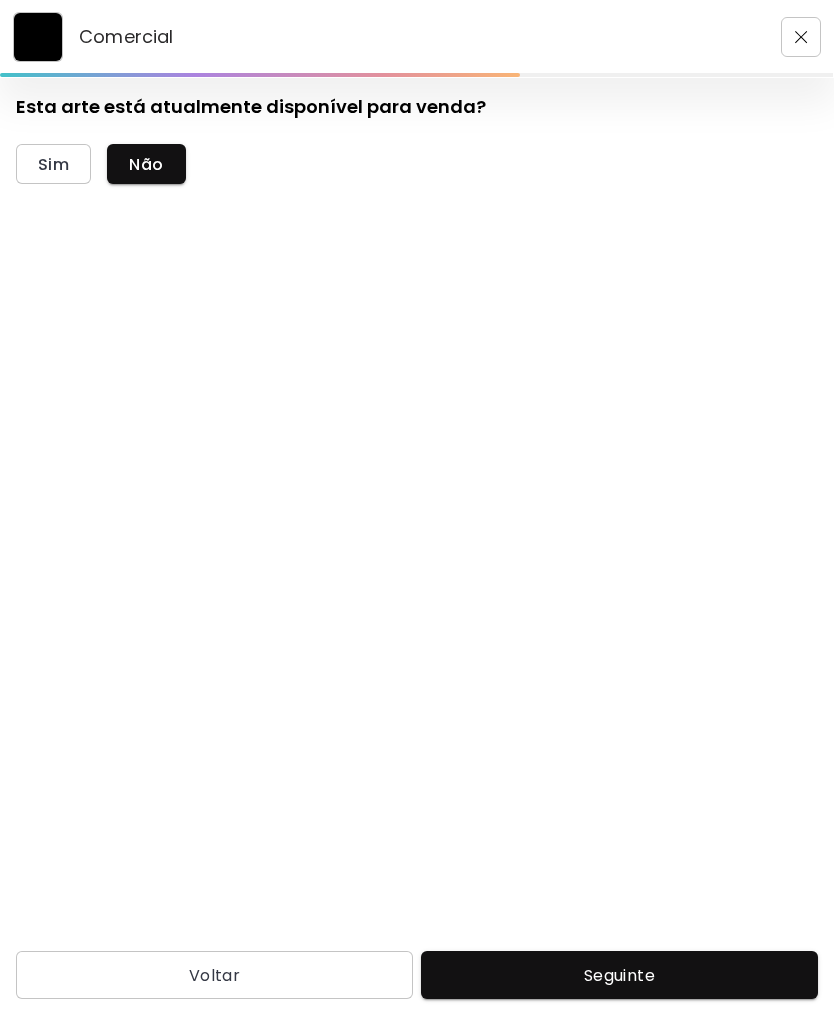 click on "Seguinte" at bounding box center (619, 975) 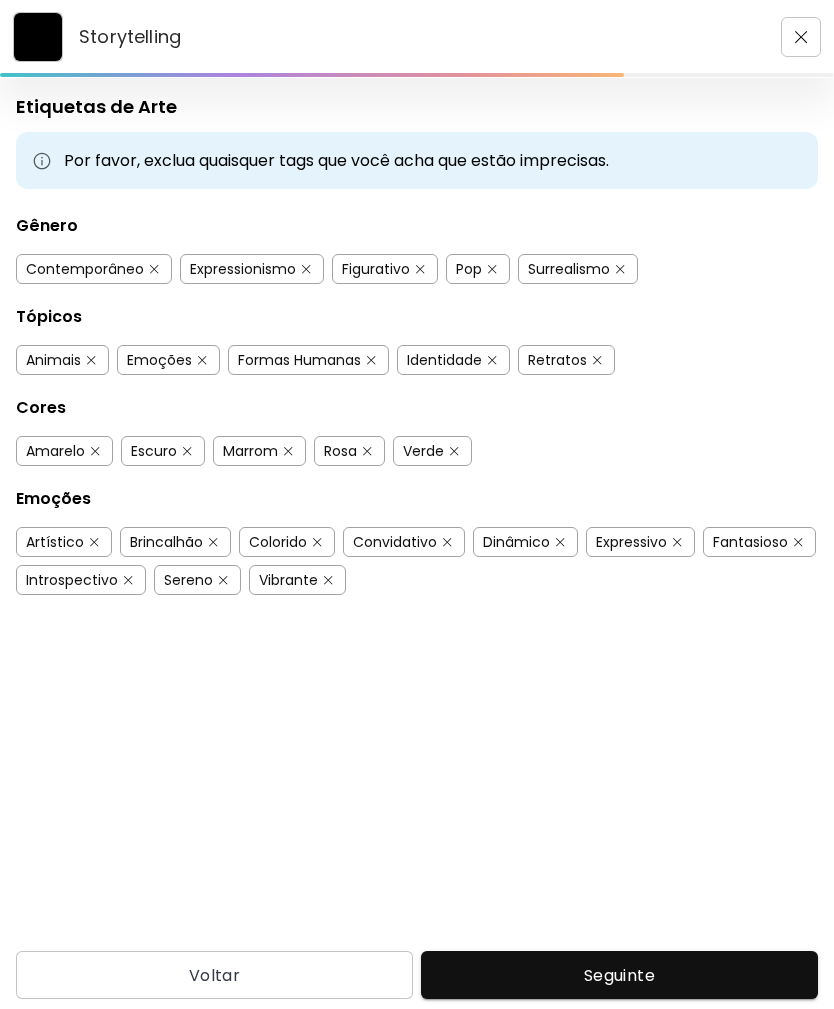 click on "Pop" at bounding box center (478, 269) 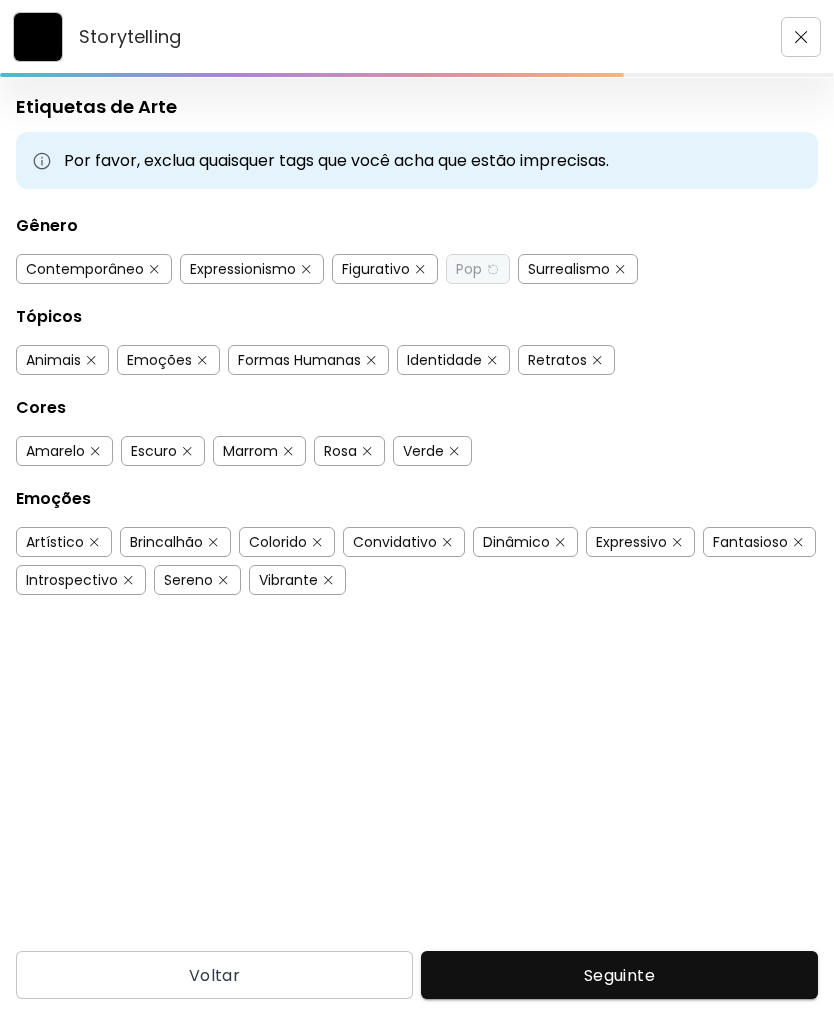click at bounding box center (620, 269) 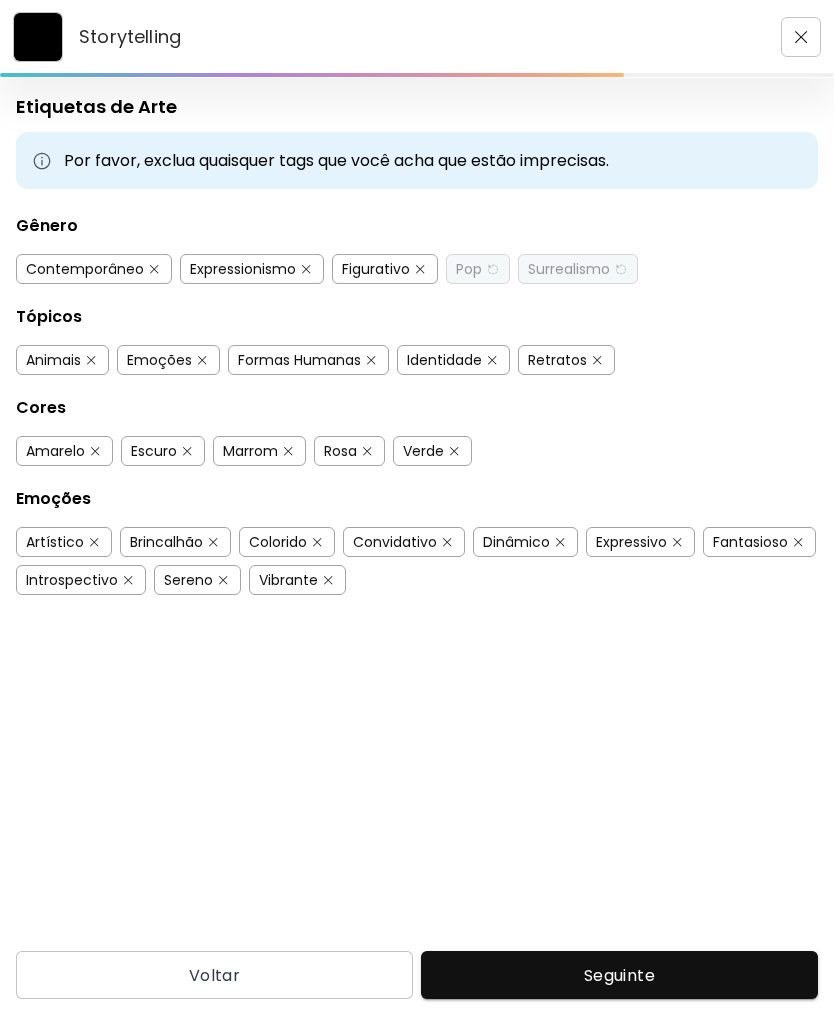click at bounding box center (597, 360) 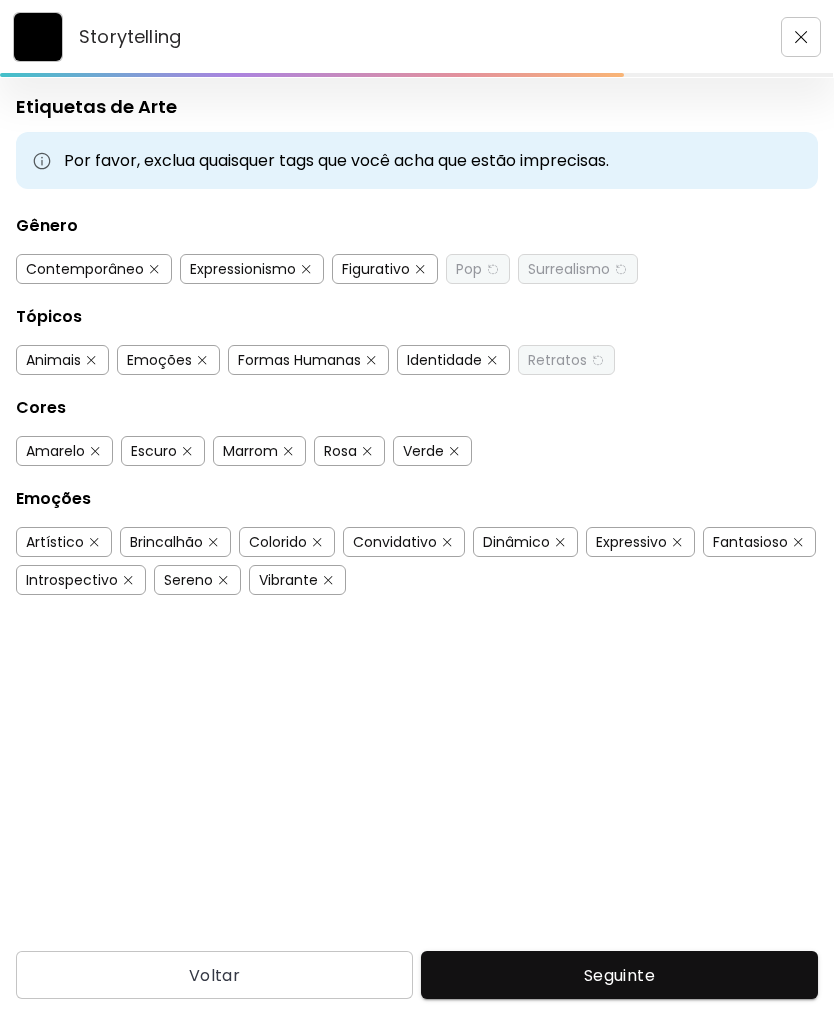 click on "Brincalhão" at bounding box center (175, 542) 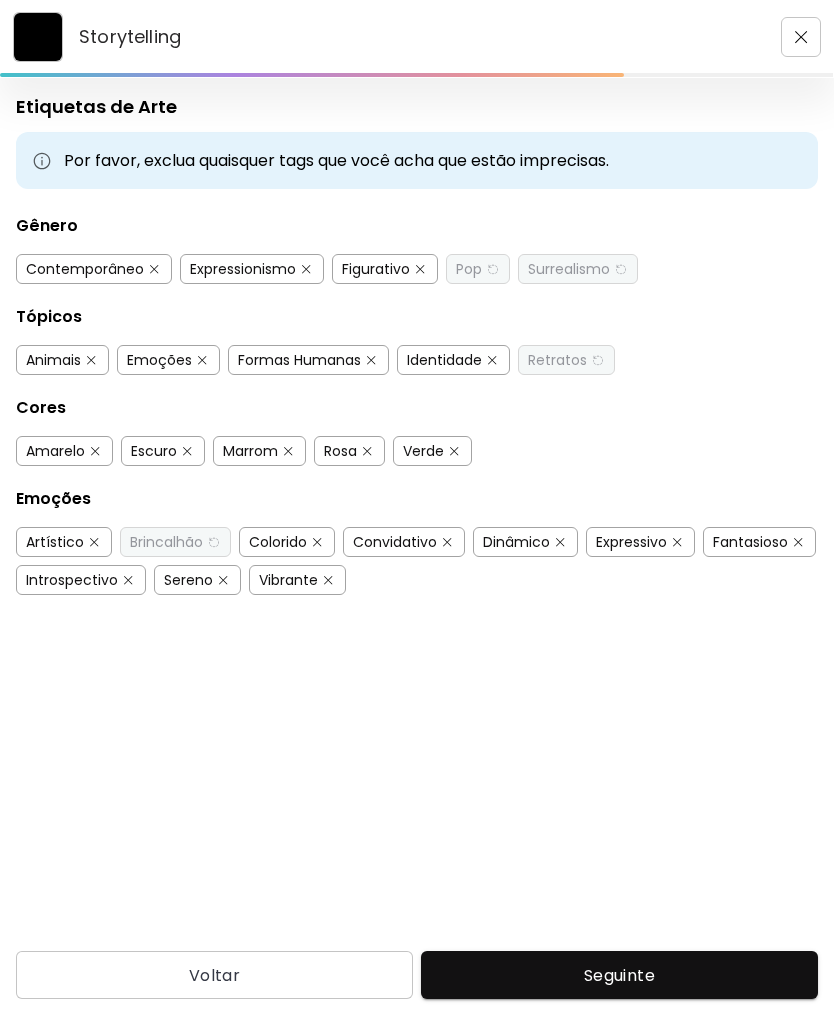 click at bounding box center [317, 542] 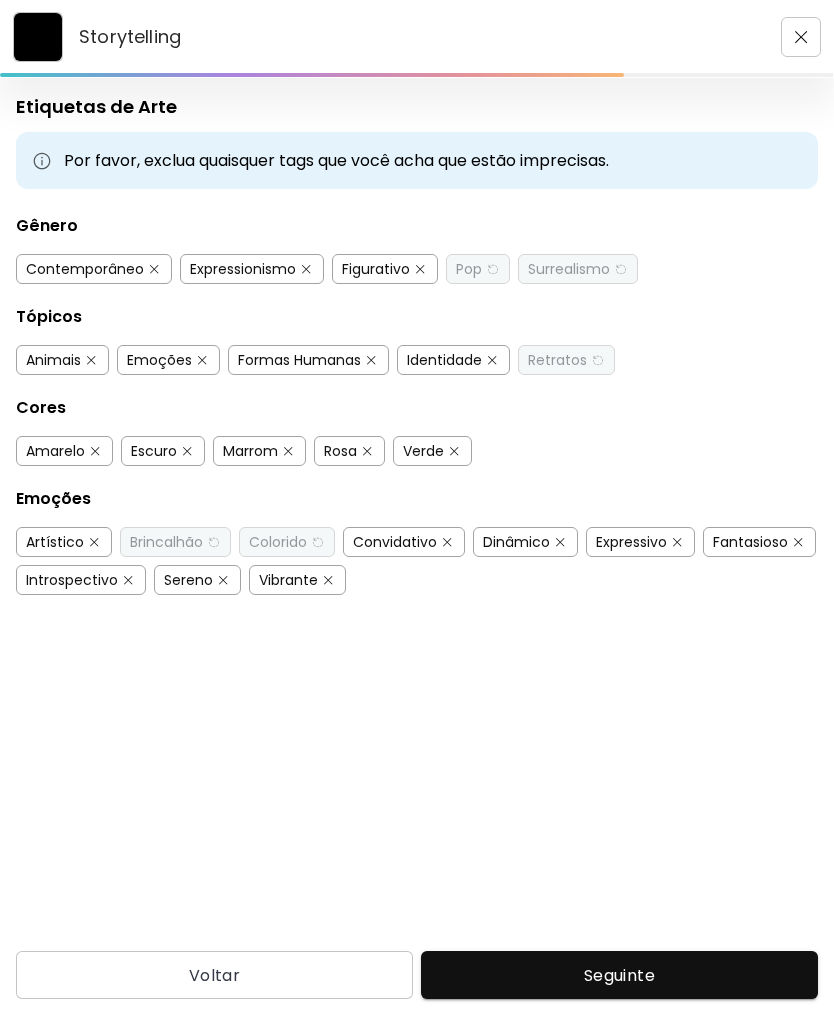 click on "Dinâmico" at bounding box center (525, 542) 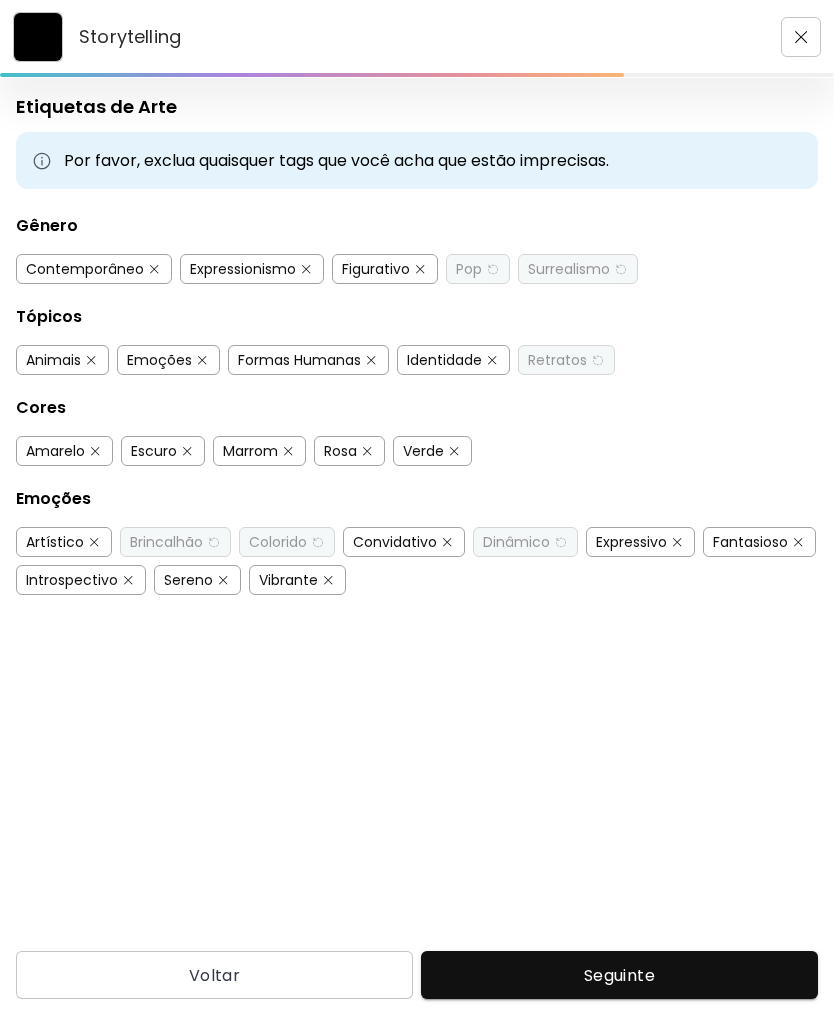 click at bounding box center [447, 542] 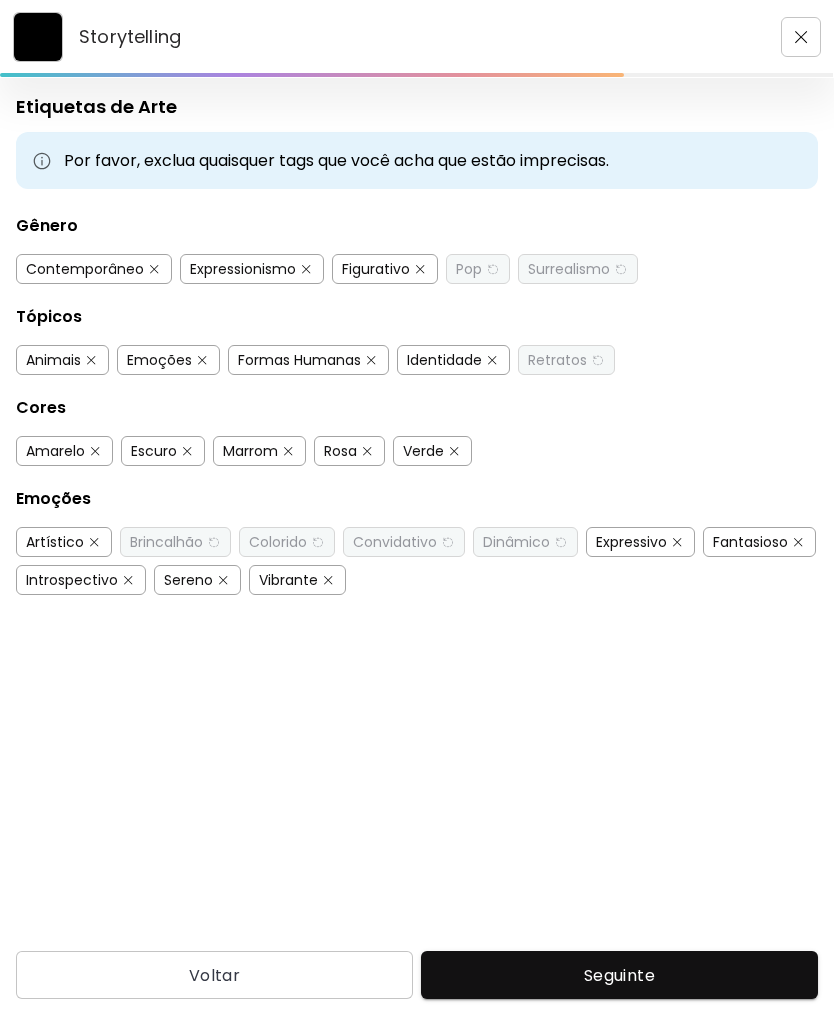 click at bounding box center (798, 542) 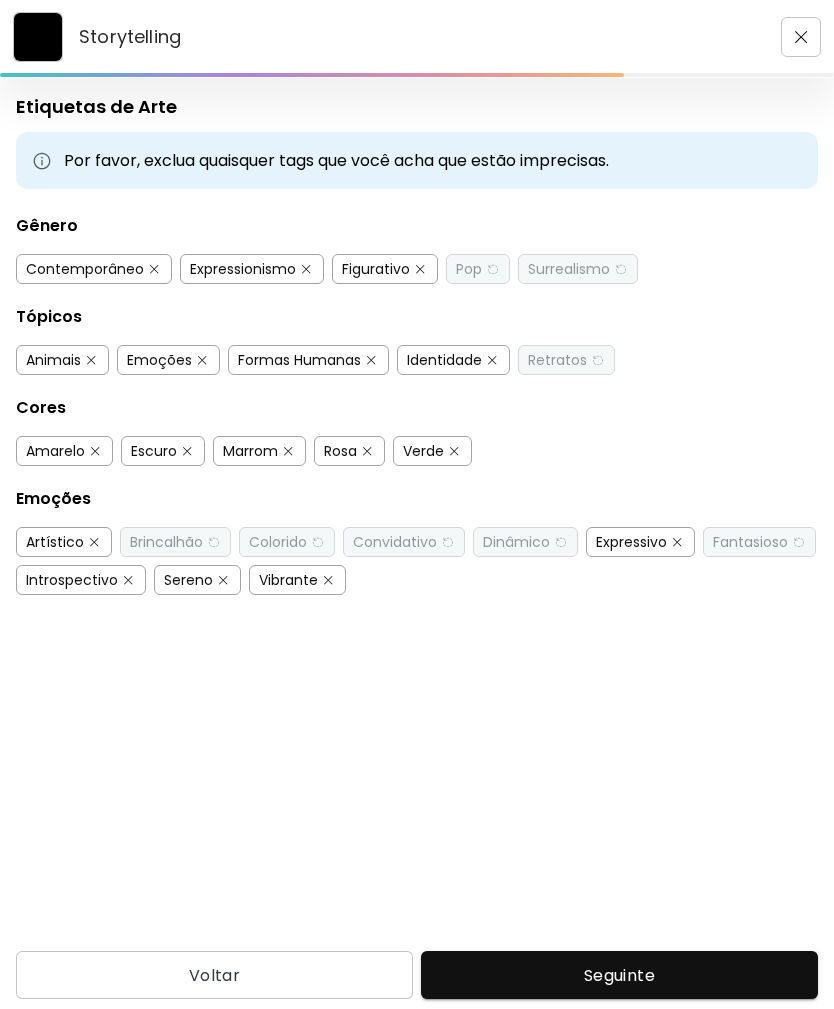 click at bounding box center (128, 580) 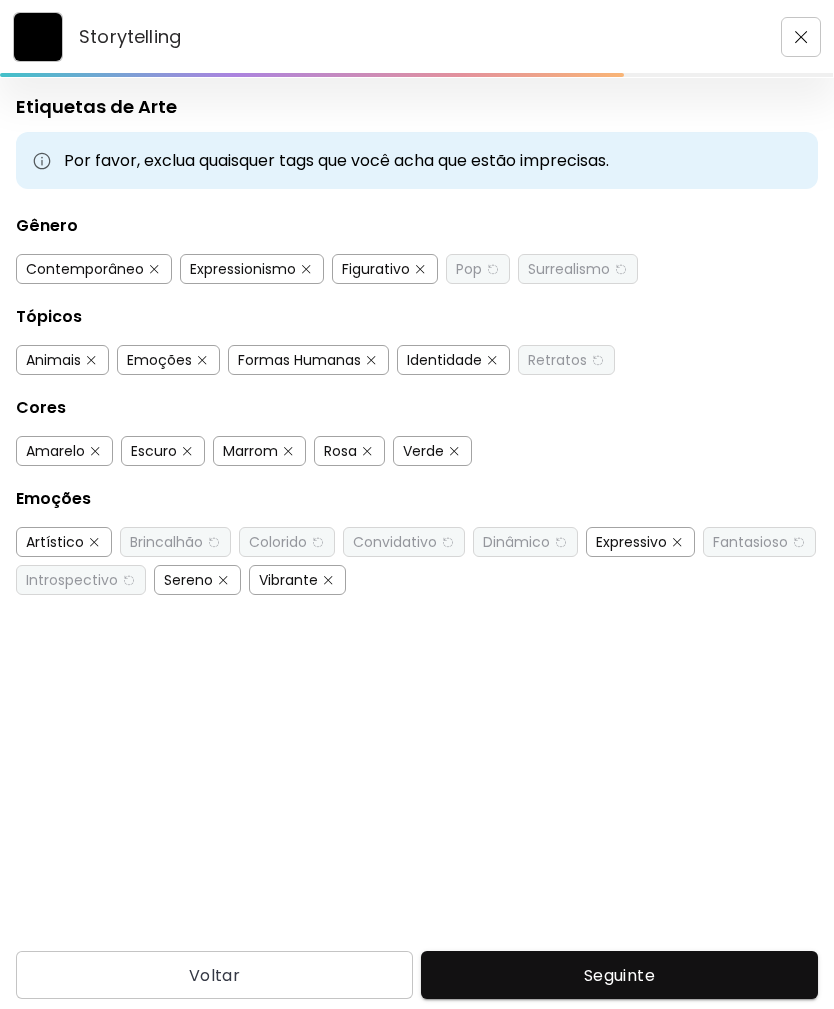 click at bounding box center [328, 580] 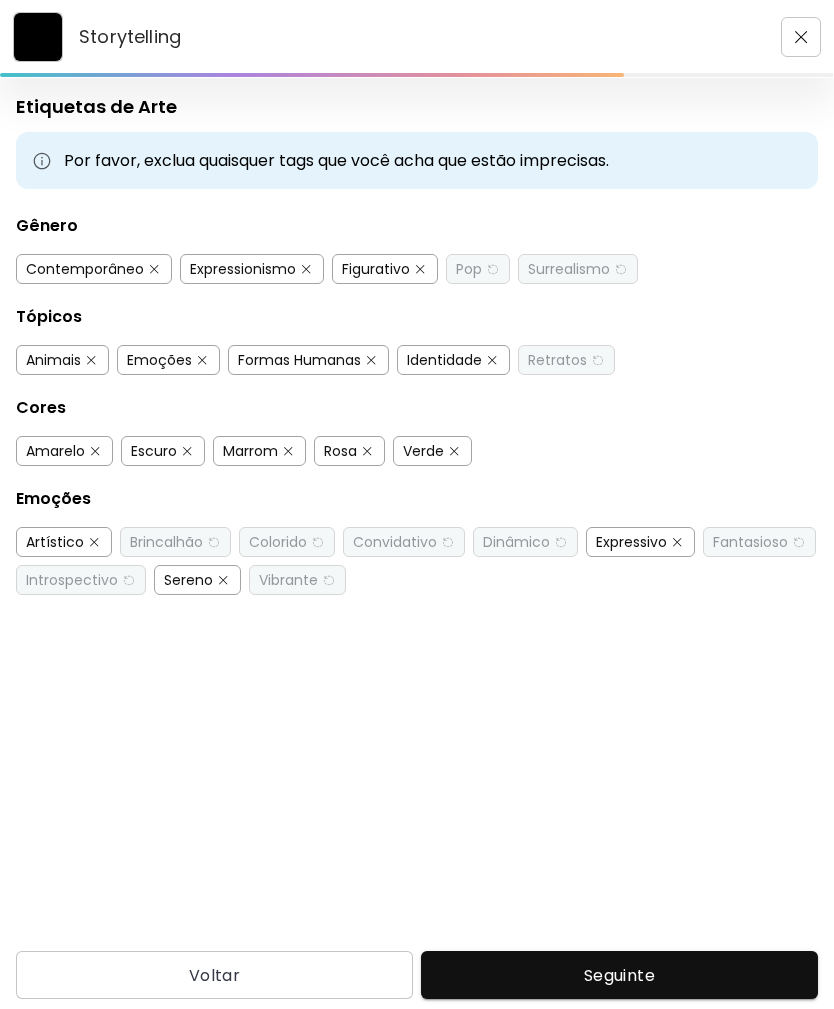 click on "Seguinte" at bounding box center [619, 975] 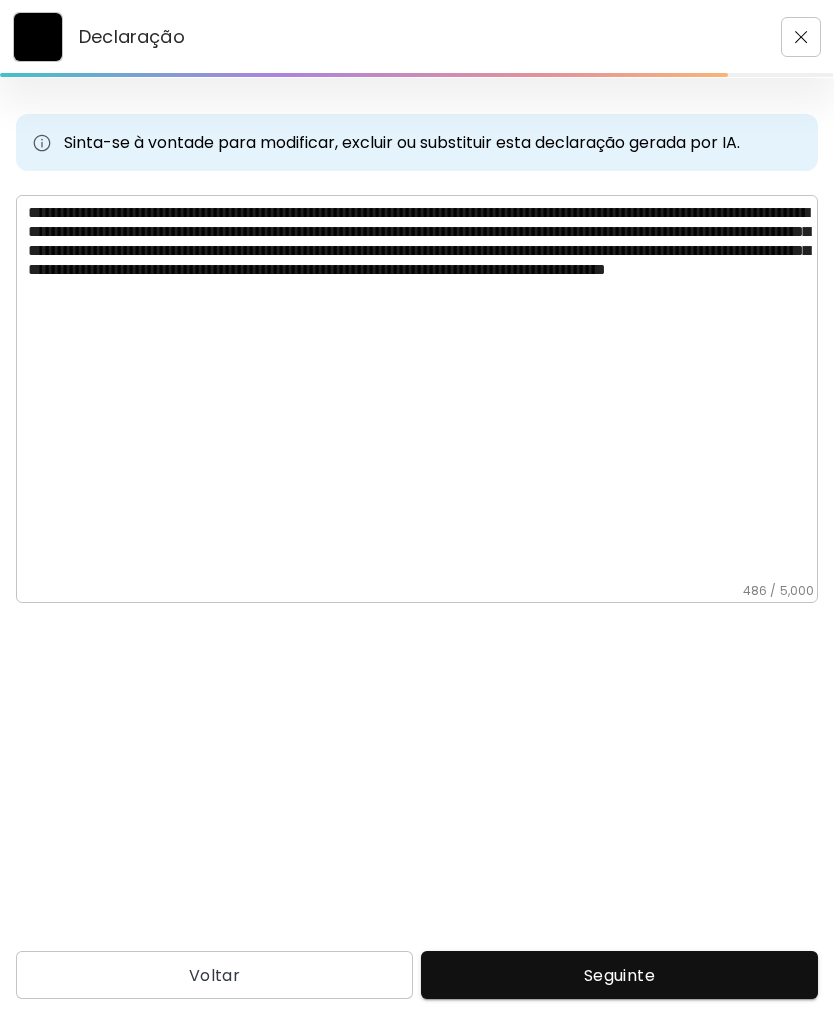 click on "**********" at bounding box center [423, 393] 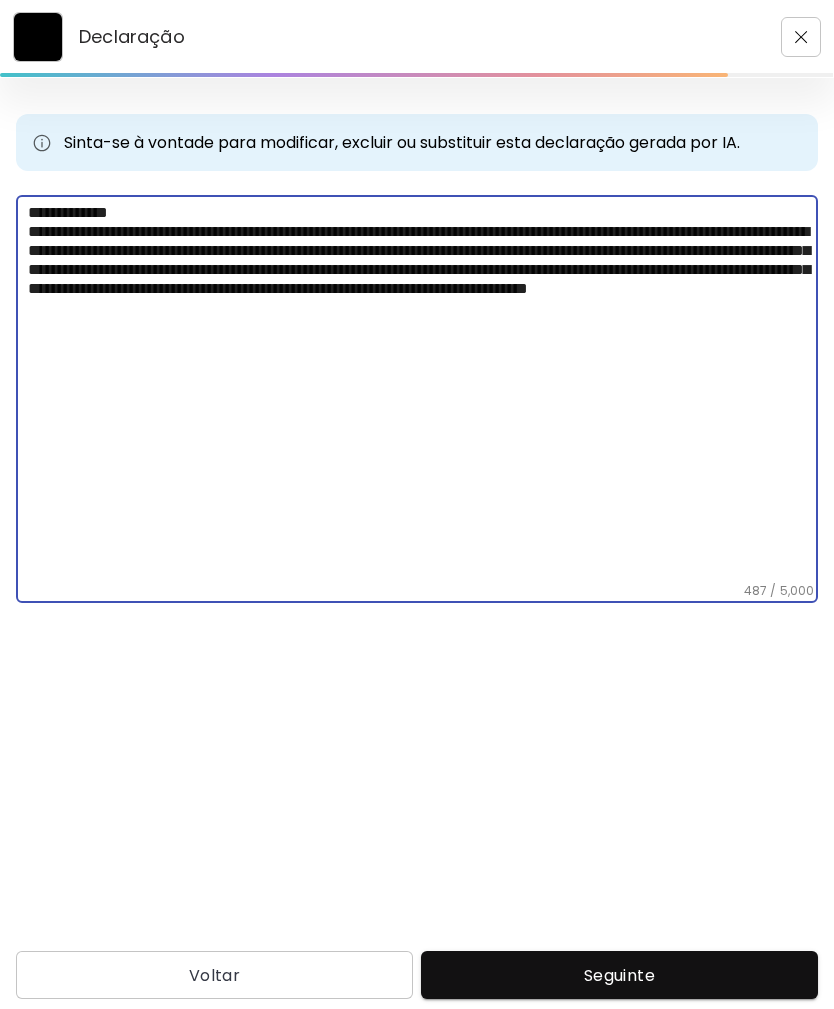 click on "**********" at bounding box center [423, 393] 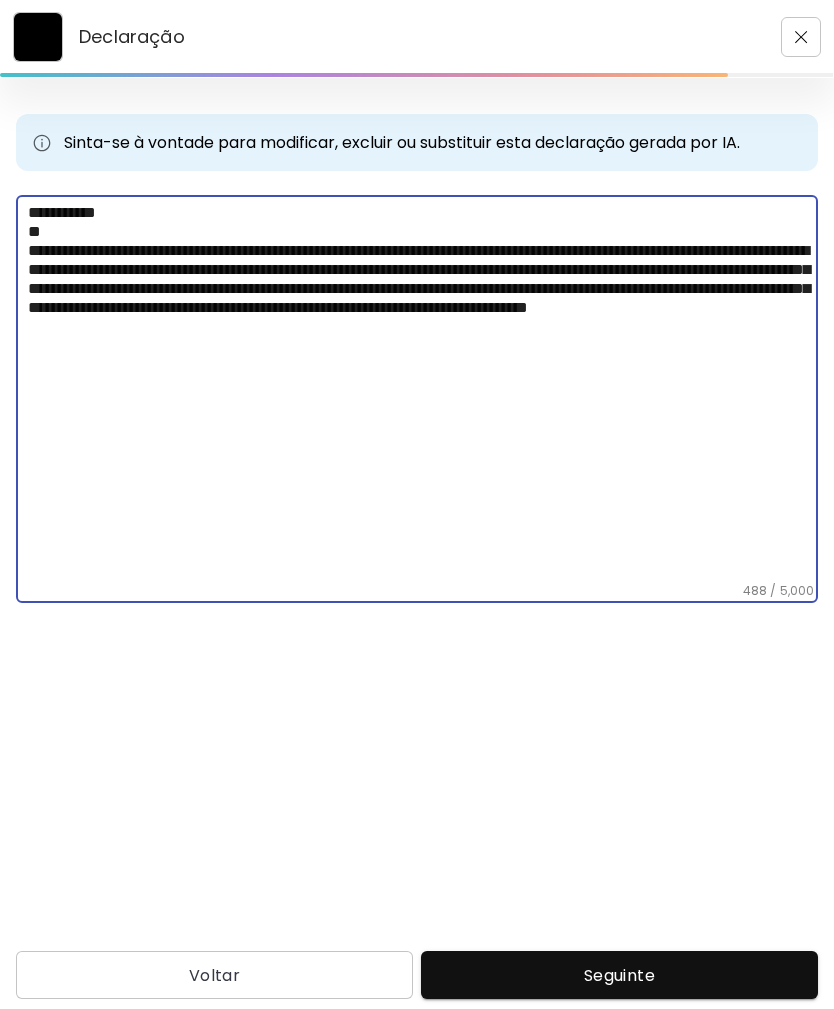 click on "**********" at bounding box center (423, 393) 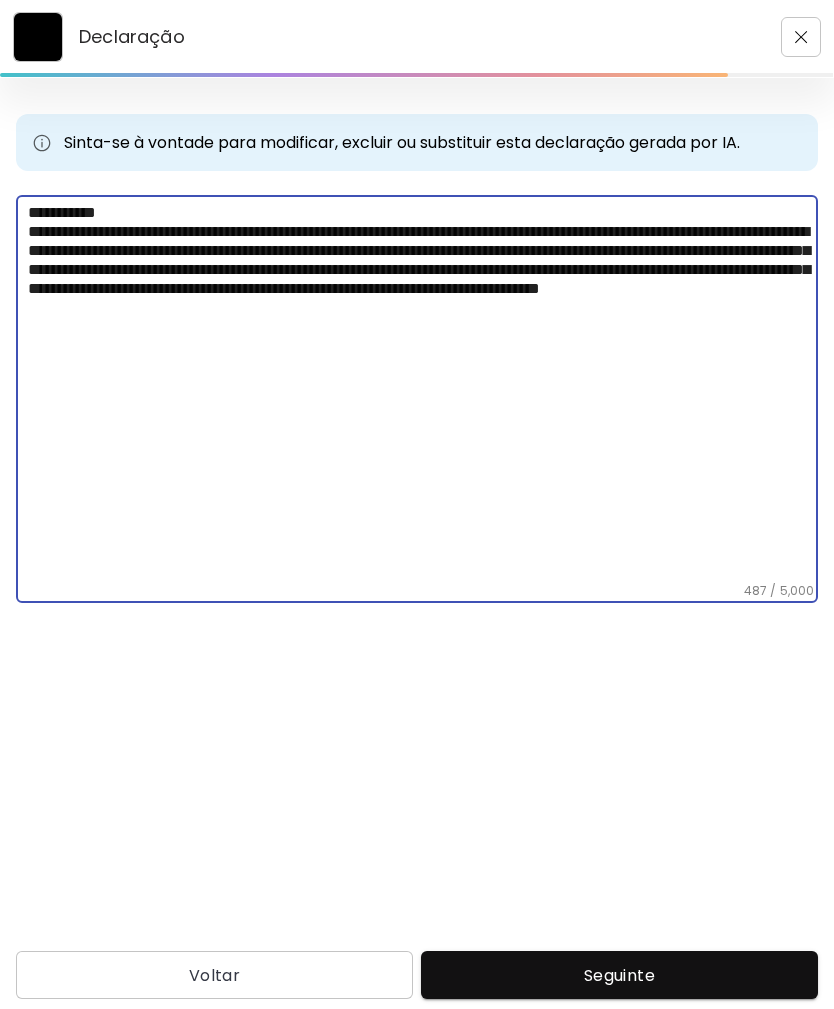click on "**********" at bounding box center (423, 393) 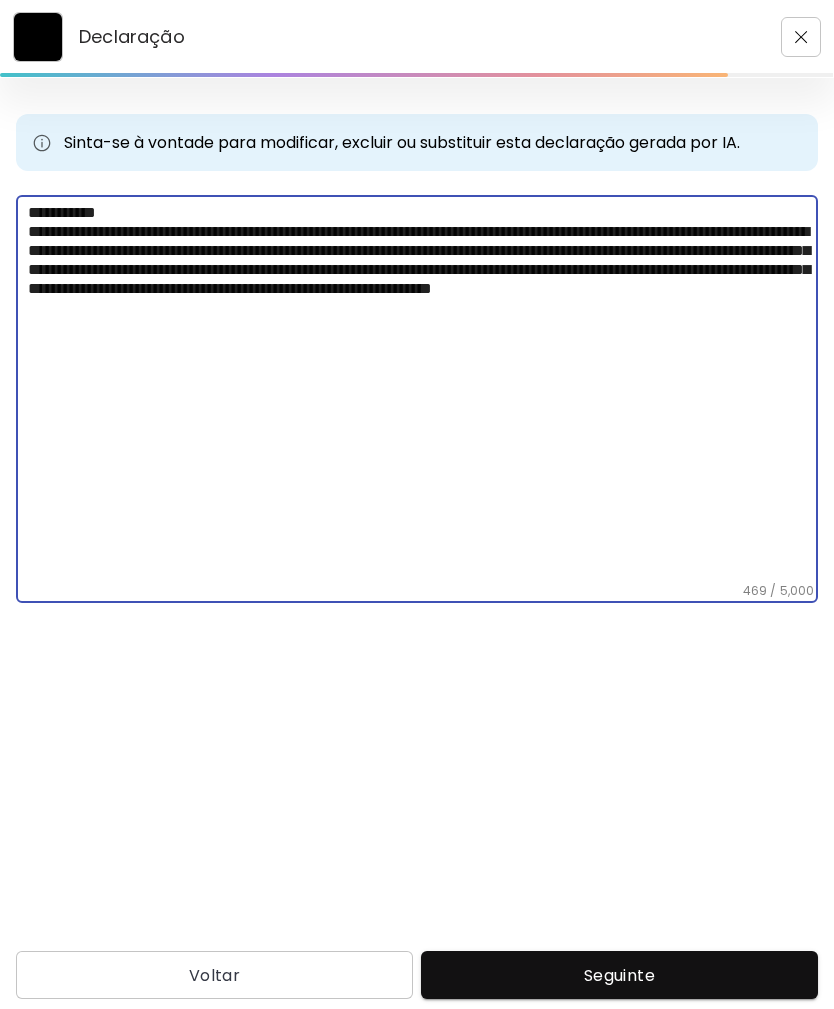 scroll, scrollTop: 64, scrollLeft: 0, axis: vertical 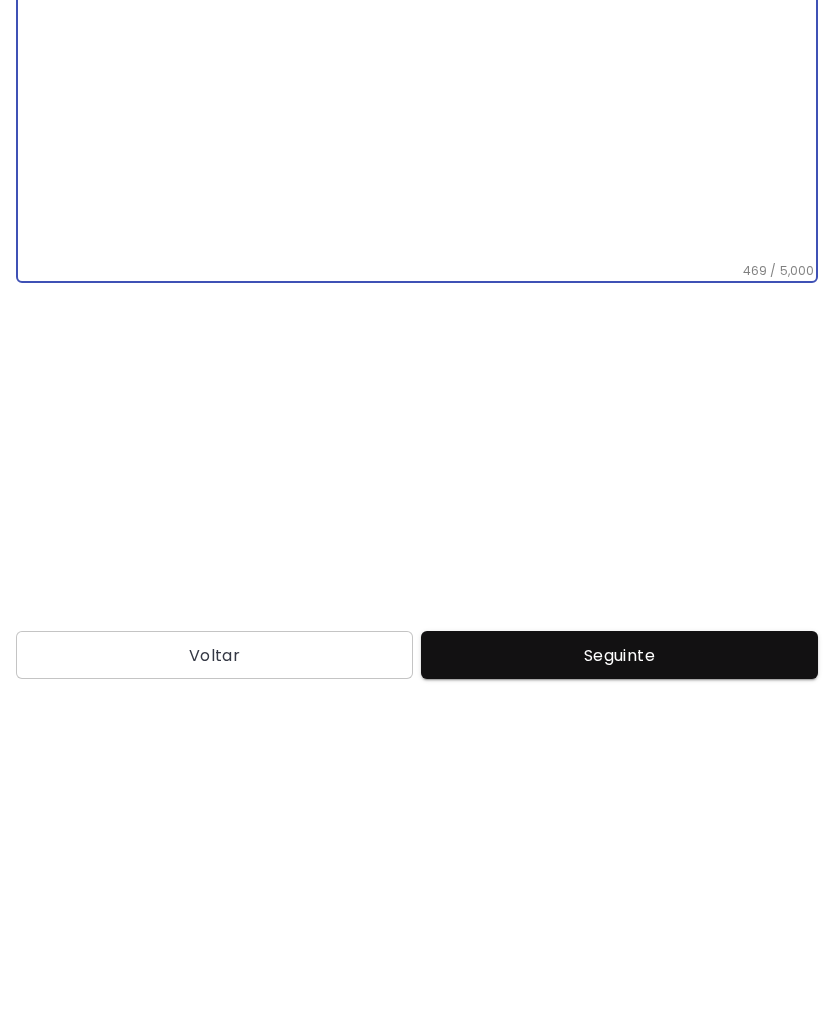 type on "**********" 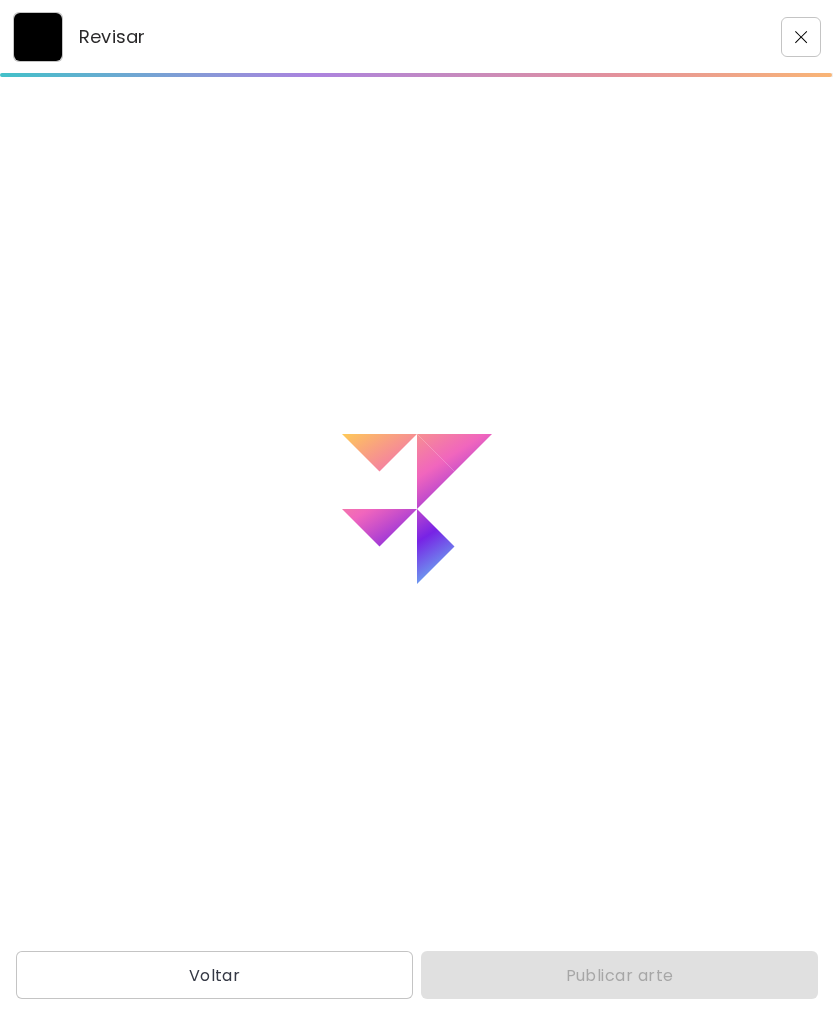 scroll, scrollTop: 0, scrollLeft: 0, axis: both 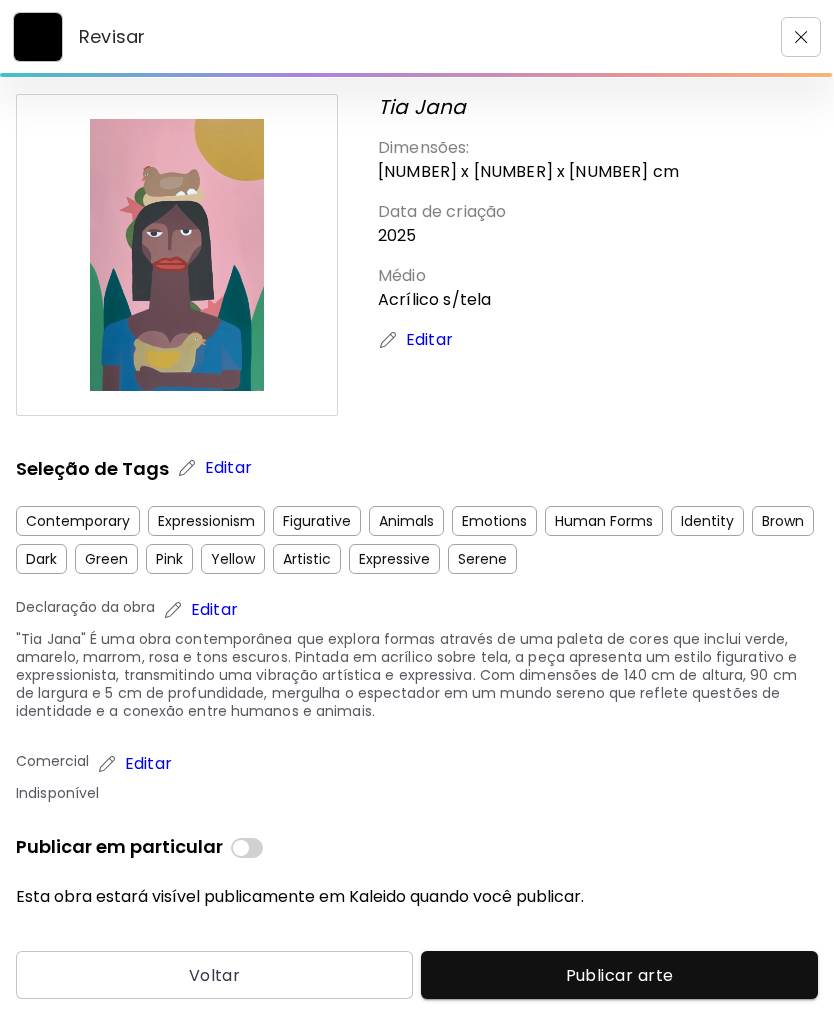 click on "Revisar Tia Jana  Dimensões:  90 x 140 x 5 cm Data de criação 2025 Médio Acrílico s/tela Editar Seleção de Tags Editar Contemporary Expressionism Figurative Animals Emotions Human Forms Identity Brown Dark Green Pink Yellow Artistic Expressive Serene Declaração da obra Editar "Tia Jana"
É uma obra contemporânea que explora formas através de uma paleta de cores que inclui verde, amarelo, marrom, rosa e tons escuros. Pintada em acrílico sobre tela, a peça apresenta um estilo figurativo e expressionista, transmitindo uma vibração artística e expressiva. Com dimensões de 140 cm de altura, 90 cm de largura e 5 cm de profundidade, mergulha o espectador em um mundo sereno que reflete questões de identidade e a conexão entre humanos e animais. Comercial Editar Indisponível Publicar em particular Esta obra estará visível publicamente em Kaleido quando você publicar. Voltar Publicar arte Pesquisa de artista Nome ou identificador Nome ou identificador País do artista País do artista Disciplina" at bounding box center [417, 504] 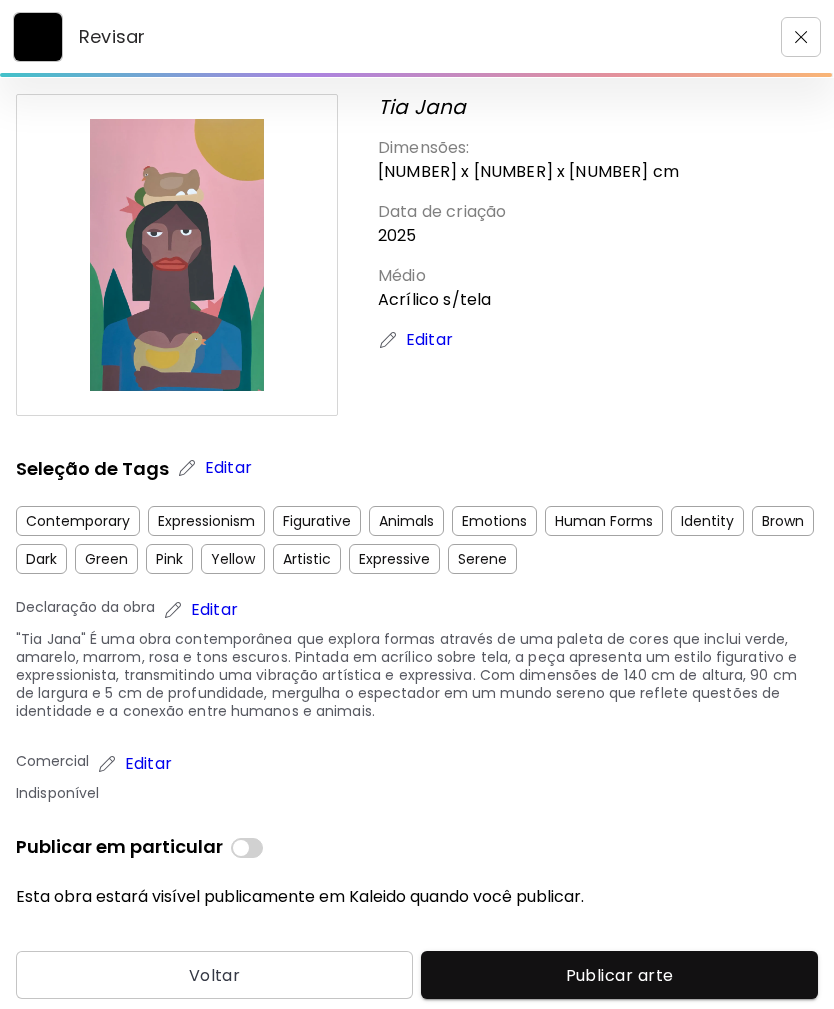scroll, scrollTop: 0, scrollLeft: 0, axis: both 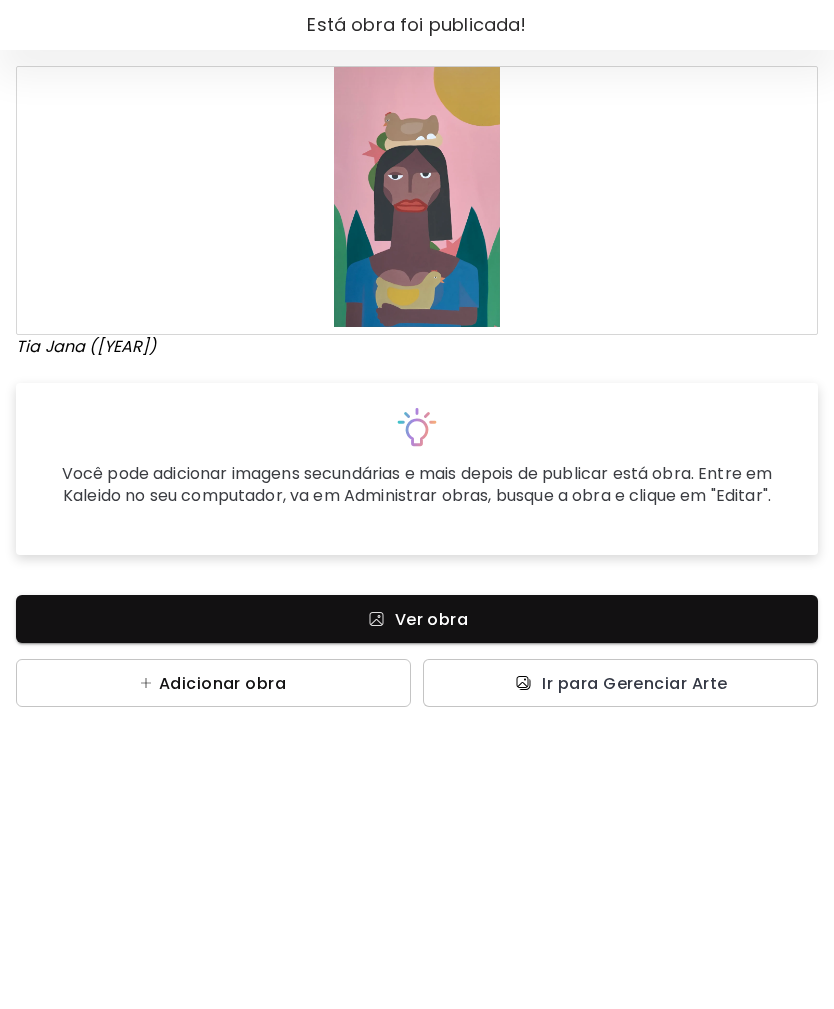 click at bounding box center [146, 683] 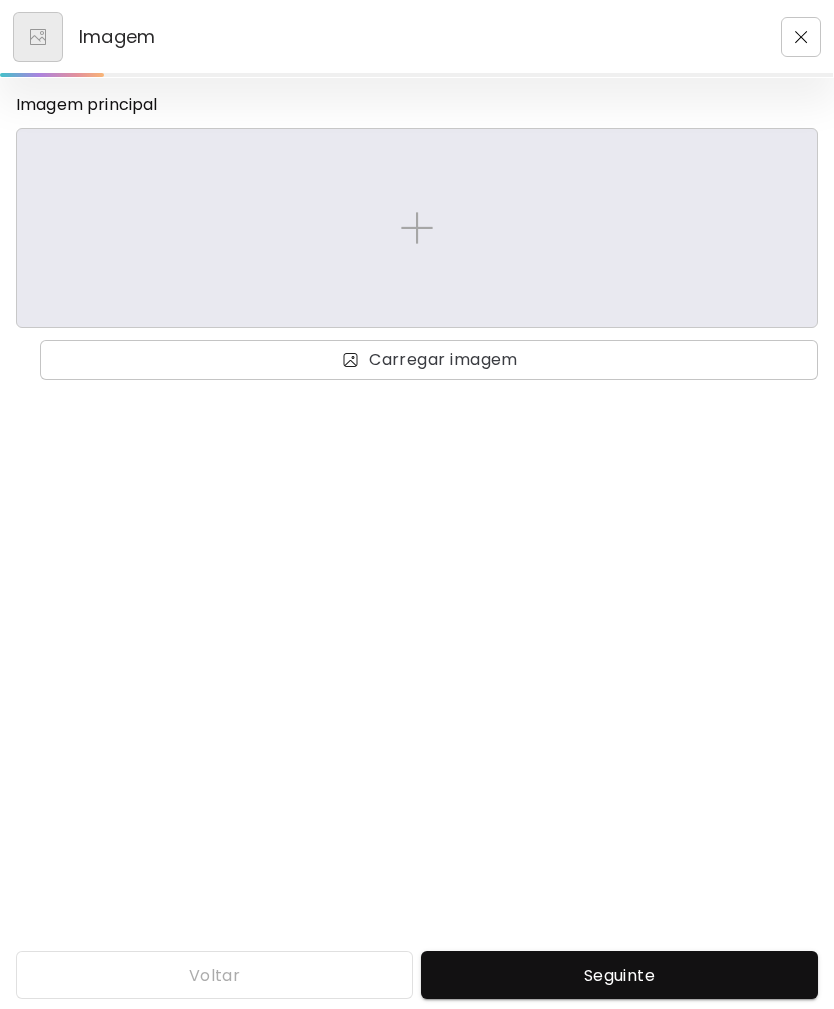 click at bounding box center [417, 228] 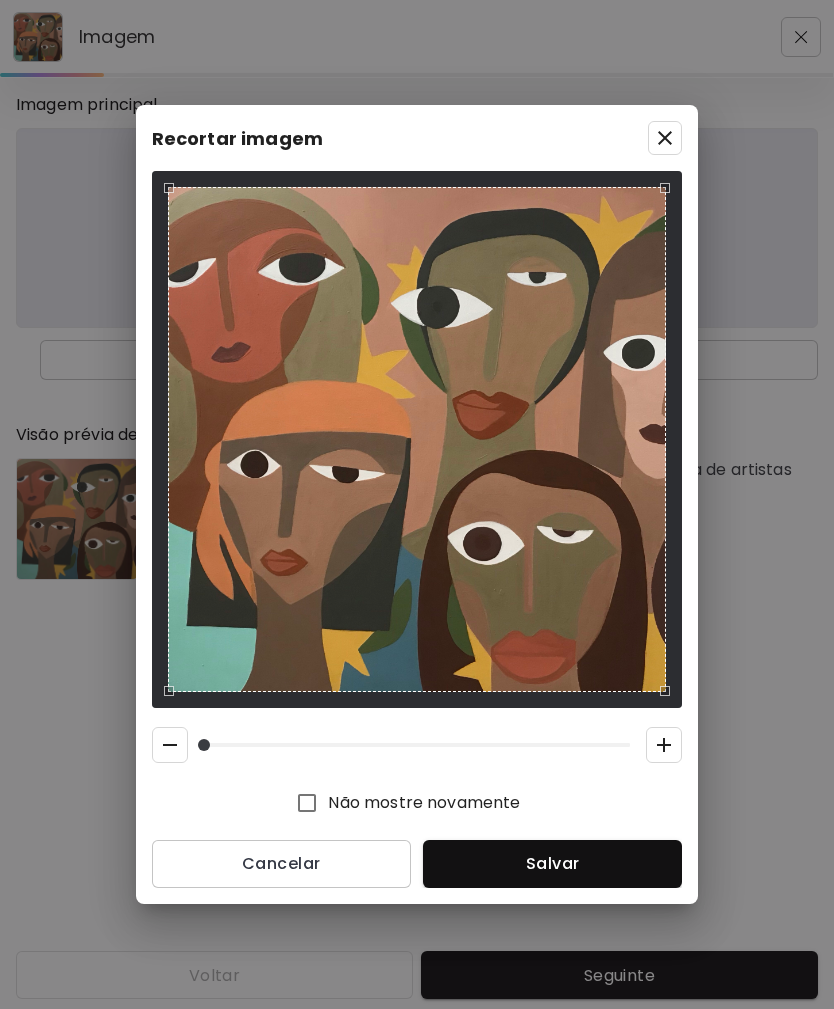 click at bounding box center [665, 138] 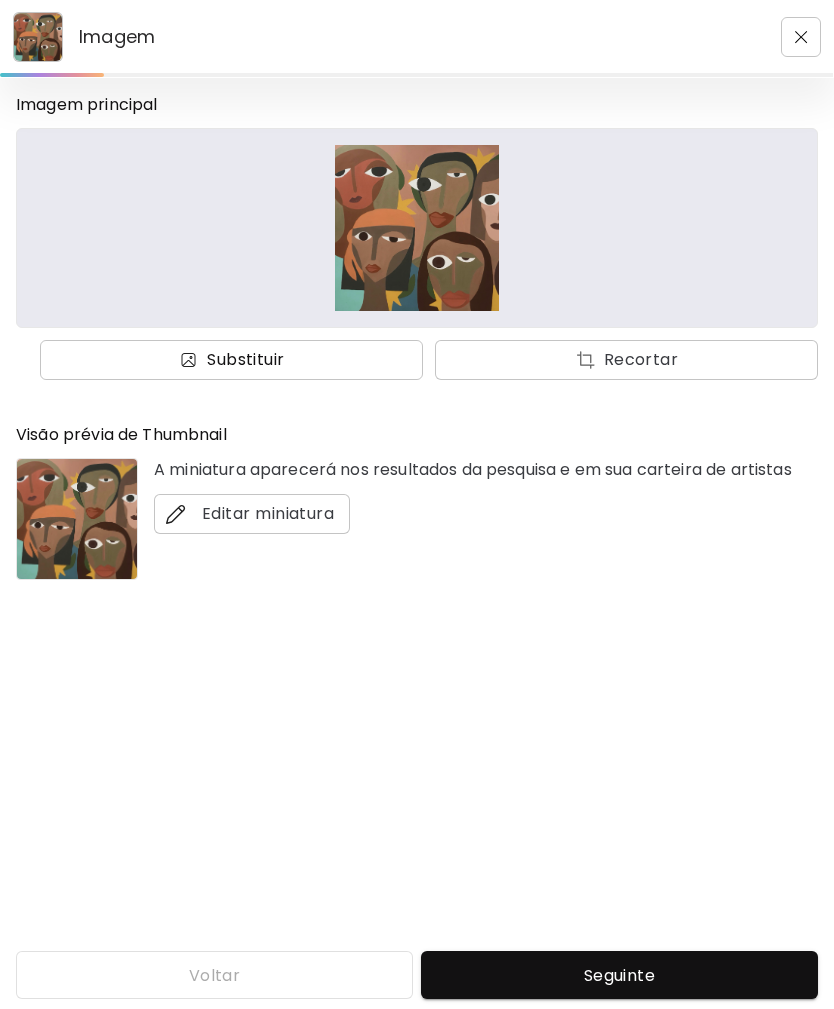 click on "Substituir" at bounding box center [246, 360] 